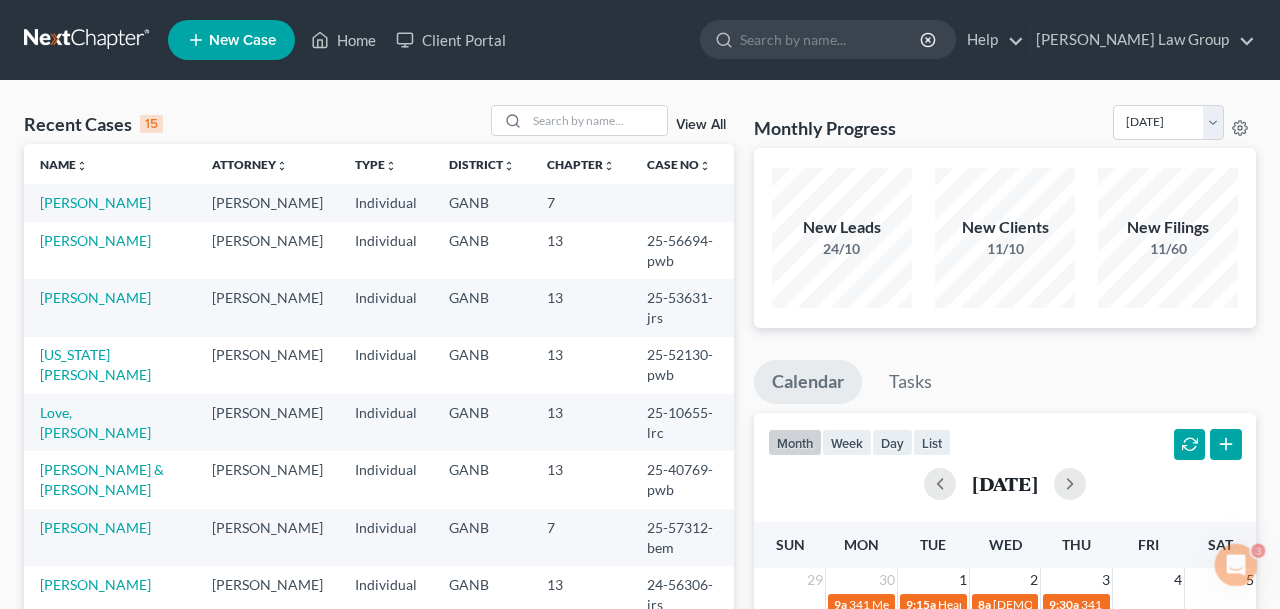 scroll, scrollTop: 0, scrollLeft: 0, axis: both 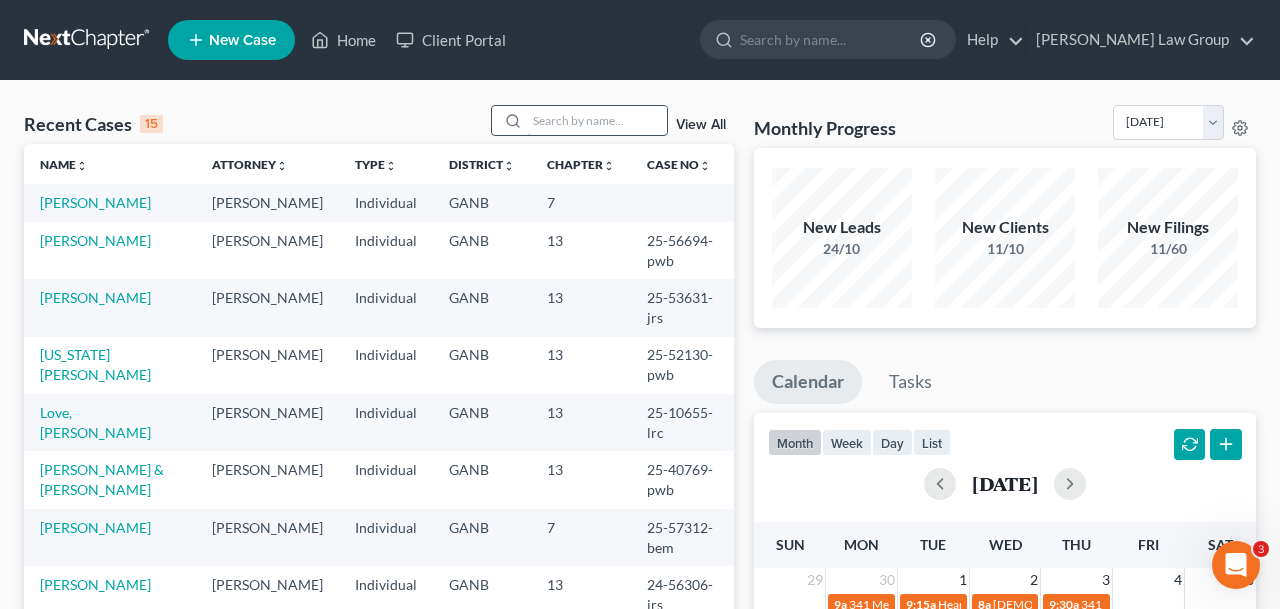 click at bounding box center (597, 120) 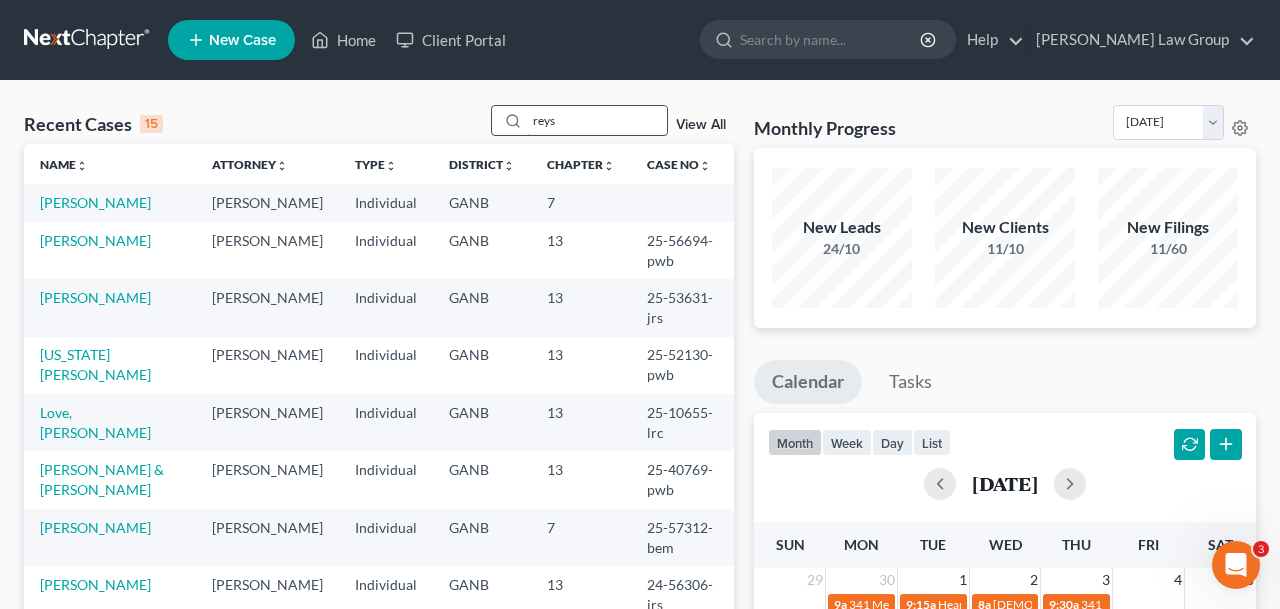 type on "reys" 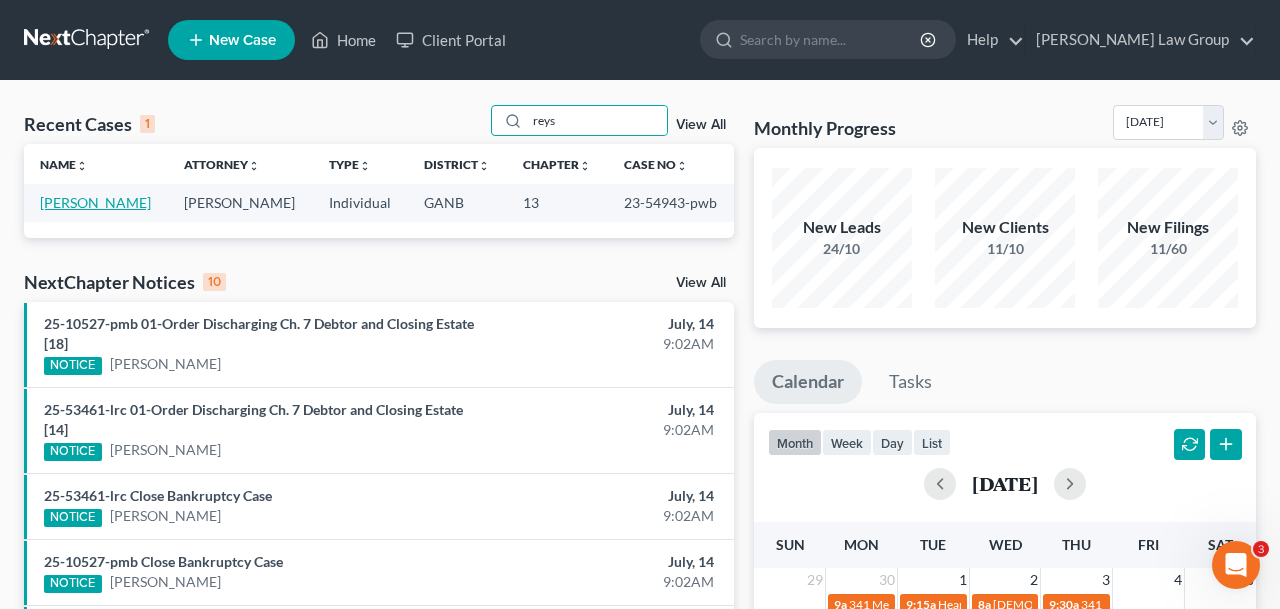 click on "[PERSON_NAME]" at bounding box center (95, 202) 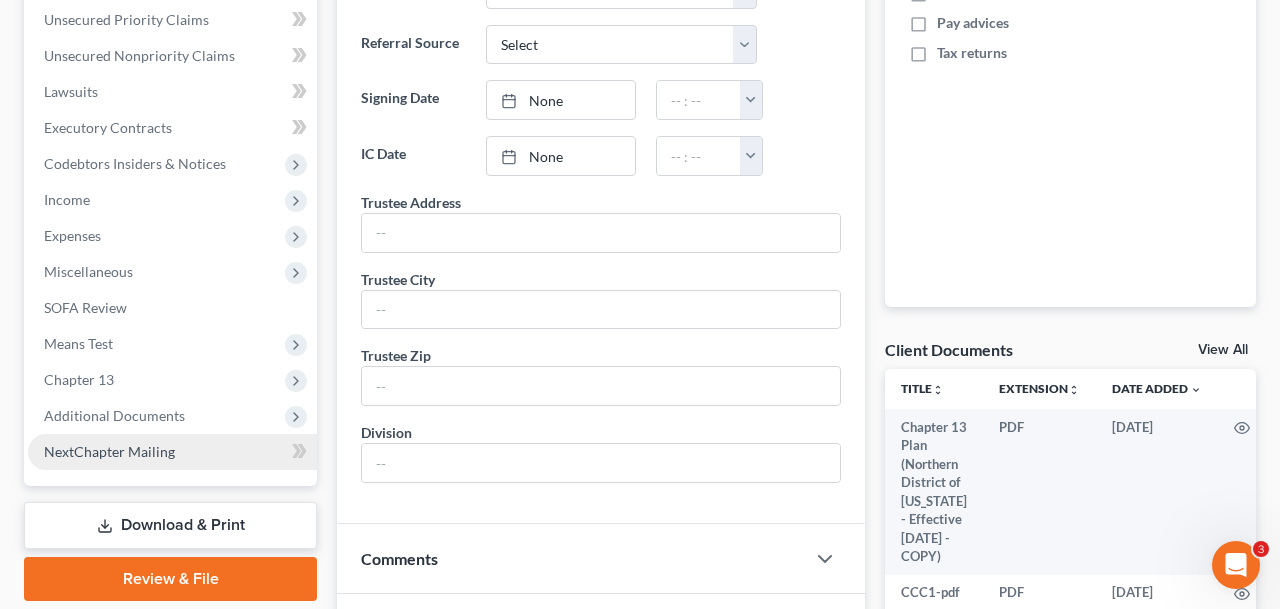 scroll, scrollTop: 538, scrollLeft: 0, axis: vertical 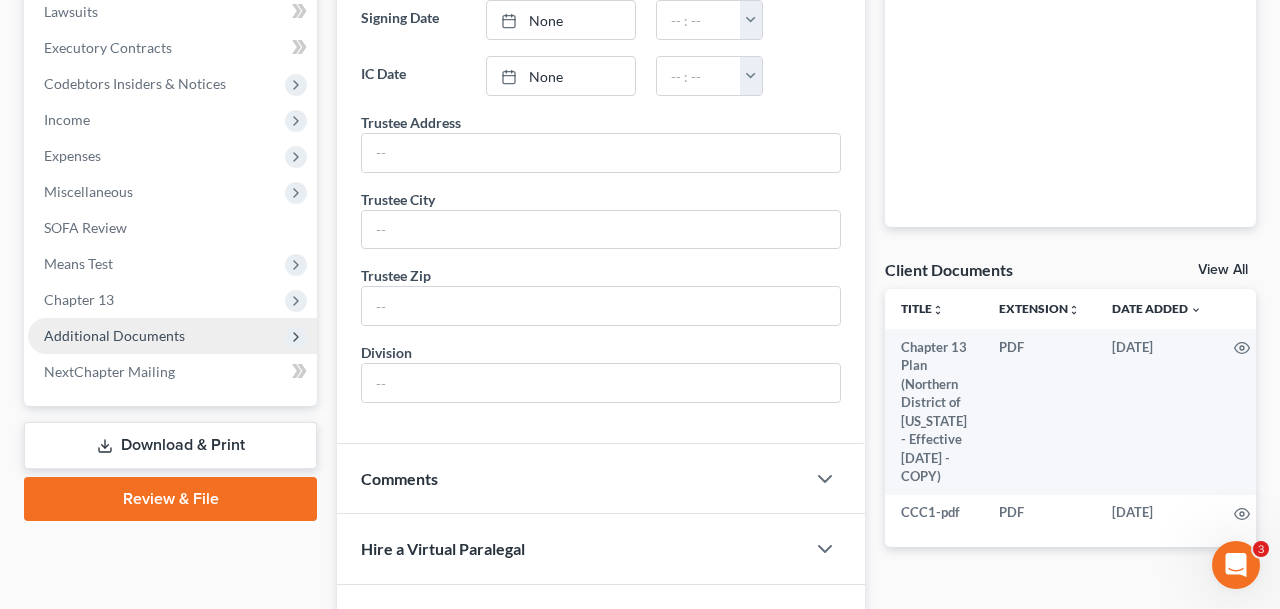 click on "Additional Documents" at bounding box center [172, 336] 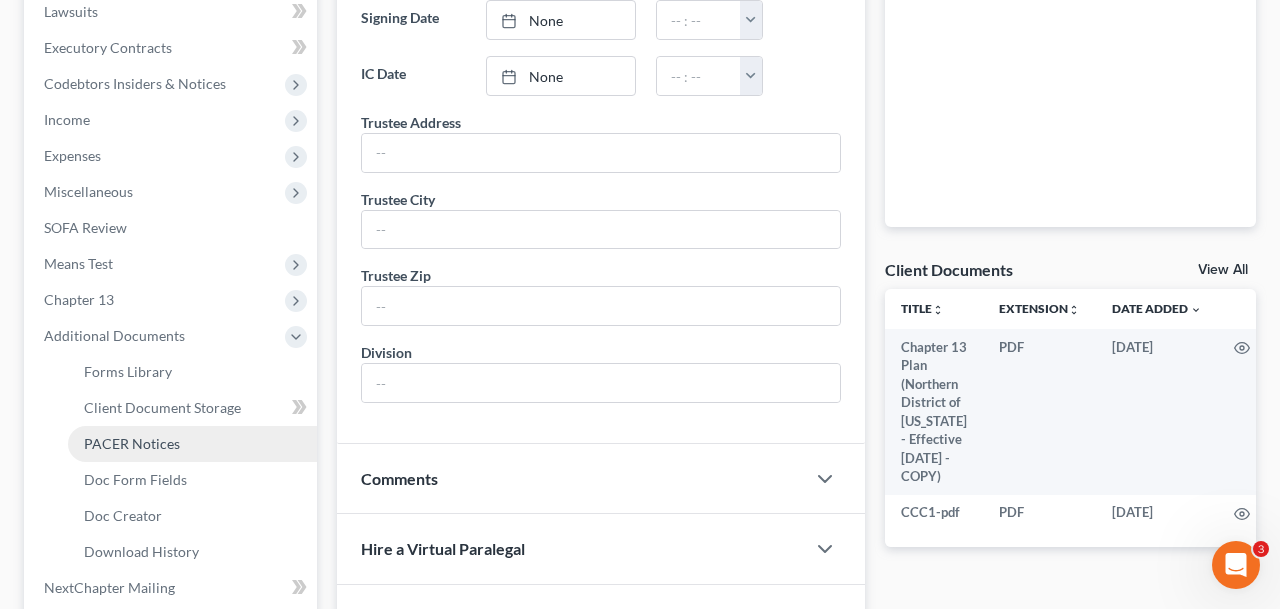 click on "PACER Notices" at bounding box center (132, 443) 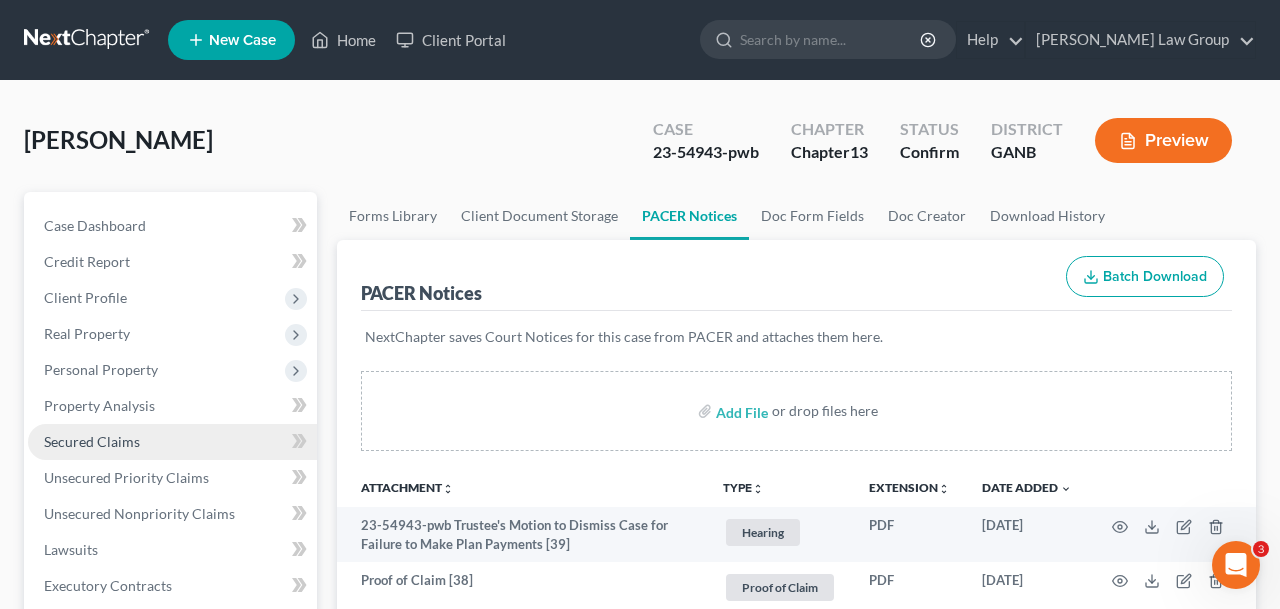 scroll, scrollTop: 205, scrollLeft: 0, axis: vertical 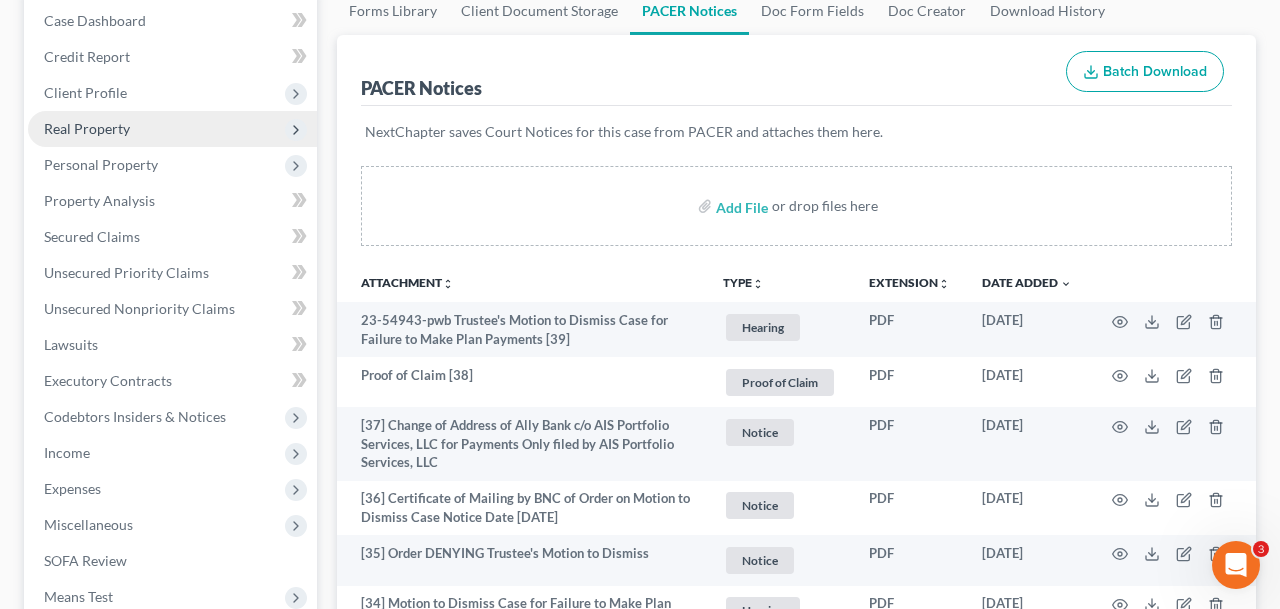 click on "Real Property" at bounding box center (172, 129) 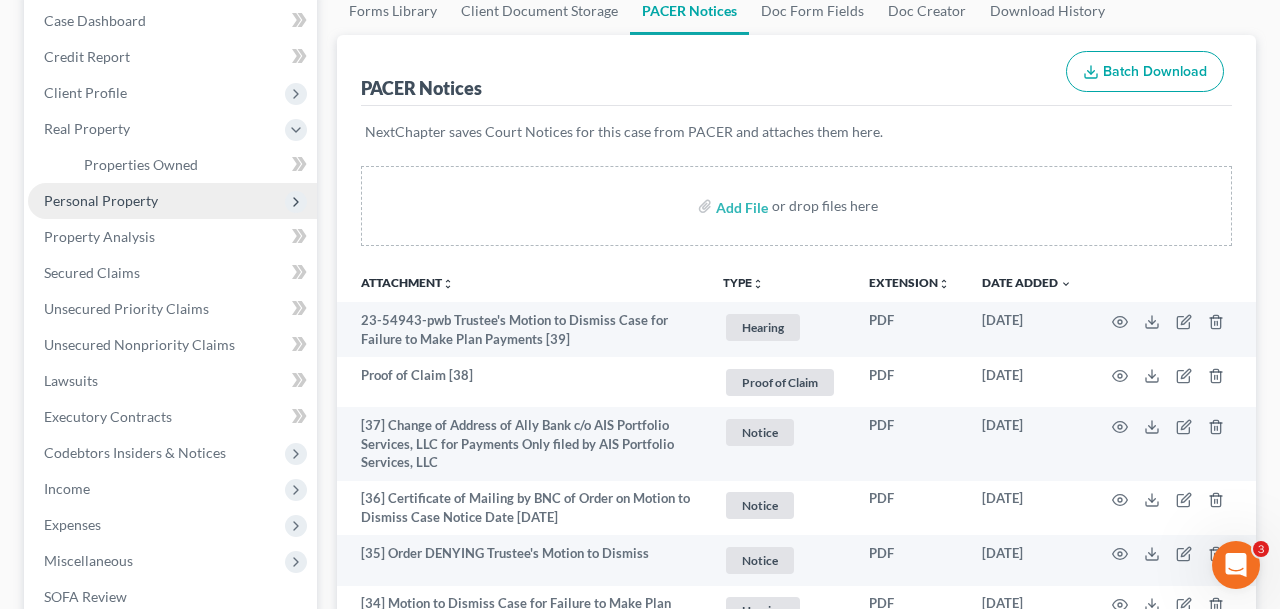 click on "Personal Property" at bounding box center [172, 201] 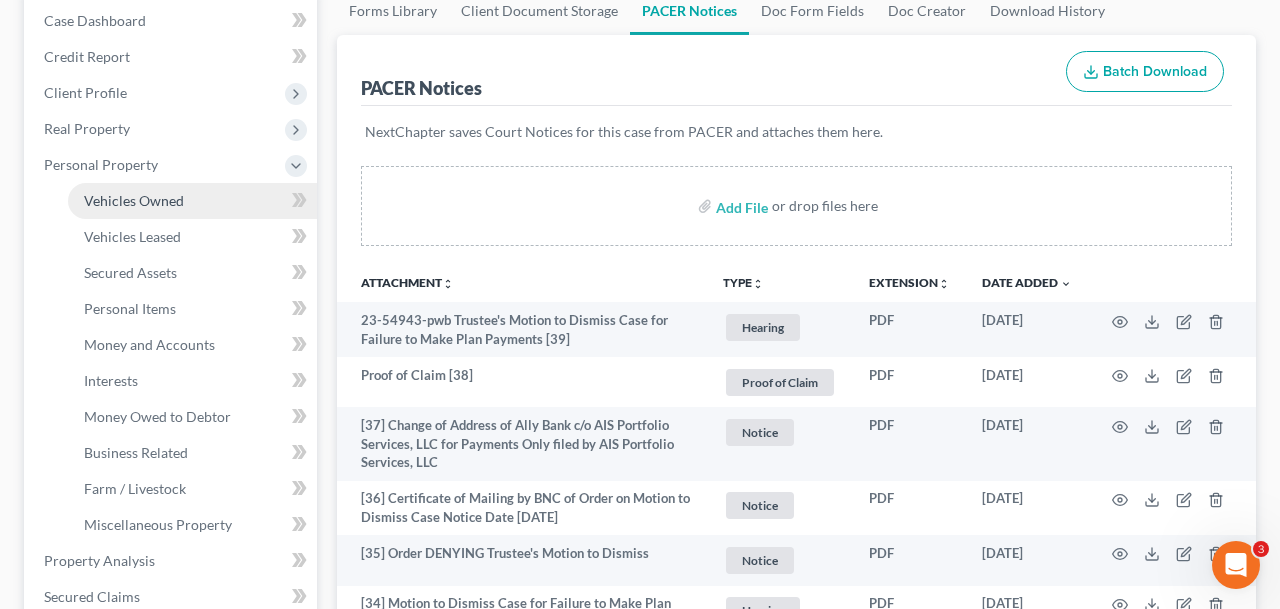 click on "Vehicles Owned" at bounding box center (134, 200) 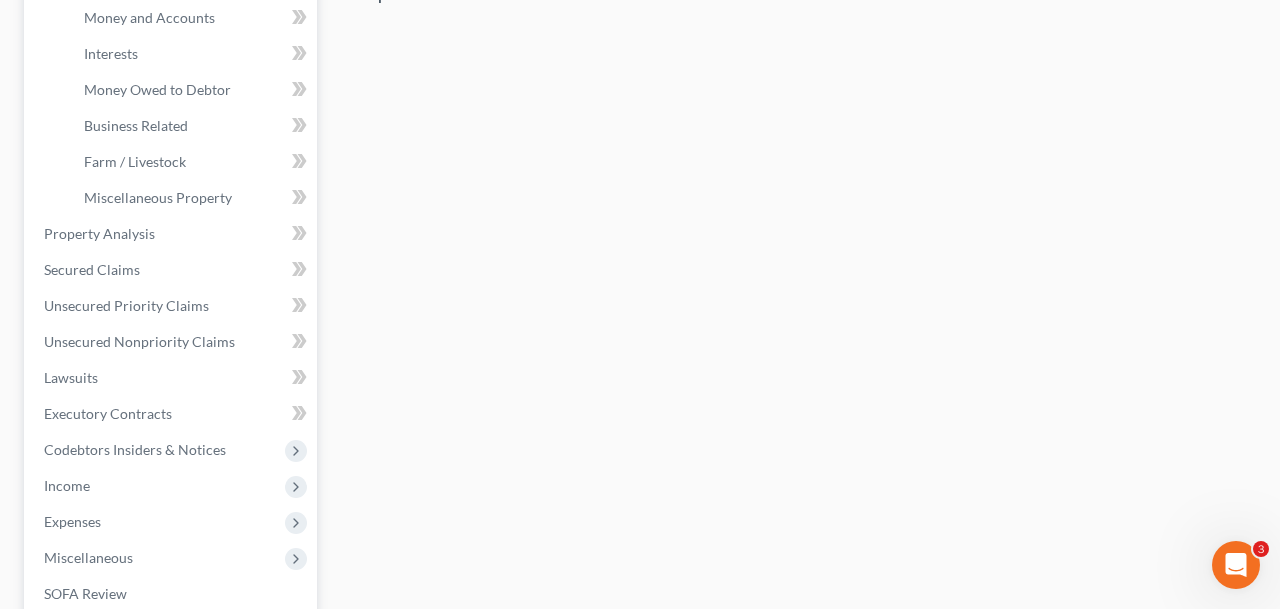 scroll, scrollTop: 528, scrollLeft: 0, axis: vertical 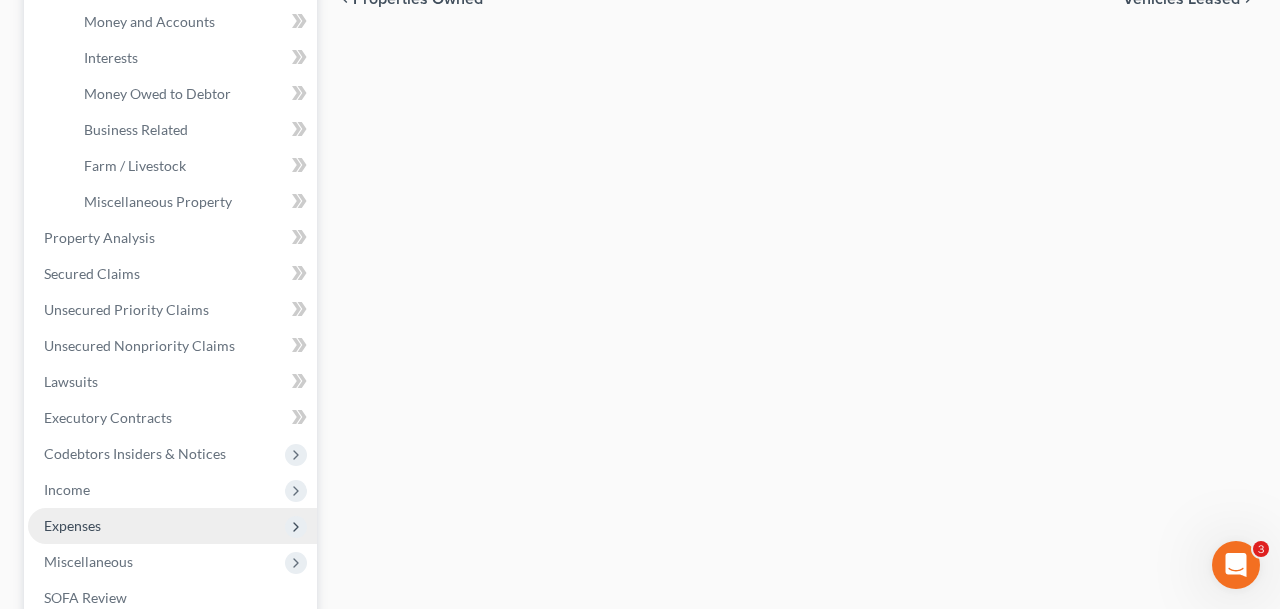 click on "Expenses" at bounding box center [172, 526] 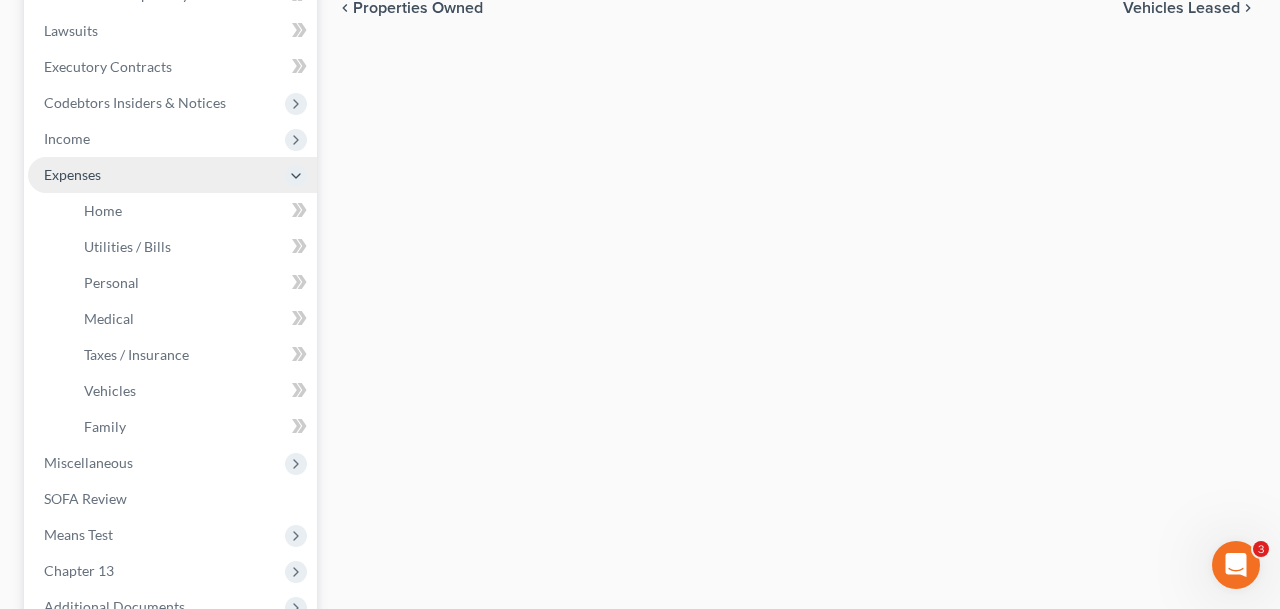 scroll, scrollTop: 539, scrollLeft: 0, axis: vertical 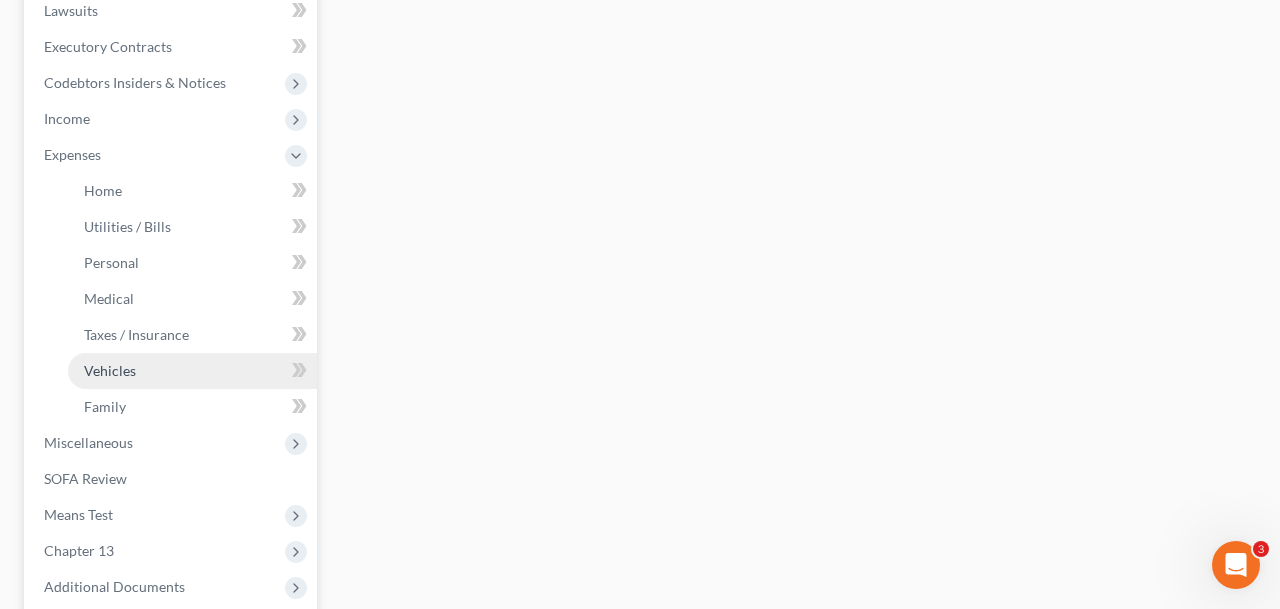 click on "Vehicles" at bounding box center [192, 371] 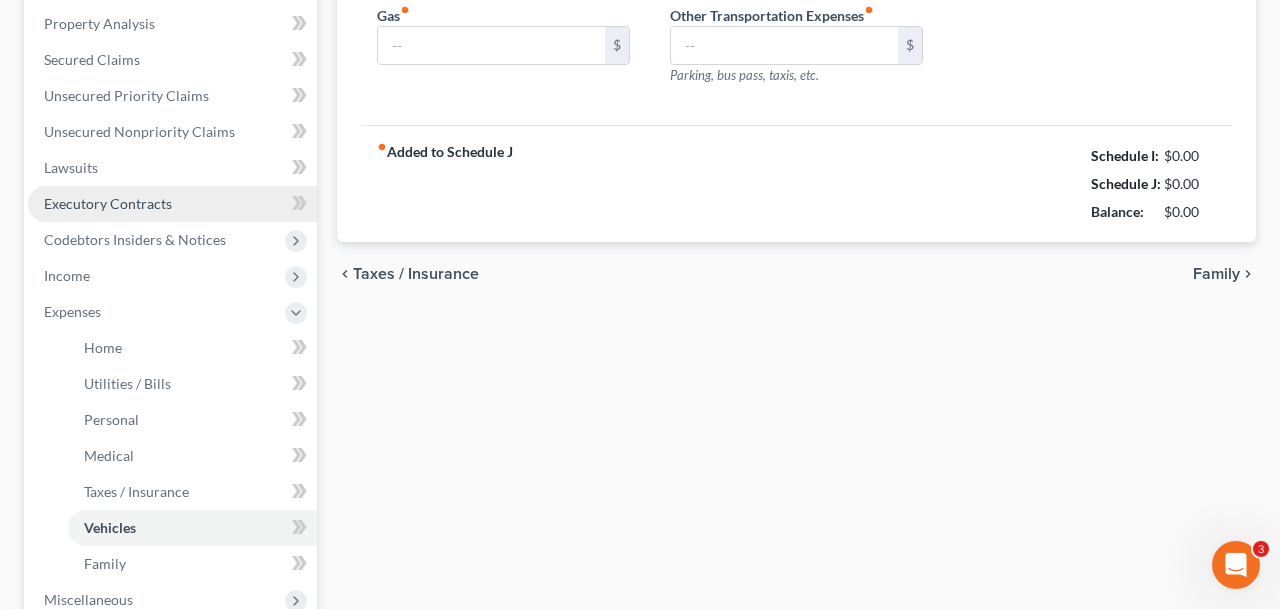 type on "216.00" 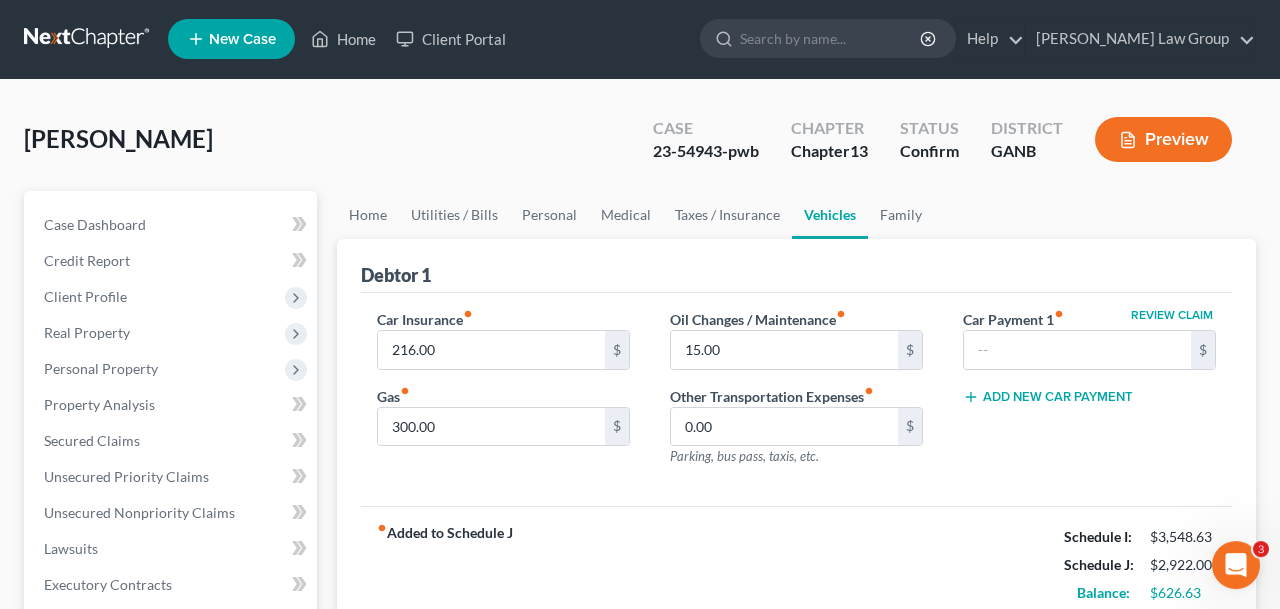 scroll, scrollTop: 0, scrollLeft: 0, axis: both 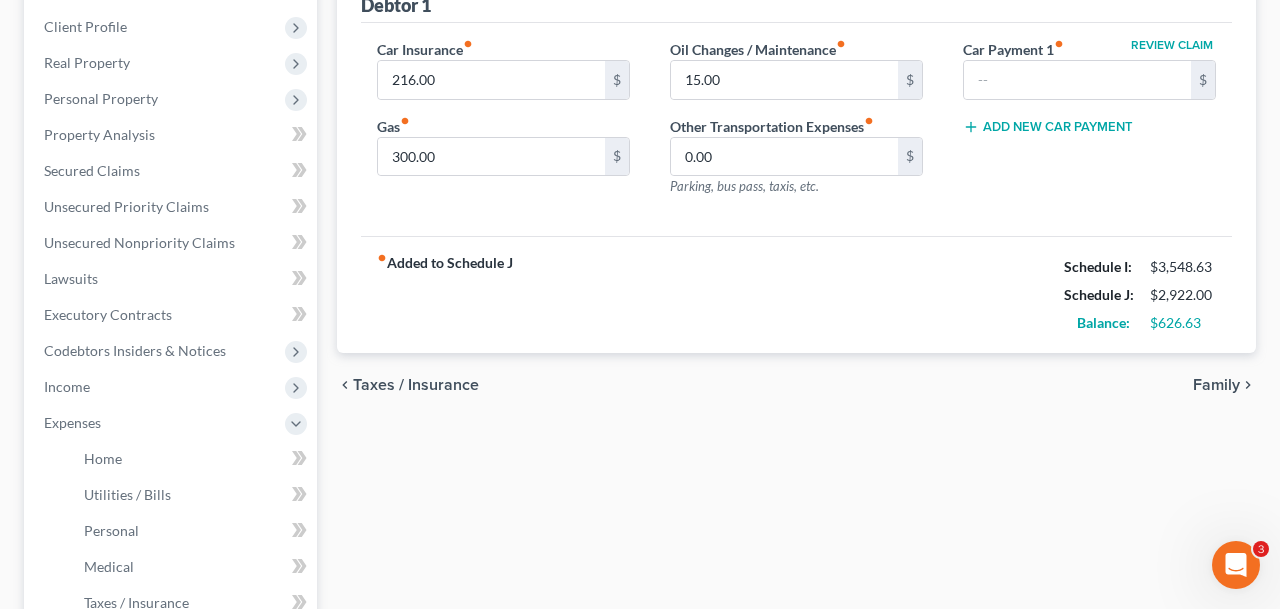 click on "Taxes / Insurance" at bounding box center [416, 385] 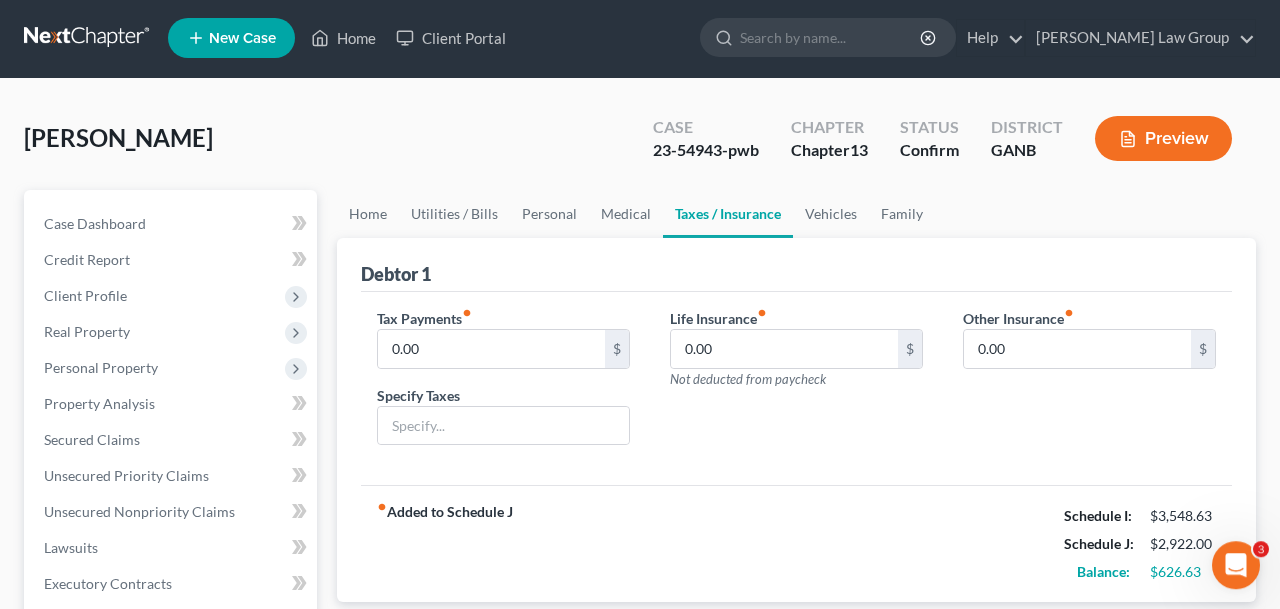 scroll, scrollTop: 0, scrollLeft: 0, axis: both 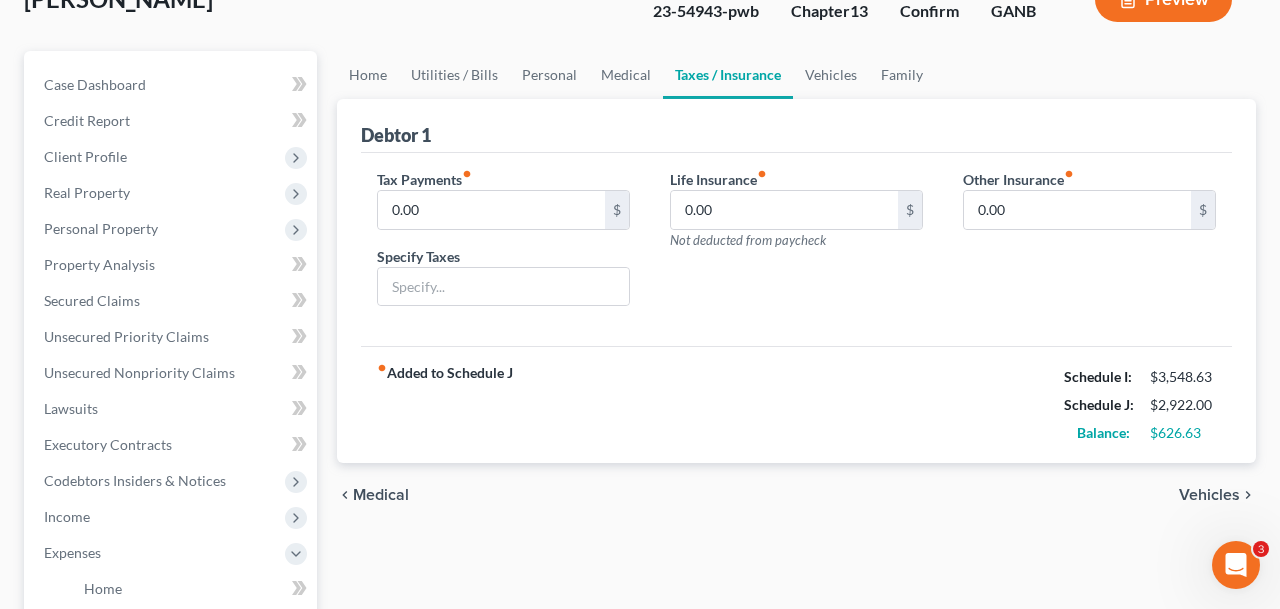 click on "Medical" at bounding box center (381, 495) 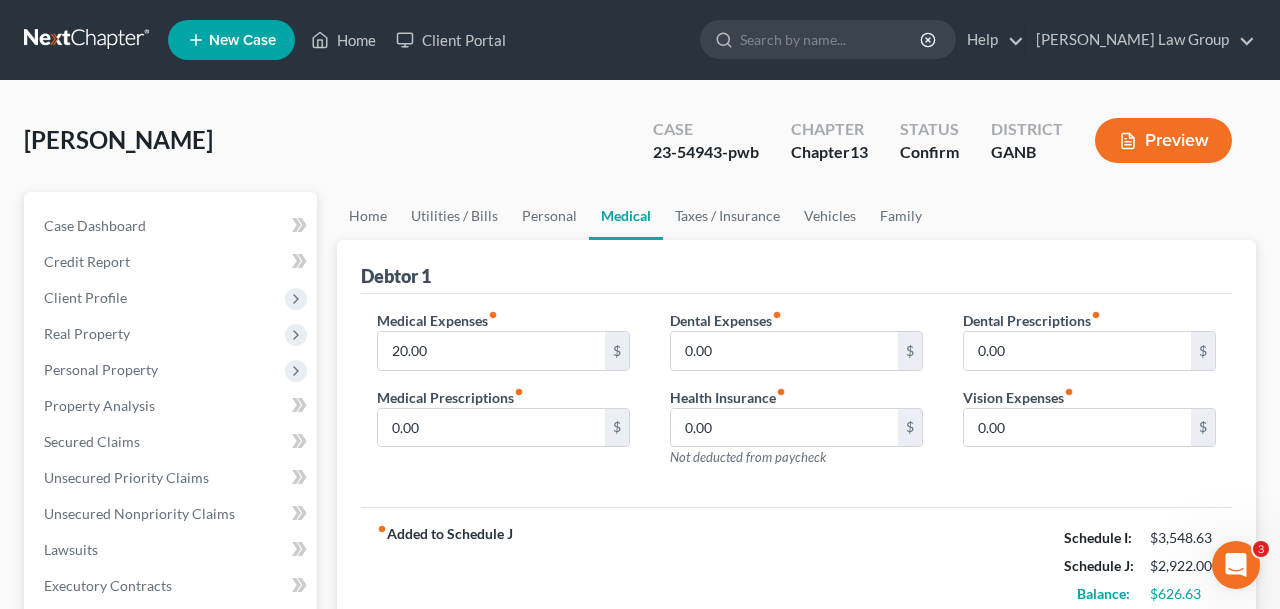 scroll, scrollTop: 235, scrollLeft: 0, axis: vertical 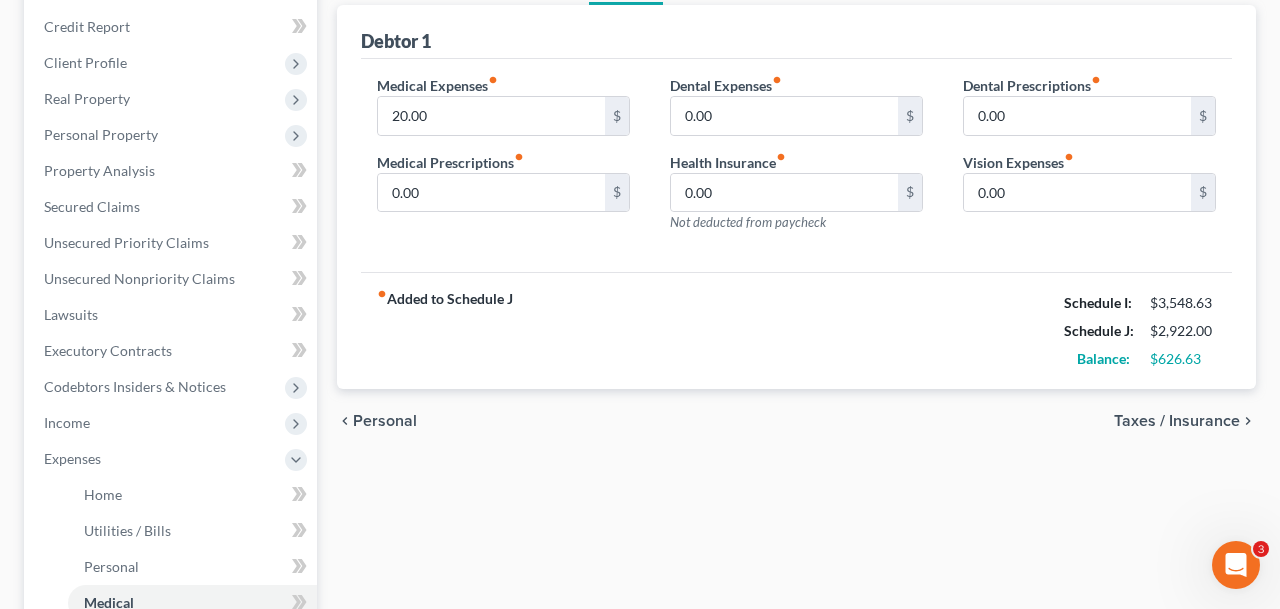 click on "Personal" at bounding box center (385, 421) 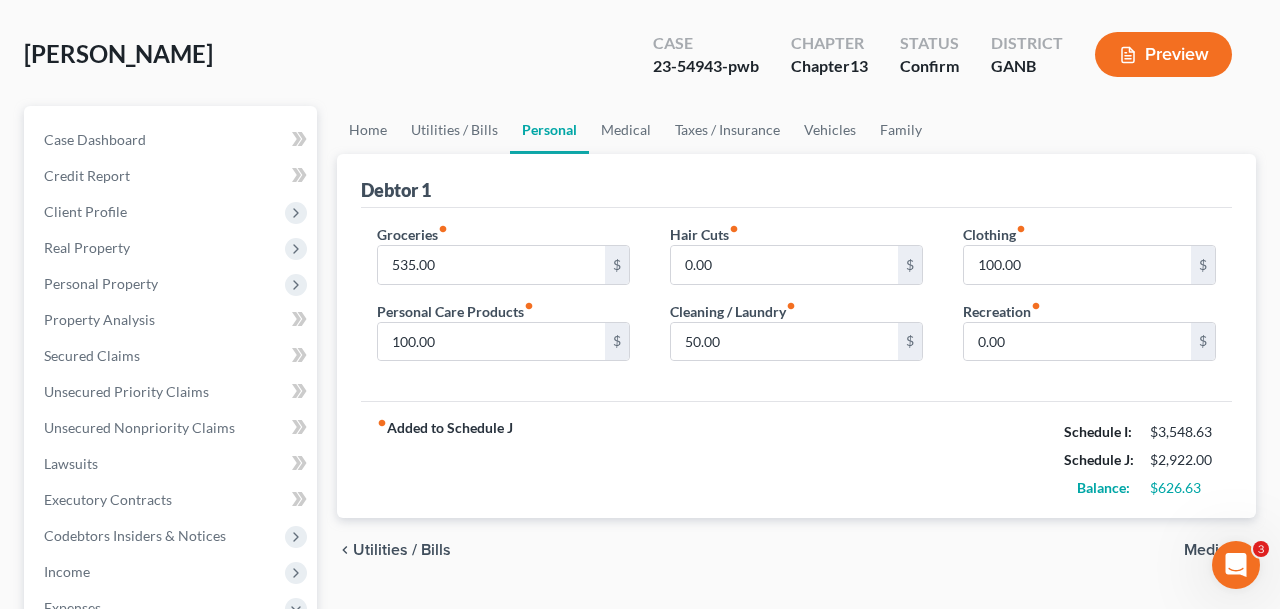 scroll, scrollTop: 97, scrollLeft: 0, axis: vertical 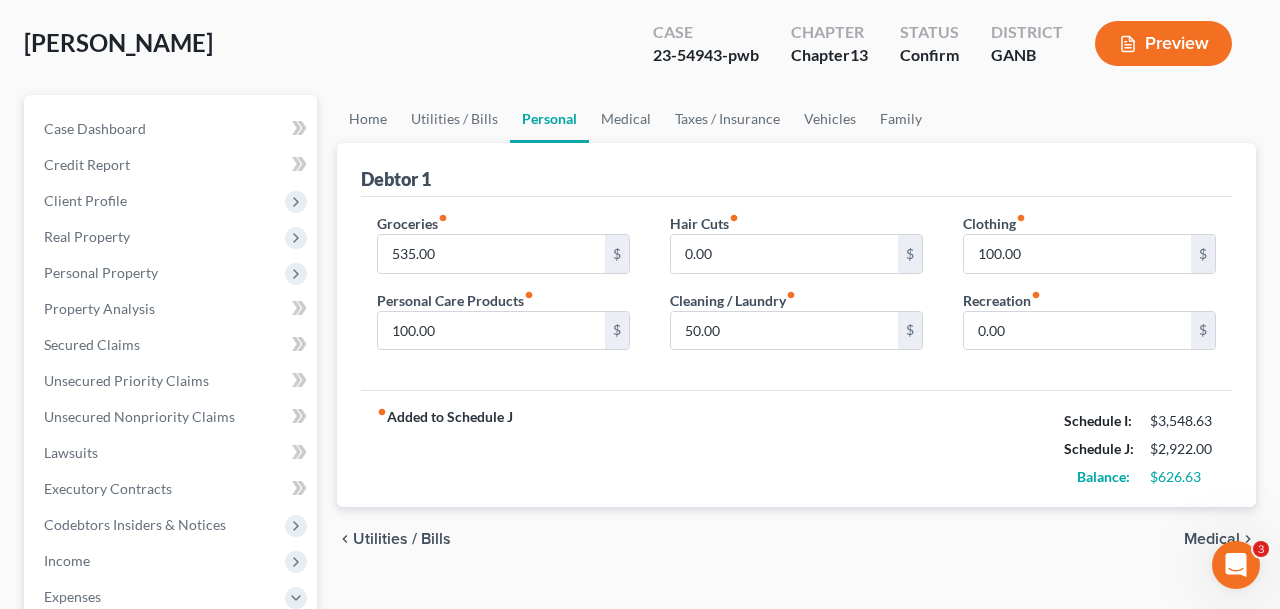 click on "chevron_left
Utilities / Bills
Medical
chevron_right" at bounding box center [796, 539] 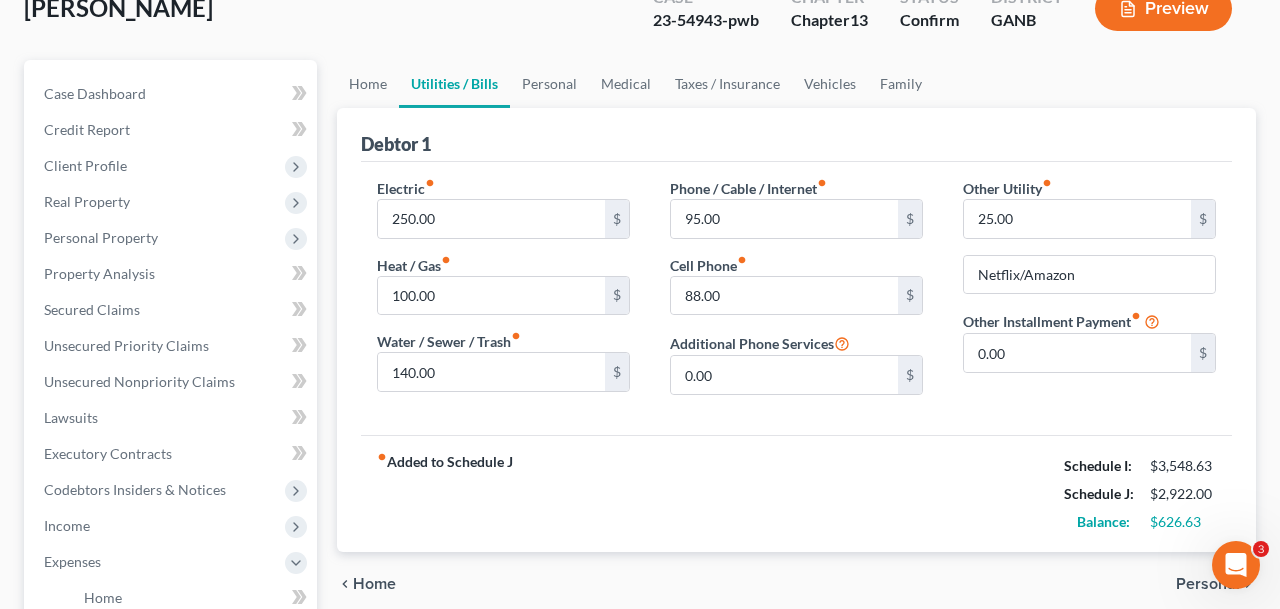 scroll, scrollTop: 135, scrollLeft: 0, axis: vertical 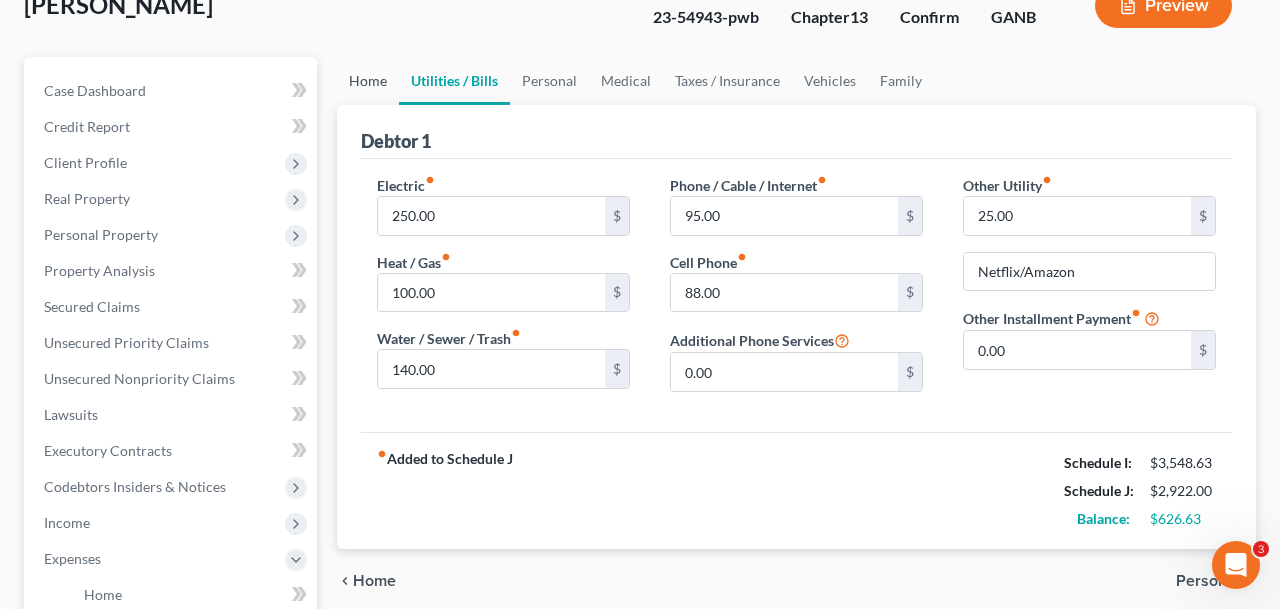 click on "Home" at bounding box center [368, 81] 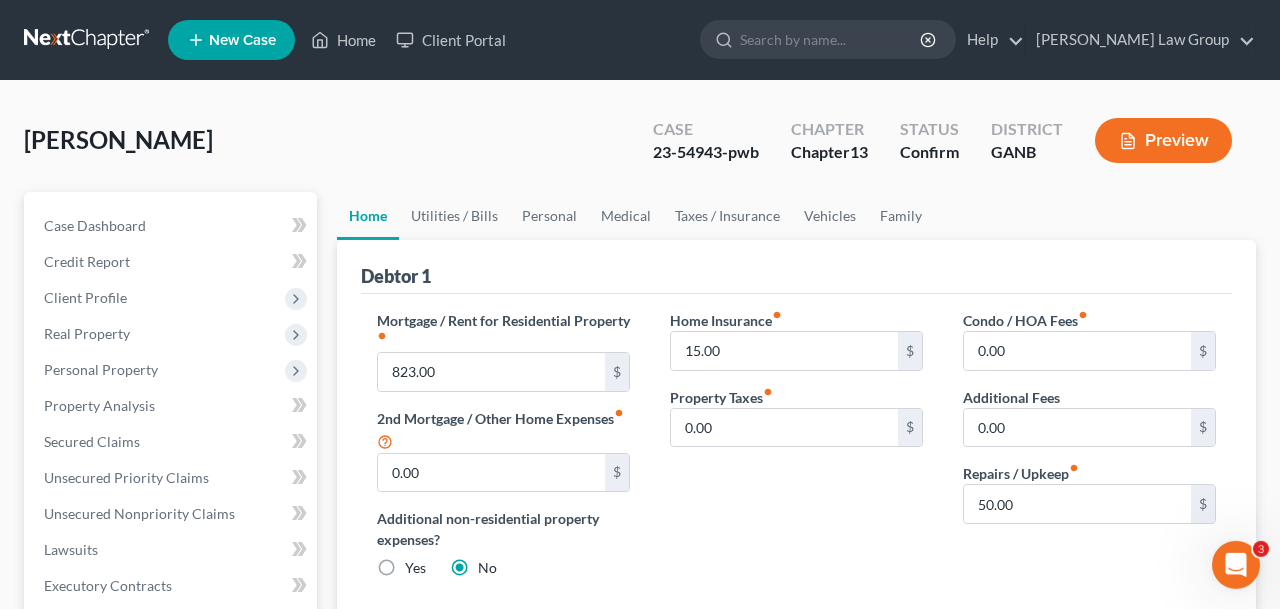 scroll, scrollTop: 0, scrollLeft: 0, axis: both 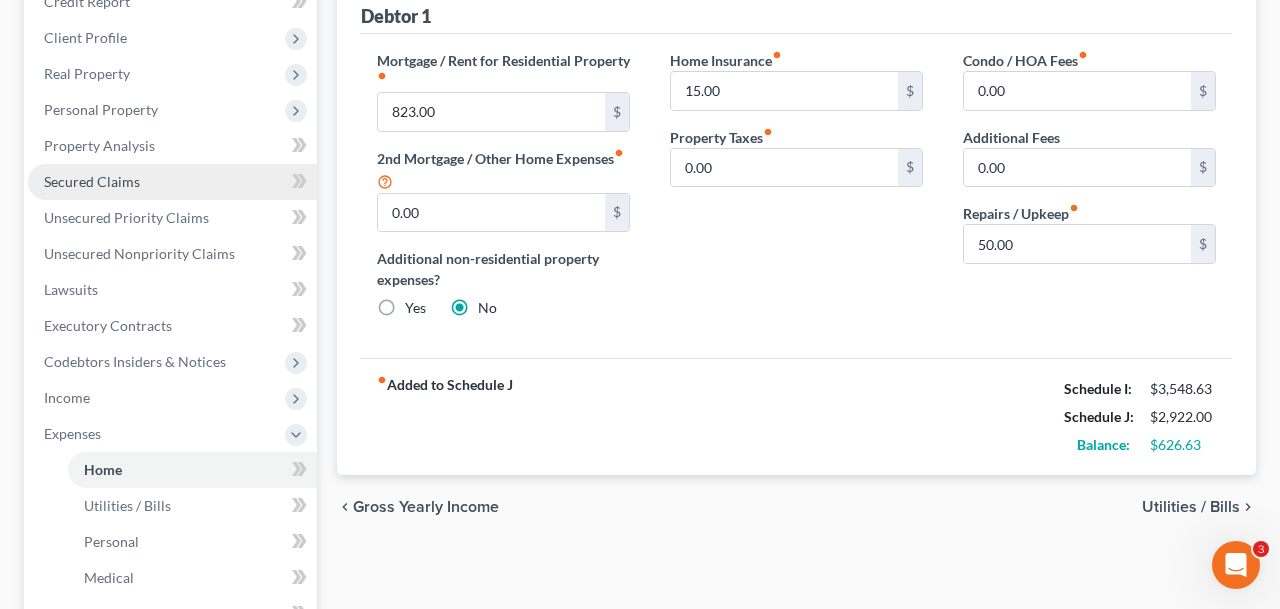click on "Secured Claims" at bounding box center [92, 181] 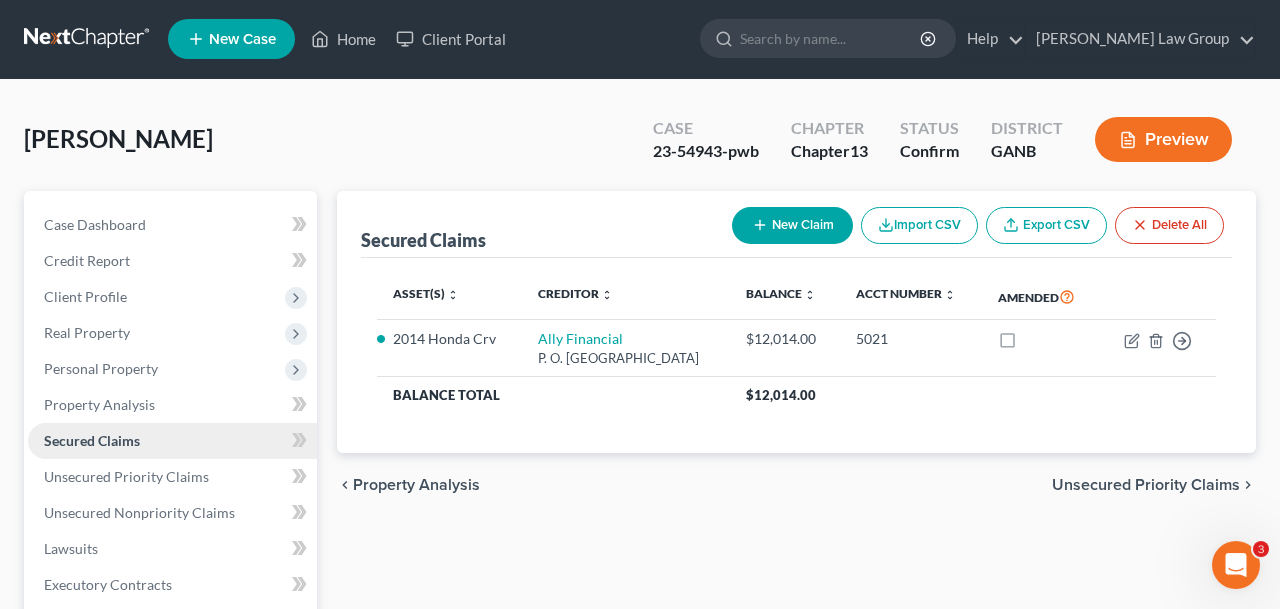 scroll, scrollTop: 0, scrollLeft: 0, axis: both 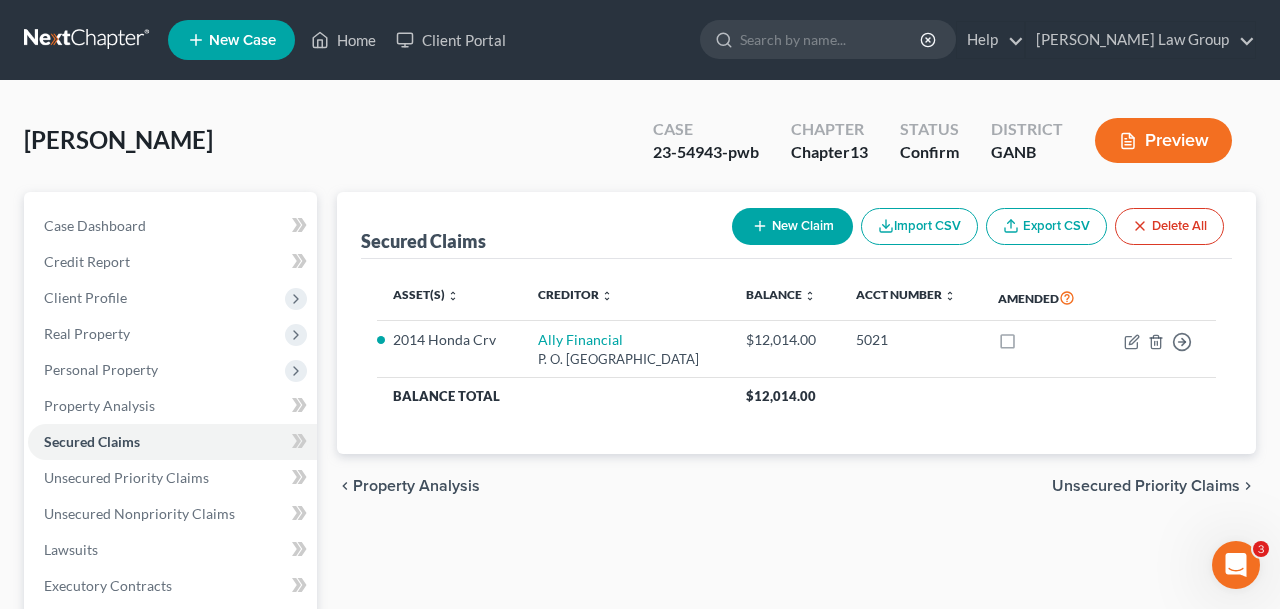 click on "Property Analysis" at bounding box center [416, 486] 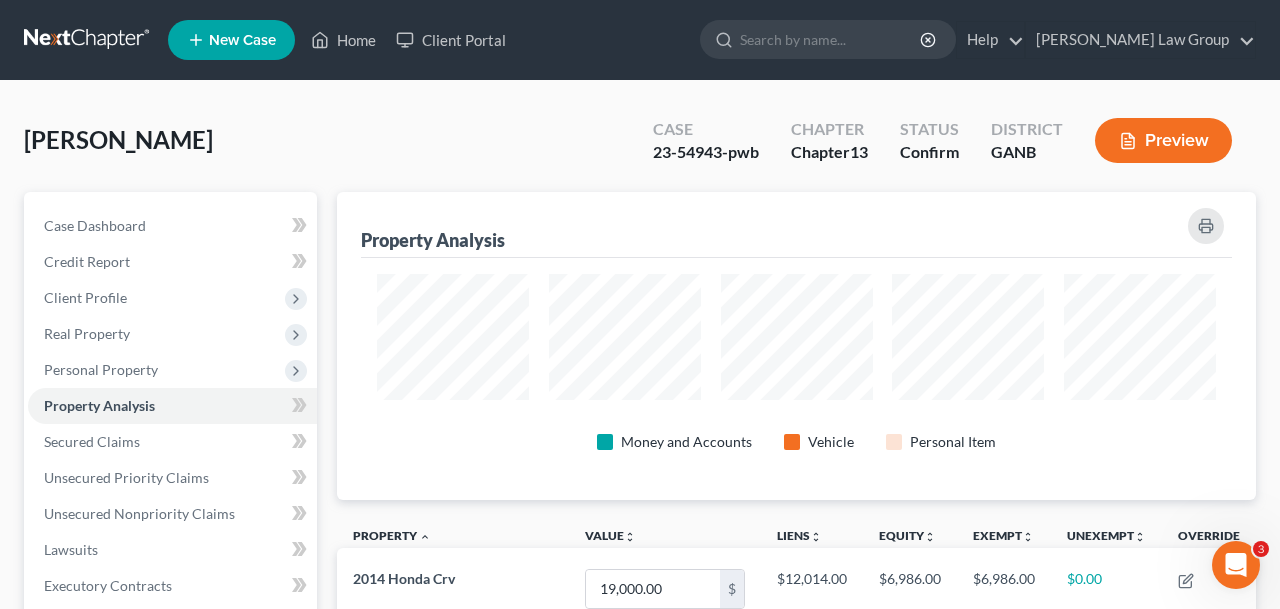 scroll, scrollTop: 999692, scrollLeft: 999081, axis: both 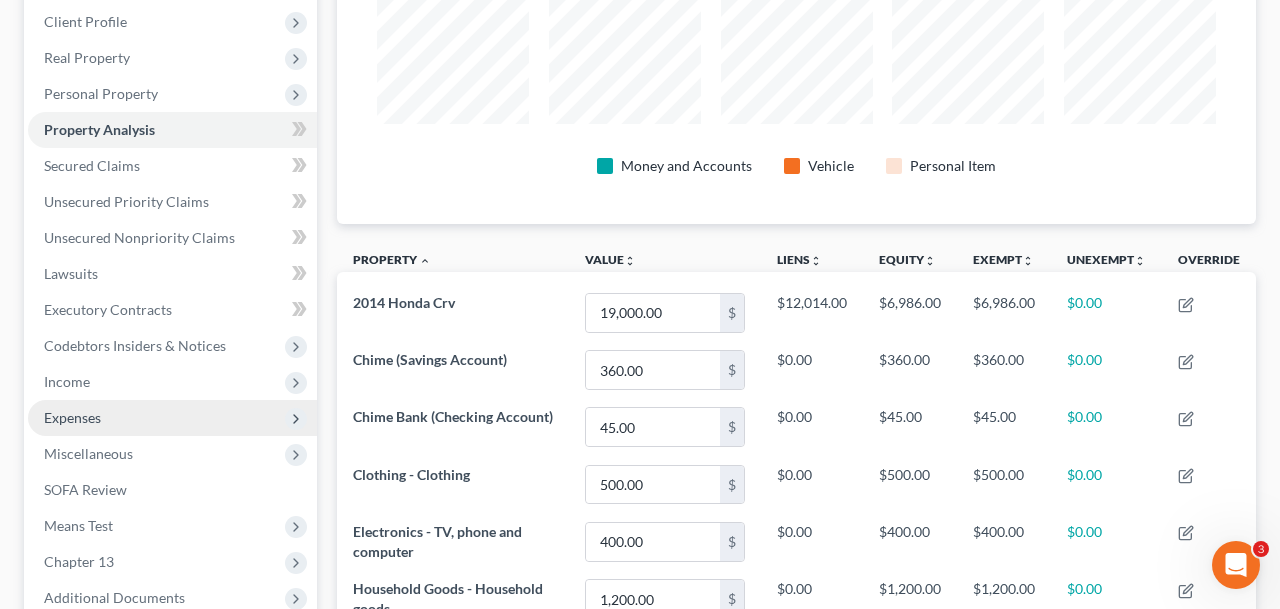 click on "Expenses" at bounding box center (172, 418) 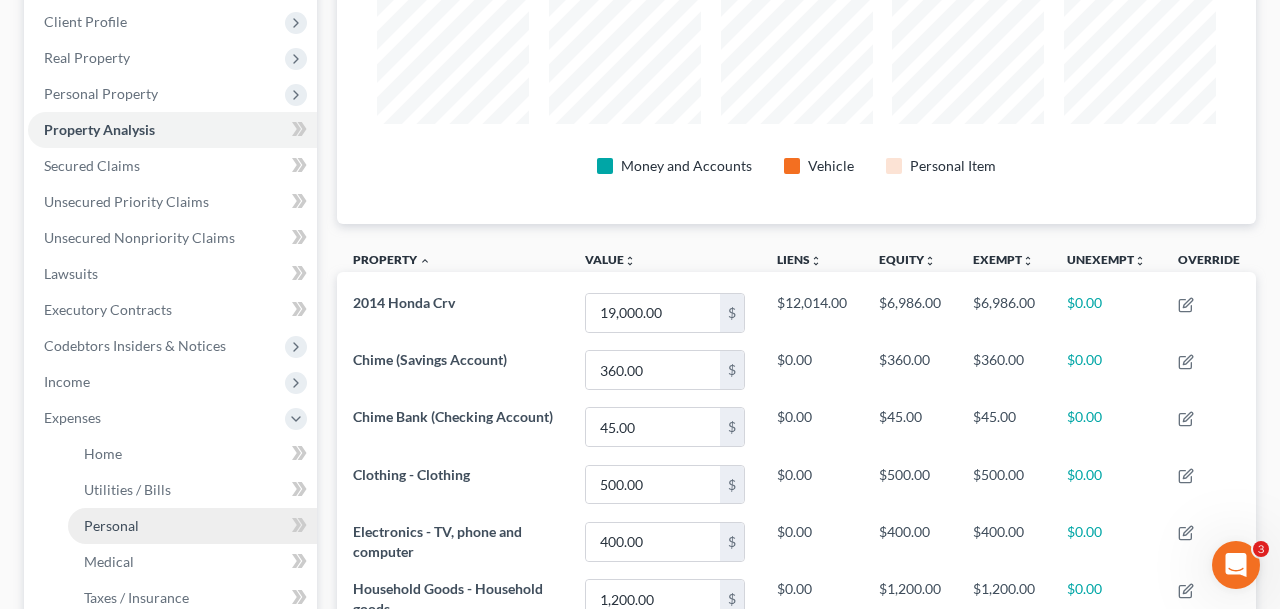 scroll, scrollTop: 376, scrollLeft: 0, axis: vertical 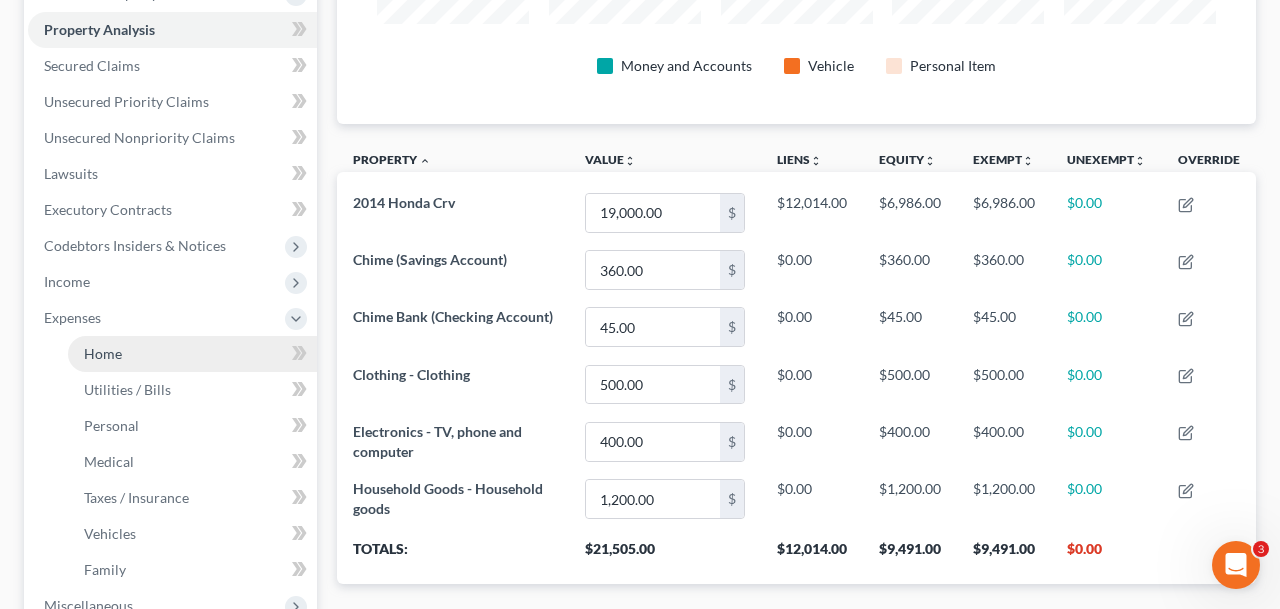click on "Home" at bounding box center [192, 354] 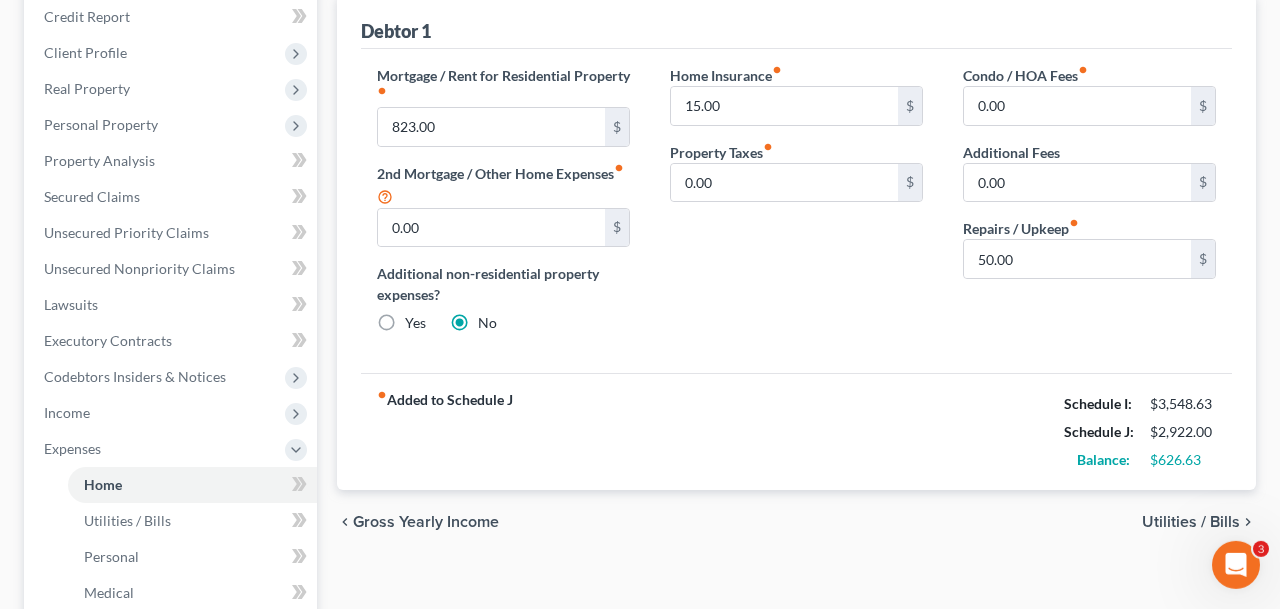 scroll, scrollTop: 351, scrollLeft: 0, axis: vertical 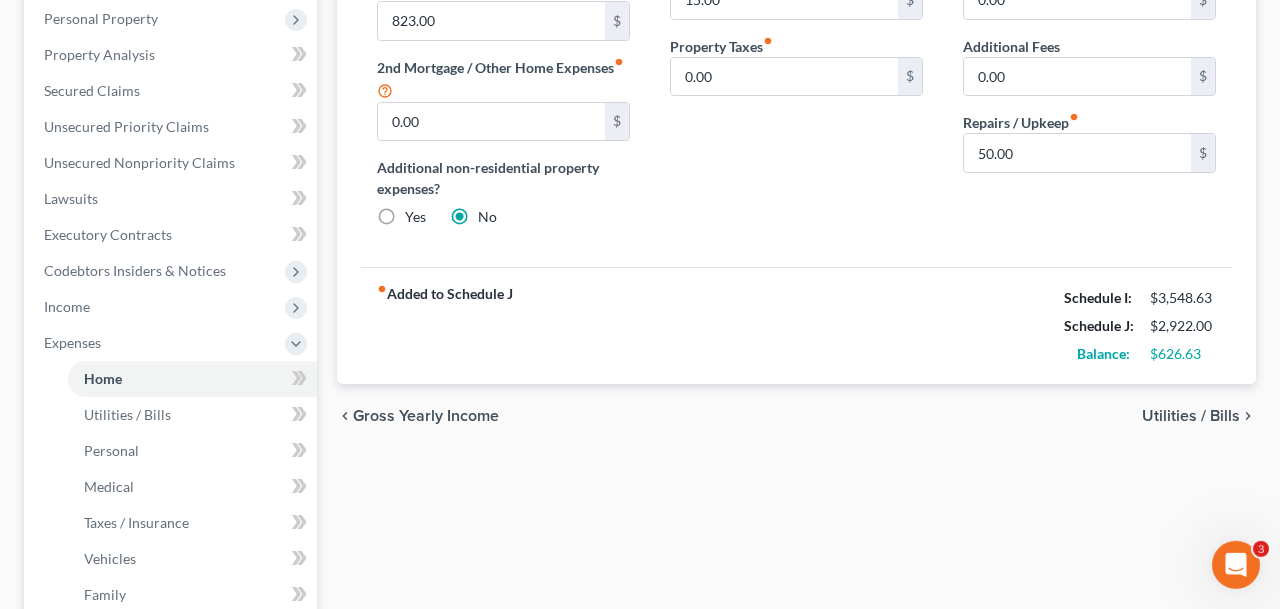 click on "chevron_left
Gross Yearly Income
Utilities / Bills
chevron_right" at bounding box center (796, 416) 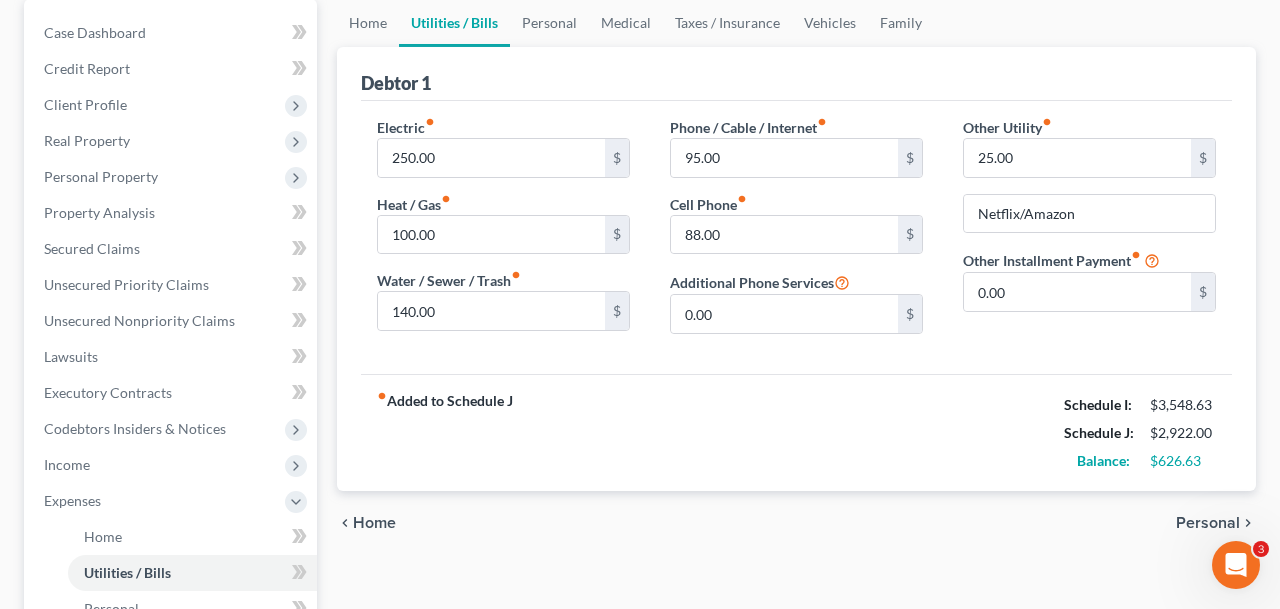 scroll, scrollTop: 204, scrollLeft: 0, axis: vertical 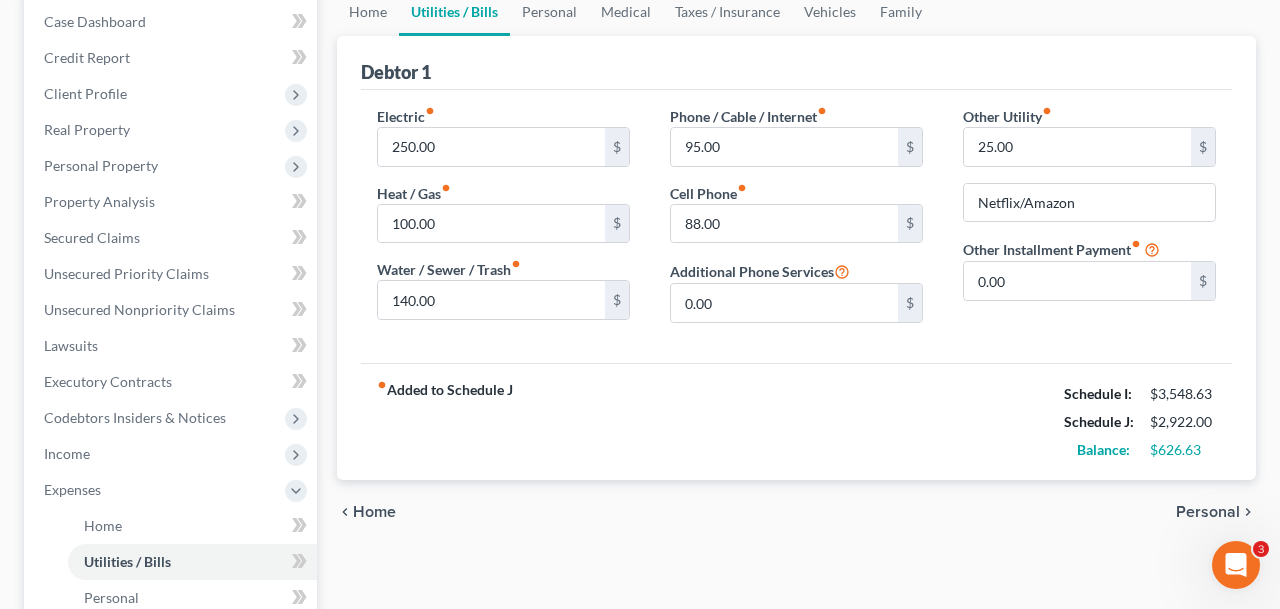 click on "Personal" at bounding box center [1208, 512] 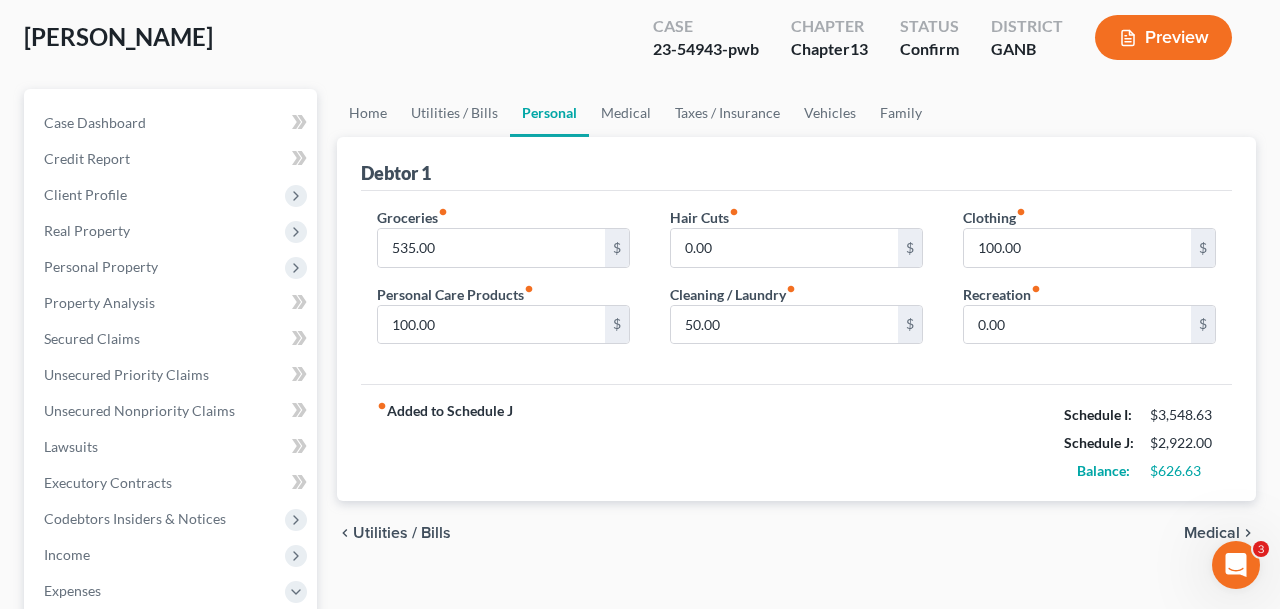 scroll, scrollTop: 142, scrollLeft: 0, axis: vertical 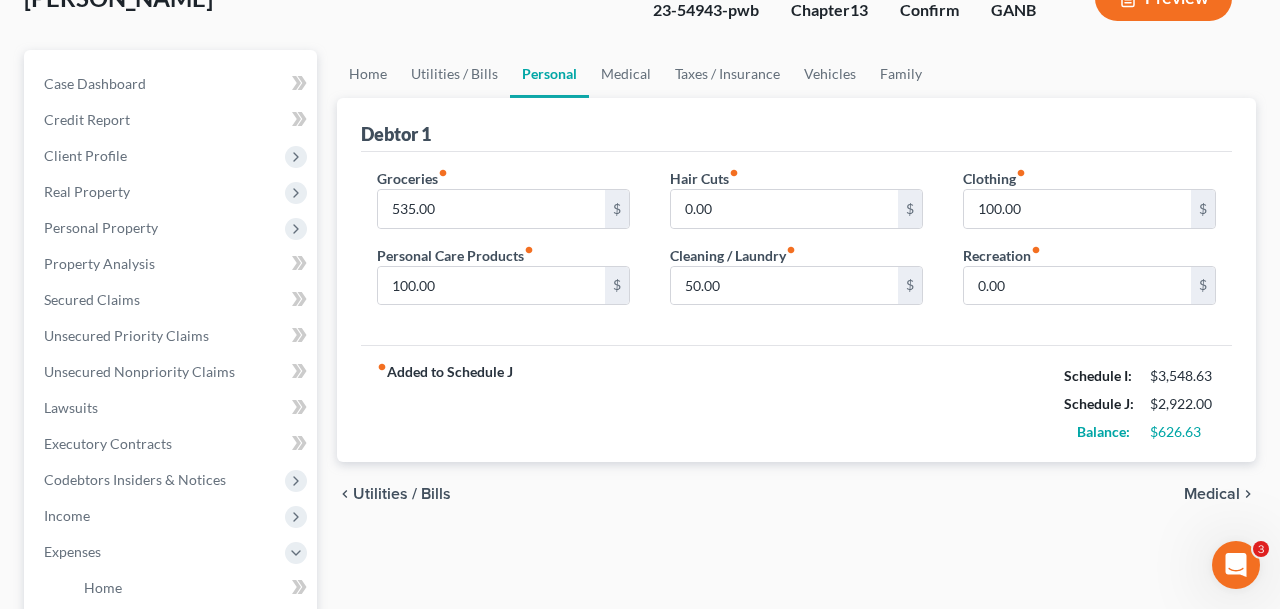 click on "Medical" at bounding box center (1212, 494) 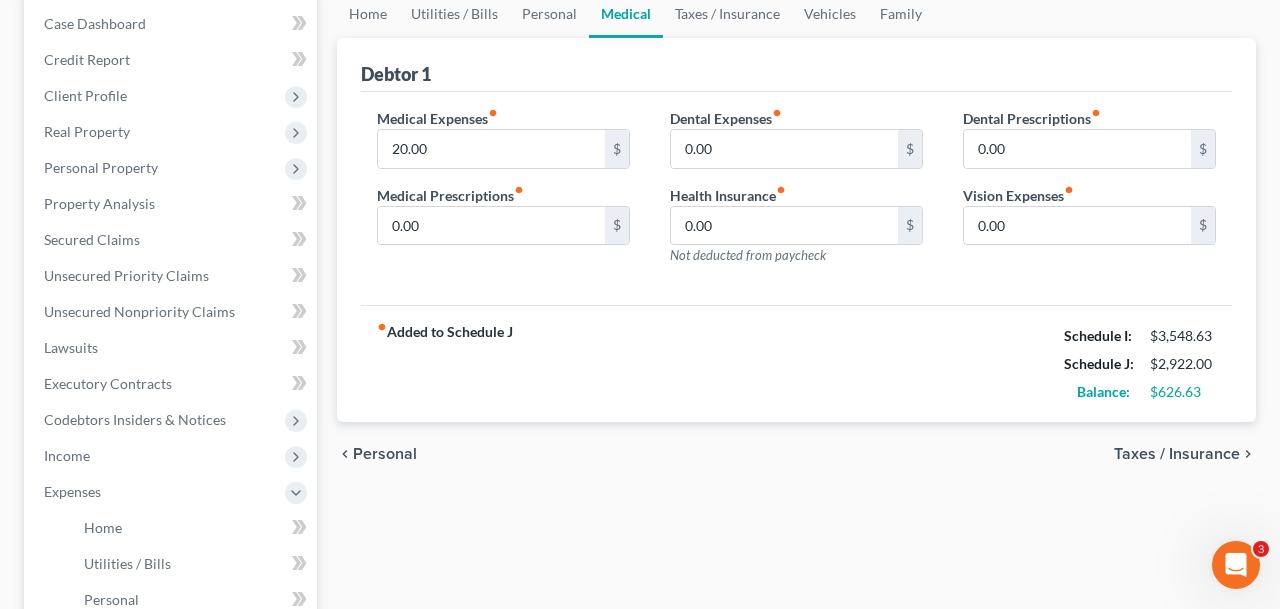 scroll, scrollTop: 204, scrollLeft: 0, axis: vertical 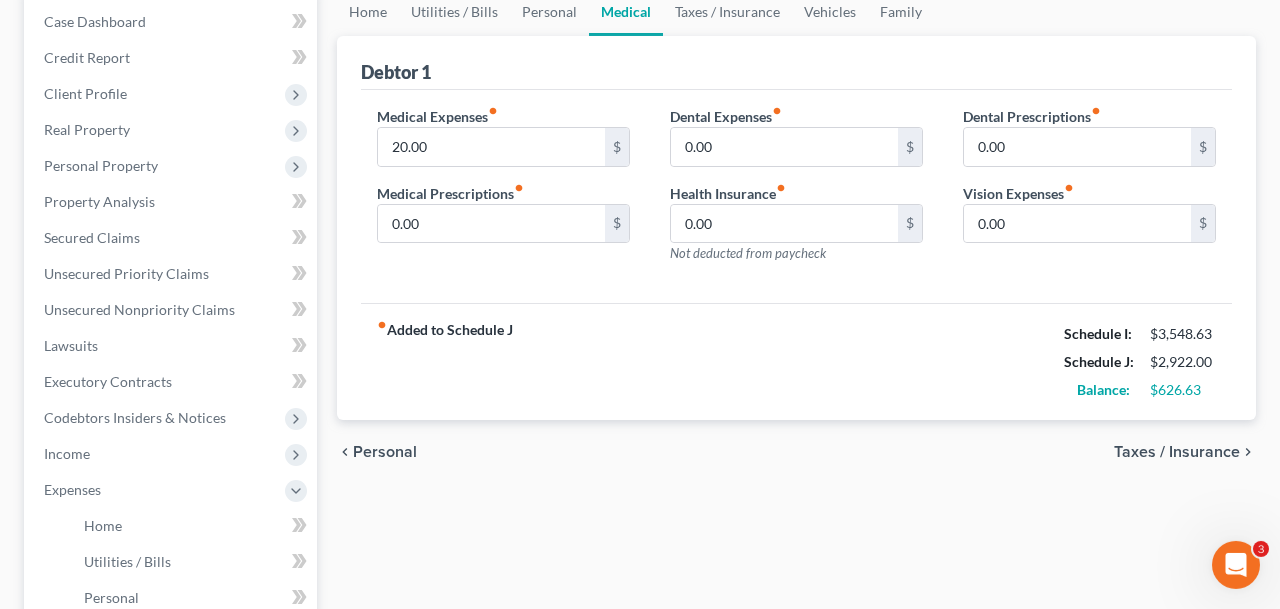 click on "Taxes / Insurance" at bounding box center (1177, 452) 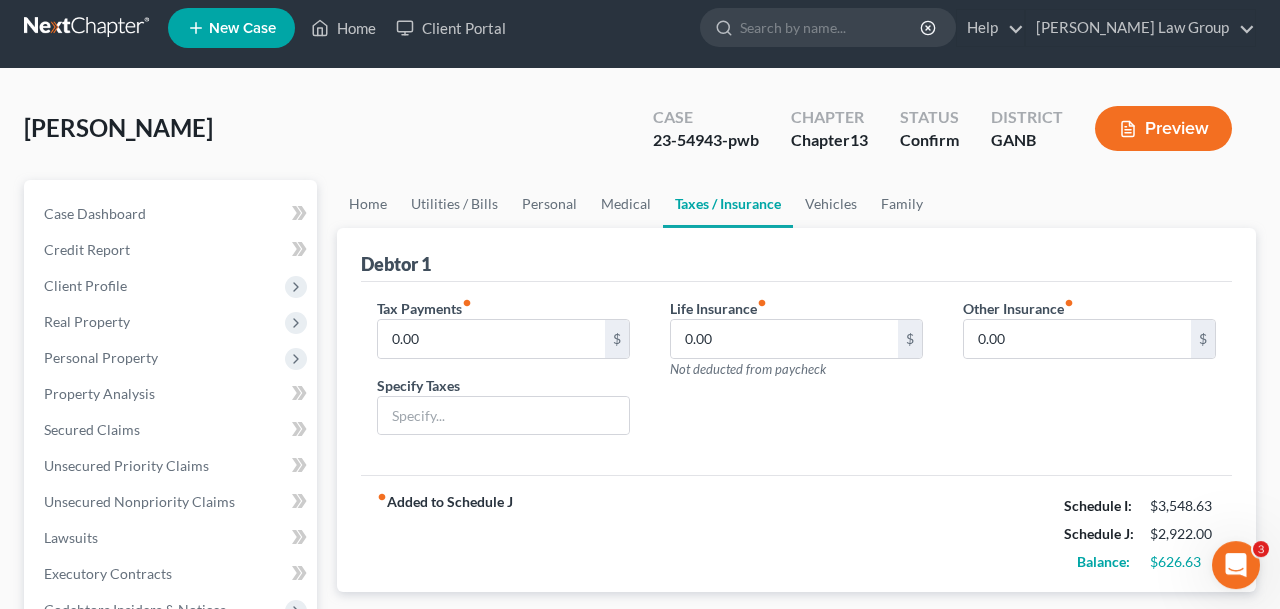 scroll, scrollTop: 2, scrollLeft: 0, axis: vertical 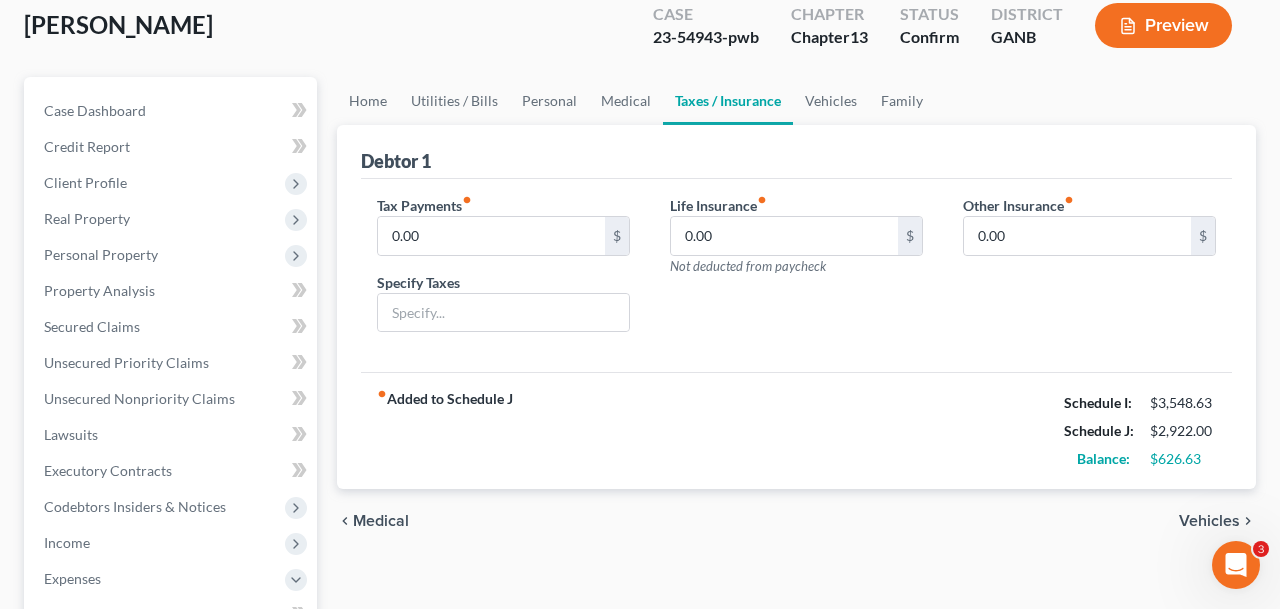 click on "Medical" at bounding box center (381, 521) 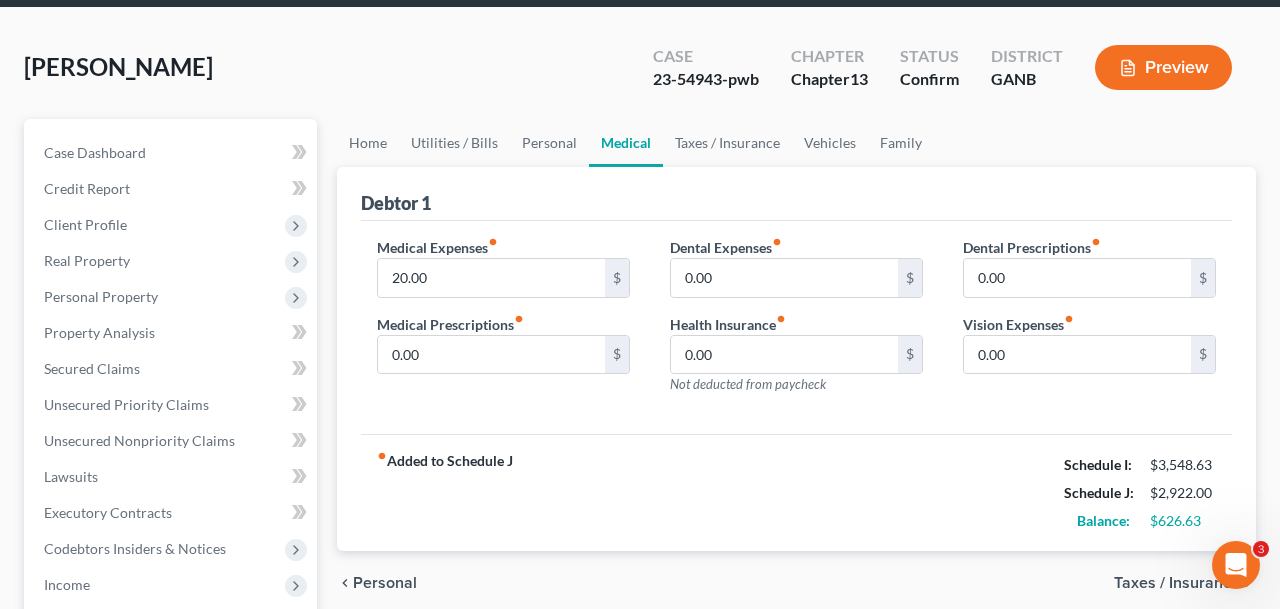 scroll, scrollTop: 215, scrollLeft: 0, axis: vertical 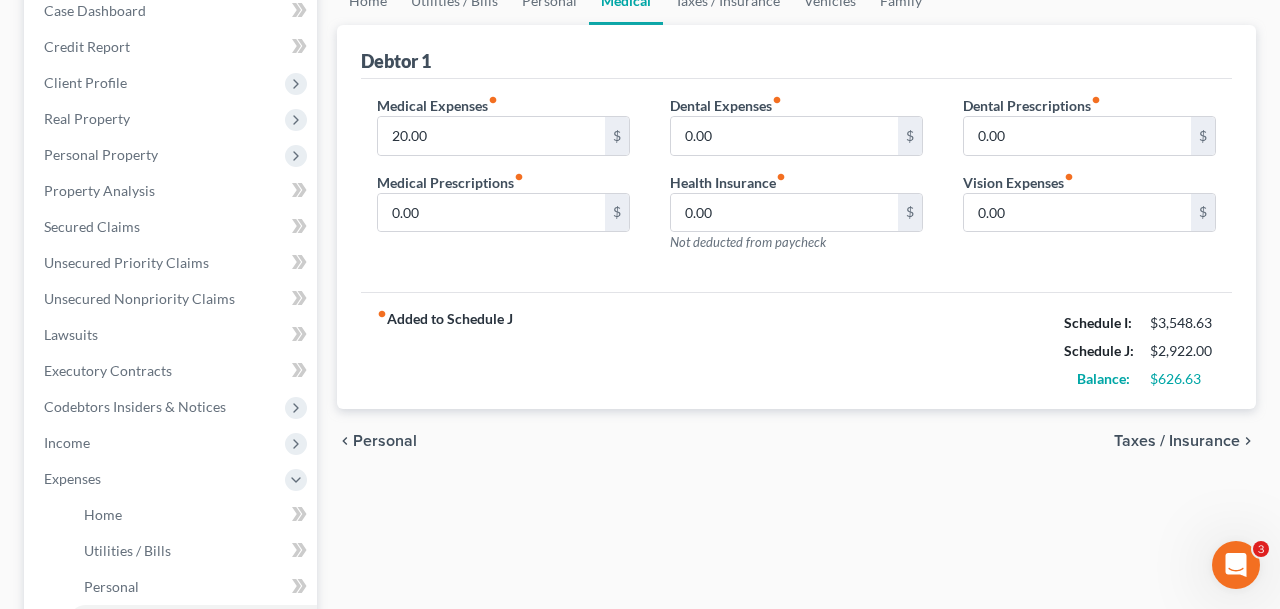 click on "Personal" at bounding box center (385, 441) 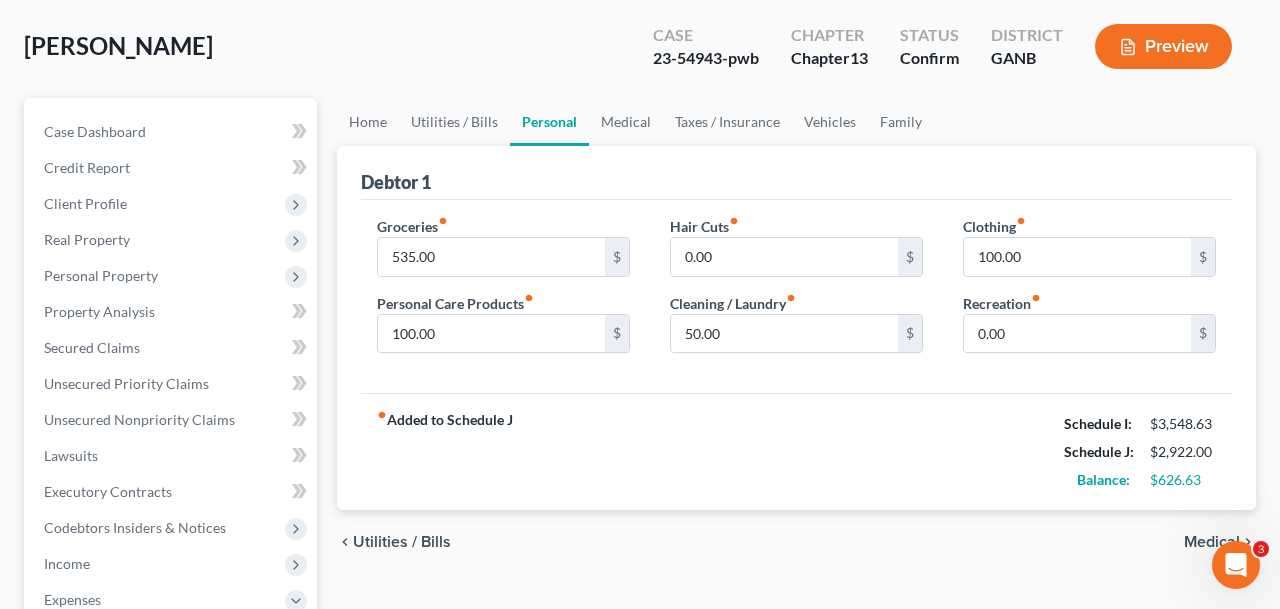 scroll, scrollTop: 220, scrollLeft: 0, axis: vertical 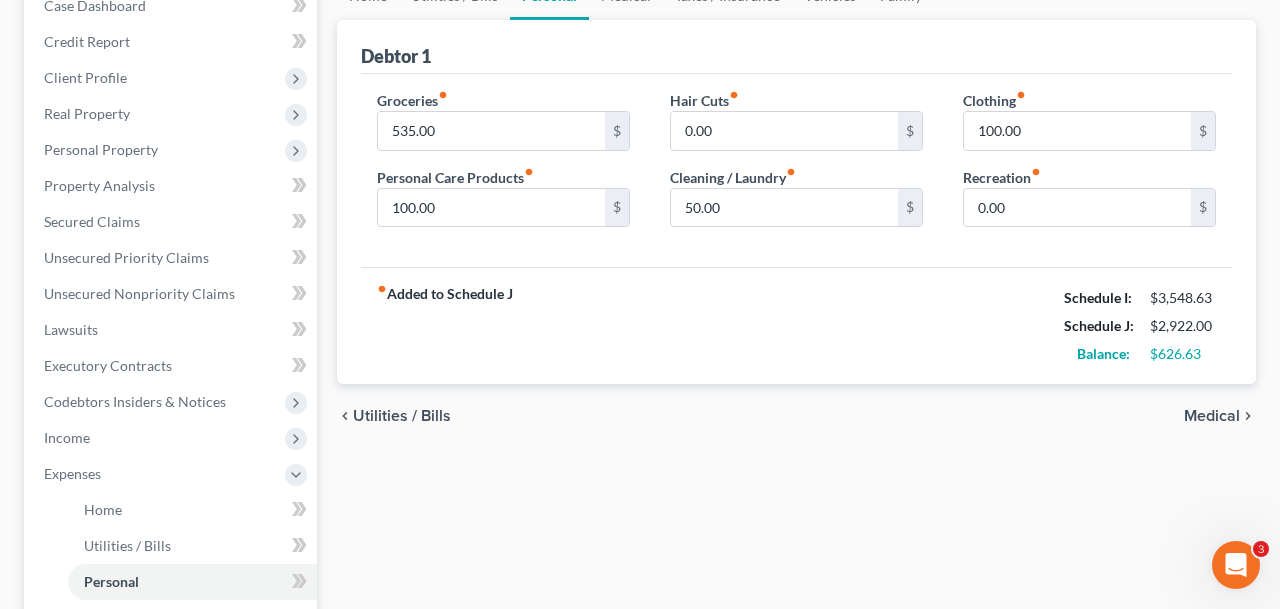 click on "Utilities / Bills" at bounding box center [402, 416] 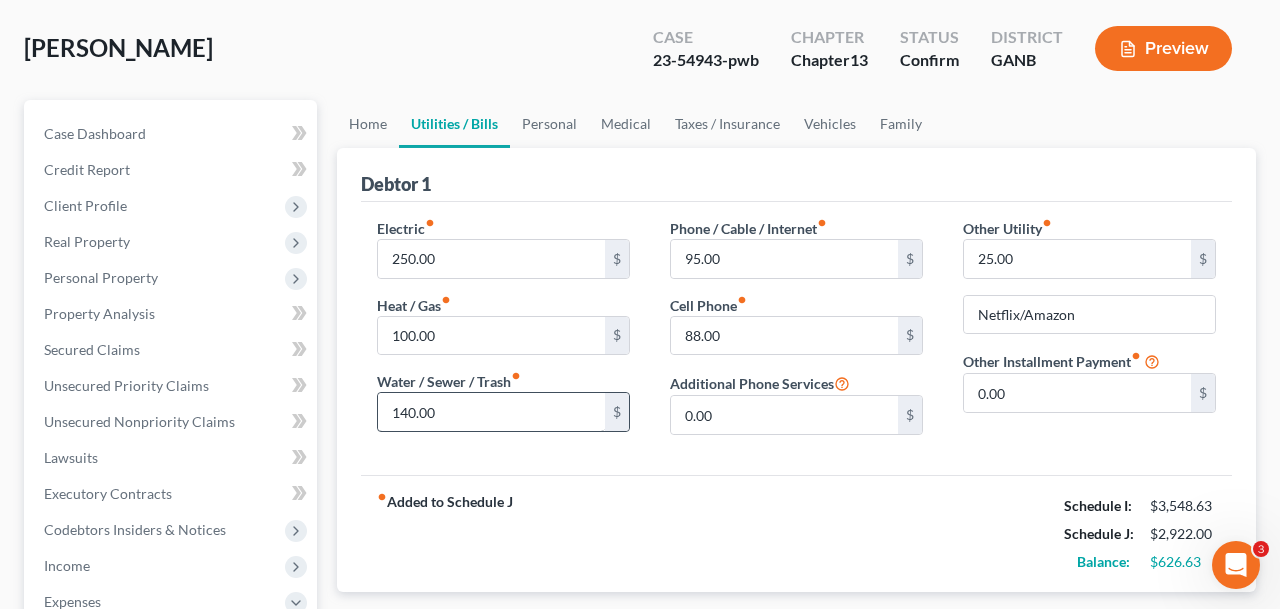 scroll, scrollTop: 204, scrollLeft: 0, axis: vertical 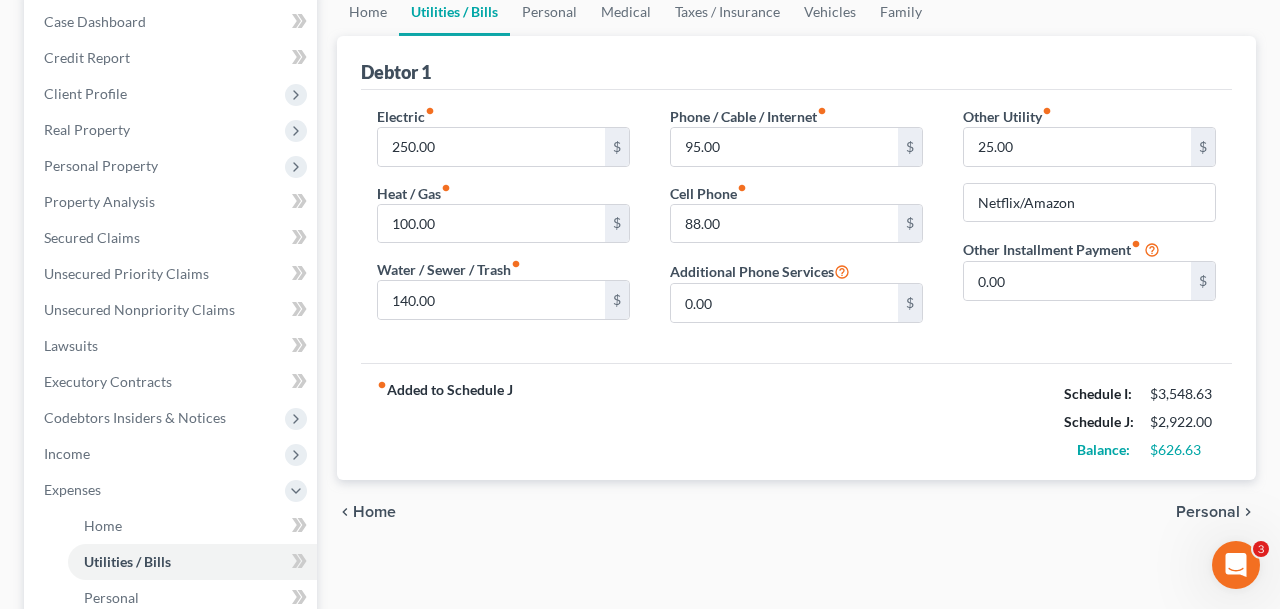 click on "Home" at bounding box center [374, 512] 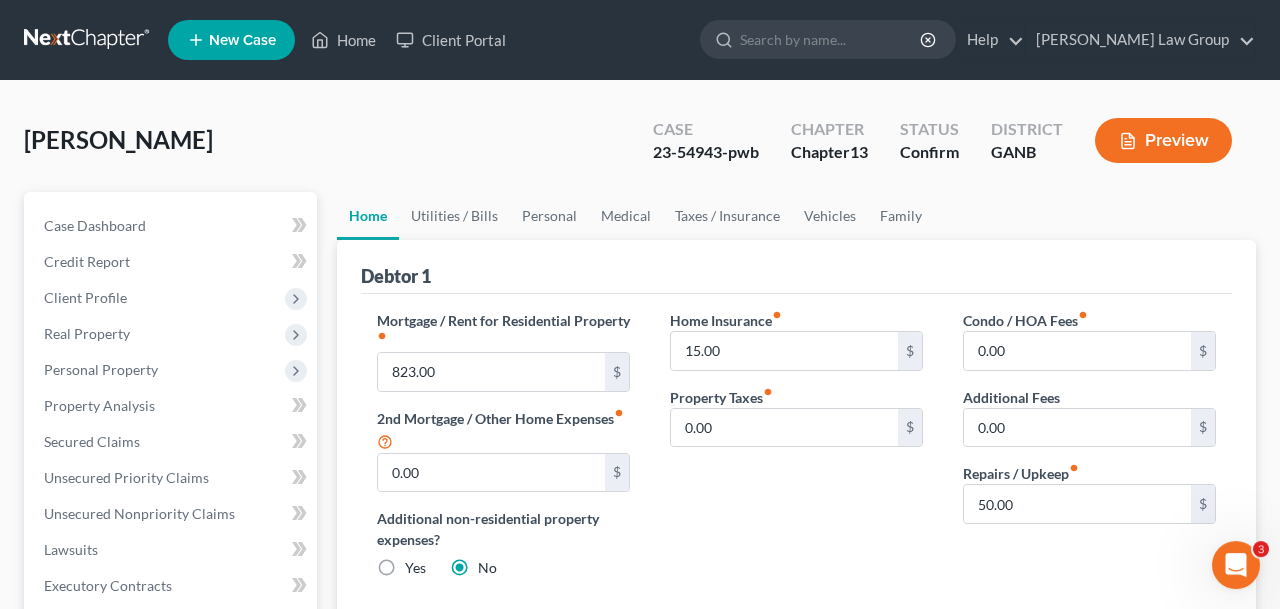 scroll, scrollTop: 0, scrollLeft: 0, axis: both 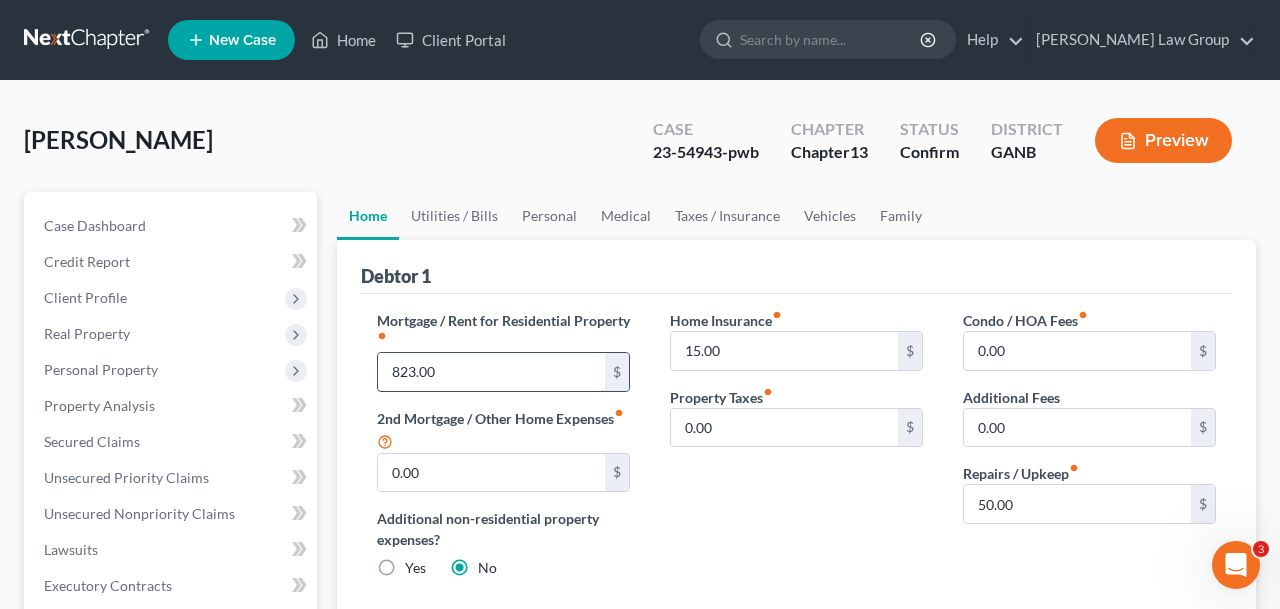 drag, startPoint x: 448, startPoint y: 378, endPoint x: 292, endPoint y: 378, distance: 156 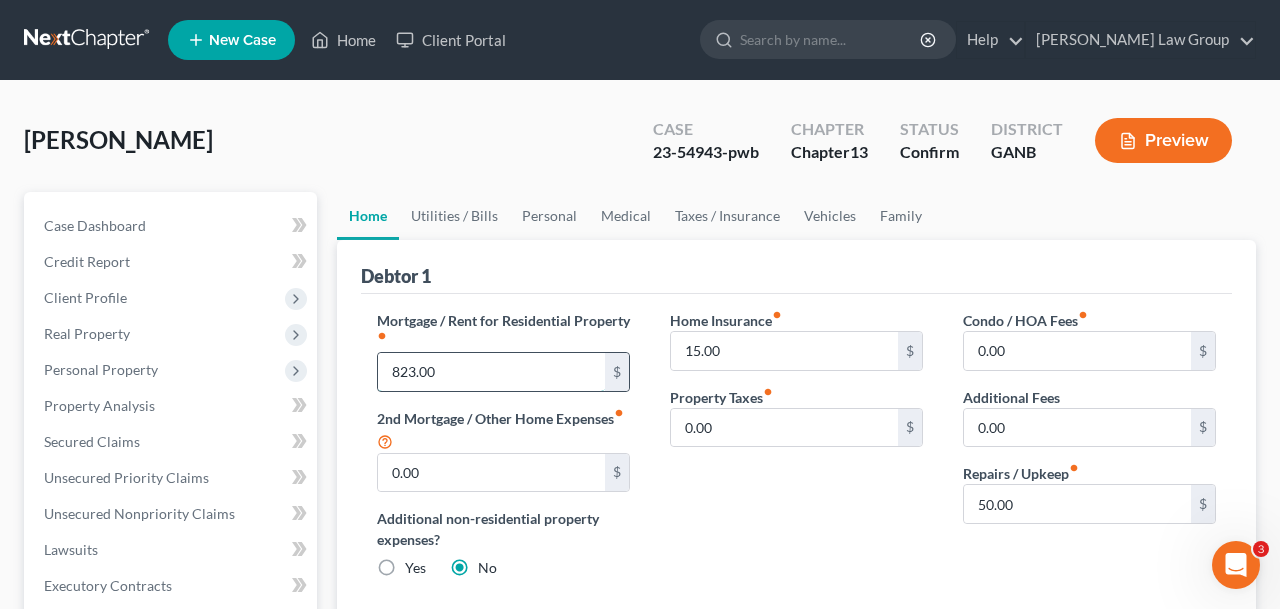 drag, startPoint x: 394, startPoint y: 372, endPoint x: 497, endPoint y: 372, distance: 103 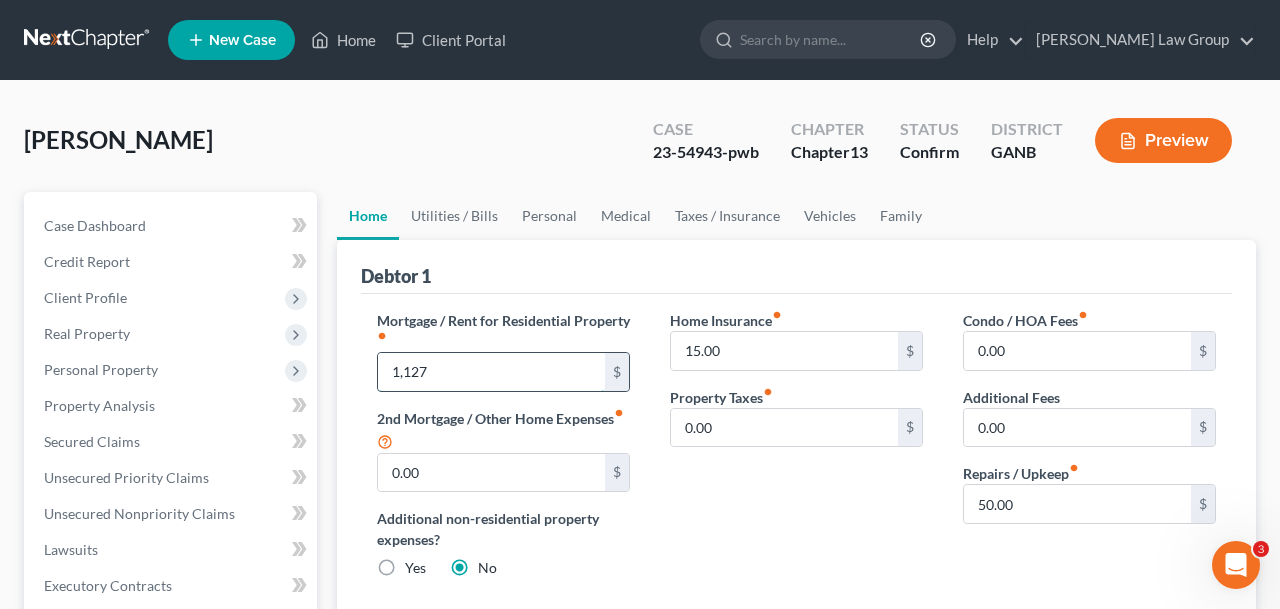 type on "1,127" 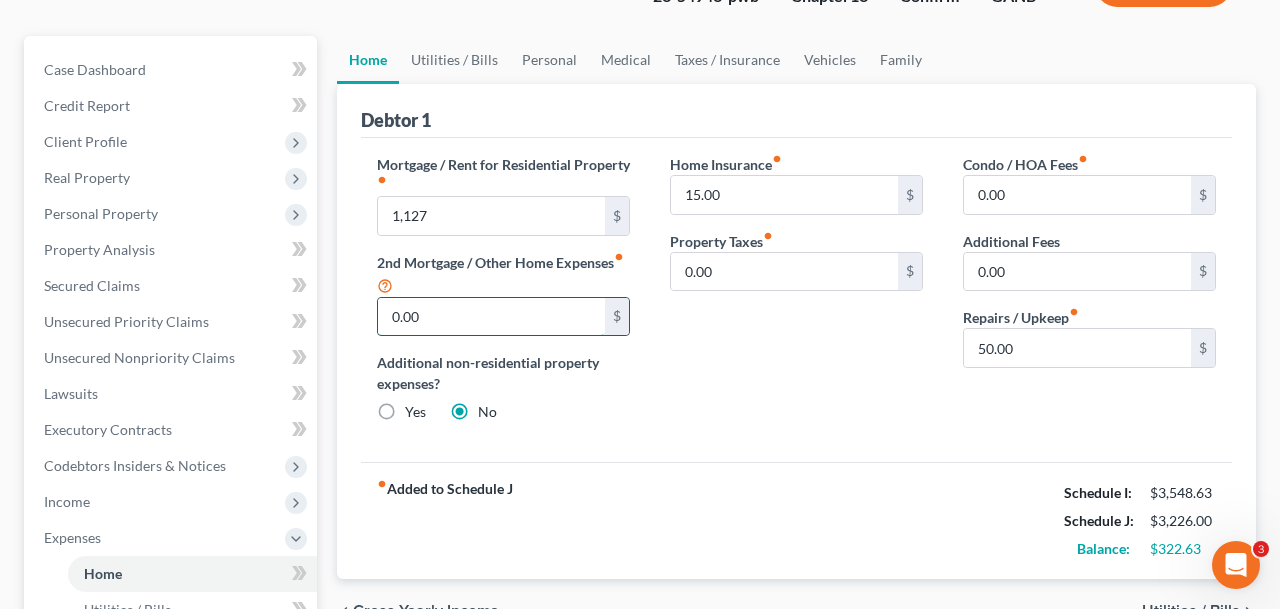 scroll, scrollTop: 209, scrollLeft: 0, axis: vertical 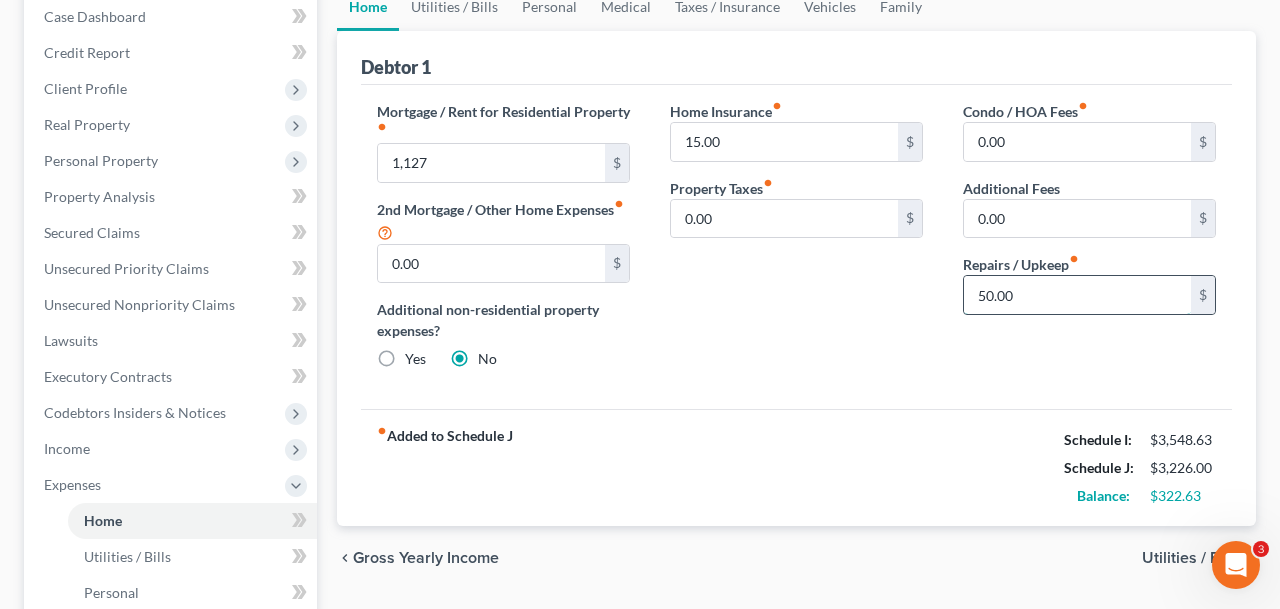 drag, startPoint x: 1038, startPoint y: 299, endPoint x: 920, endPoint y: 299, distance: 118 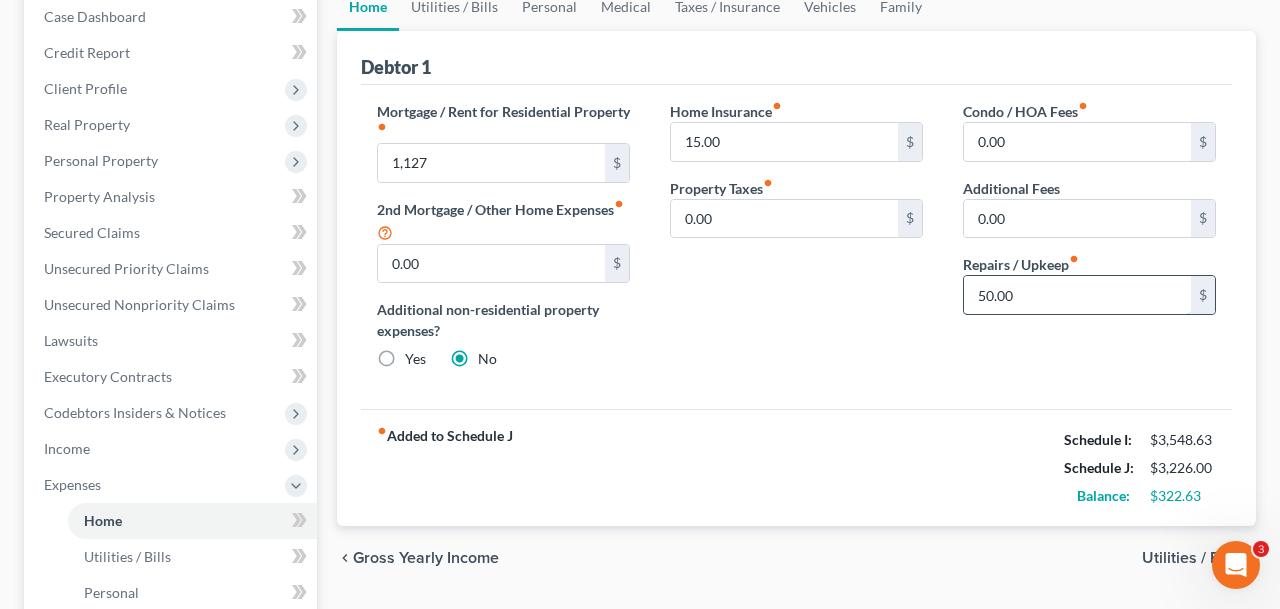 drag, startPoint x: 1049, startPoint y: 297, endPoint x: 964, endPoint y: 297, distance: 85 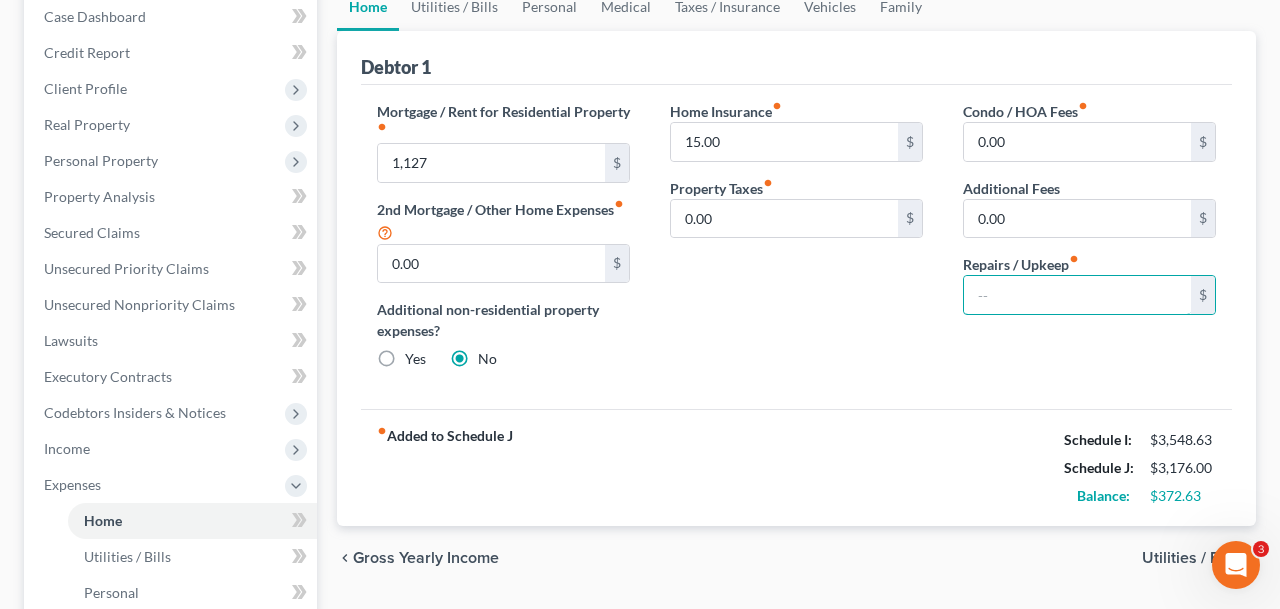 type 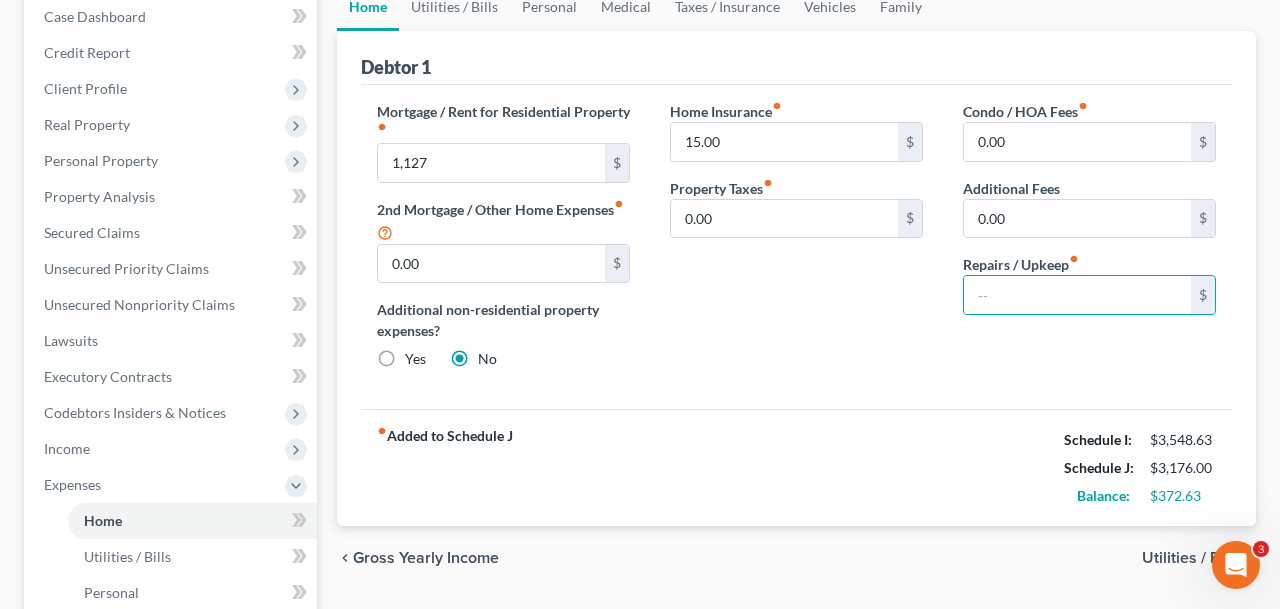 type 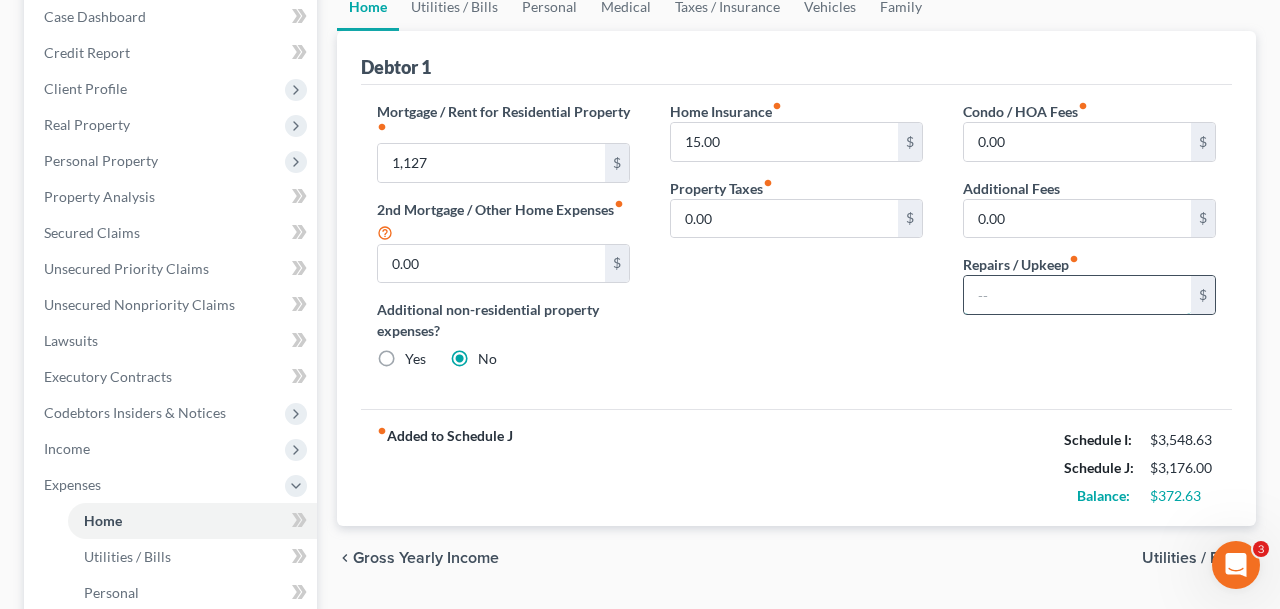 click at bounding box center (1077, 295) 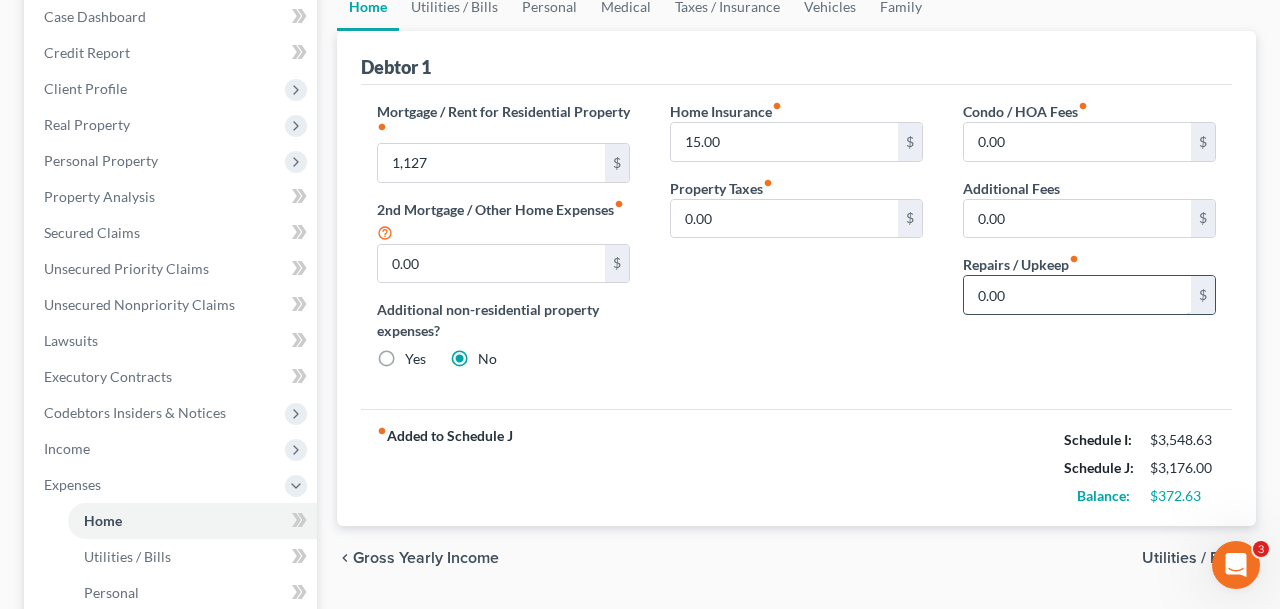 type on "0.00" 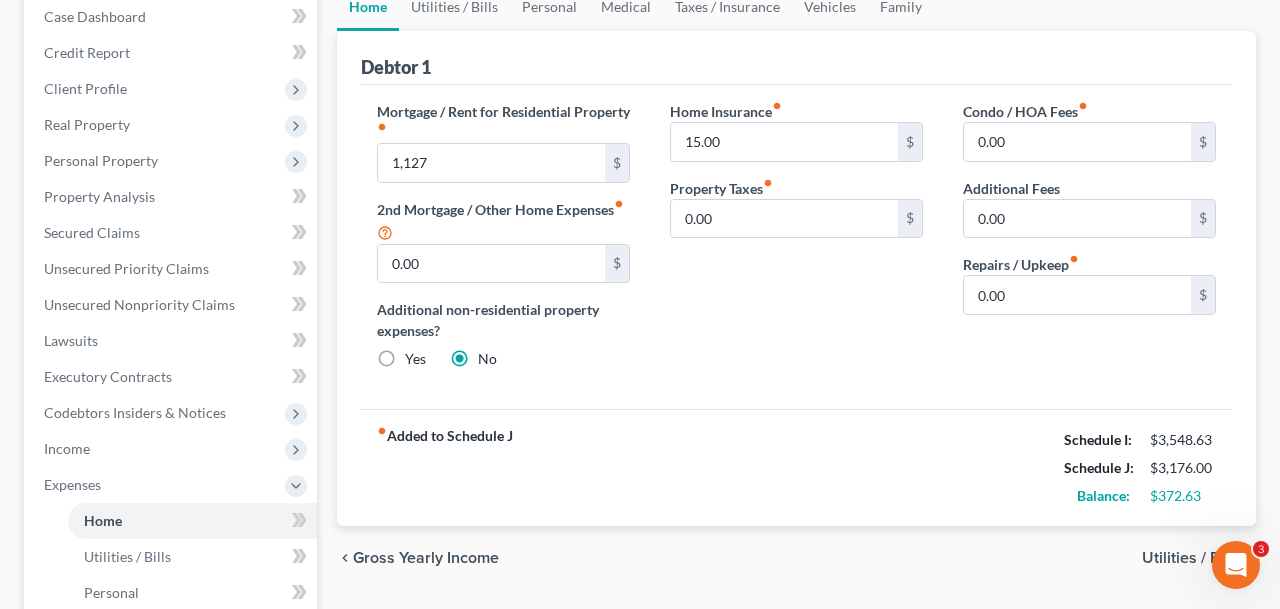 scroll, scrollTop: 226, scrollLeft: 0, axis: vertical 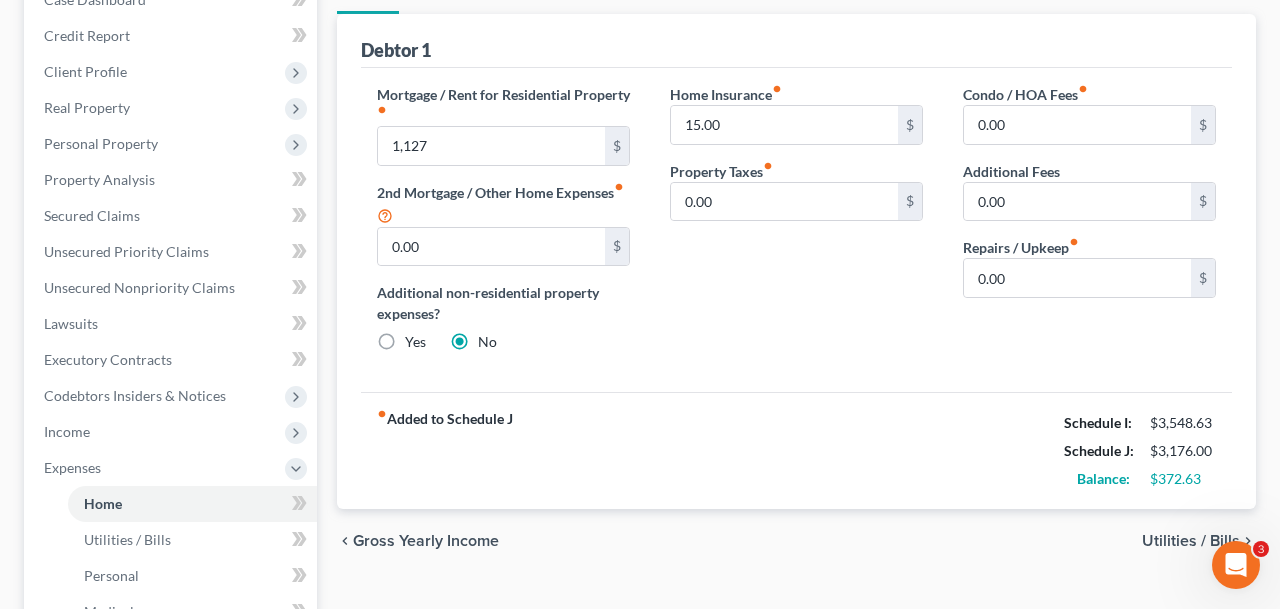 click on "fiber_manual_record  Added to Schedule J Schedule I: $3,548.63 Schedule J: $3,176.00 Balance: $372.63" at bounding box center (796, 450) 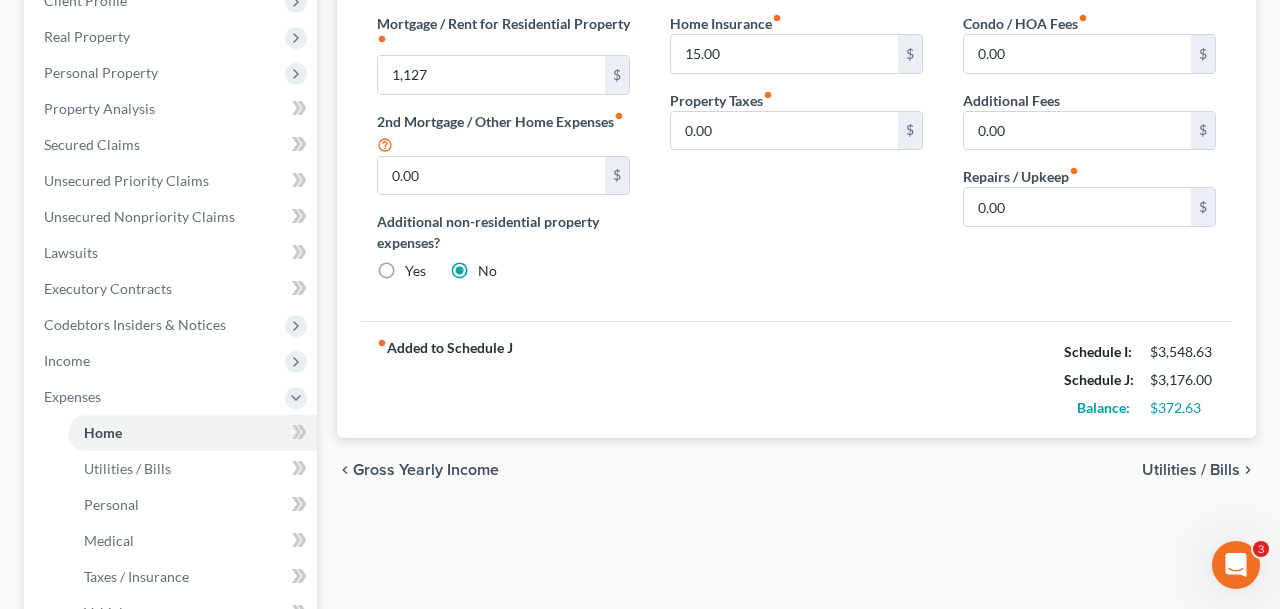 scroll, scrollTop: 298, scrollLeft: 0, axis: vertical 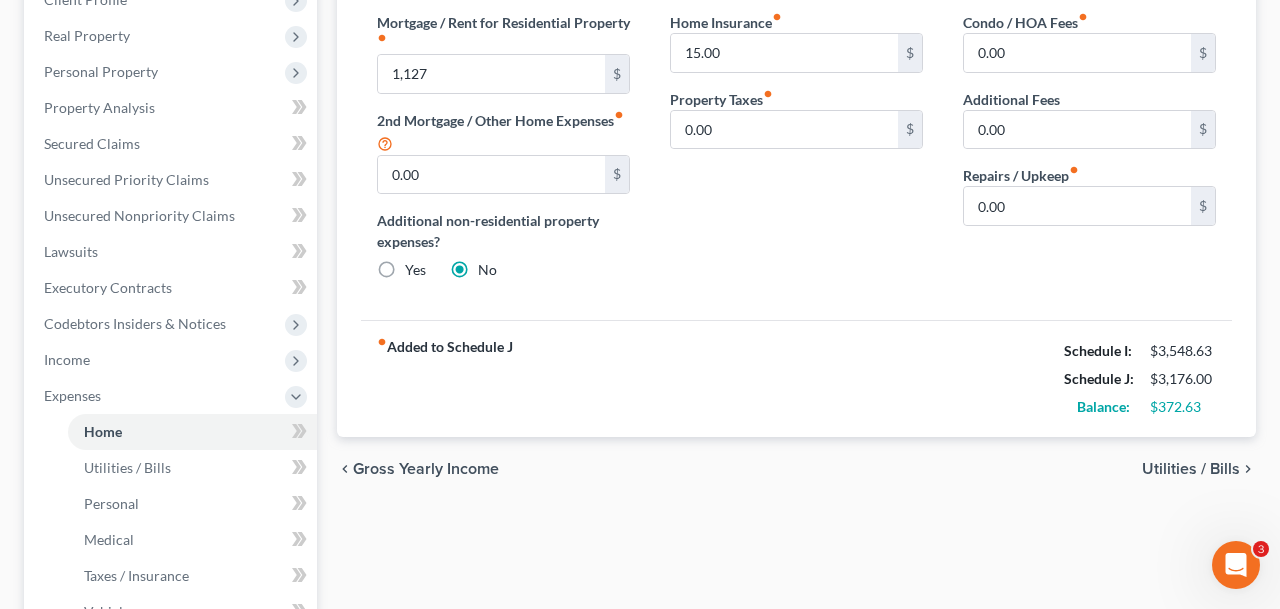 click on "Utilities / Bills" at bounding box center [1191, 469] 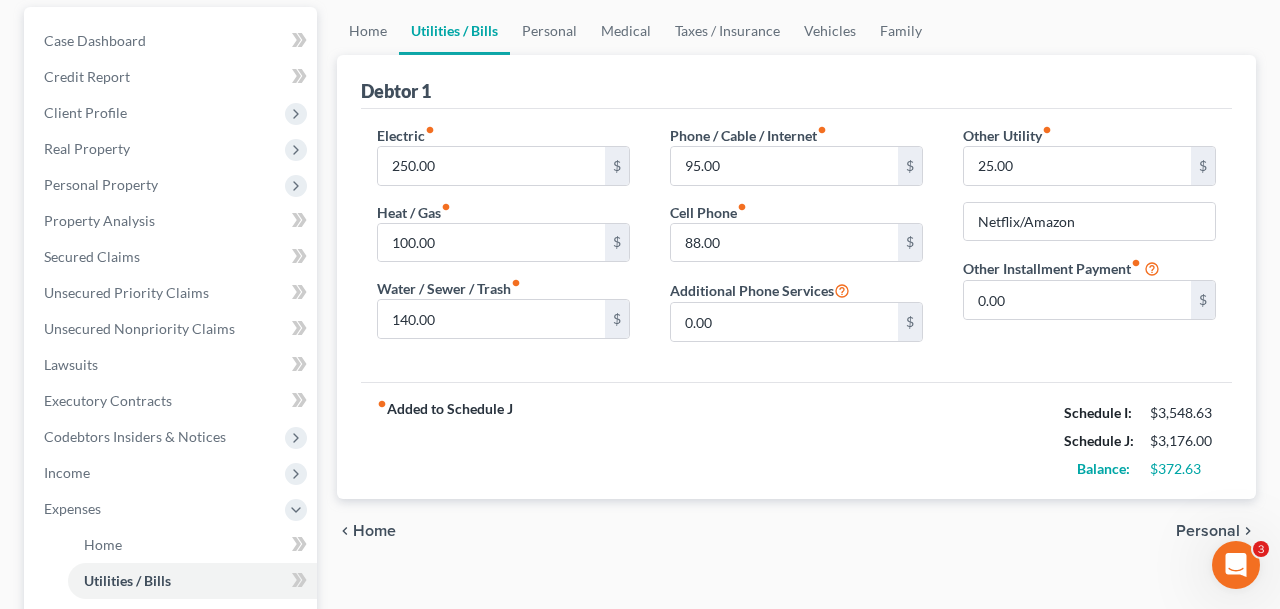 scroll, scrollTop: 196, scrollLeft: 0, axis: vertical 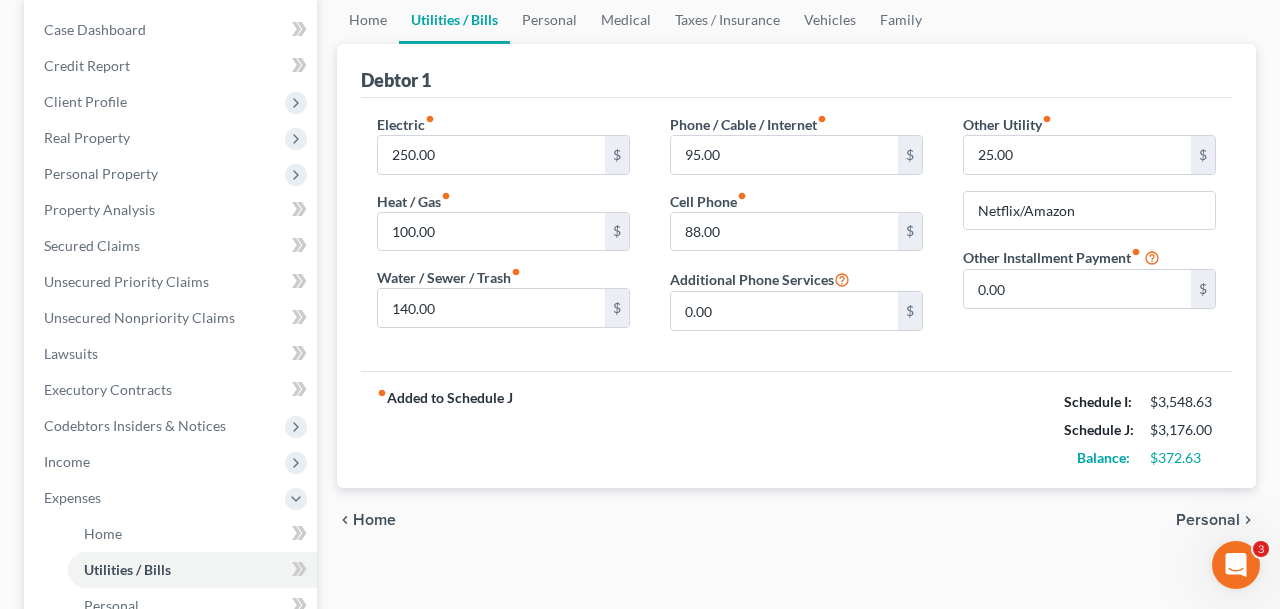click on "Personal" at bounding box center (1208, 520) 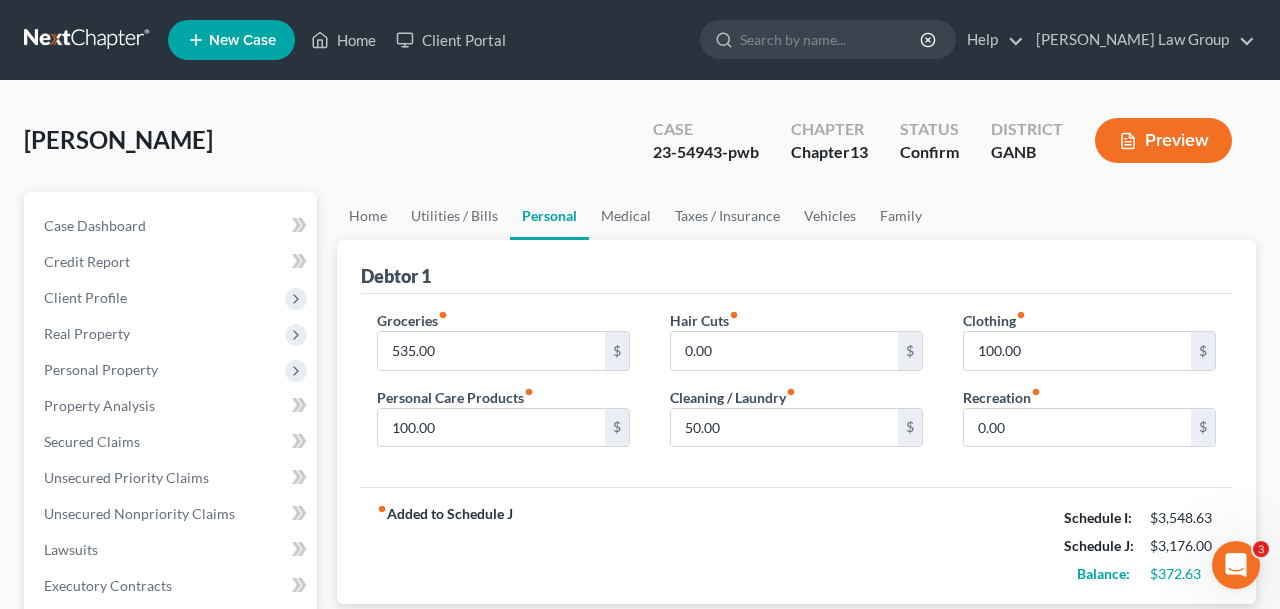 scroll, scrollTop: 0, scrollLeft: 0, axis: both 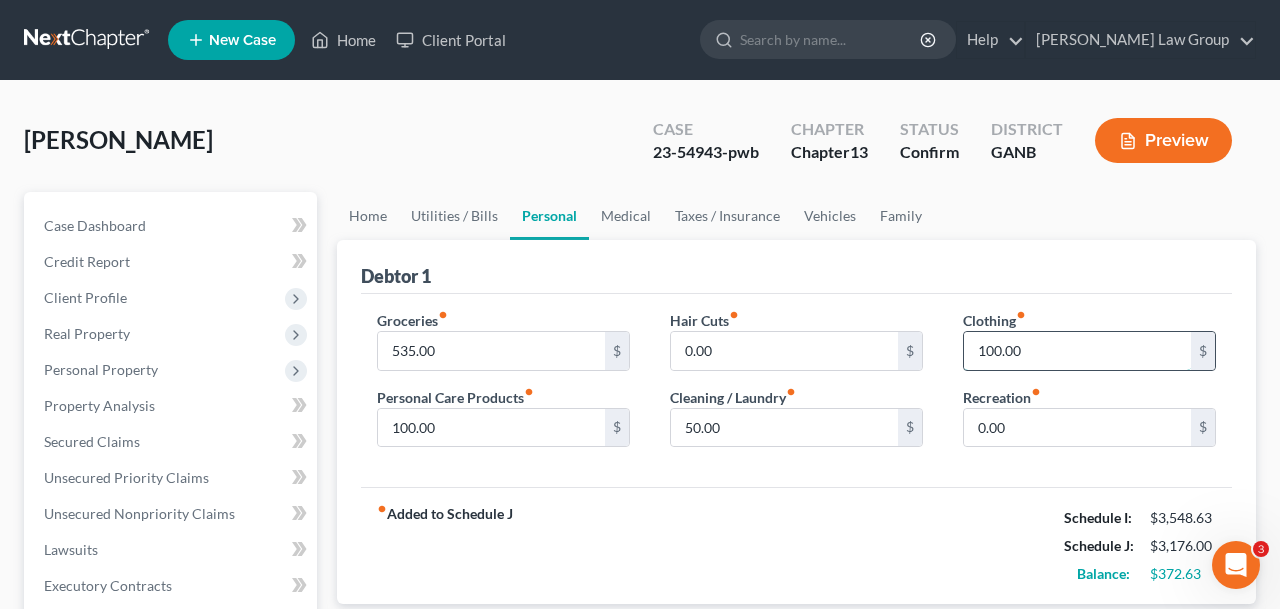 drag, startPoint x: 1070, startPoint y: 351, endPoint x: 904, endPoint y: 351, distance: 166 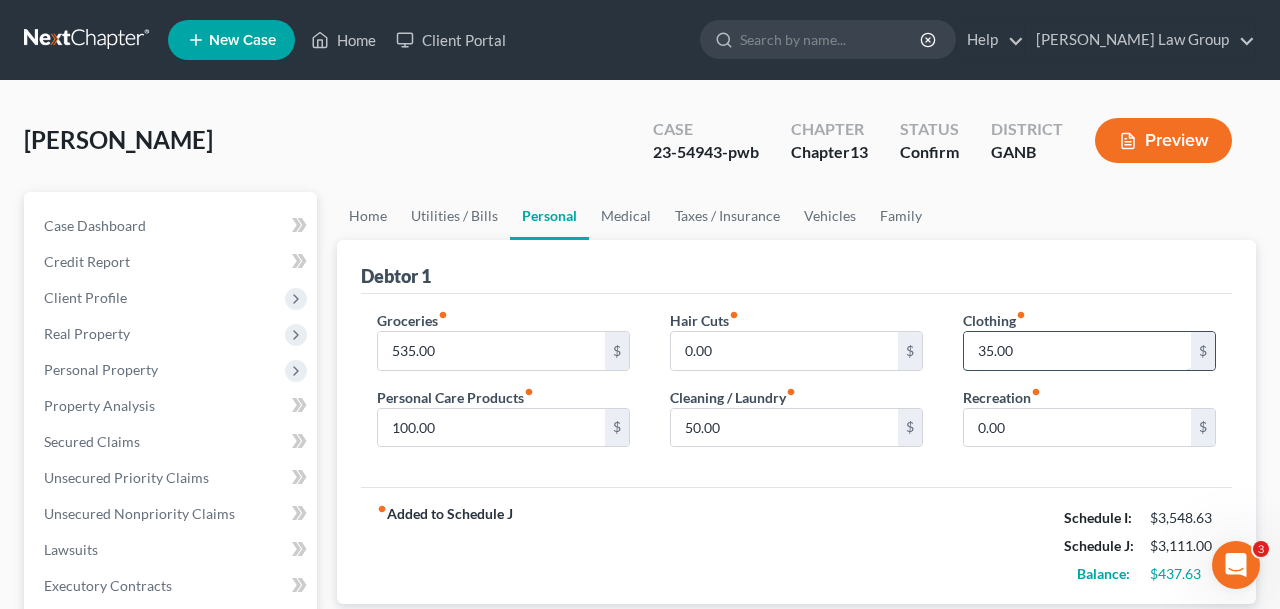 type on "35.00" 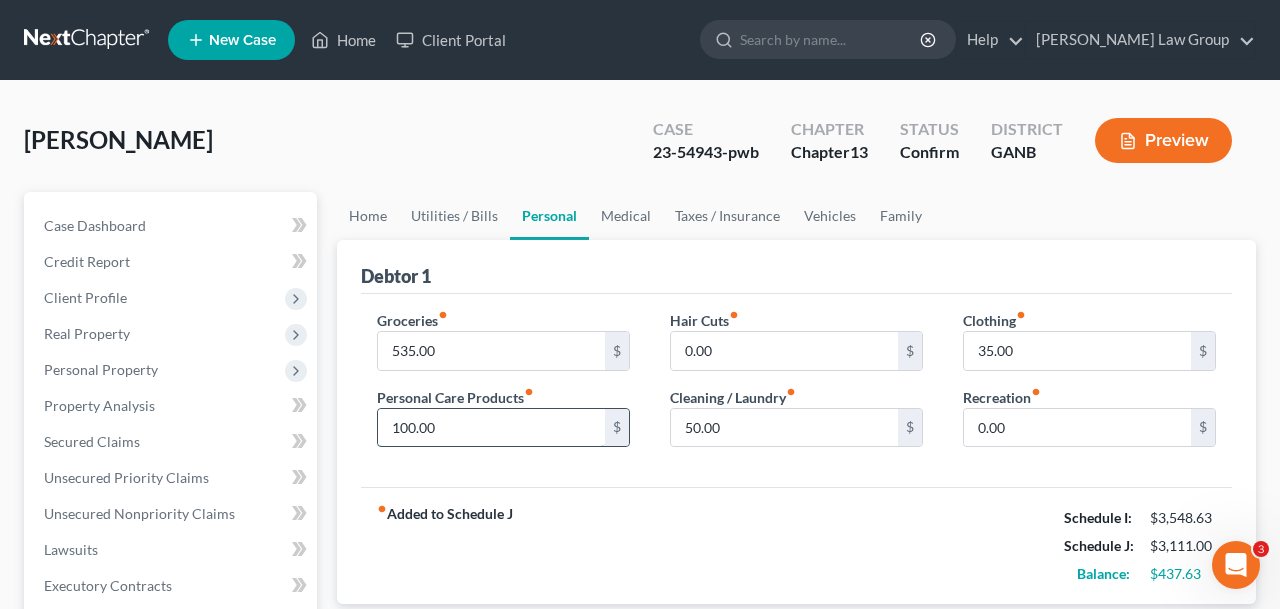 click on "100.00" at bounding box center (491, 428) 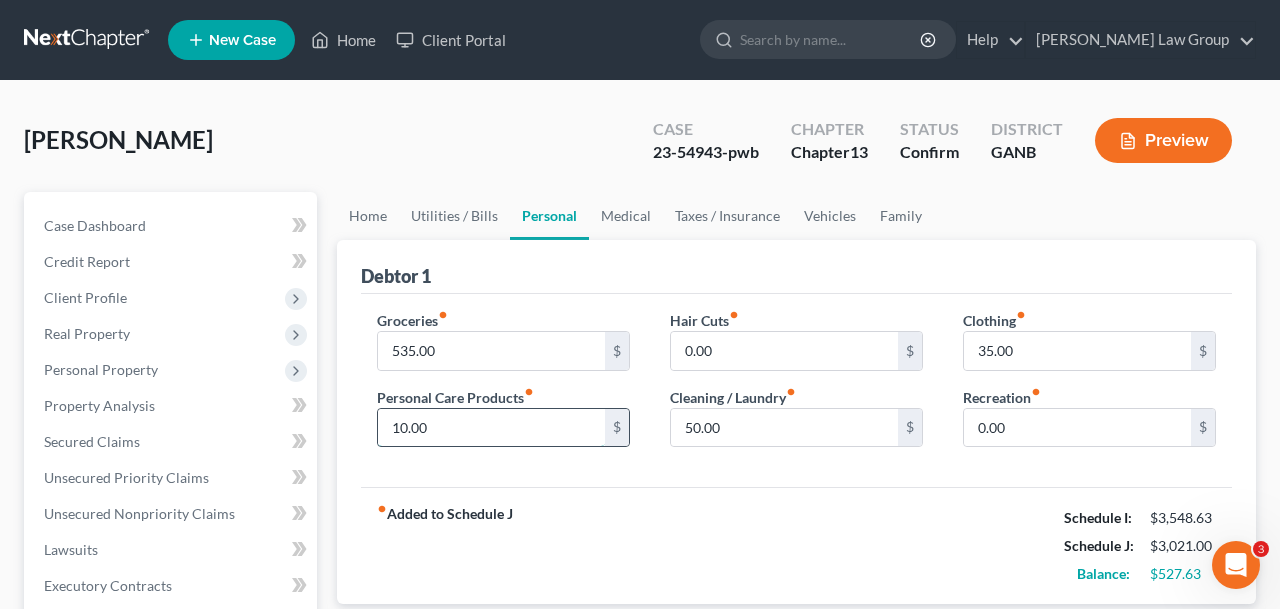type on "10.00" 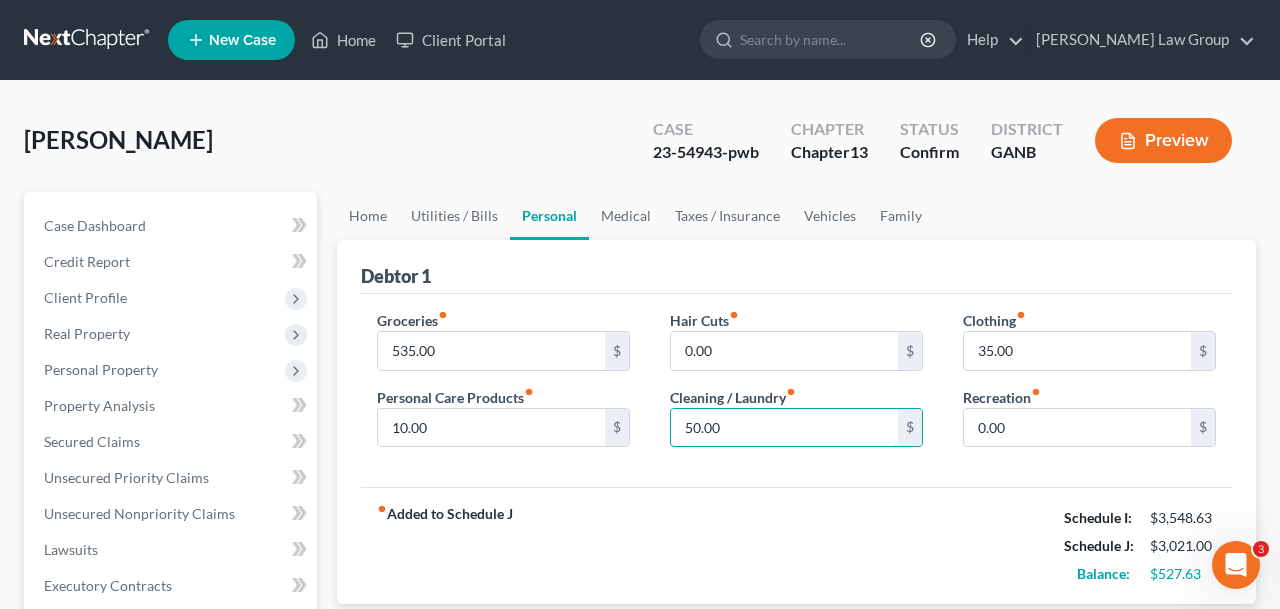 drag, startPoint x: 734, startPoint y: 425, endPoint x: 665, endPoint y: 425, distance: 69 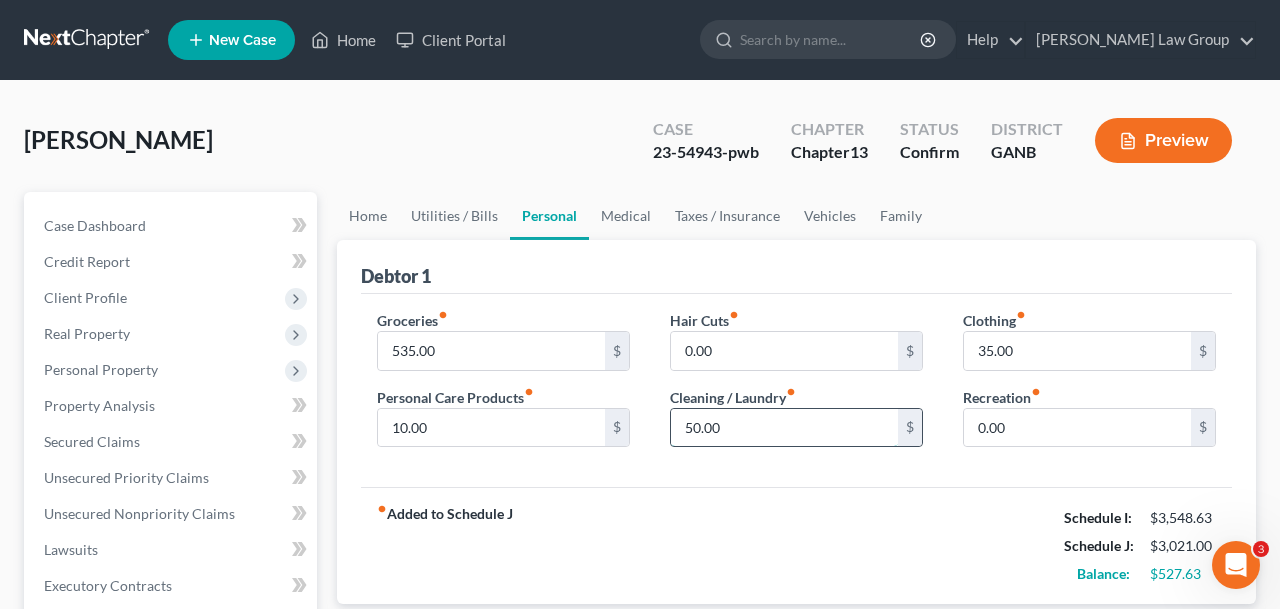 drag, startPoint x: 680, startPoint y: 426, endPoint x: 751, endPoint y: 427, distance: 71.00704 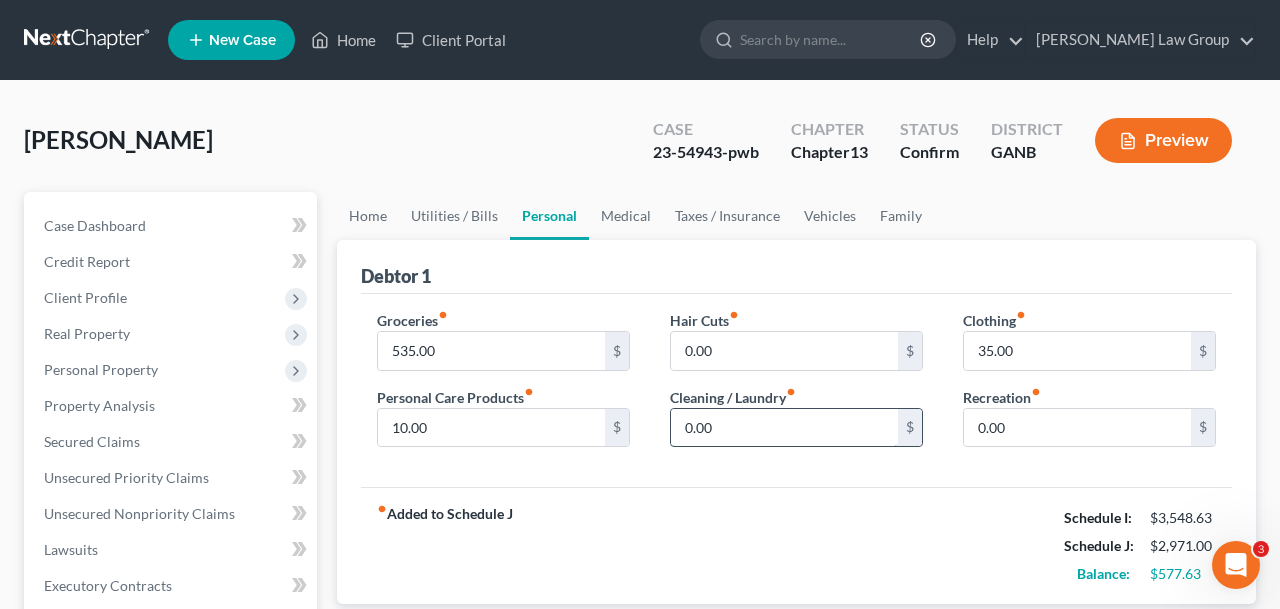 type on "0.00" 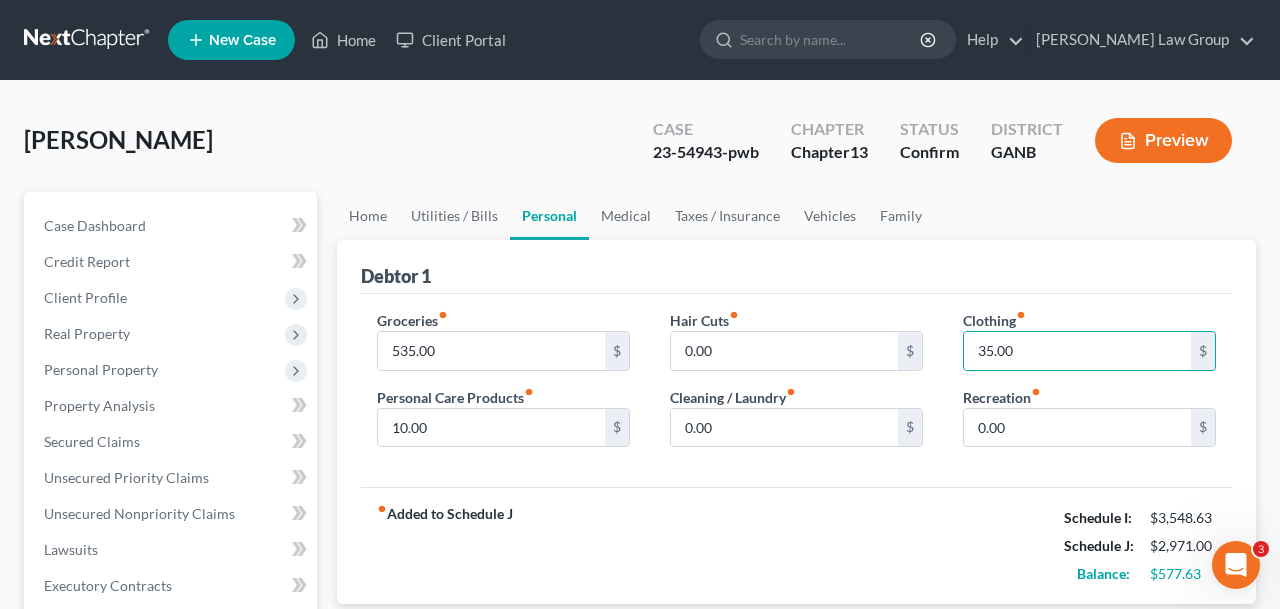 click on "fiber_manual_record  Added to Schedule J Schedule I: $3,548.63 Schedule J: $2,971.00 Balance: $577.63" at bounding box center [796, 545] 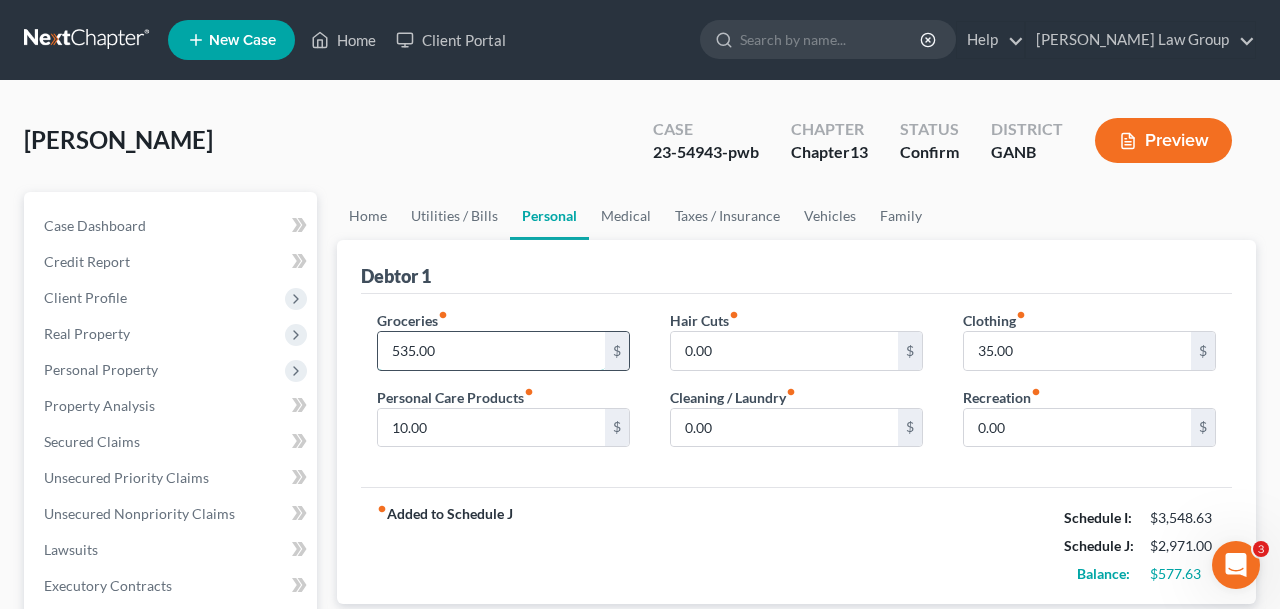 click on "535.00" at bounding box center [491, 351] 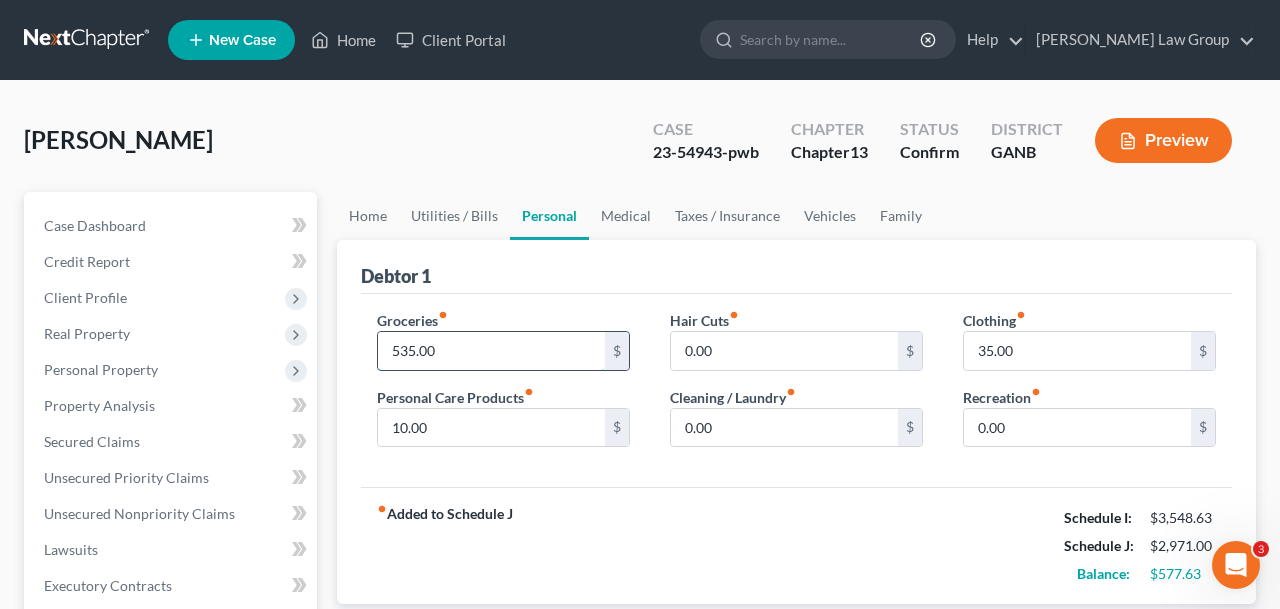 click on "535.00" at bounding box center [491, 351] 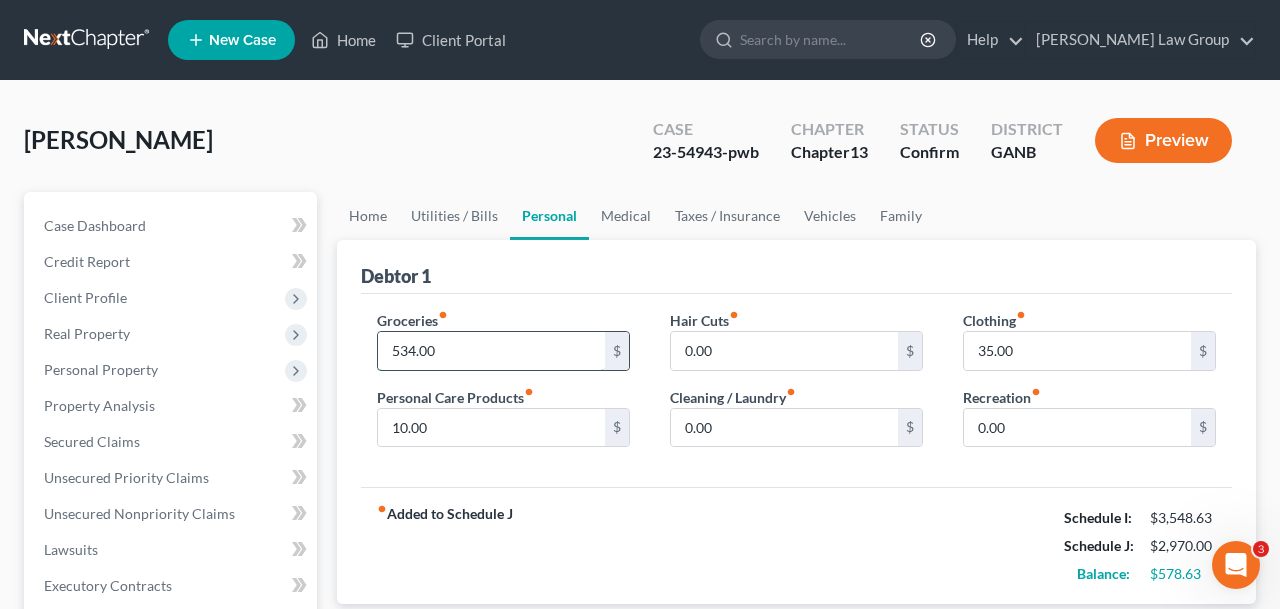 click on "534.00" at bounding box center (491, 351) 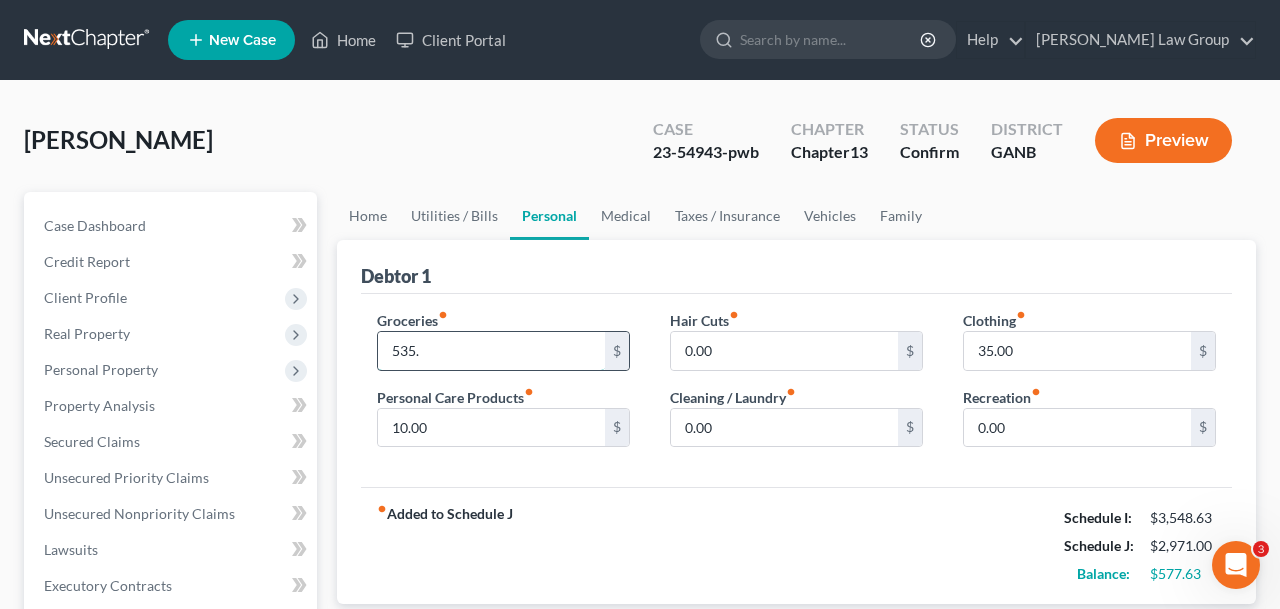 click on "535." at bounding box center (491, 351) 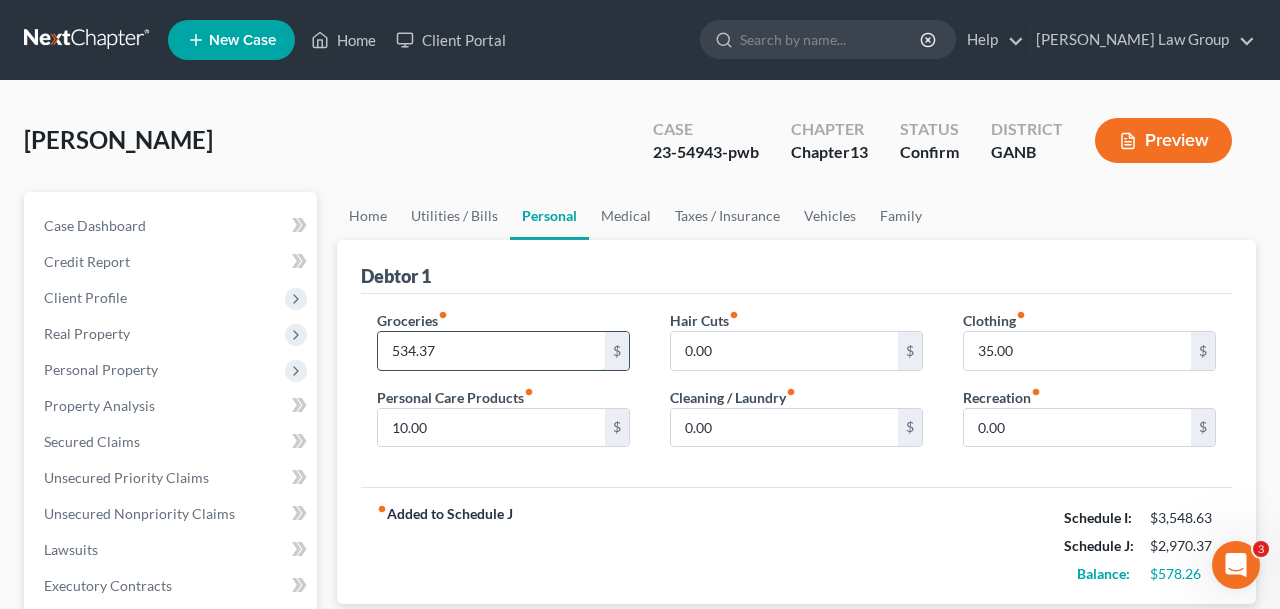 click on "534.37" at bounding box center (491, 351) 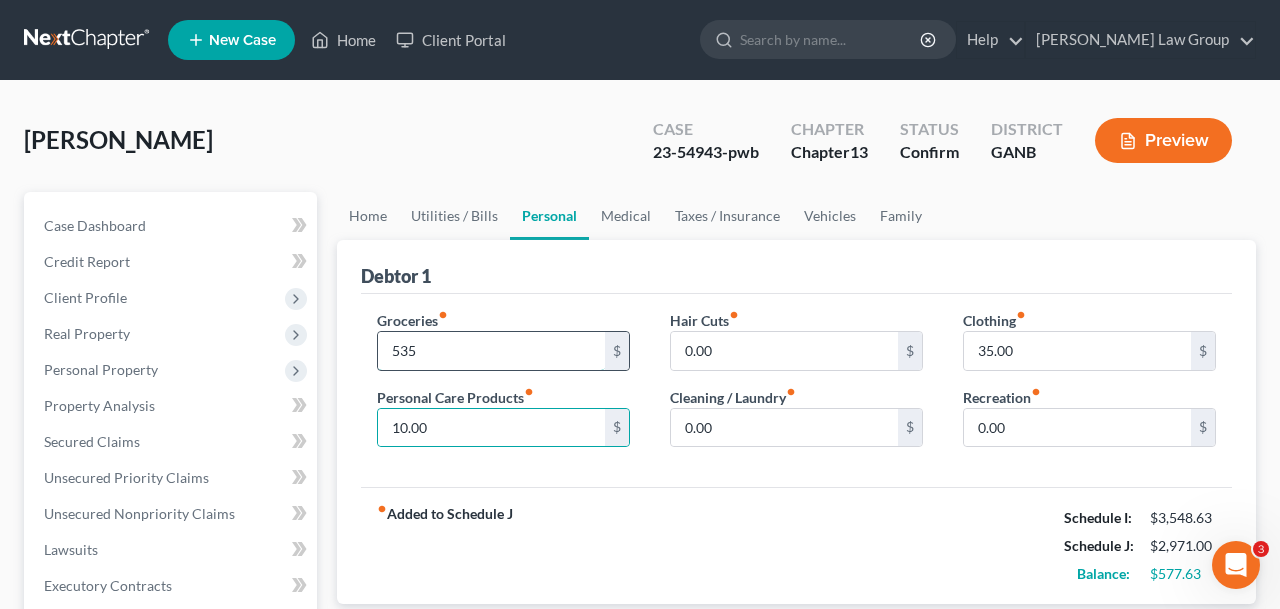 click on "535" at bounding box center [491, 351] 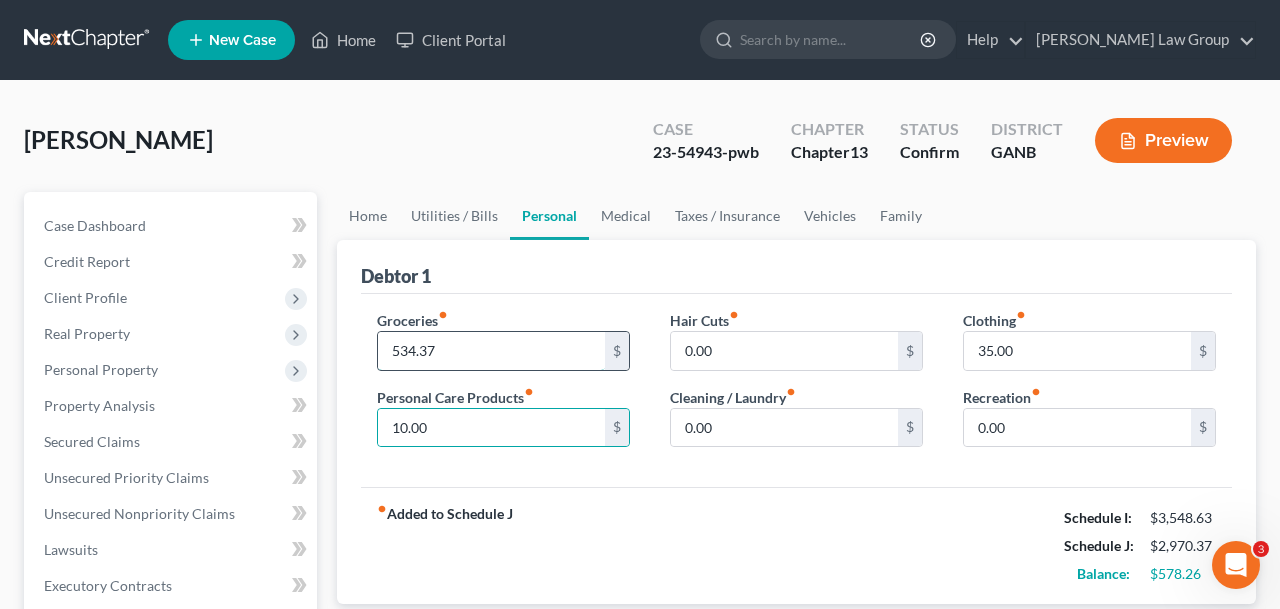 click on "534.37" at bounding box center [491, 351] 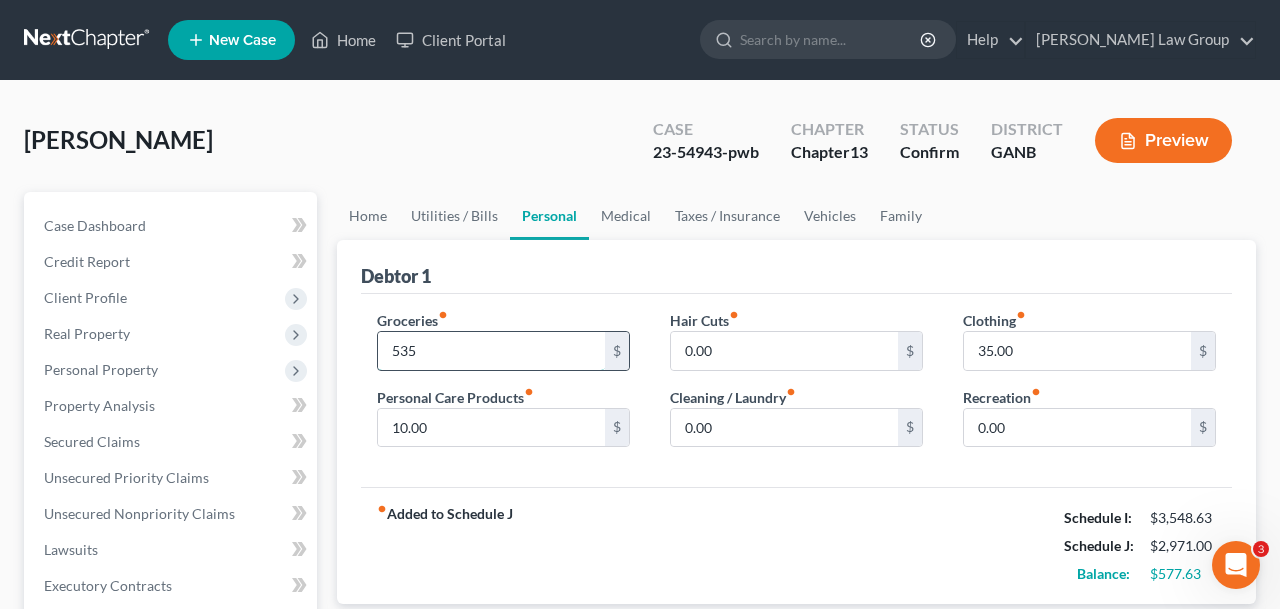 type on "535" 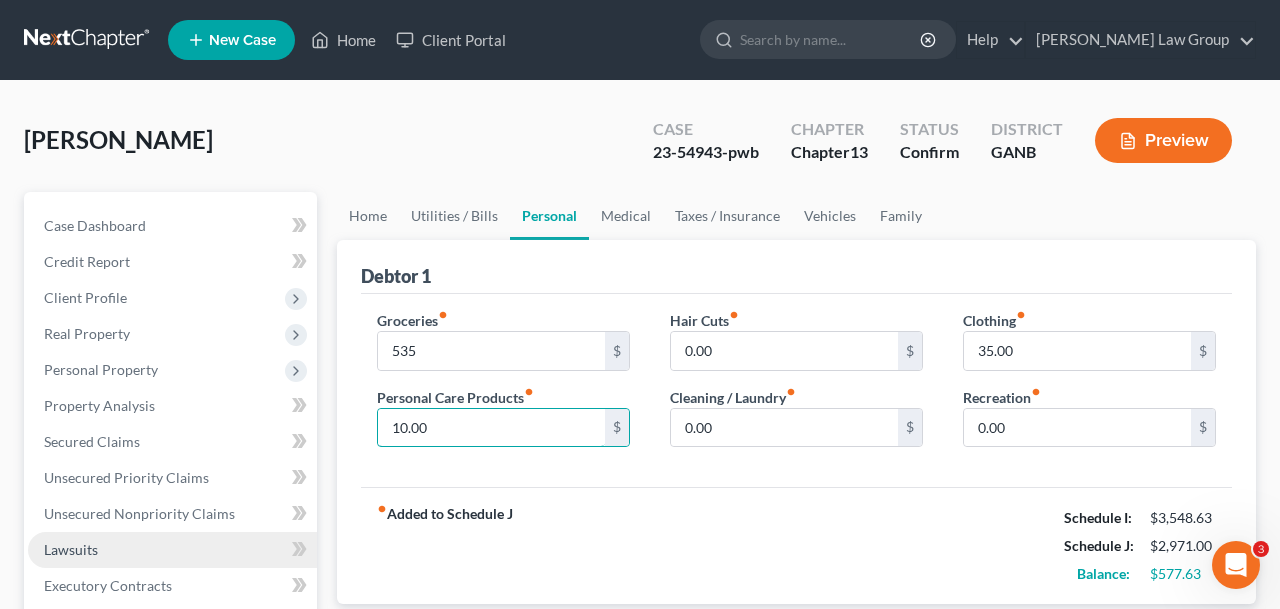 scroll, scrollTop: 298, scrollLeft: 0, axis: vertical 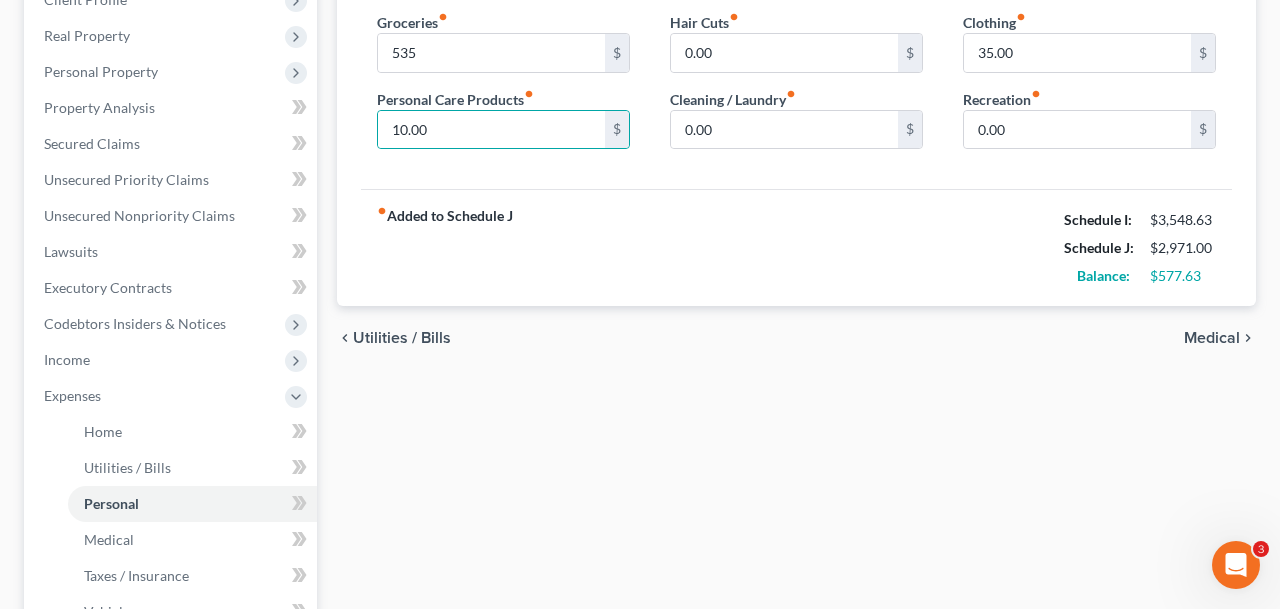 click on "Medical" at bounding box center [1212, 338] 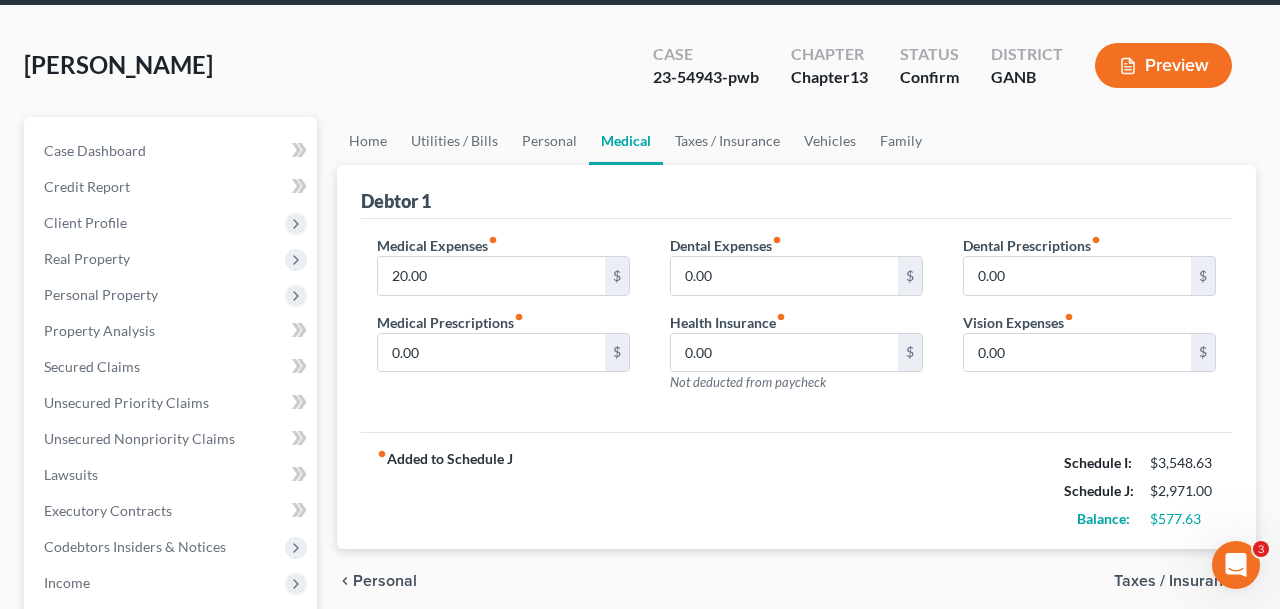 scroll, scrollTop: 190, scrollLeft: 0, axis: vertical 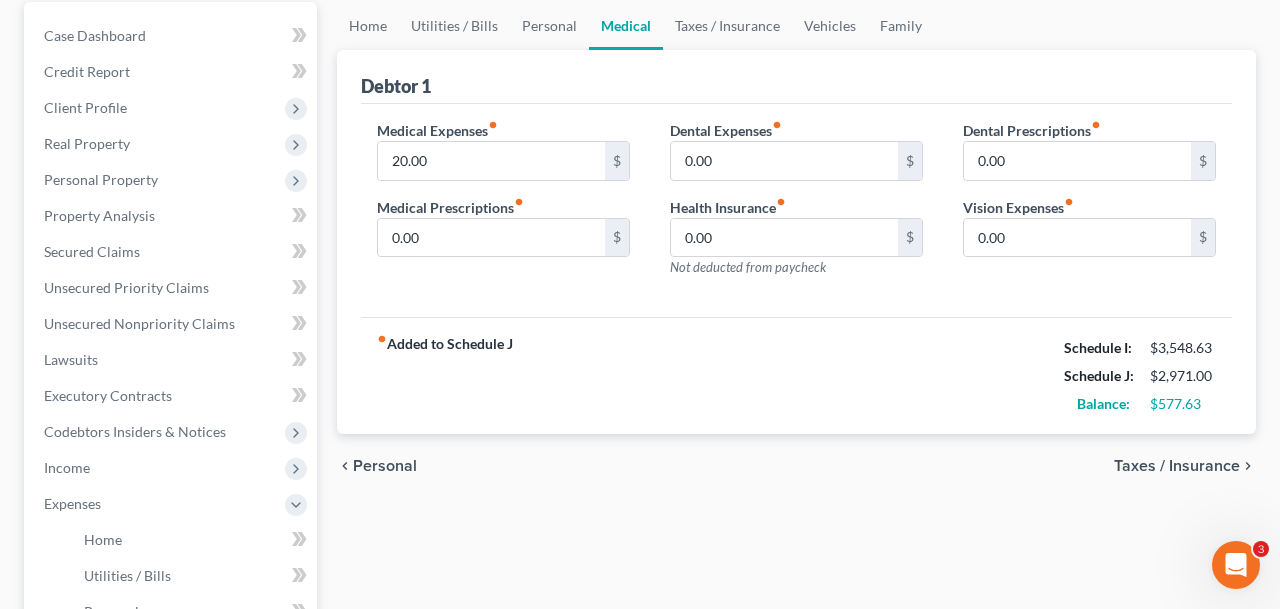 click on "Taxes / Insurance" at bounding box center [1177, 466] 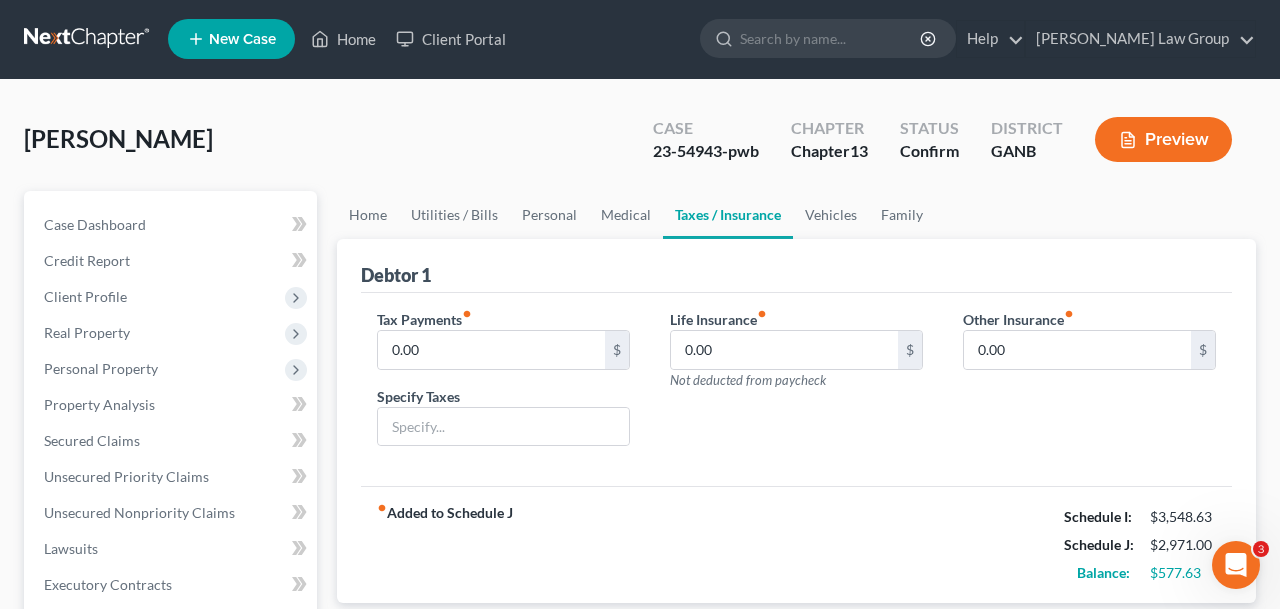 scroll, scrollTop: 398, scrollLeft: 0, axis: vertical 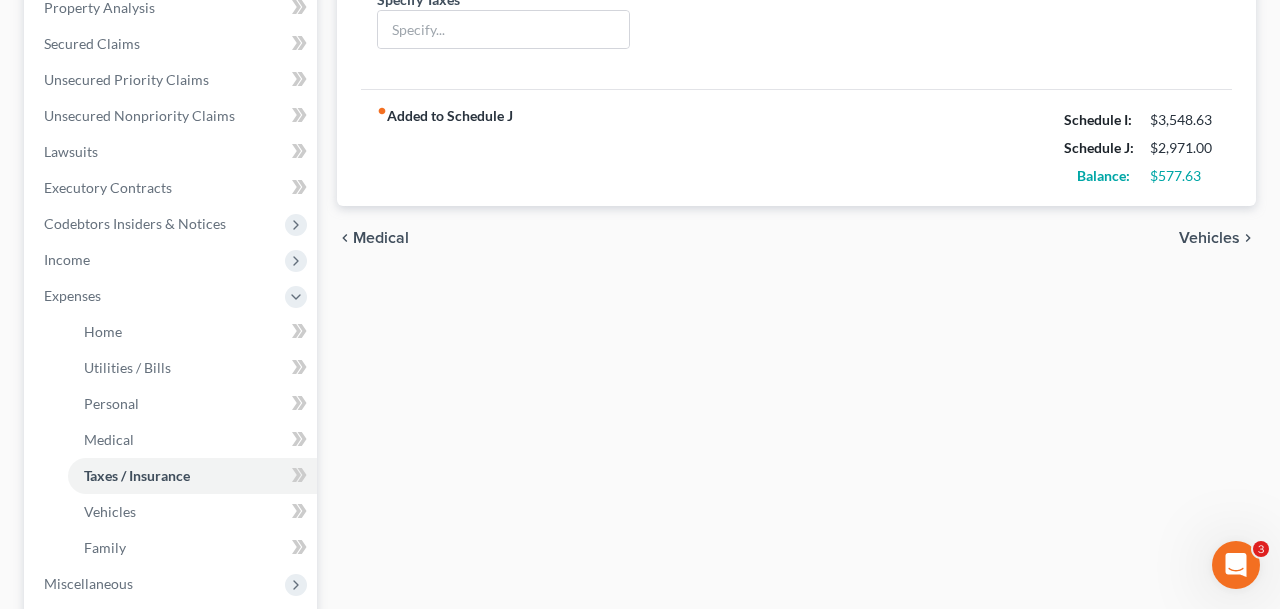 click on "Vehicles" at bounding box center [1209, 238] 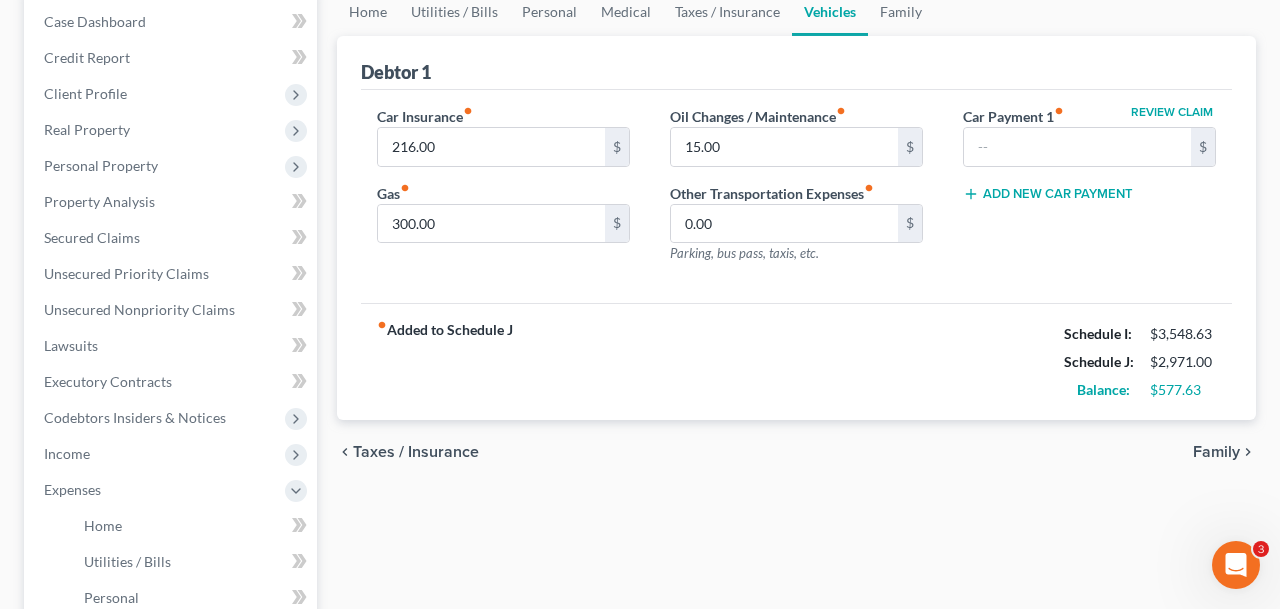scroll, scrollTop: 208, scrollLeft: 0, axis: vertical 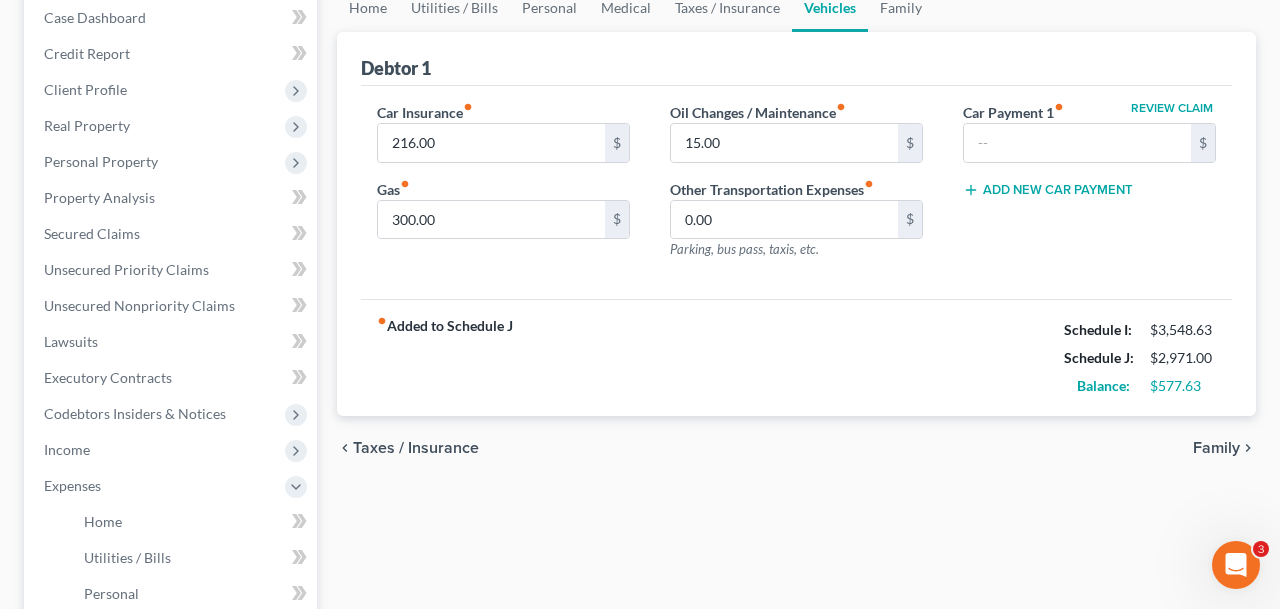 click on "Family" at bounding box center [1216, 448] 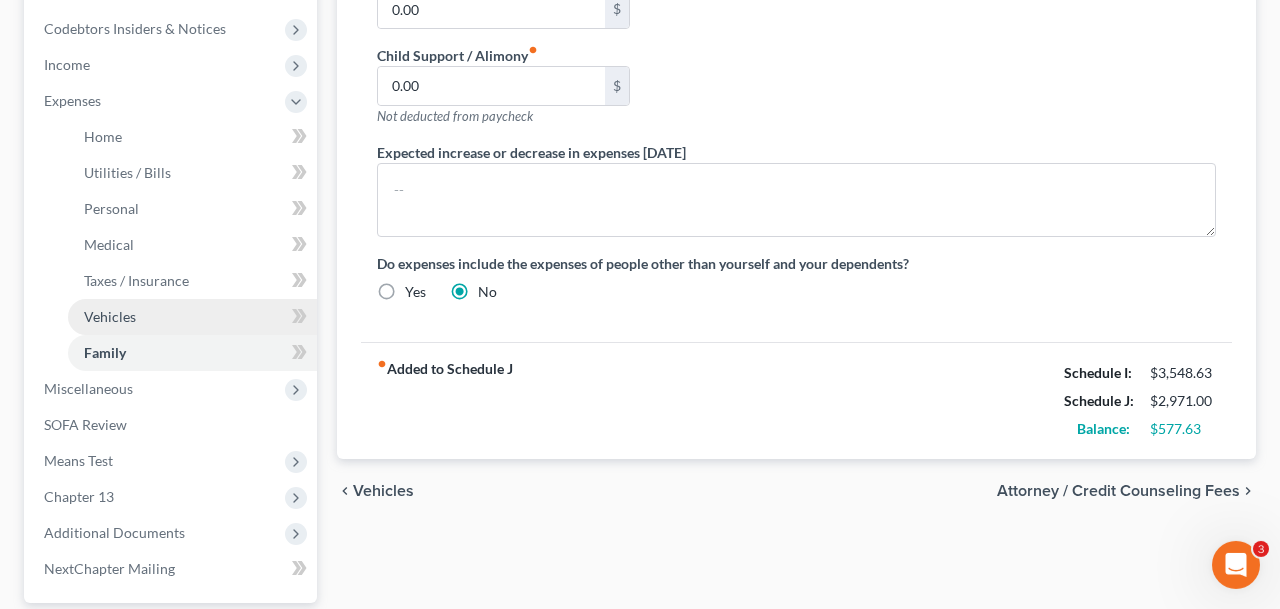 scroll, scrollTop: 594, scrollLeft: 0, axis: vertical 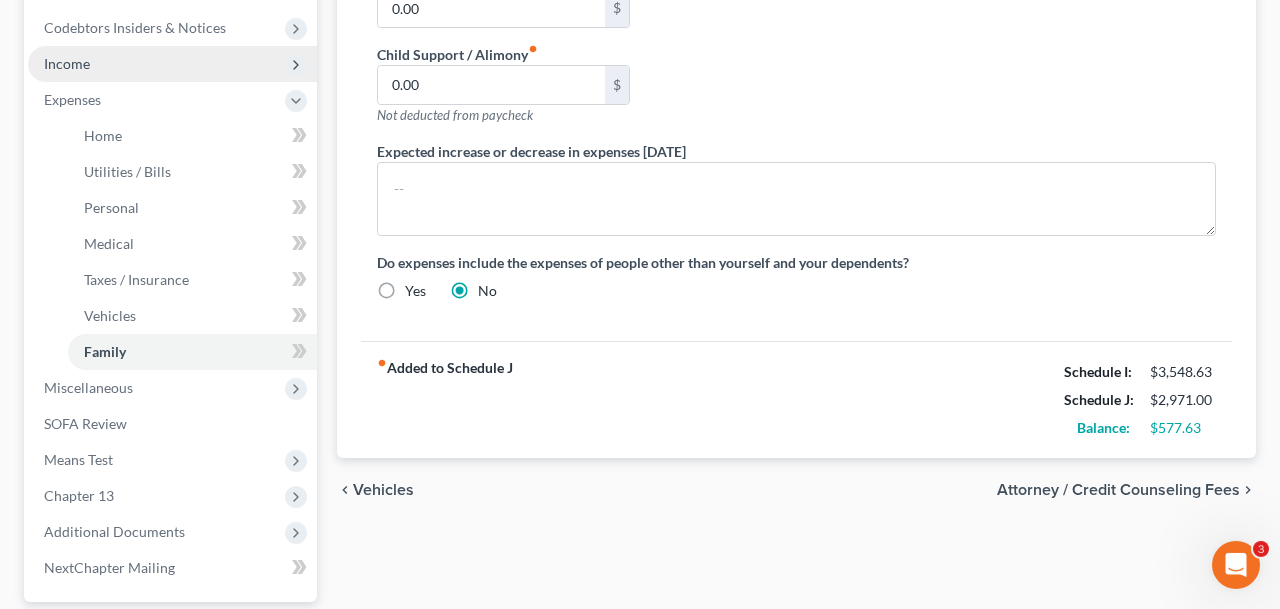 click on "Income" at bounding box center (172, 64) 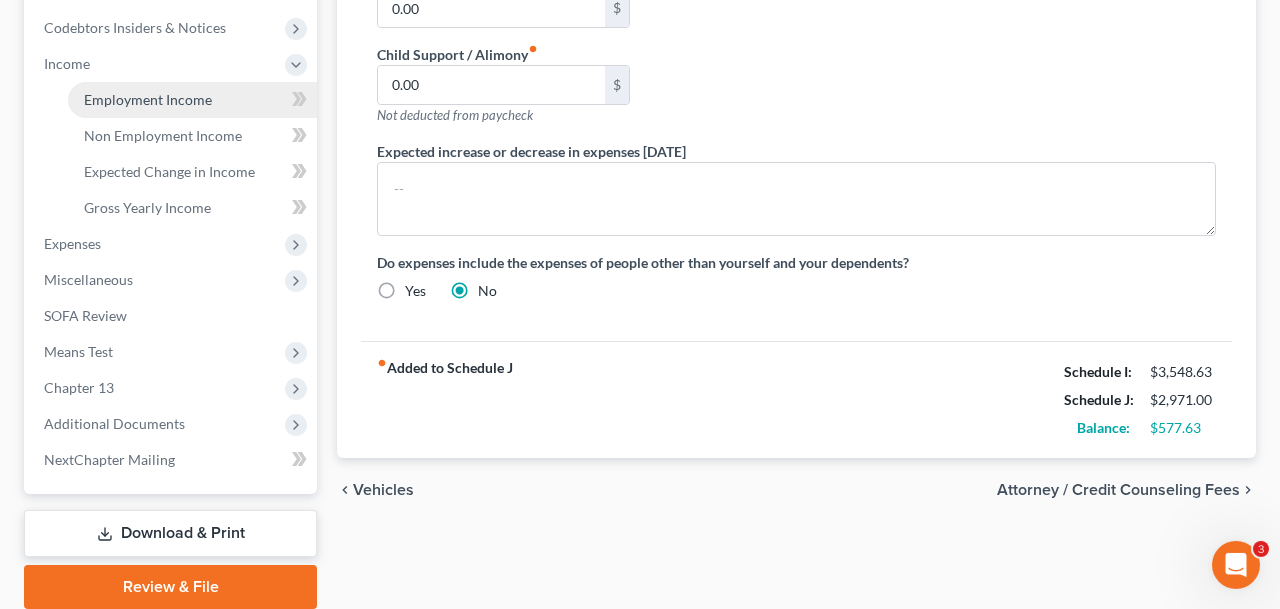 click on "Employment Income" at bounding box center (192, 100) 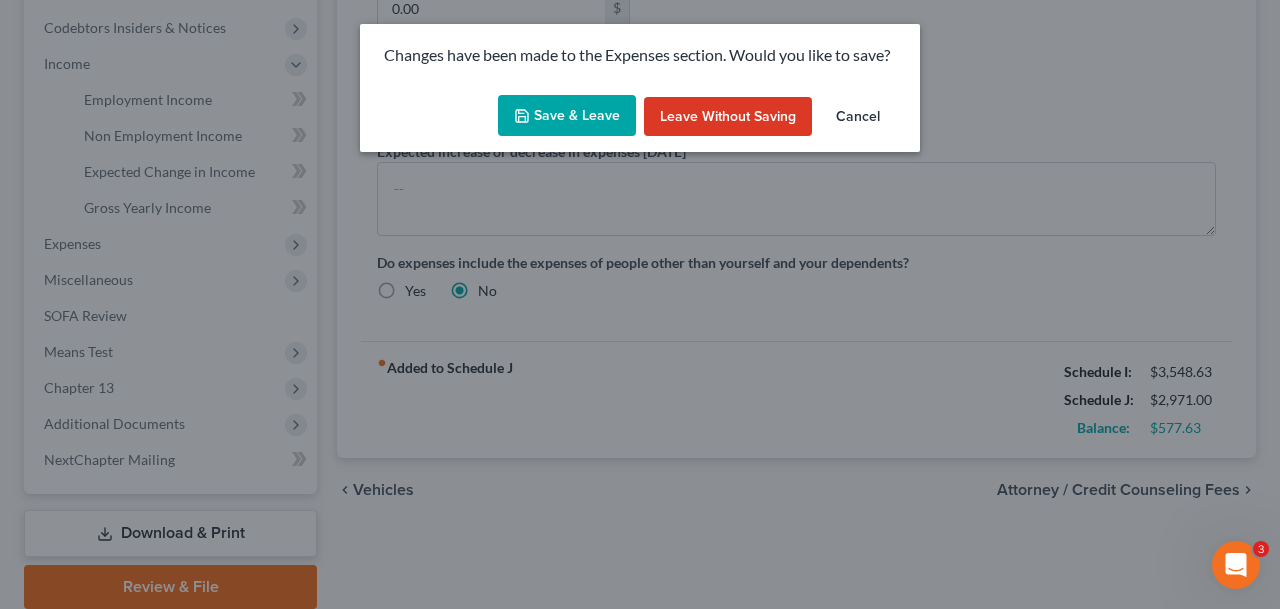 click on "Save & Leave" at bounding box center (567, 116) 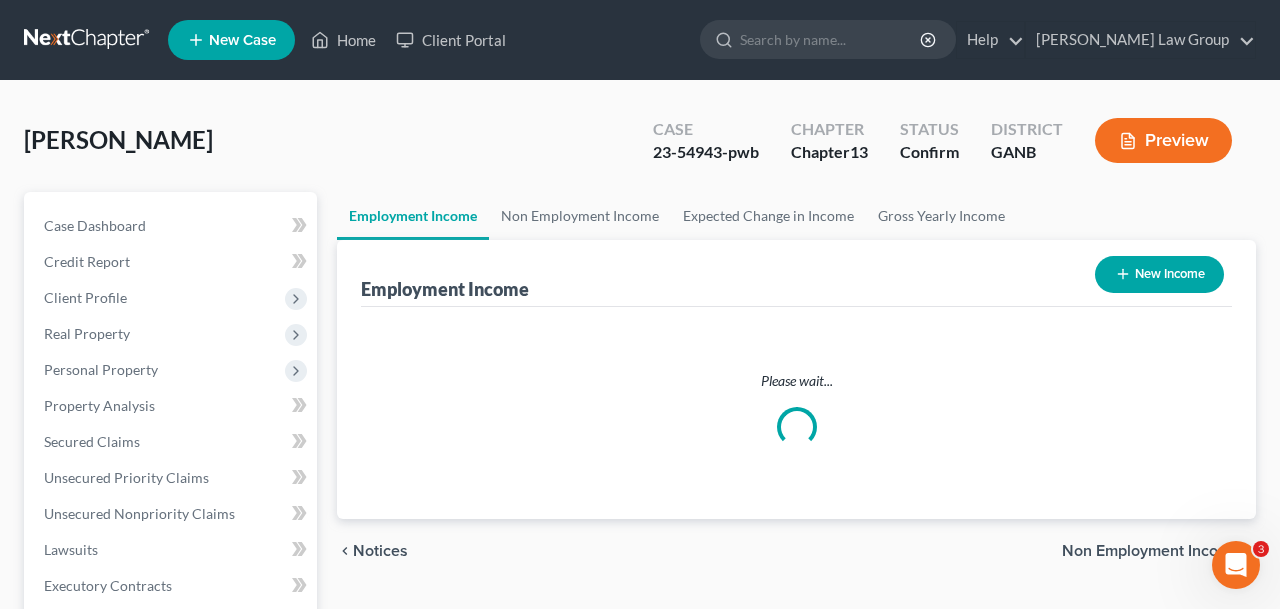 scroll, scrollTop: 0, scrollLeft: 0, axis: both 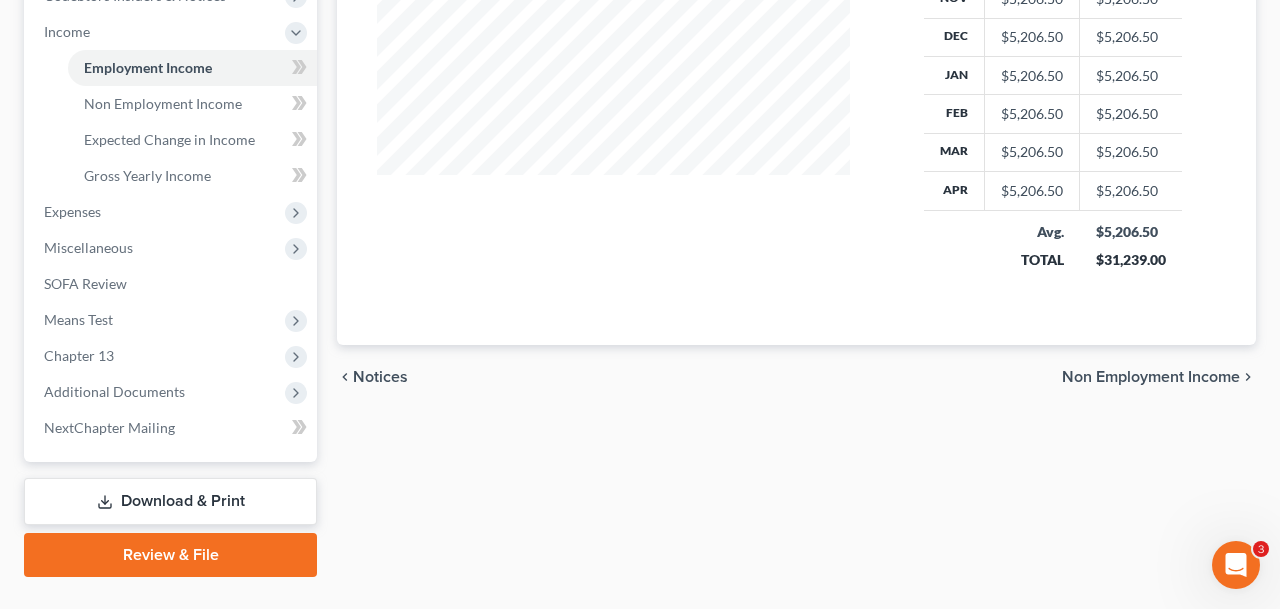 click on "Download & Print" at bounding box center (170, 501) 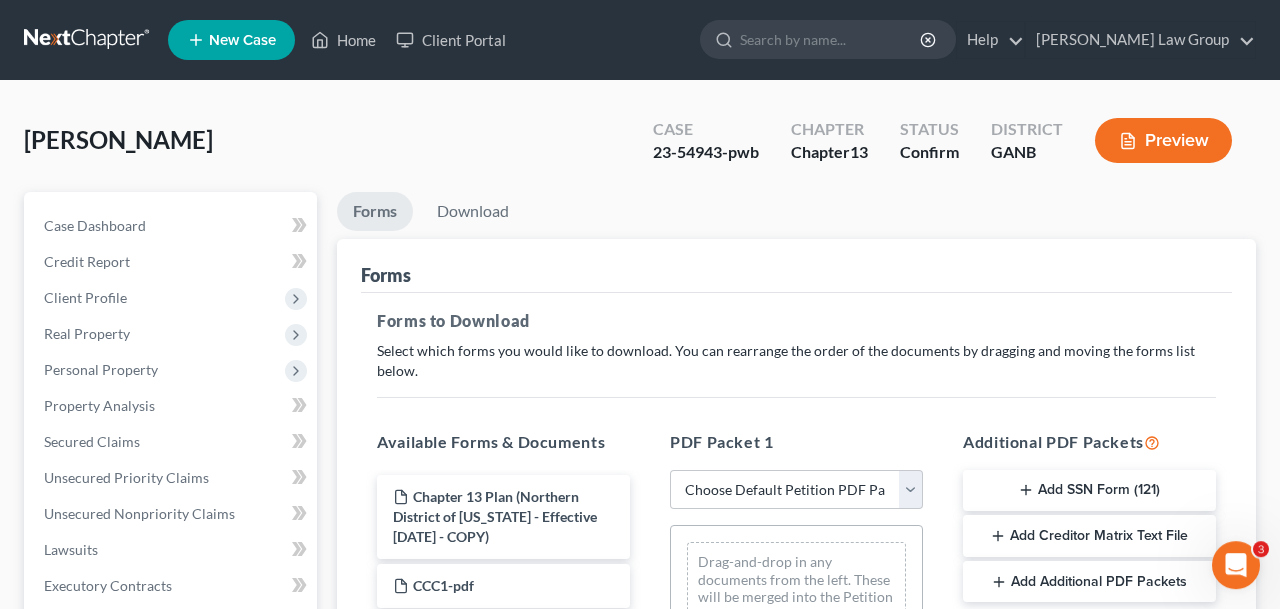 scroll, scrollTop: 0, scrollLeft: 0, axis: both 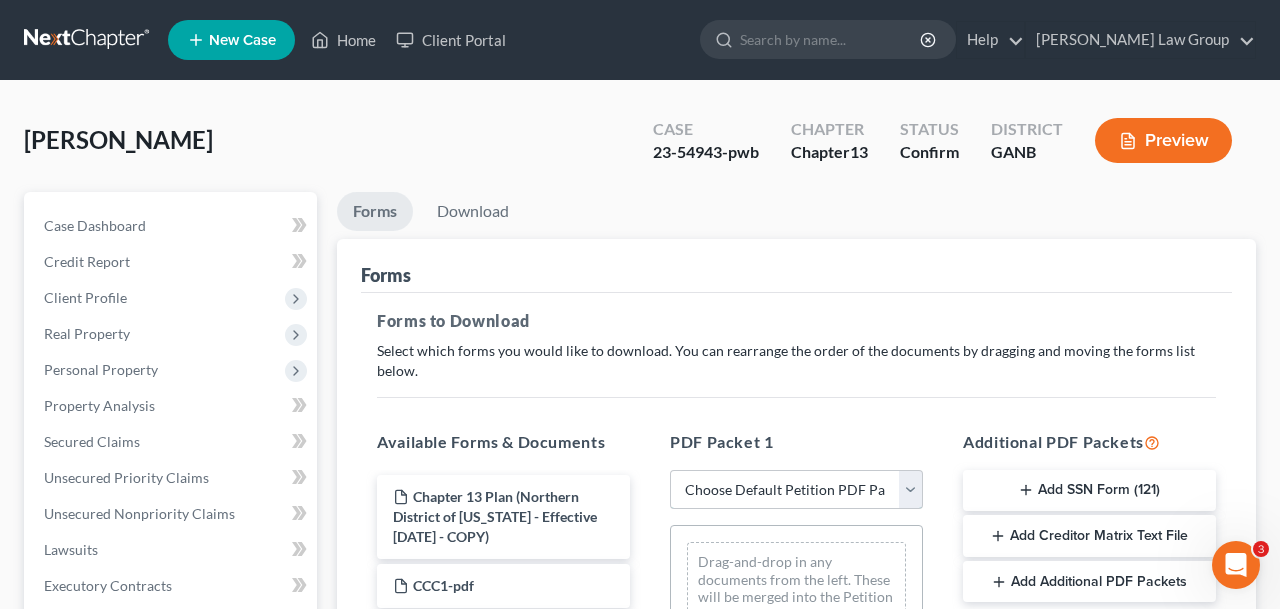 click on "Choose Default Petition PDF Packet Complete Bankruptcy Petition (all forms and schedules) Emergency Filing Forms (Petition and Creditor List Only) Amended Forms Signature Pages Only Supplemental Post Petition (Sch. I & J) Supplemental Post Petition (Sch. I) Supplemental Post Petition (Sch. J) A/B, C and Summary of Assets Amended VP and Amended Budget I, J and Summary of Assets I and J to send to Client for Review test Amended I&J, SumSched, Declaration Amended A/B to disclose PI claim Chapter 13 Case amended SOFA Amended I and J Confirmation amendments - SOFA_C_G_122c Amended I/J, SOFA Rev Amended I/J, SOFA Amended ABC amended vol petition, SOFA amended A/B and C Amended vol petition, schI, SOFA amend- vol petition, A/B and C, SOFA, sch I amend vol petition, A/B and C, I amended vol petition, A/B and C, I, SOFA amend vol petition, A/B and C, I and SOFA amended SOFA, sch I AMEND for home value" at bounding box center [796, 490] 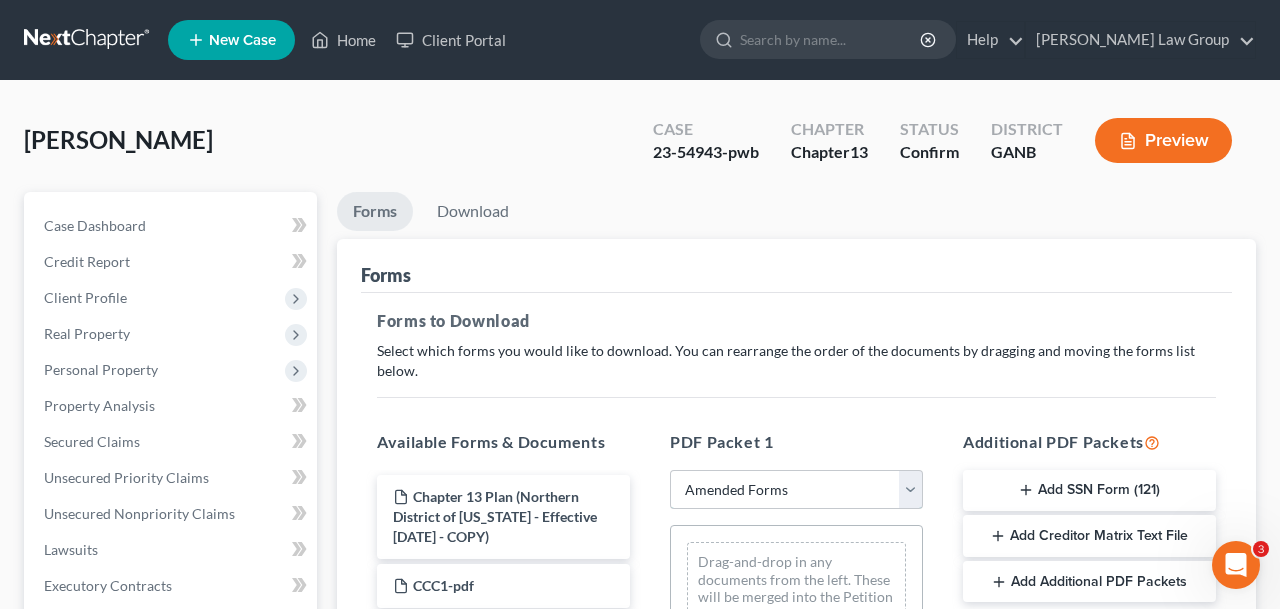 click on "Amended Forms" at bounding box center [0, 0] 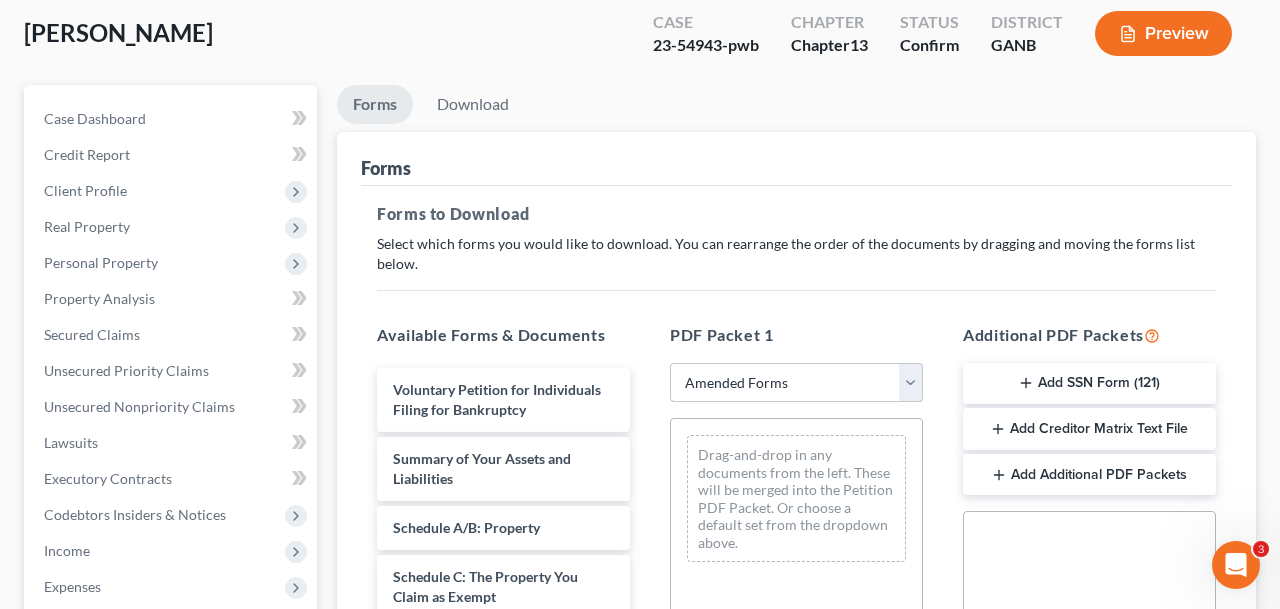 scroll, scrollTop: 369, scrollLeft: 0, axis: vertical 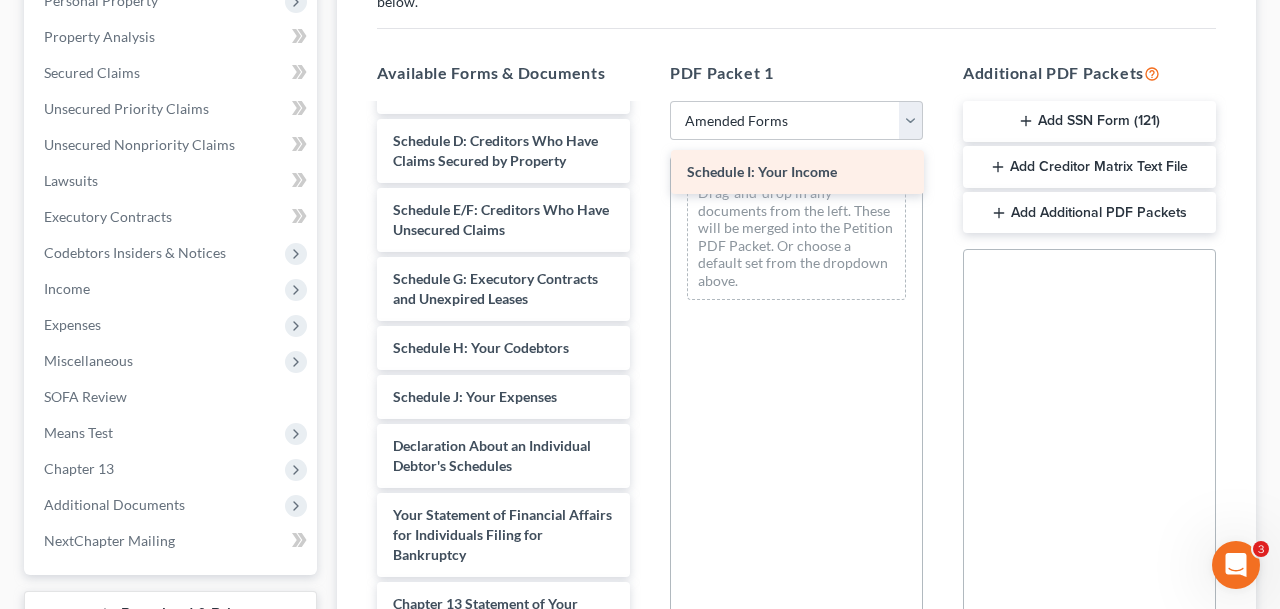 drag, startPoint x: 446, startPoint y: 405, endPoint x: 742, endPoint y: 183, distance: 370 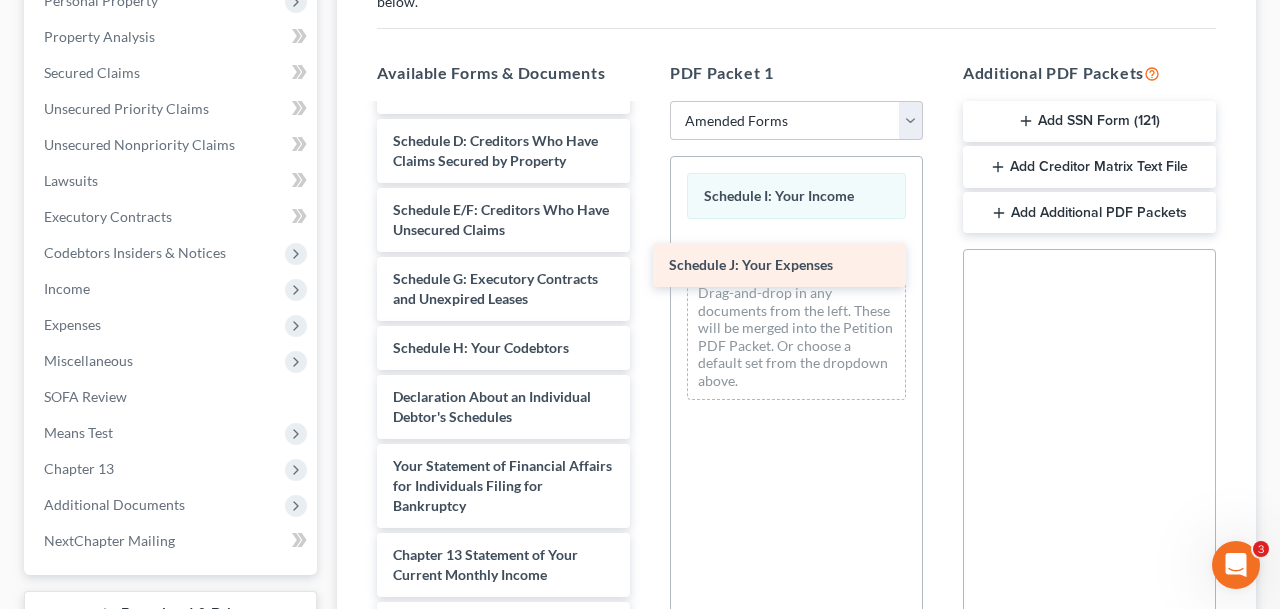 drag, startPoint x: 441, startPoint y: 401, endPoint x: 725, endPoint y: 252, distance: 320.71326 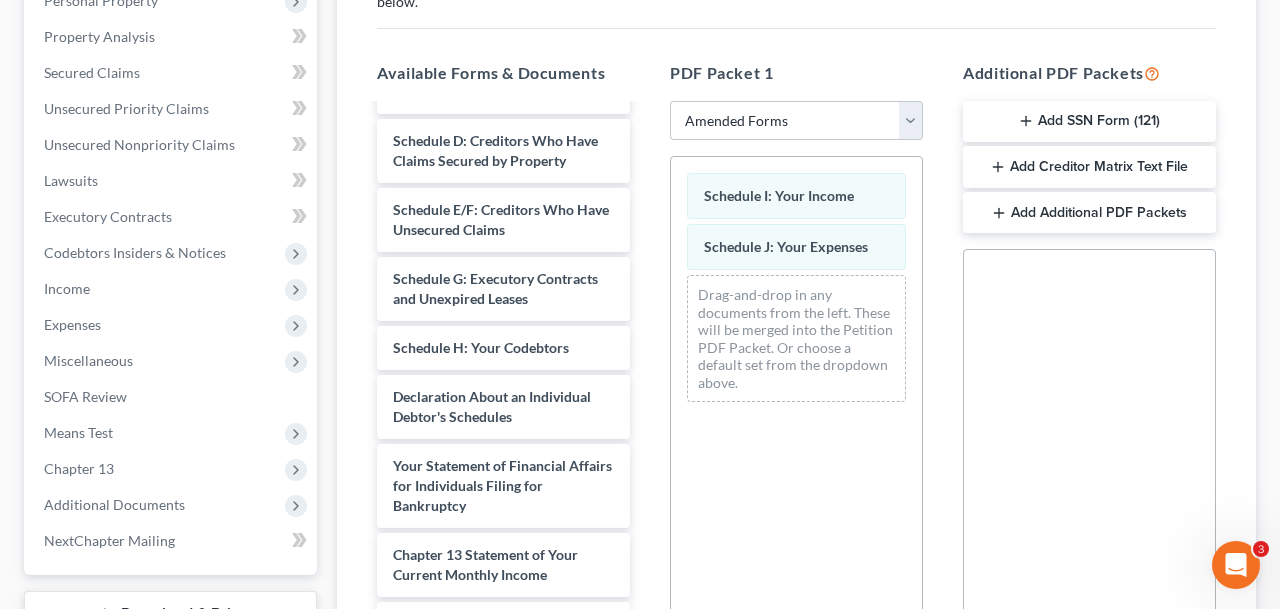 scroll, scrollTop: 519, scrollLeft: 0, axis: vertical 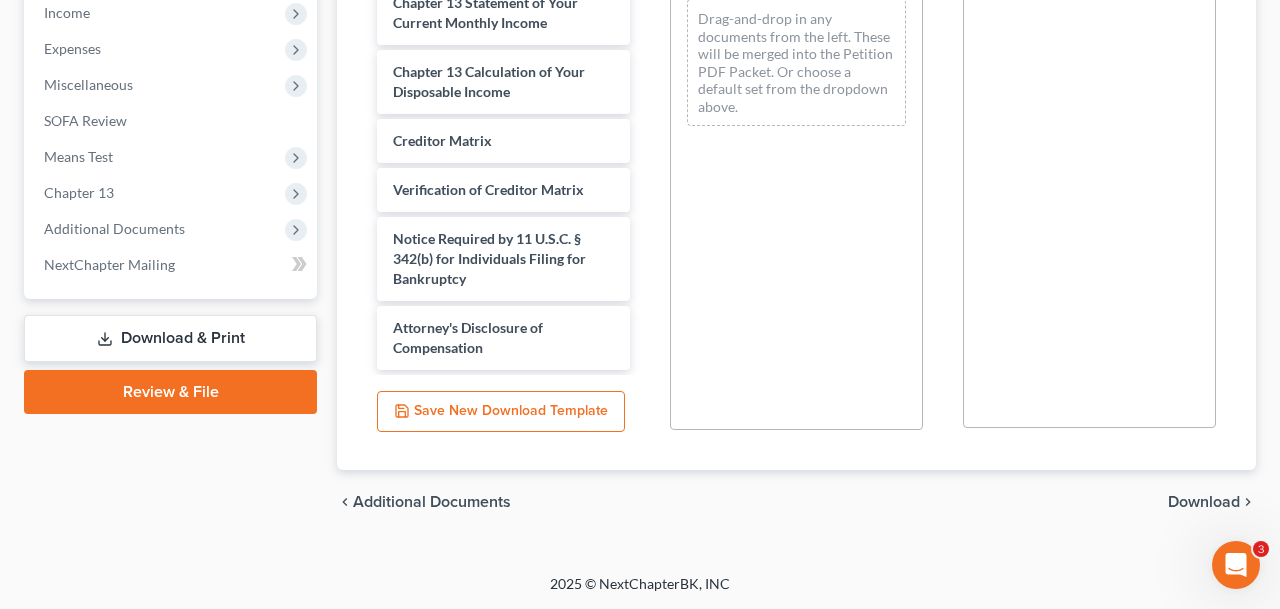 click on "Download" at bounding box center [1204, 502] 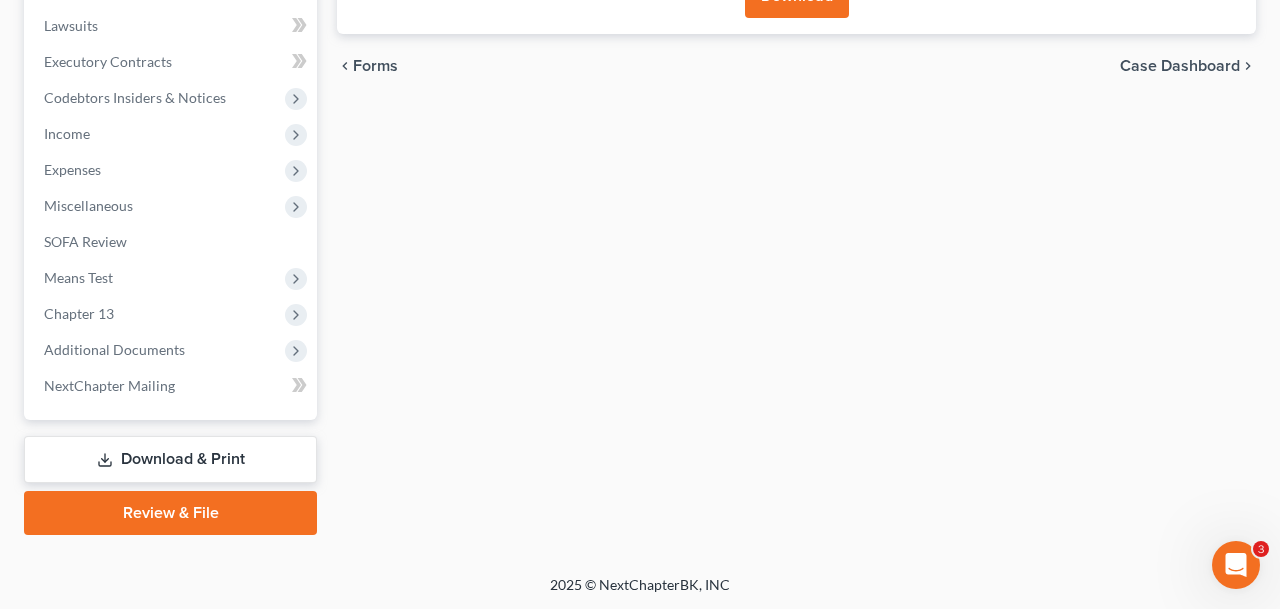 scroll, scrollTop: 0, scrollLeft: 0, axis: both 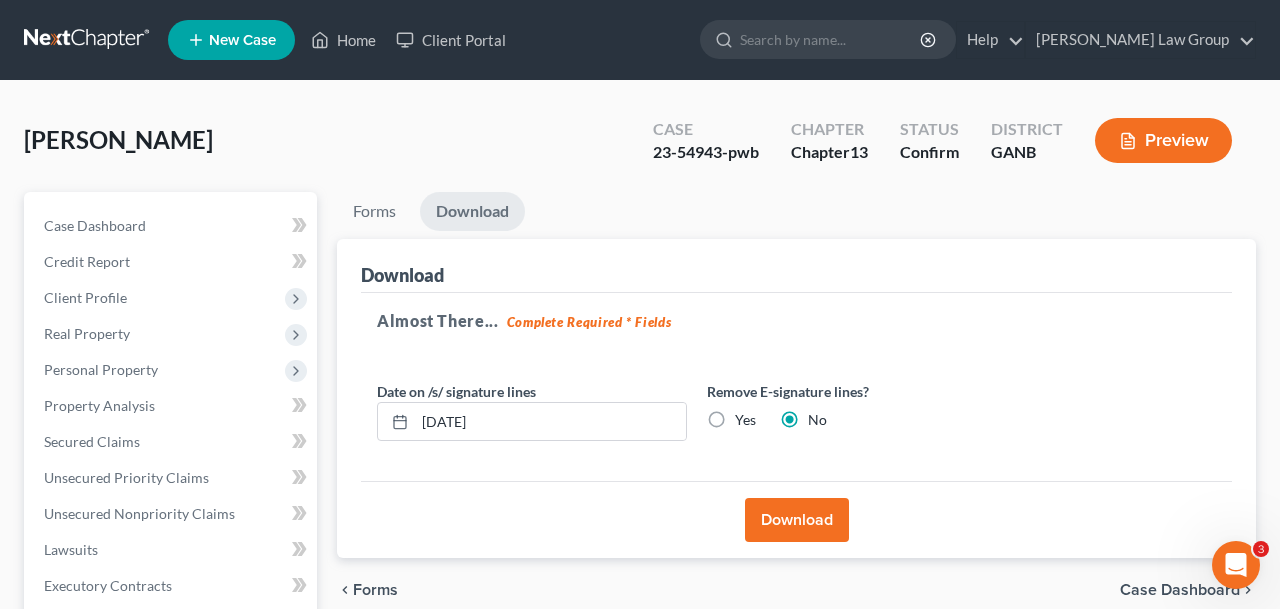 click on "Download" at bounding box center [797, 520] 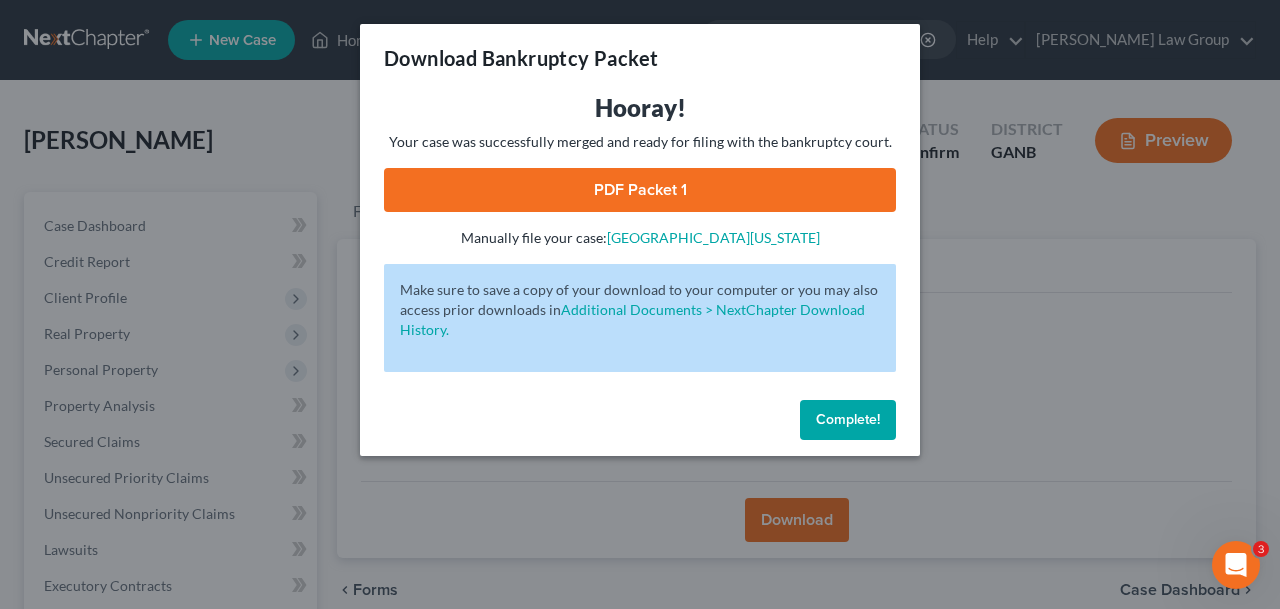 click on "PDF Packet 1" at bounding box center [640, 190] 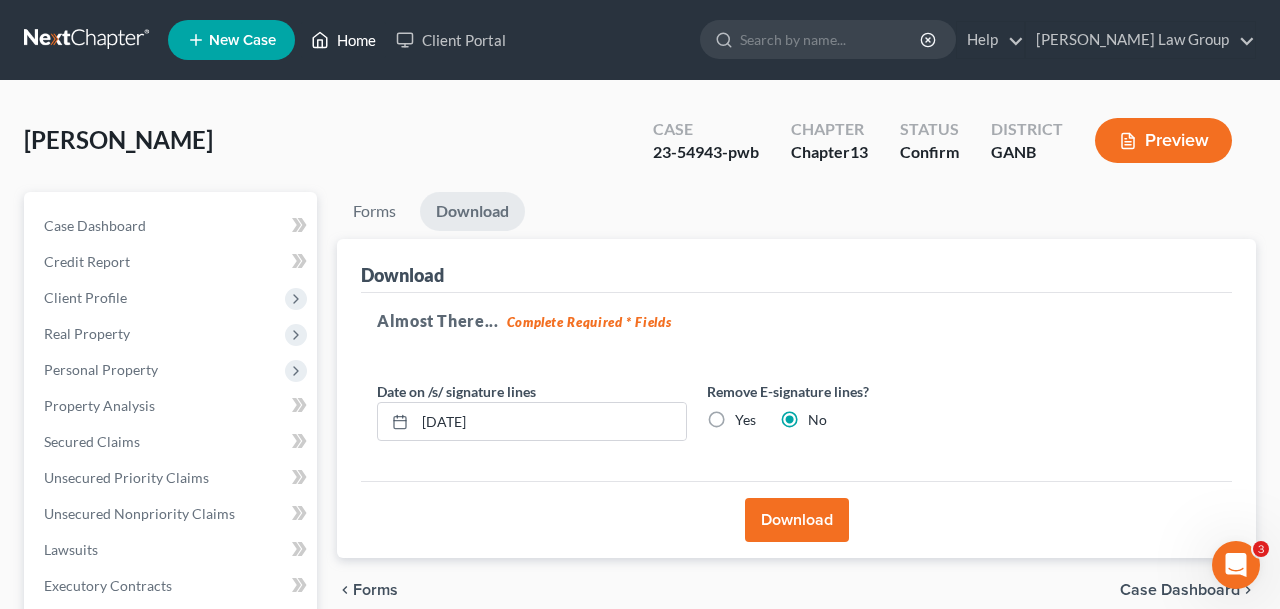 click on "Home" at bounding box center [343, 40] 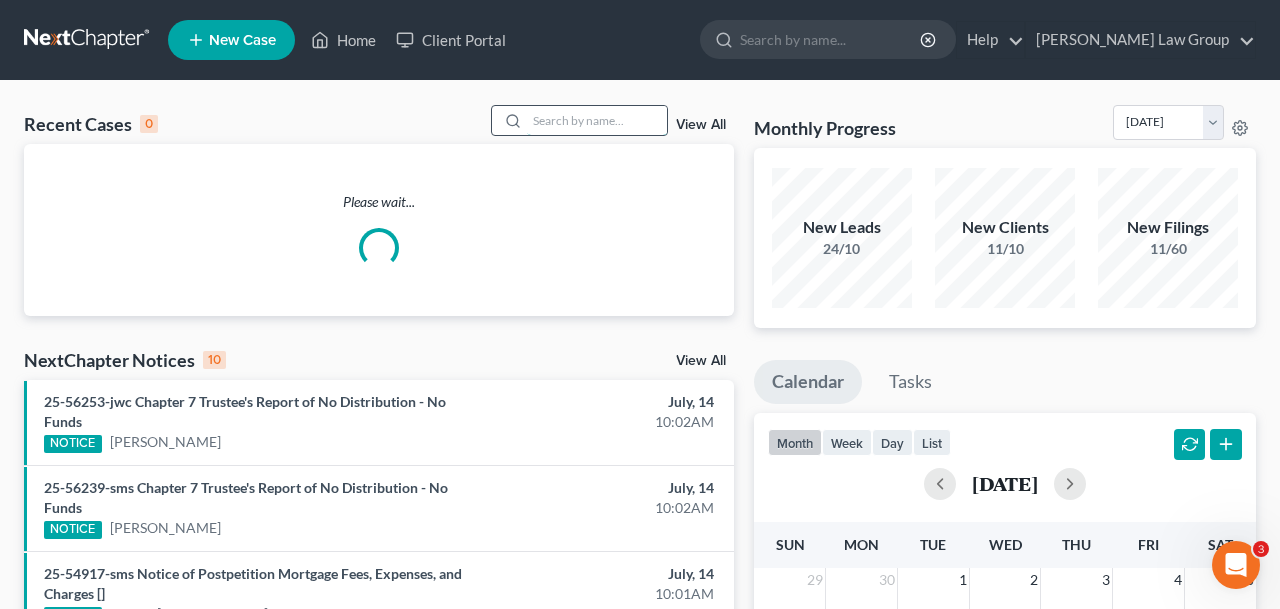 click at bounding box center [597, 120] 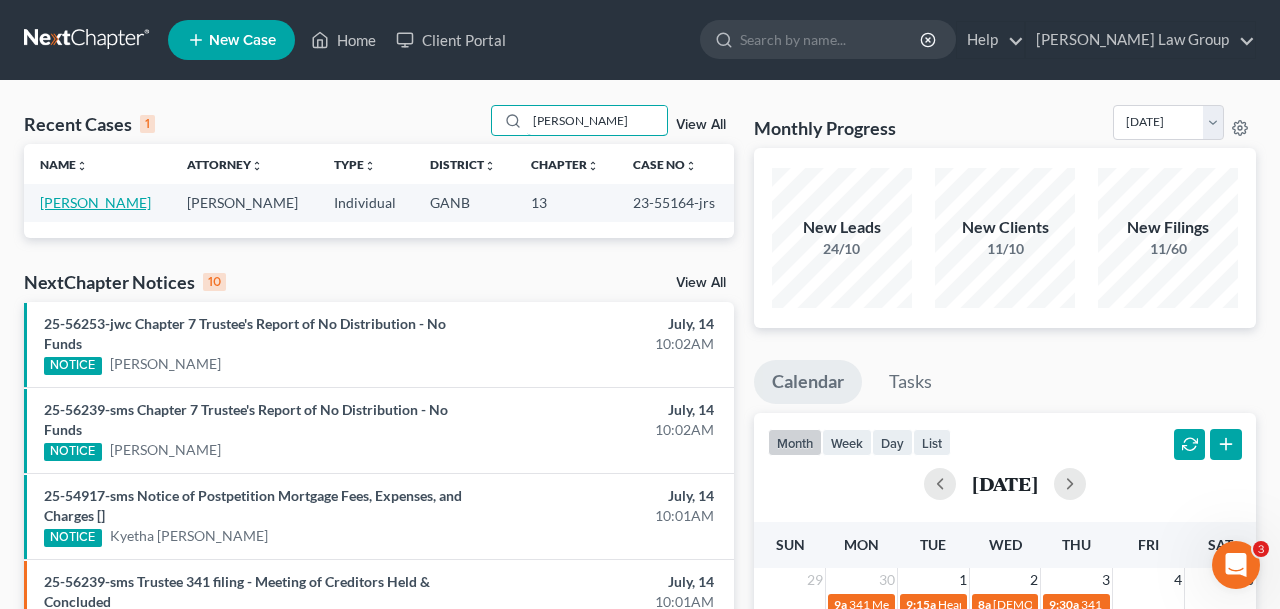 type on "[PERSON_NAME]" 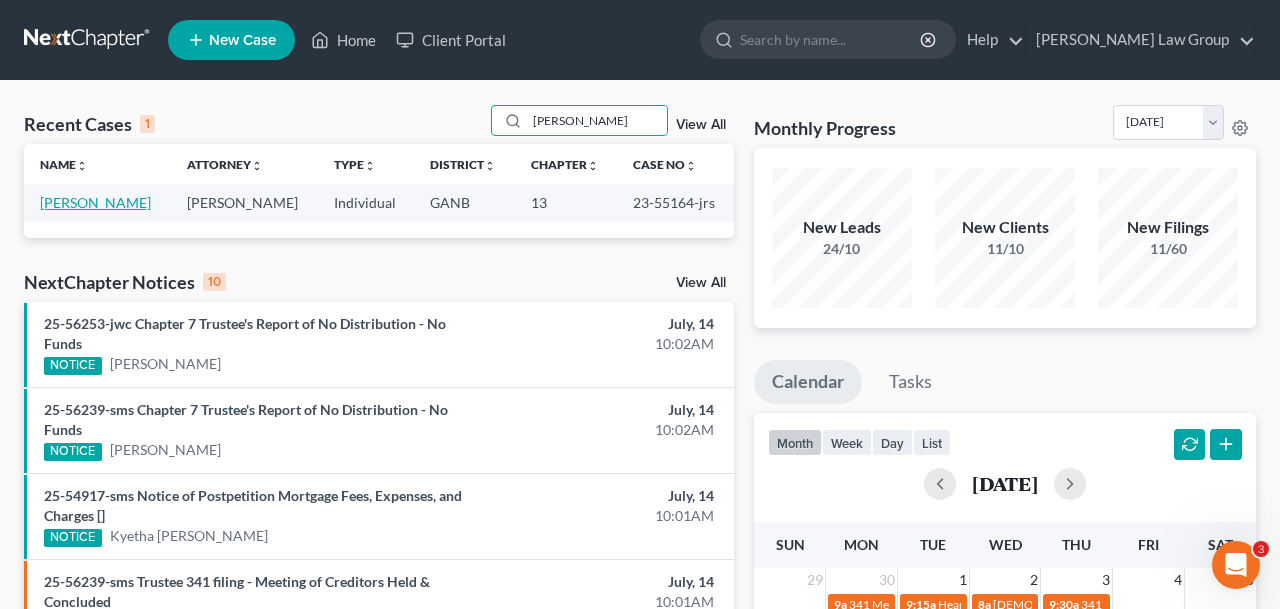 click on "[PERSON_NAME]" at bounding box center [95, 202] 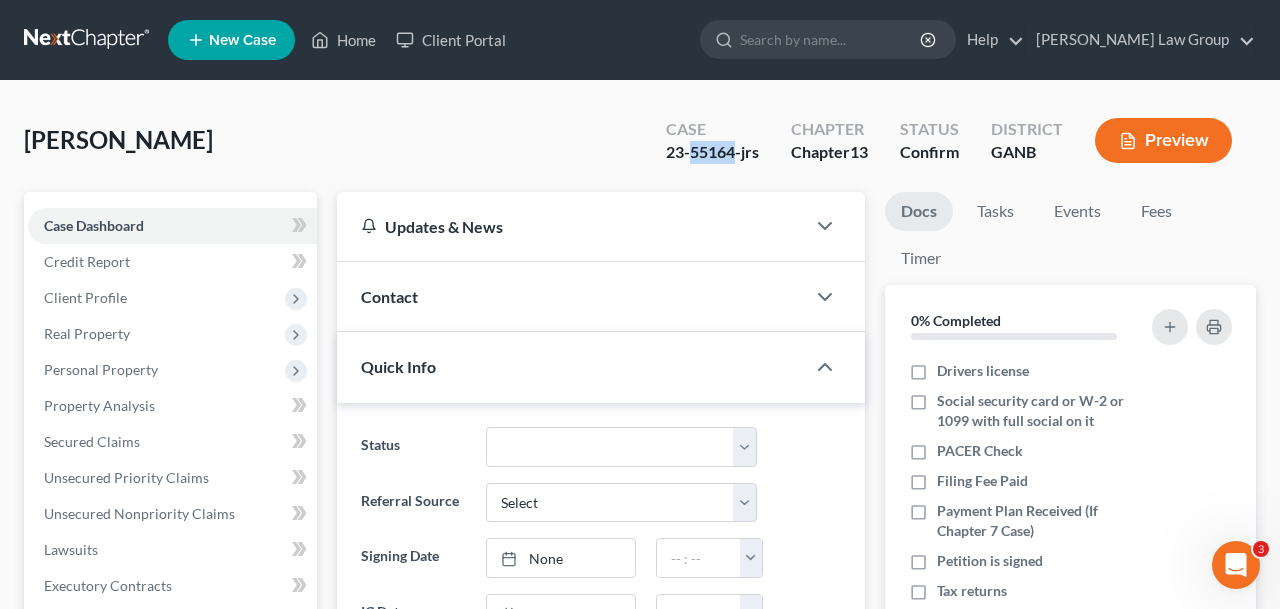 drag, startPoint x: 733, startPoint y: 156, endPoint x: 691, endPoint y: 160, distance: 42.190044 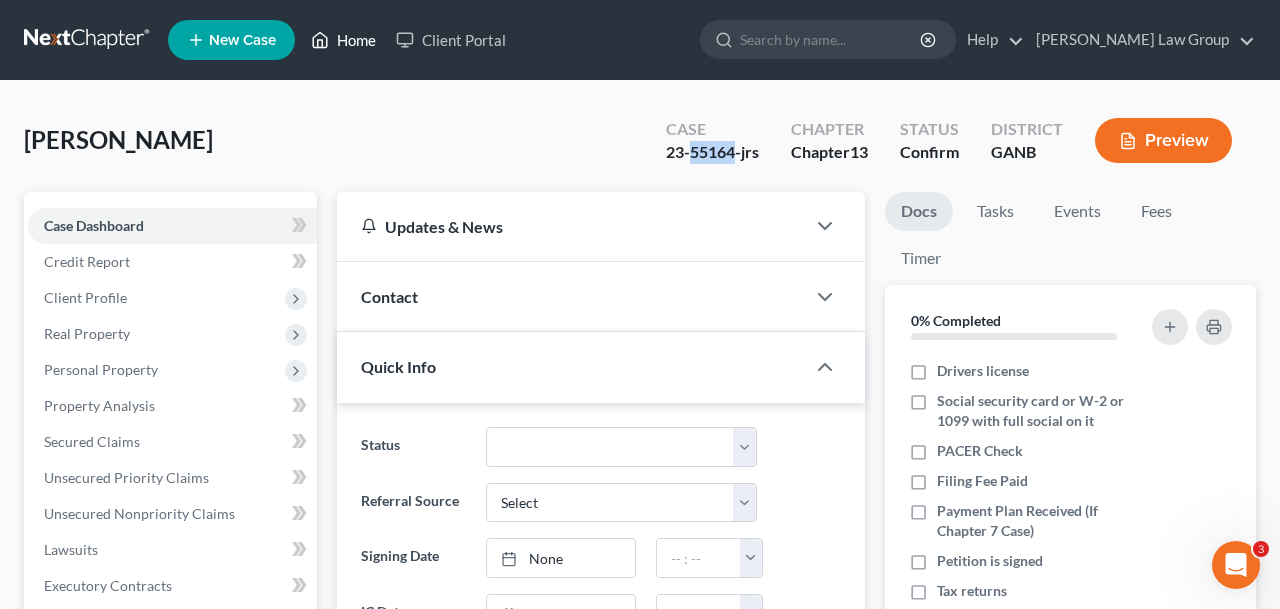 click on "Home" at bounding box center (343, 40) 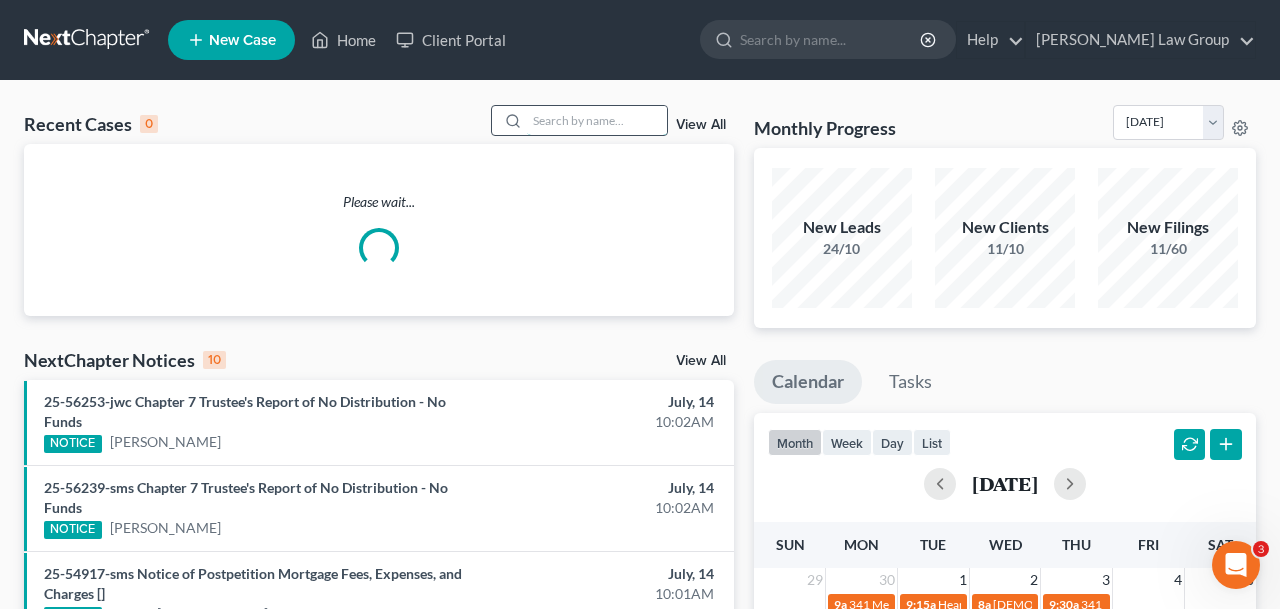 click at bounding box center (597, 120) 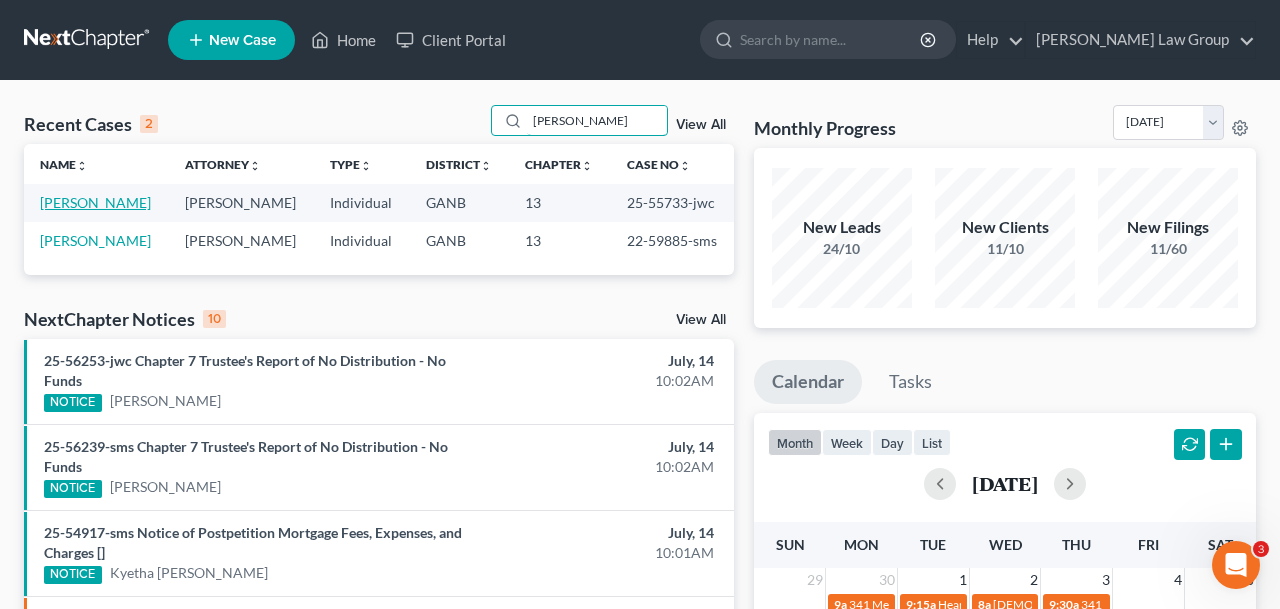 type on "[PERSON_NAME]" 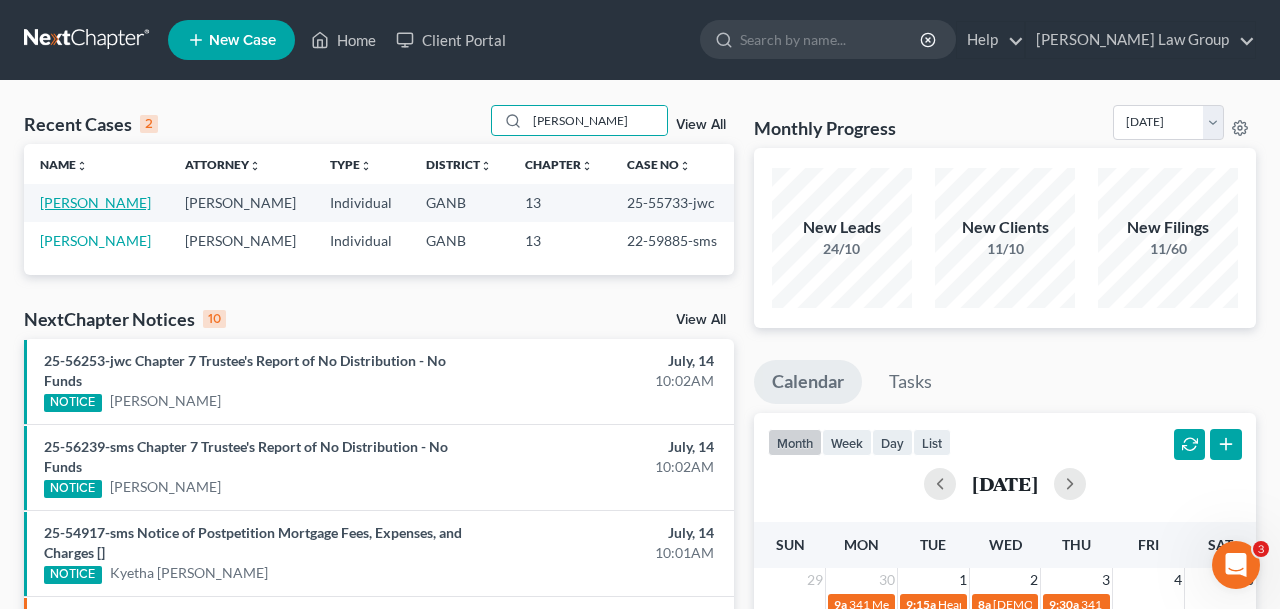 click on "[PERSON_NAME]" at bounding box center [95, 202] 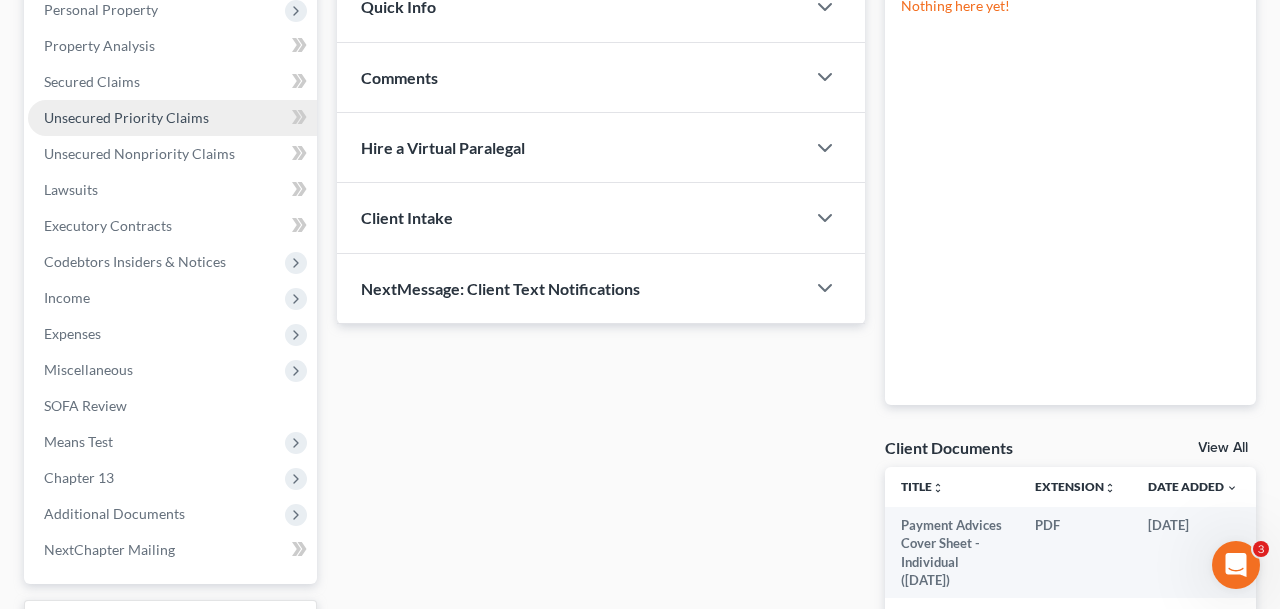 scroll, scrollTop: 692, scrollLeft: 0, axis: vertical 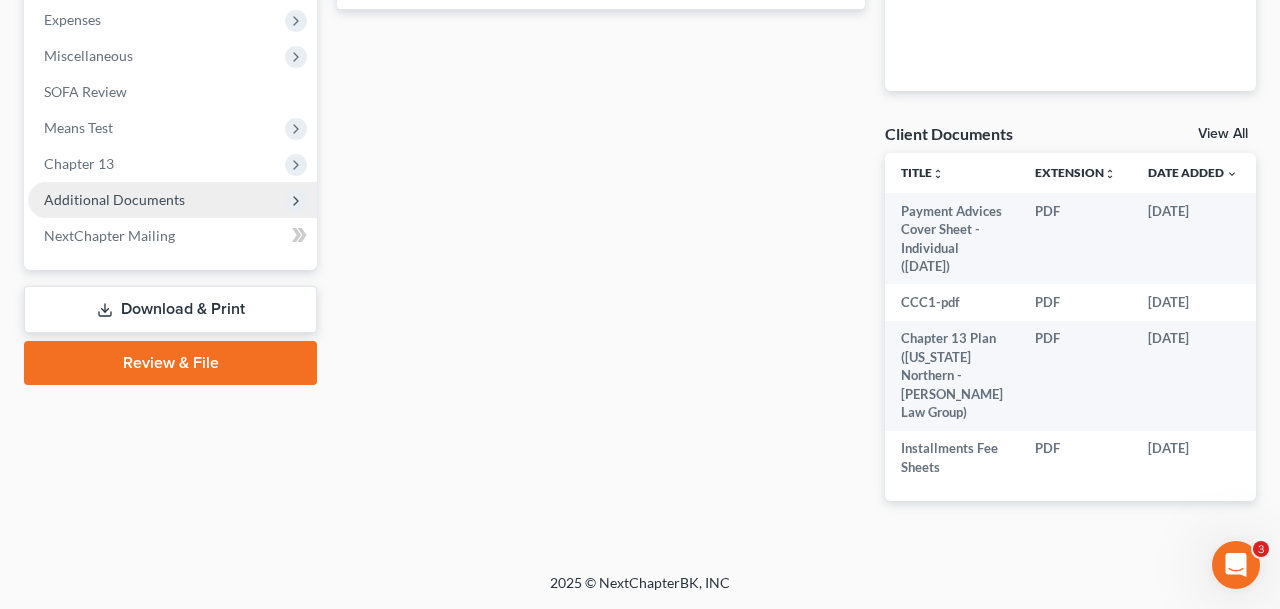 click on "Additional Documents" at bounding box center [114, 199] 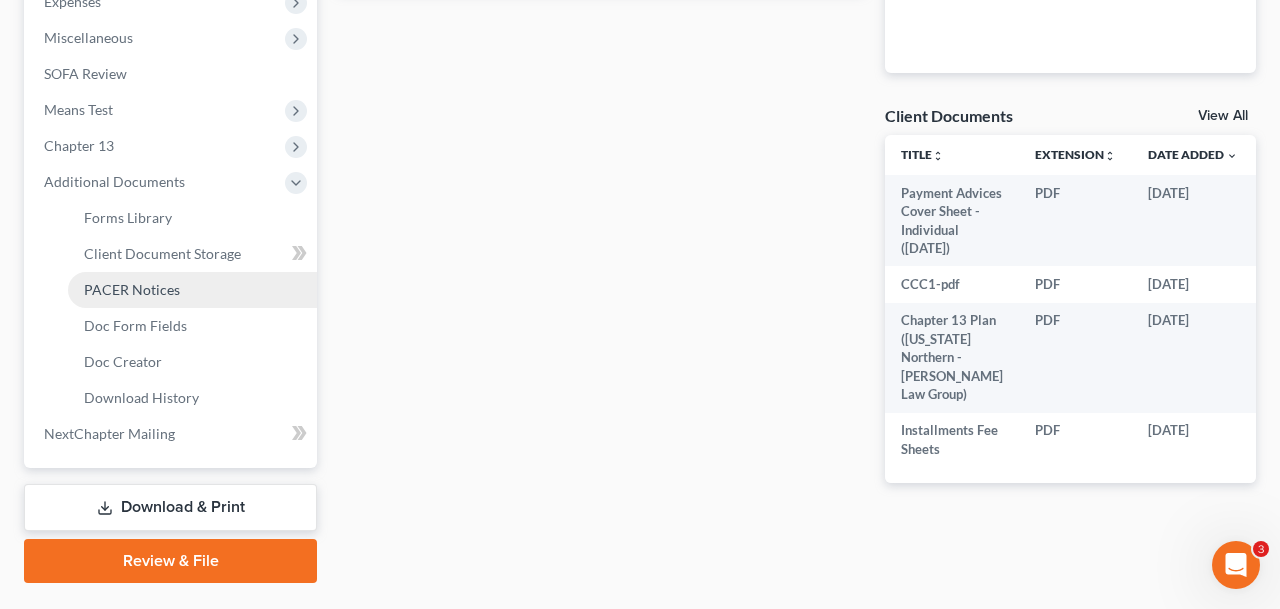 click on "PACER Notices" at bounding box center (192, 290) 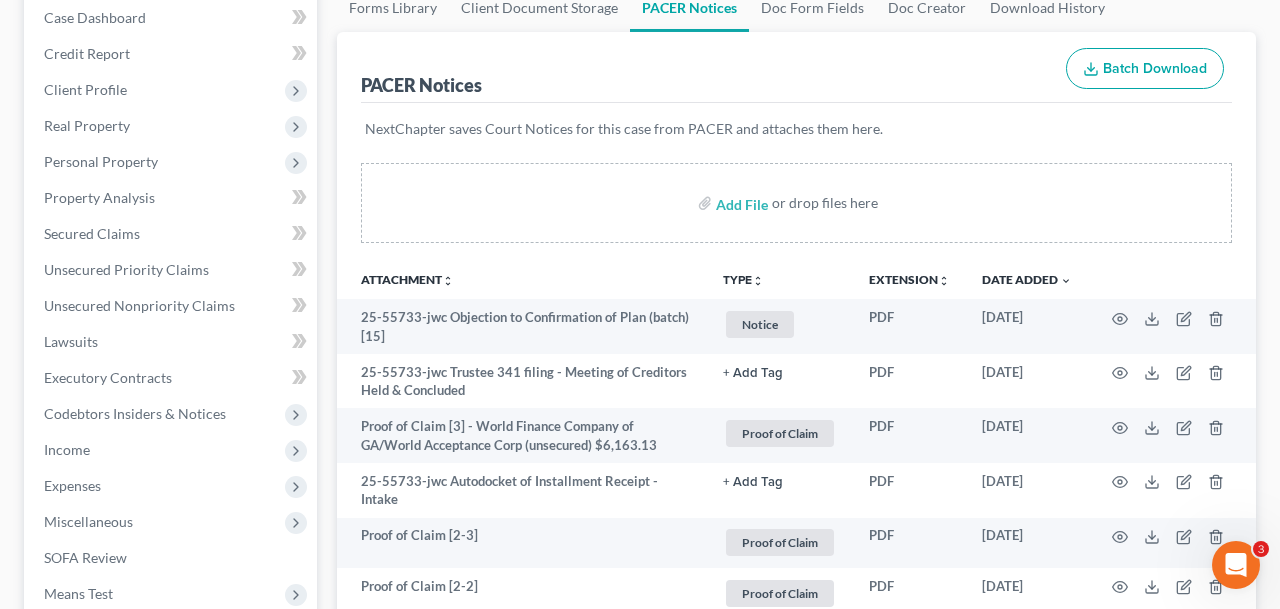 scroll, scrollTop: 361, scrollLeft: 0, axis: vertical 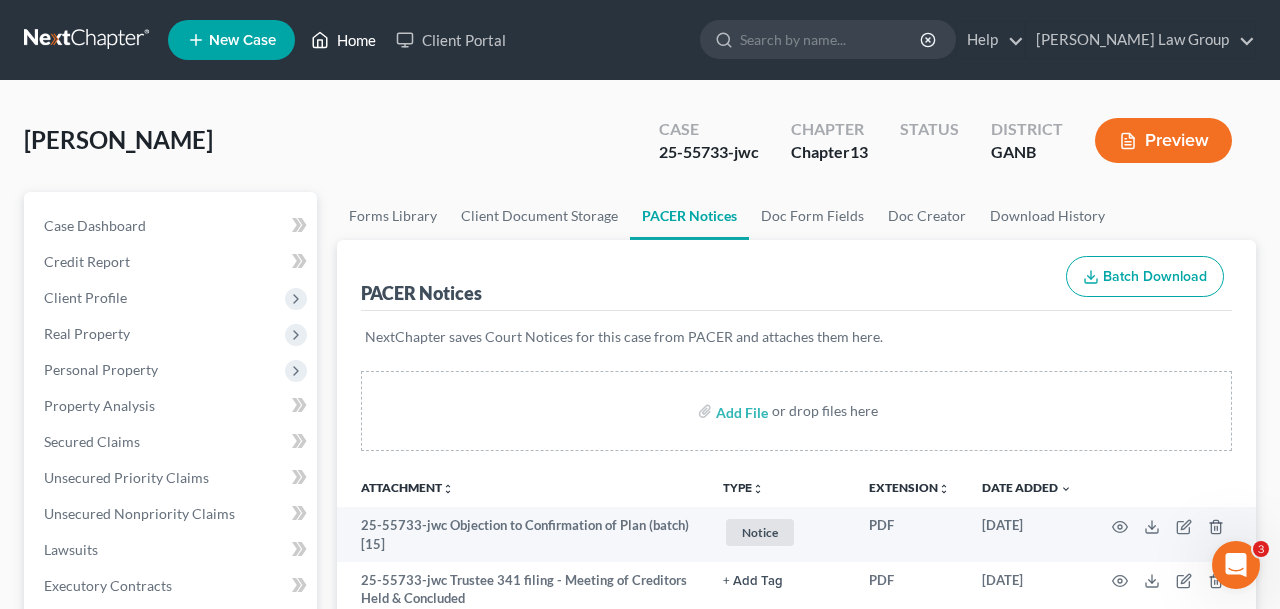 click on "Home" at bounding box center [343, 40] 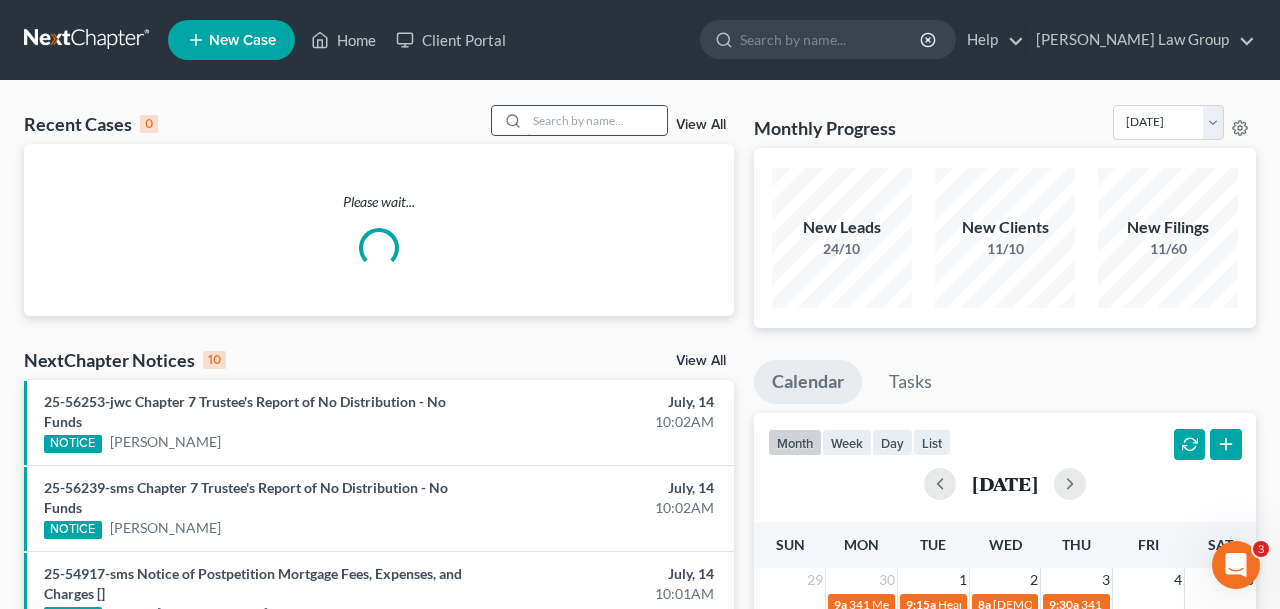 click at bounding box center (597, 120) 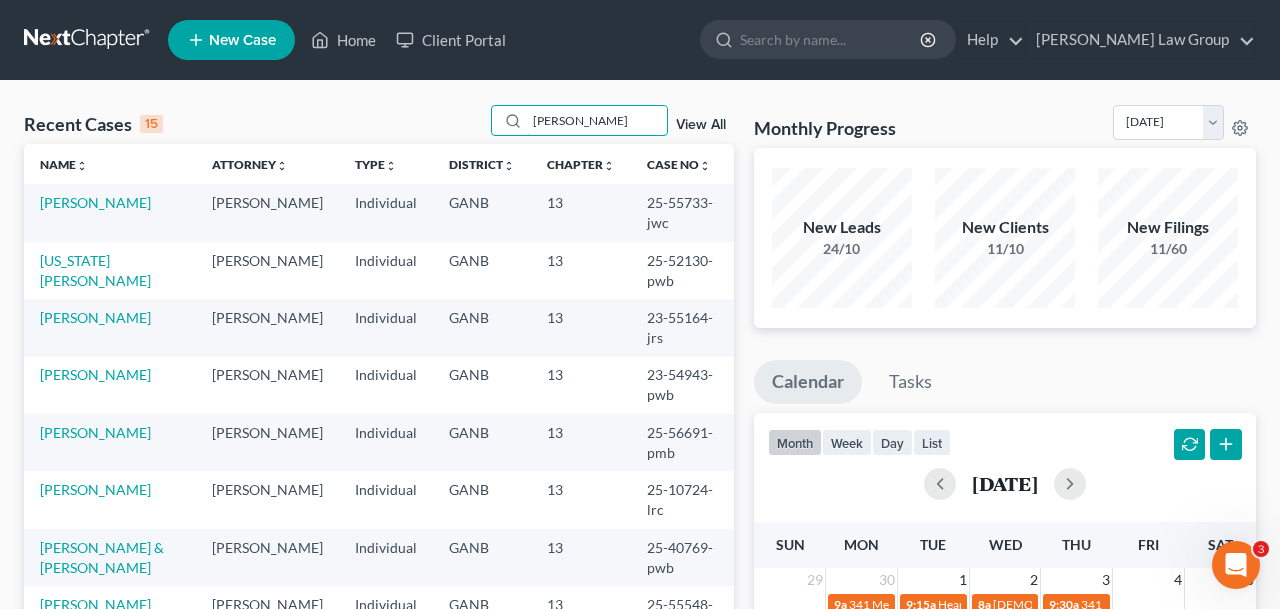 scroll, scrollTop: 0, scrollLeft: 0, axis: both 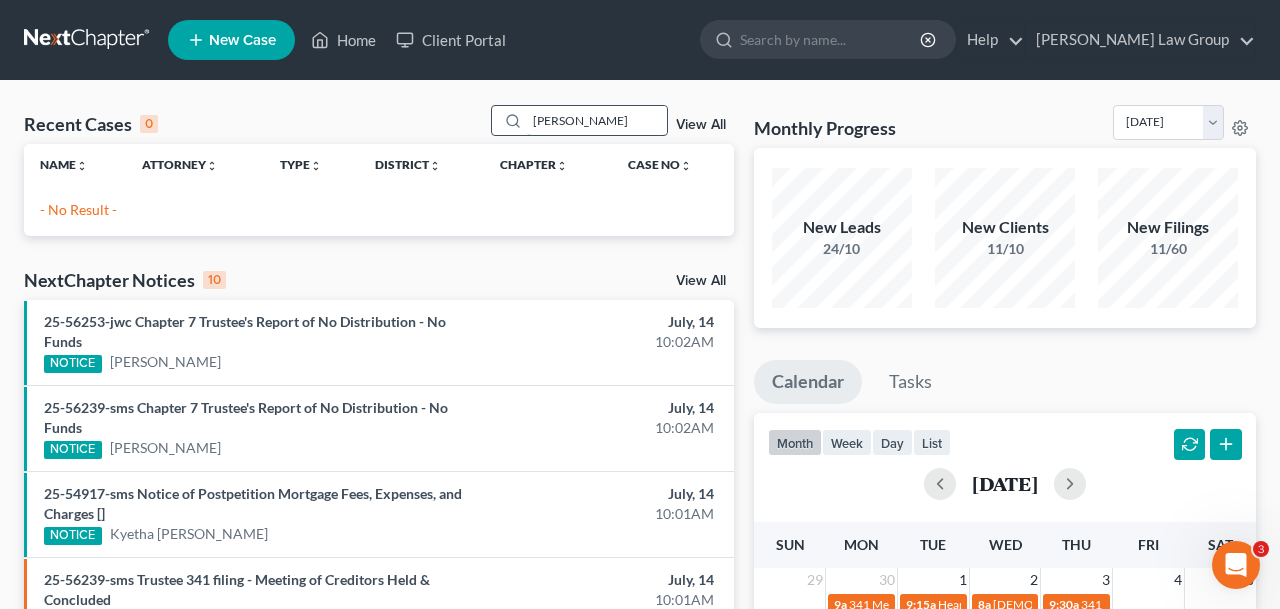 drag, startPoint x: 574, startPoint y: 121, endPoint x: 526, endPoint y: 116, distance: 48.259712 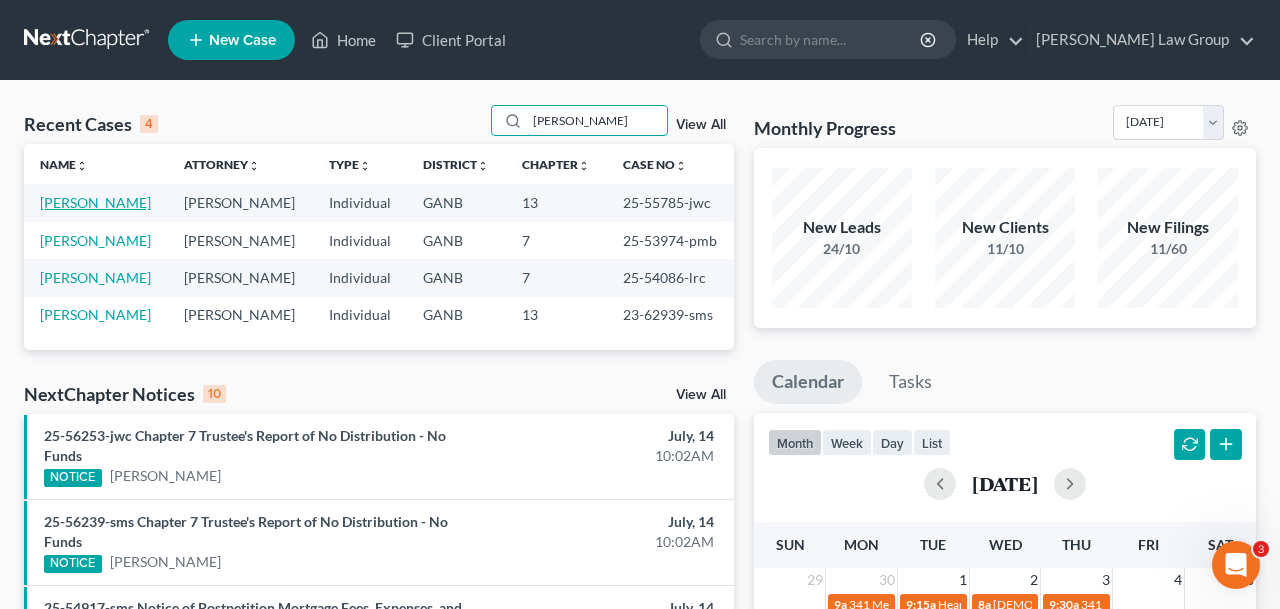 type on "[PERSON_NAME]" 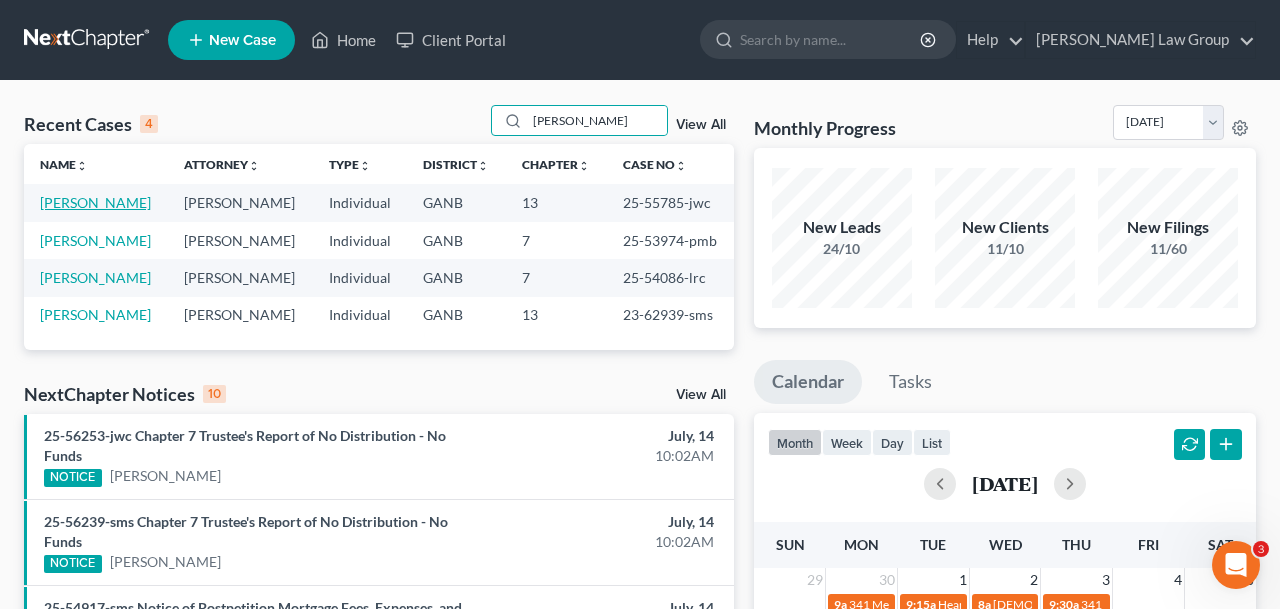 click on "[PERSON_NAME]" at bounding box center (95, 202) 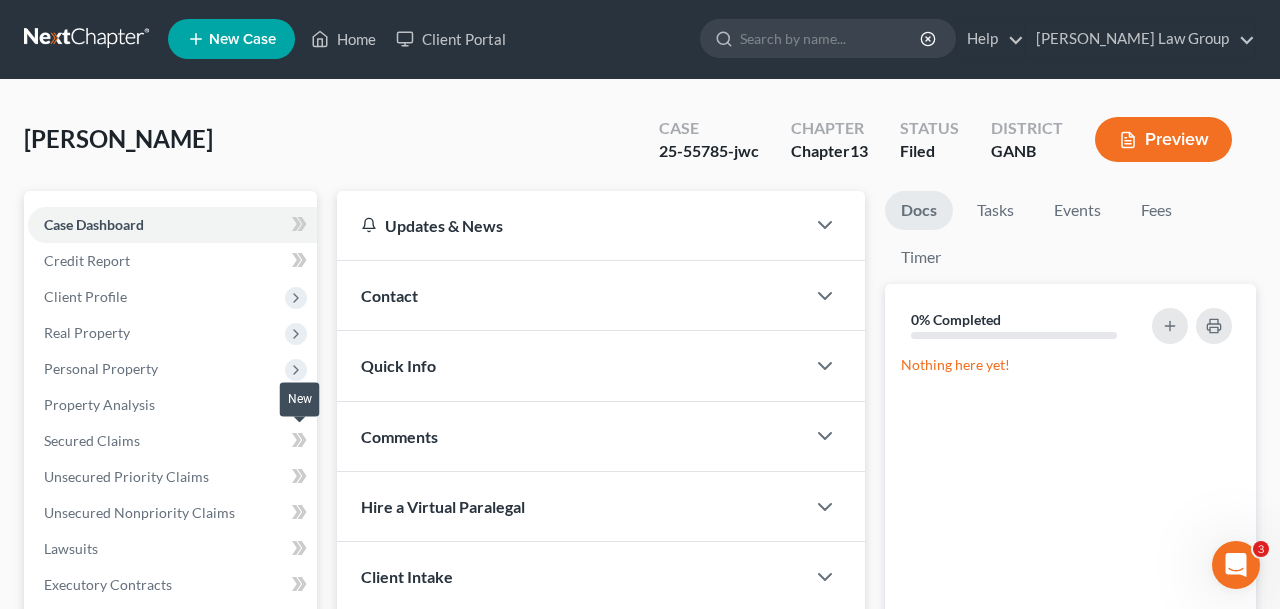 scroll, scrollTop: 656, scrollLeft: 0, axis: vertical 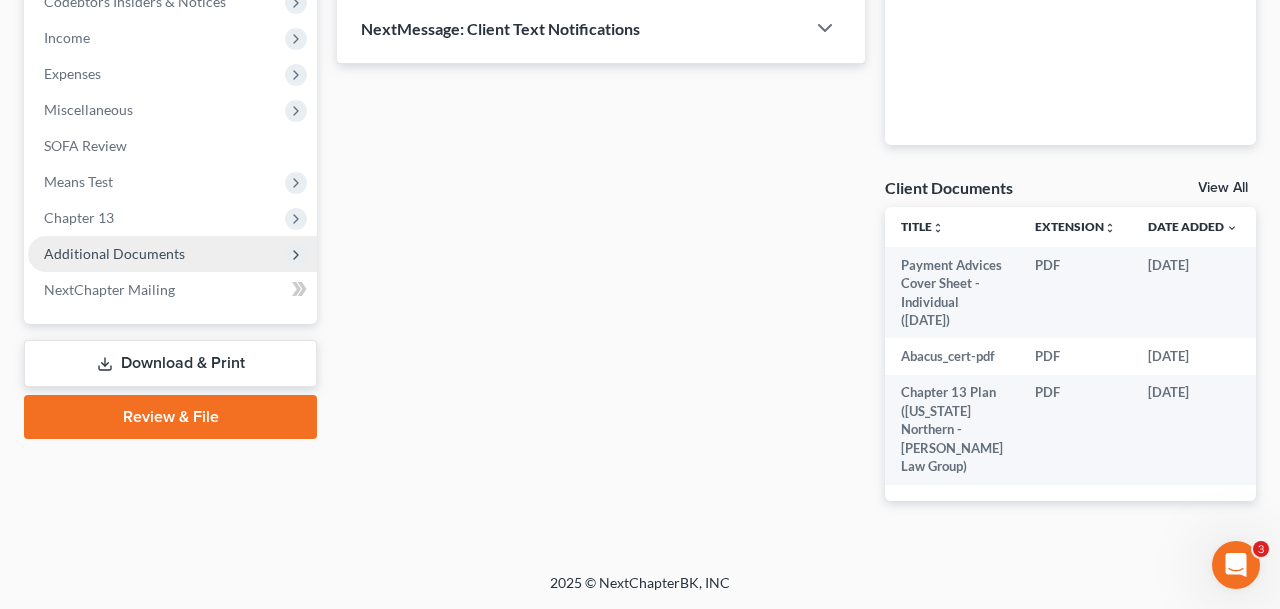click on "Additional Documents" at bounding box center (172, 254) 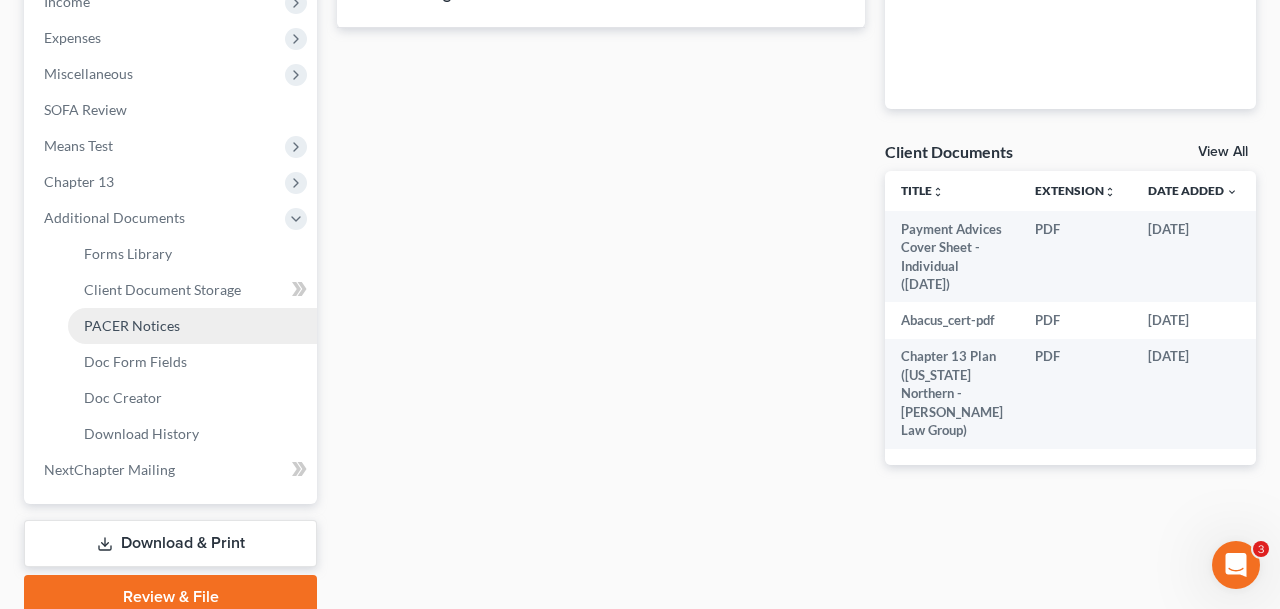 click on "PACER Notices" at bounding box center [192, 326] 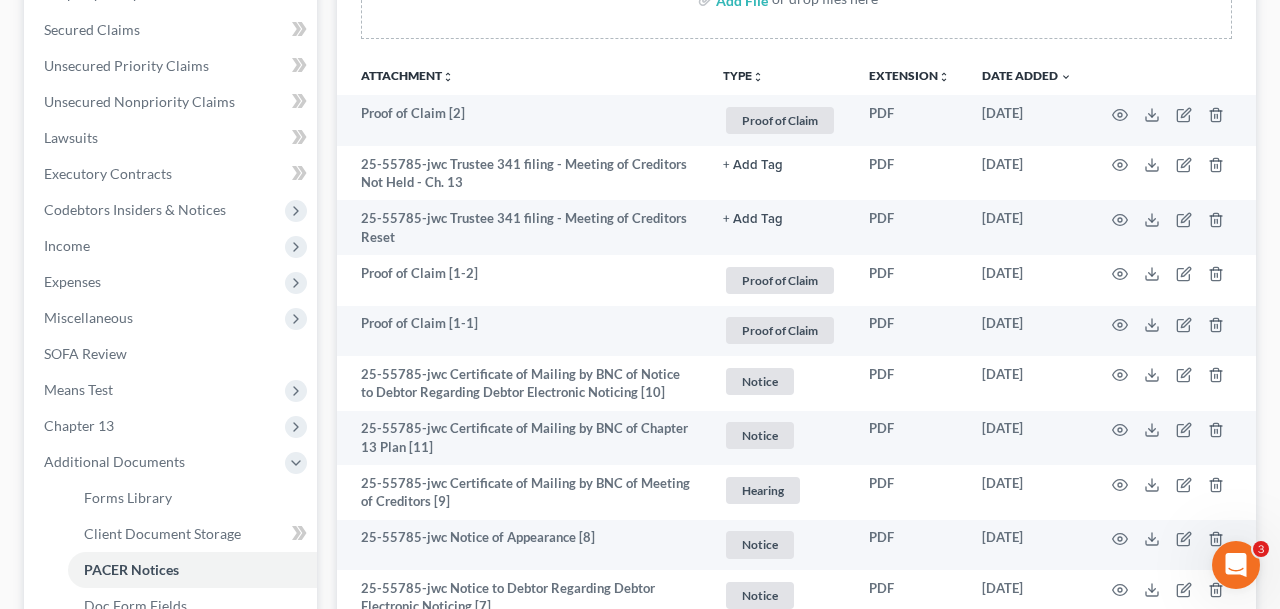 scroll, scrollTop: 418, scrollLeft: 0, axis: vertical 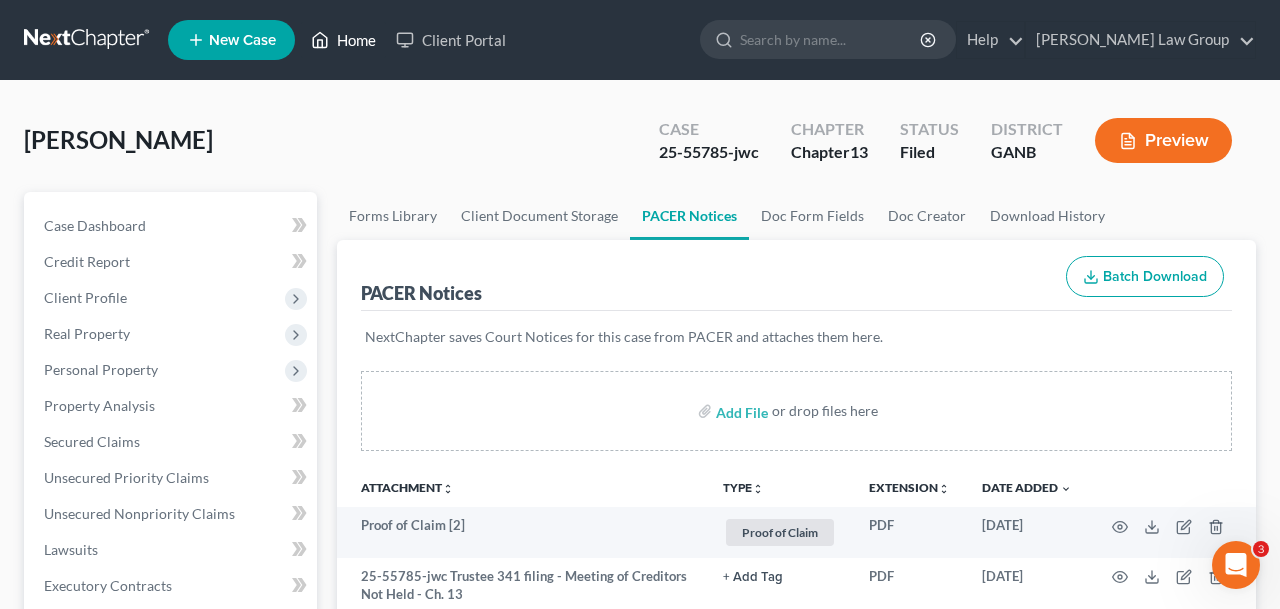 click on "Home" at bounding box center [343, 40] 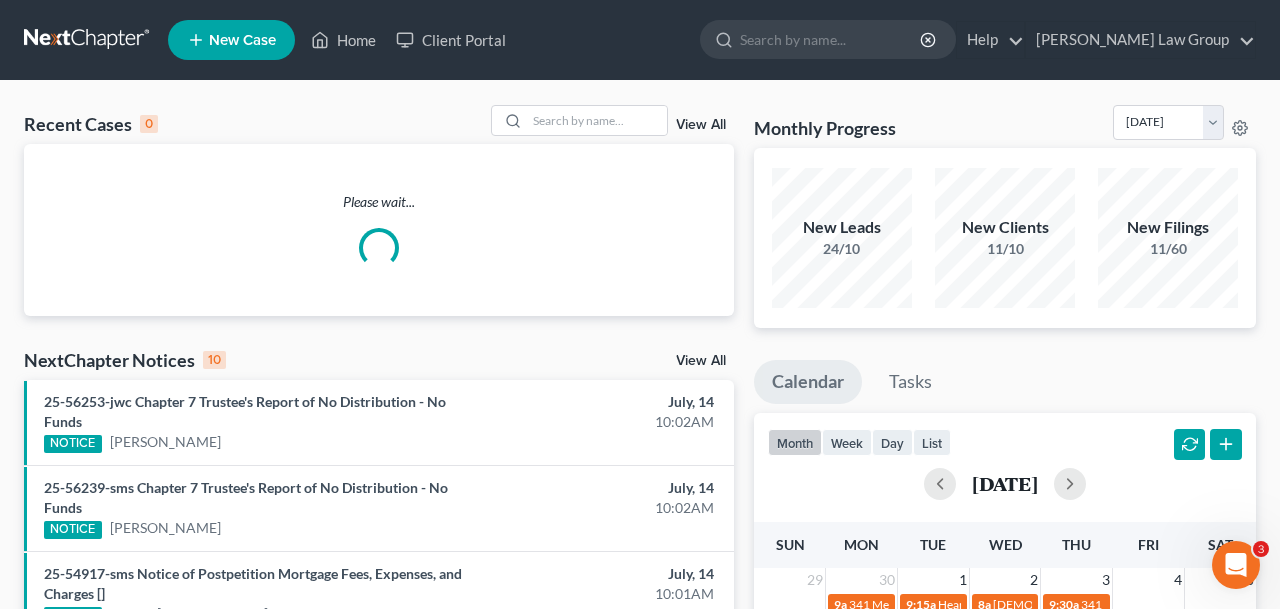 click on "Recent Cases 0         View All
Please wait...
NextChapter Notices 10 View All
25-56253-jwc Chapter 7 Trustee's Report of No Distribution - No Funds NOTICE [PERSON_NAME] July, 14 10:02AM 25-56239-sms Chapter 7 Trustee's Report of No Distribution - No Funds NOTICE [PERSON_NAME] July, 14 10:02AM 25-54917-sms Notice of Postpetition Mortgage Fees, Expenses, and Charges [] NOTICE Kyetha [PERSON_NAME] July, 14 10:01AM 25-56239-sms Trustee 341 filing - Meeting of Creditors Held & Concluded HEARING [PERSON_NAME] July, 14 10:01AM 25-56253-jwc Trustee 341 filing - Meeting of Creditors Held & Concluded HEARING [PERSON_NAME] July, 14 10:01AM 25-10527-pmb 01-Order Discharging Ch. 7 Debtor and Closing Estate [18] NOTICE [PERSON_NAME] July, 14 9:02AM 25-53461-lrc 01-Order Discharging Ch. 7 Debtor and Closing Estate [14] NOTICE [PERSON_NAME] July, 14 9:02AM 25-53461-lrc Close Bankruptcy Case NOTICE July, 14" at bounding box center [640, 668] 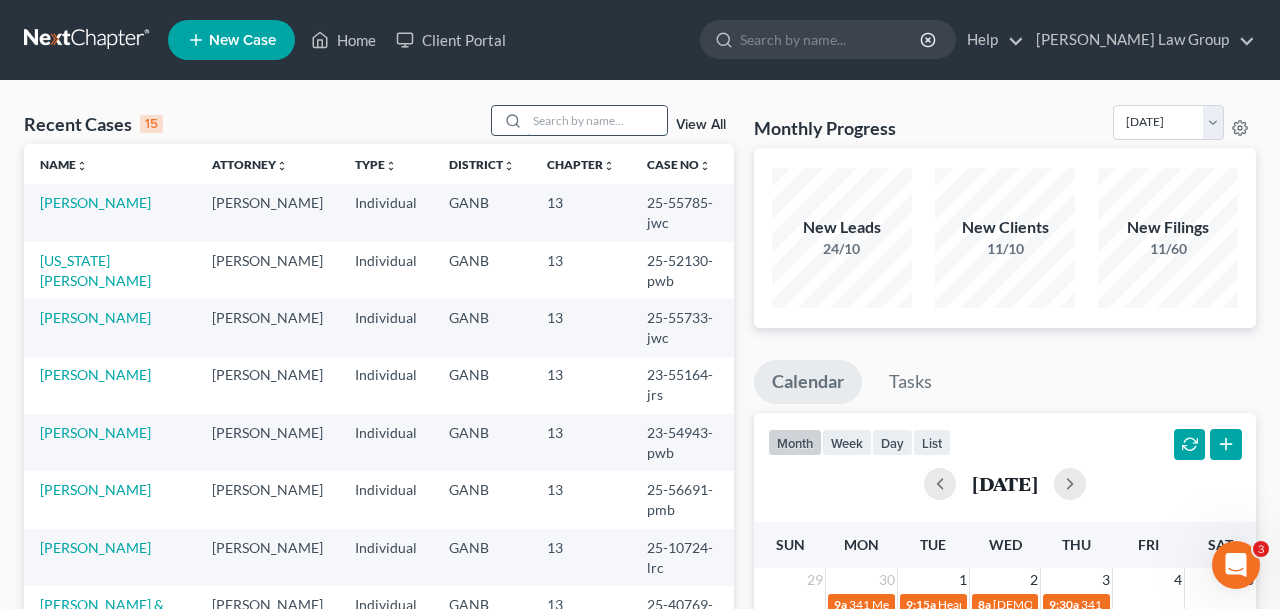 click at bounding box center [597, 120] 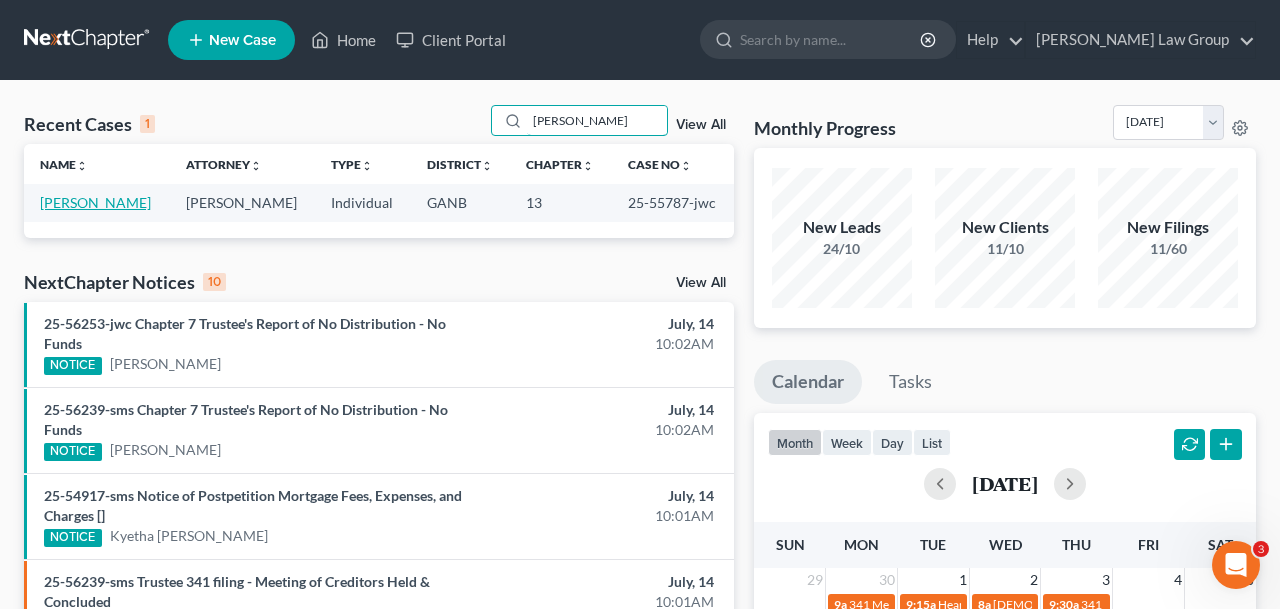 type on "[PERSON_NAME]" 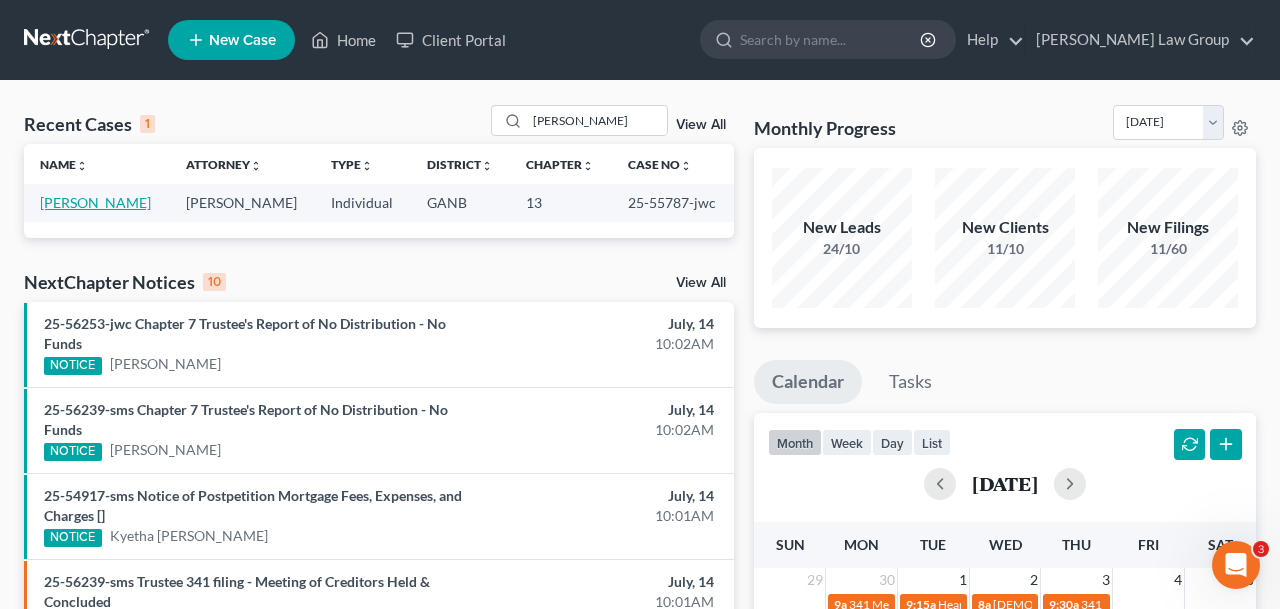 click on "[PERSON_NAME]" at bounding box center (95, 202) 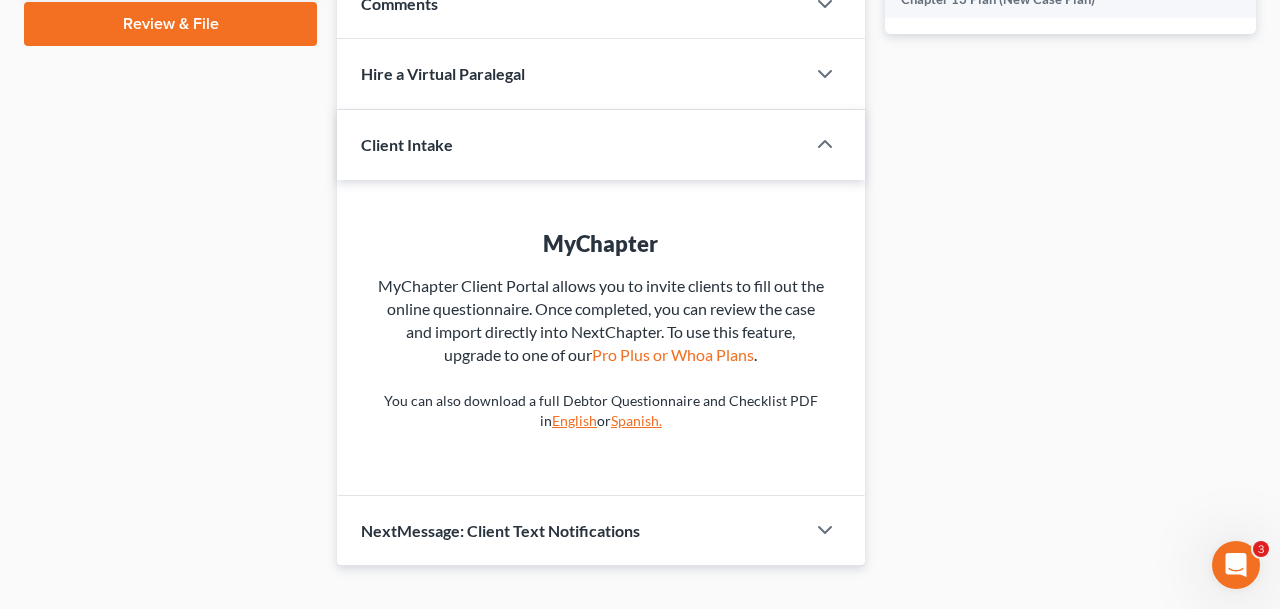 scroll, scrollTop: 872, scrollLeft: 0, axis: vertical 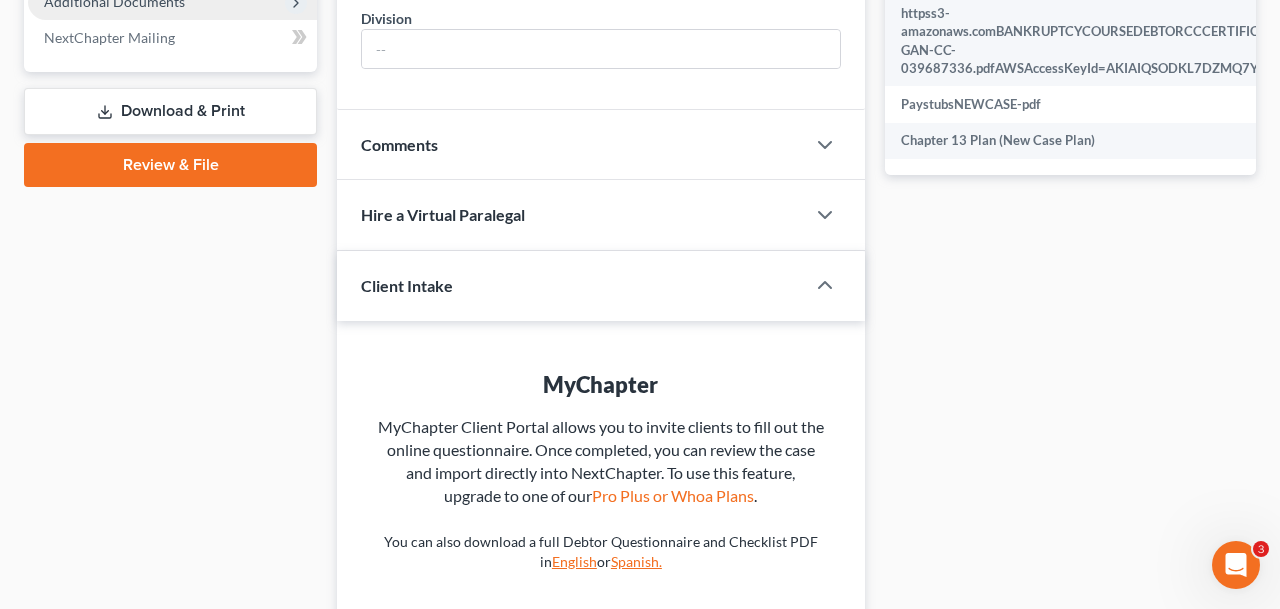 click on "Additional Documents" at bounding box center [172, 2] 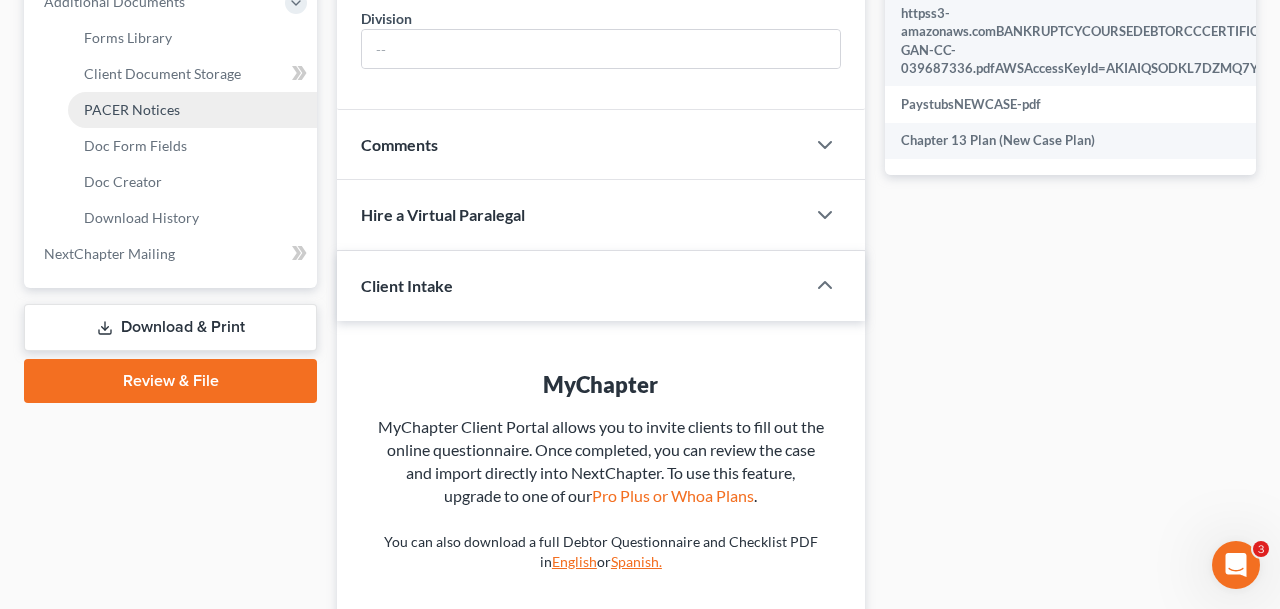 click on "PACER Notices" at bounding box center (192, 110) 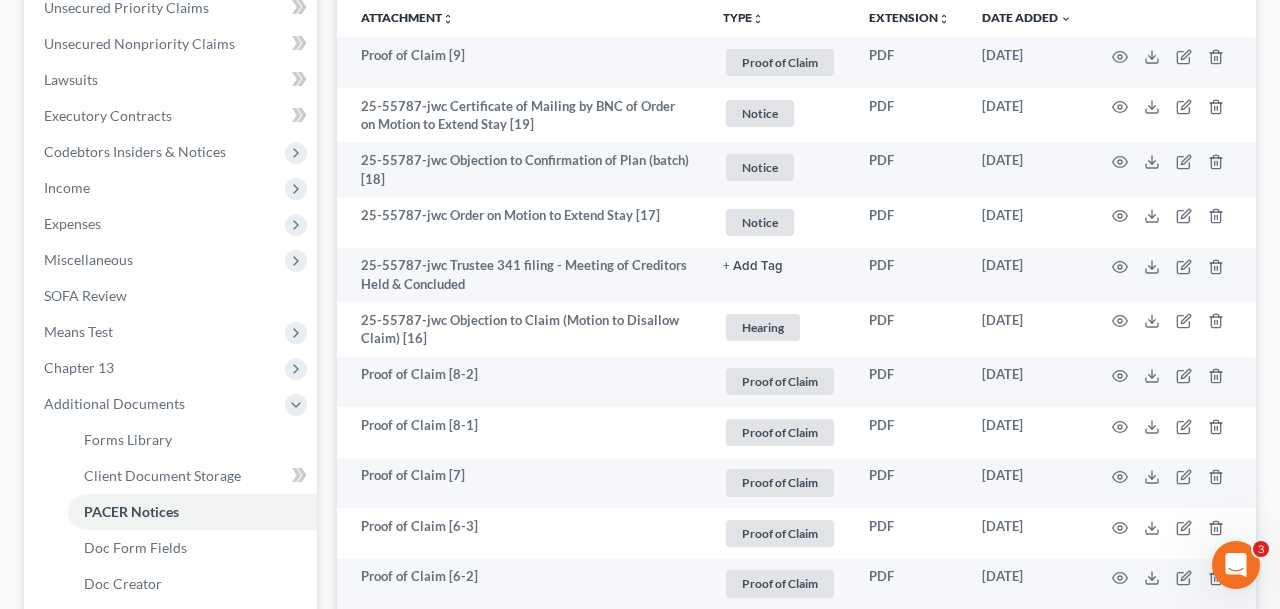 scroll, scrollTop: 460, scrollLeft: 0, axis: vertical 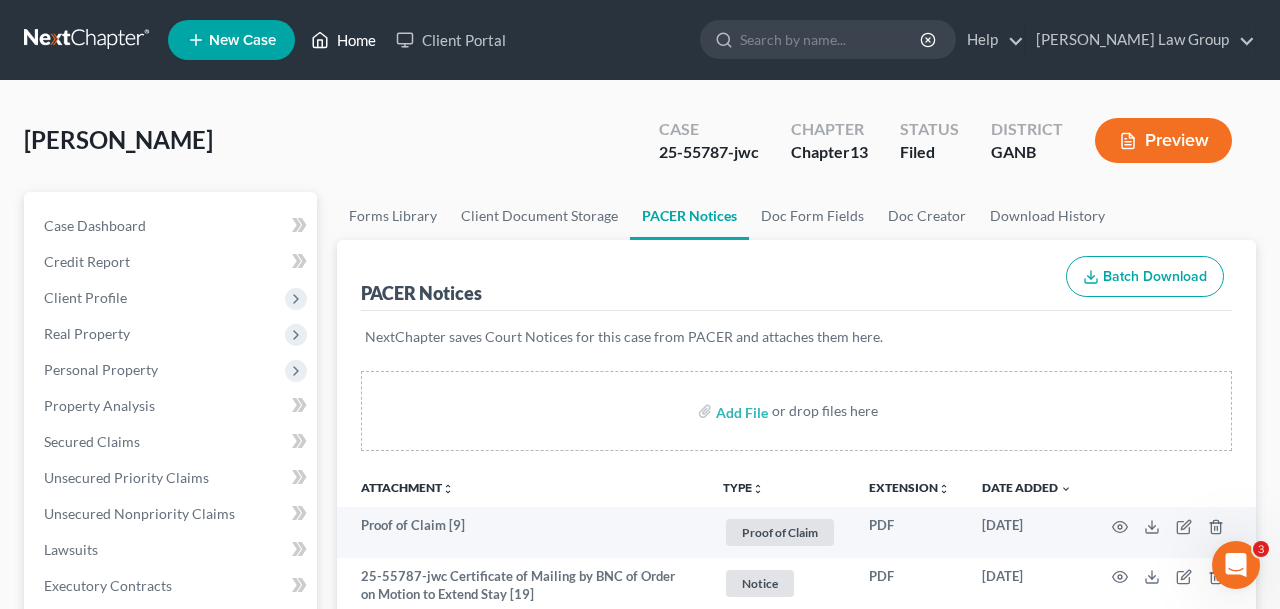 click on "Home" at bounding box center [343, 40] 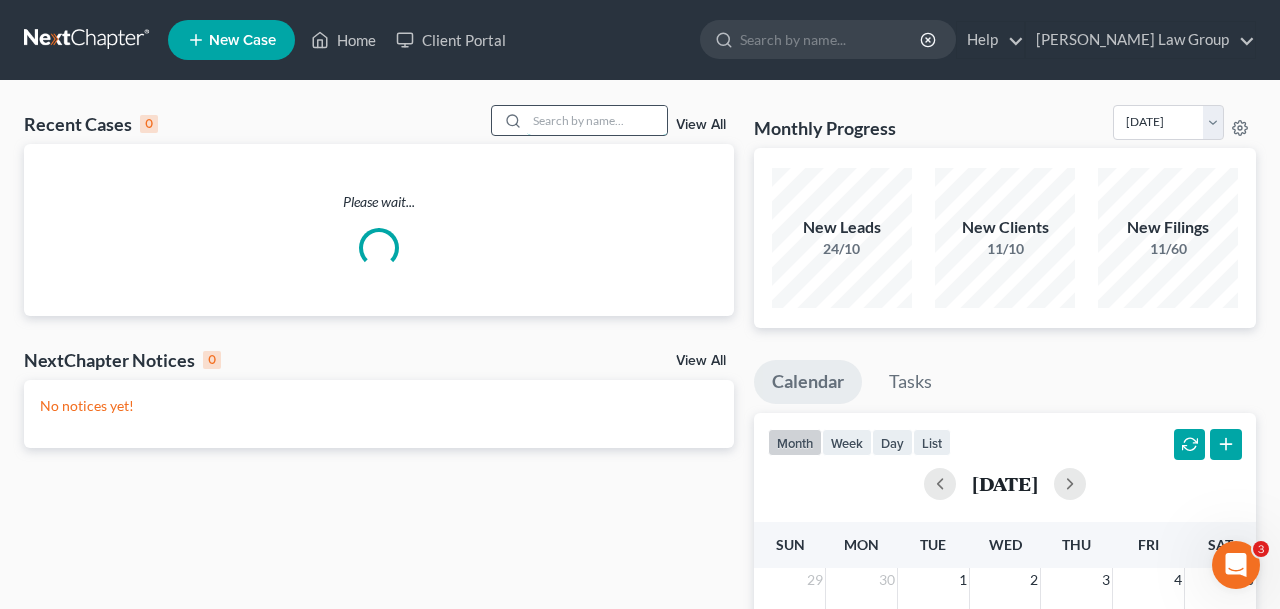 click at bounding box center [597, 120] 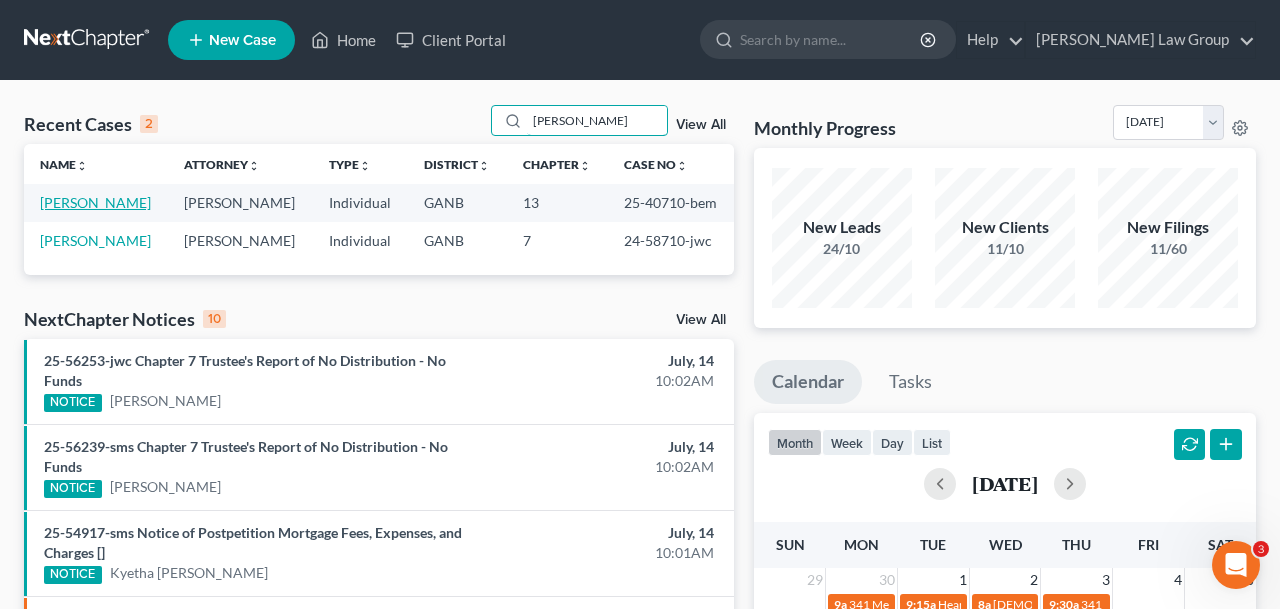 type on "[PERSON_NAME]" 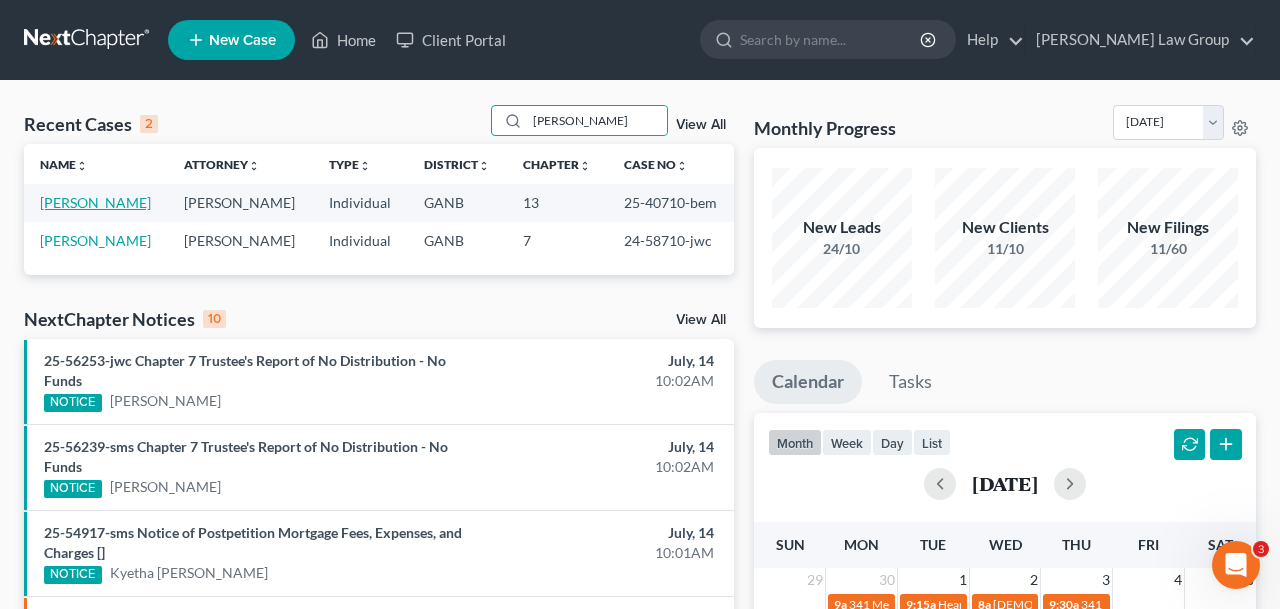 click on "[PERSON_NAME]" at bounding box center [95, 202] 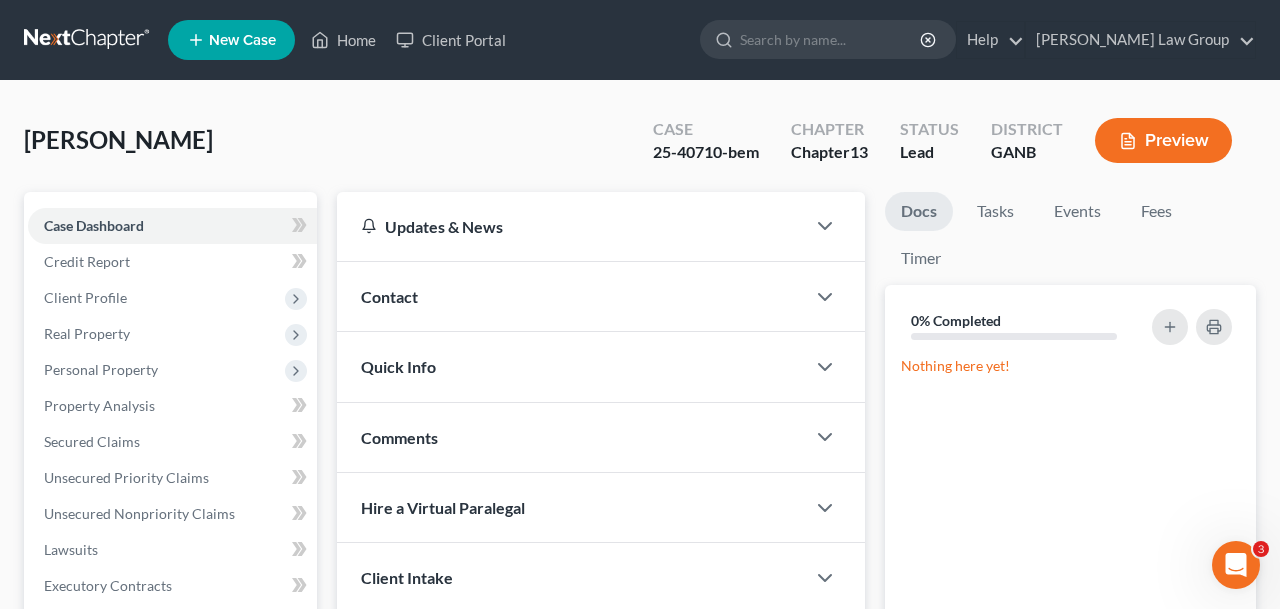 scroll, scrollTop: 693, scrollLeft: 0, axis: vertical 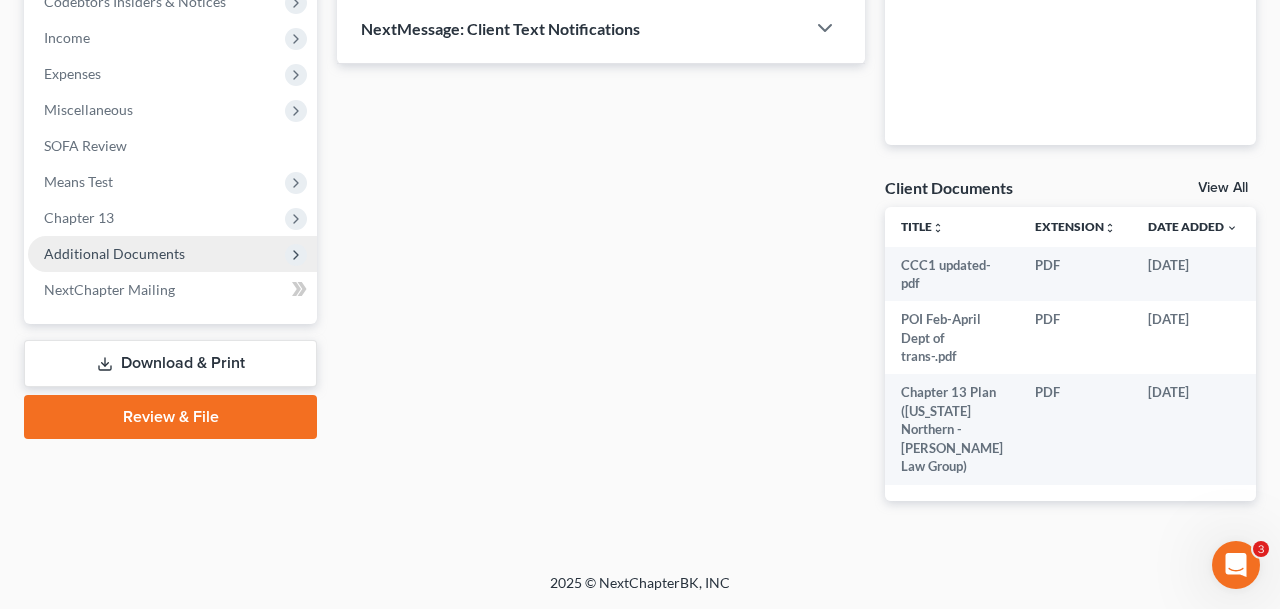 click on "Additional Documents" at bounding box center (114, 253) 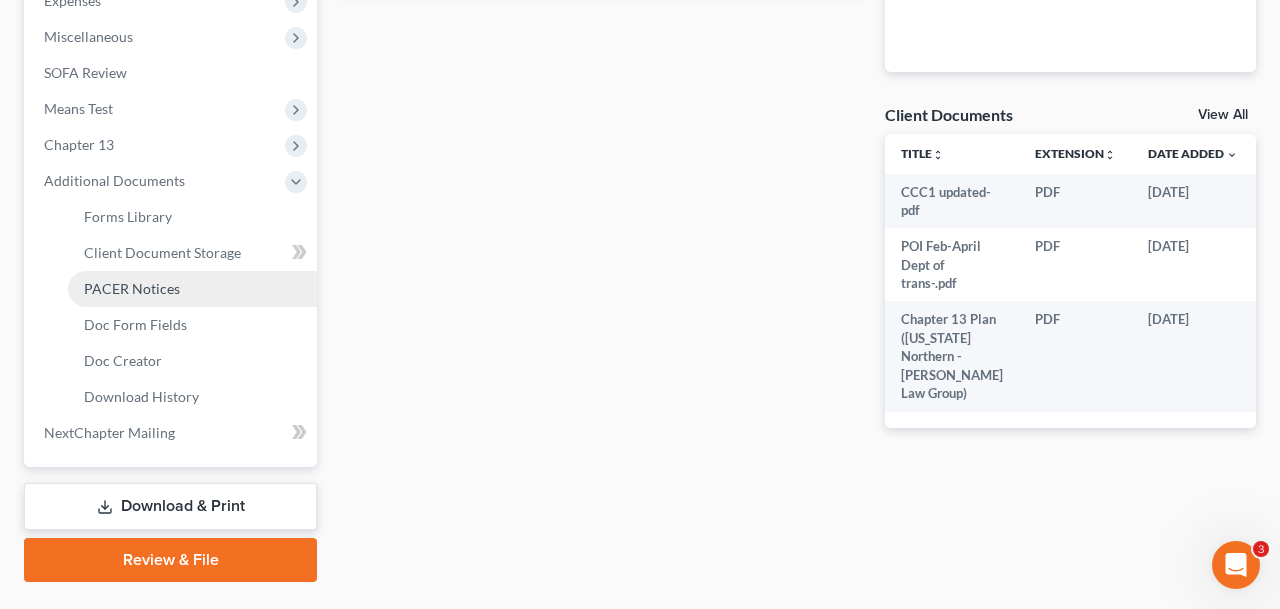 click on "PACER Notices" at bounding box center (192, 289) 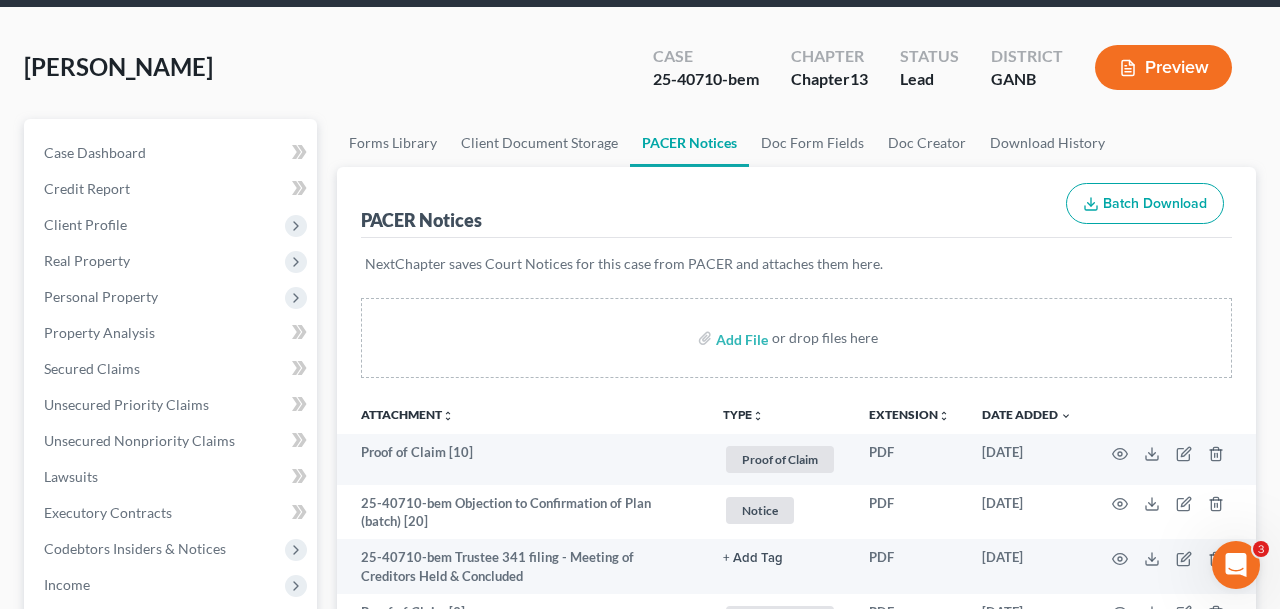 scroll, scrollTop: 75, scrollLeft: 0, axis: vertical 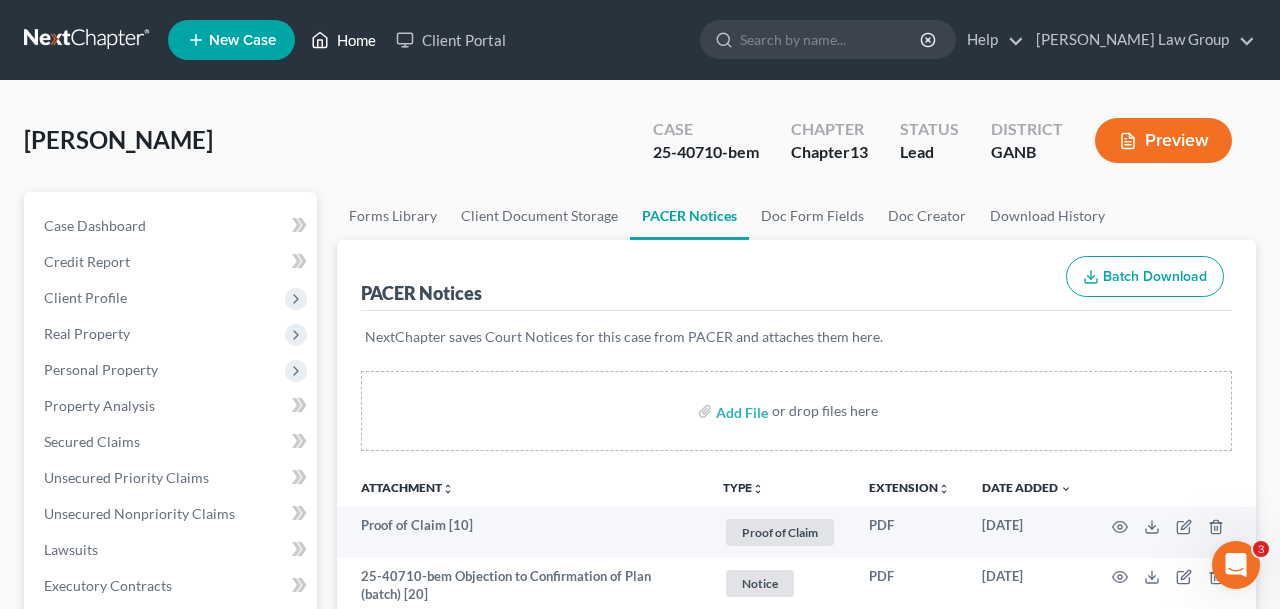 click on "Home" at bounding box center (343, 40) 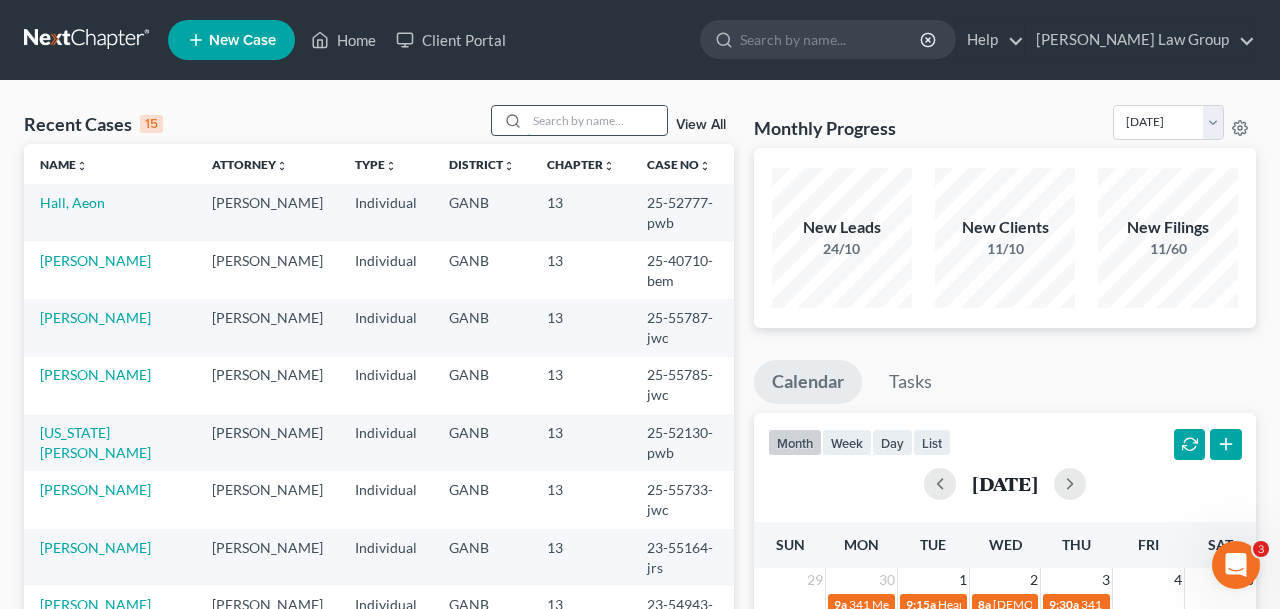 click at bounding box center [597, 120] 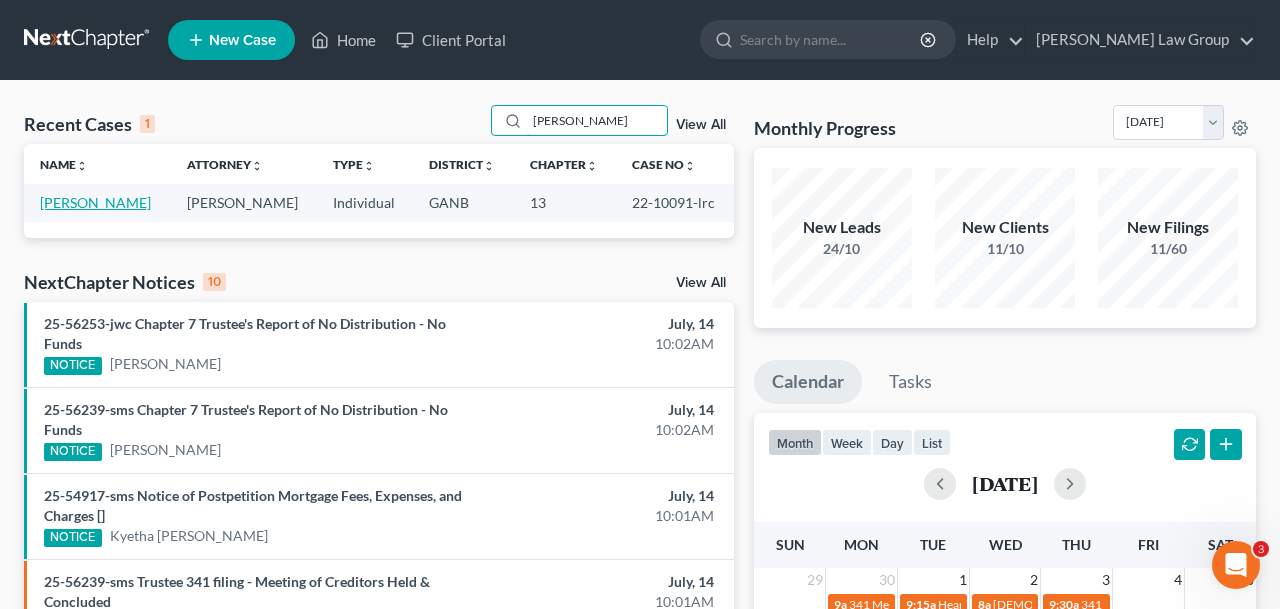 type on "[PERSON_NAME]" 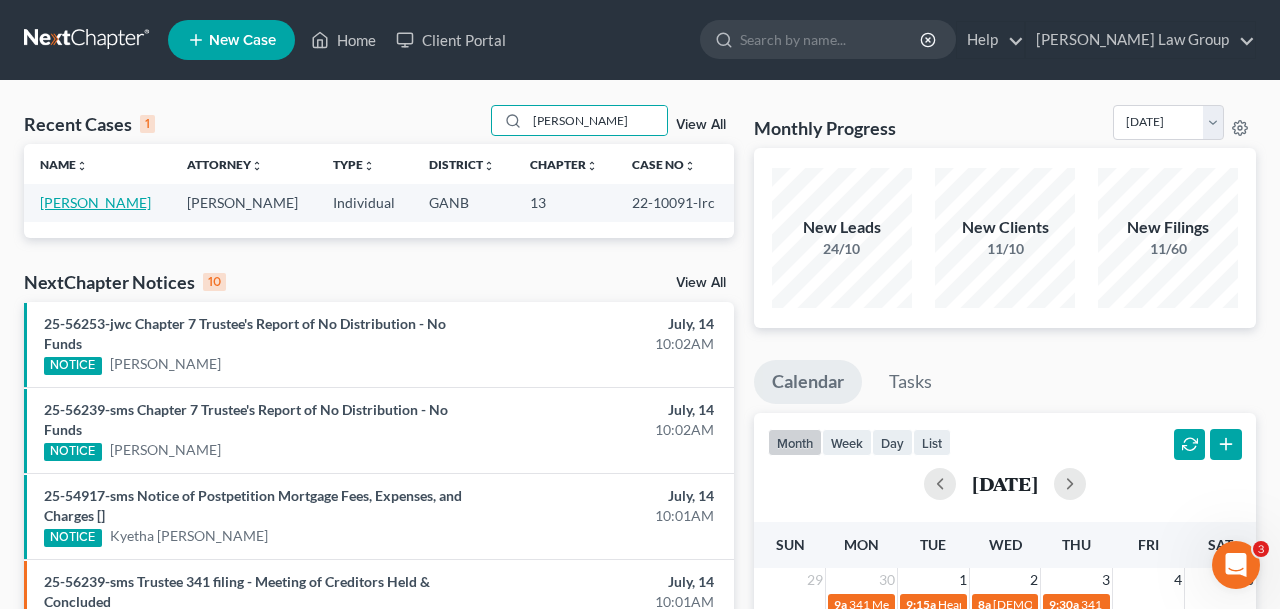 click on "[PERSON_NAME]" at bounding box center (95, 202) 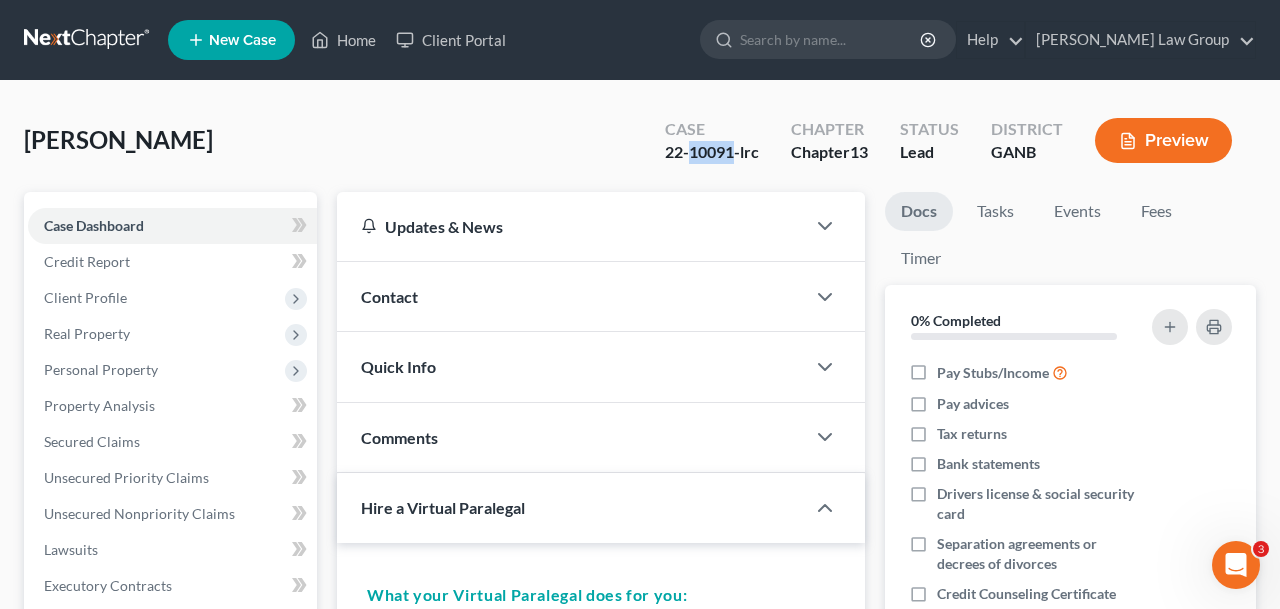 drag, startPoint x: 735, startPoint y: 154, endPoint x: 691, endPoint y: 154, distance: 44 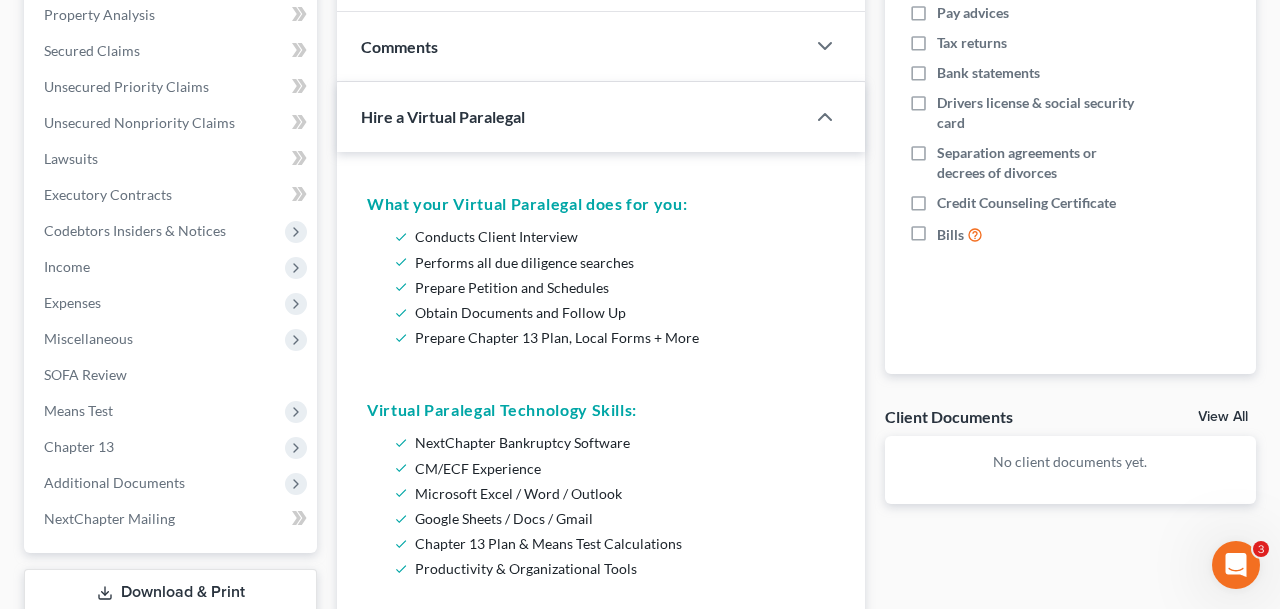 scroll, scrollTop: 430, scrollLeft: 0, axis: vertical 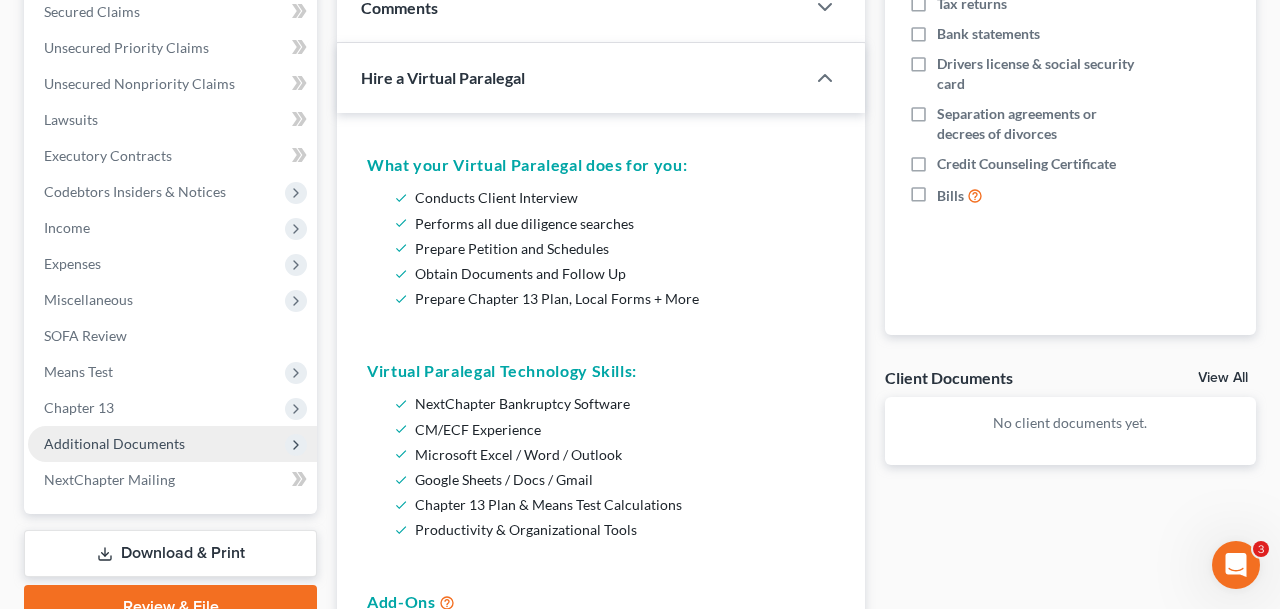click on "Additional Documents" at bounding box center (114, 443) 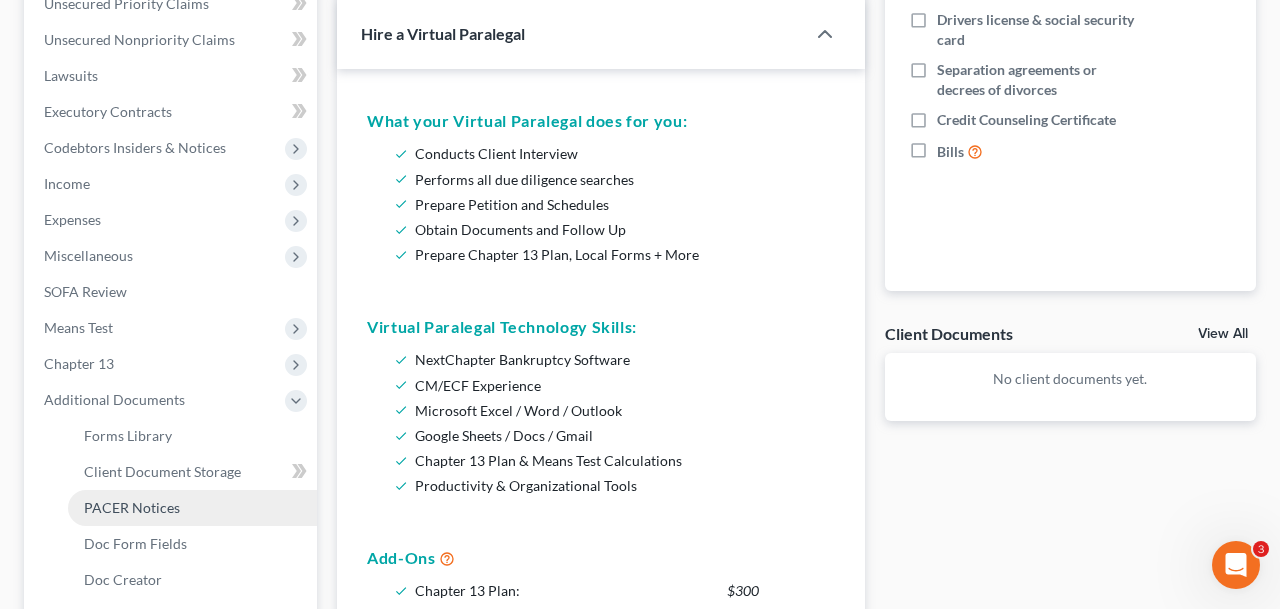 scroll, scrollTop: 482, scrollLeft: 0, axis: vertical 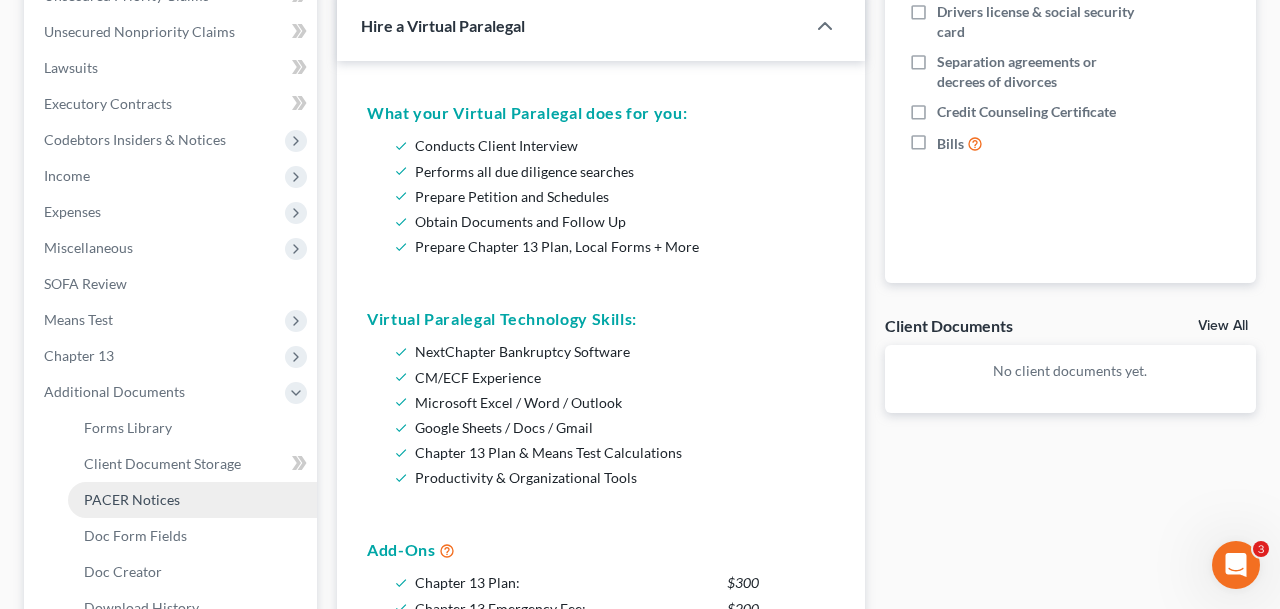 click on "PACER Notices" at bounding box center (192, 500) 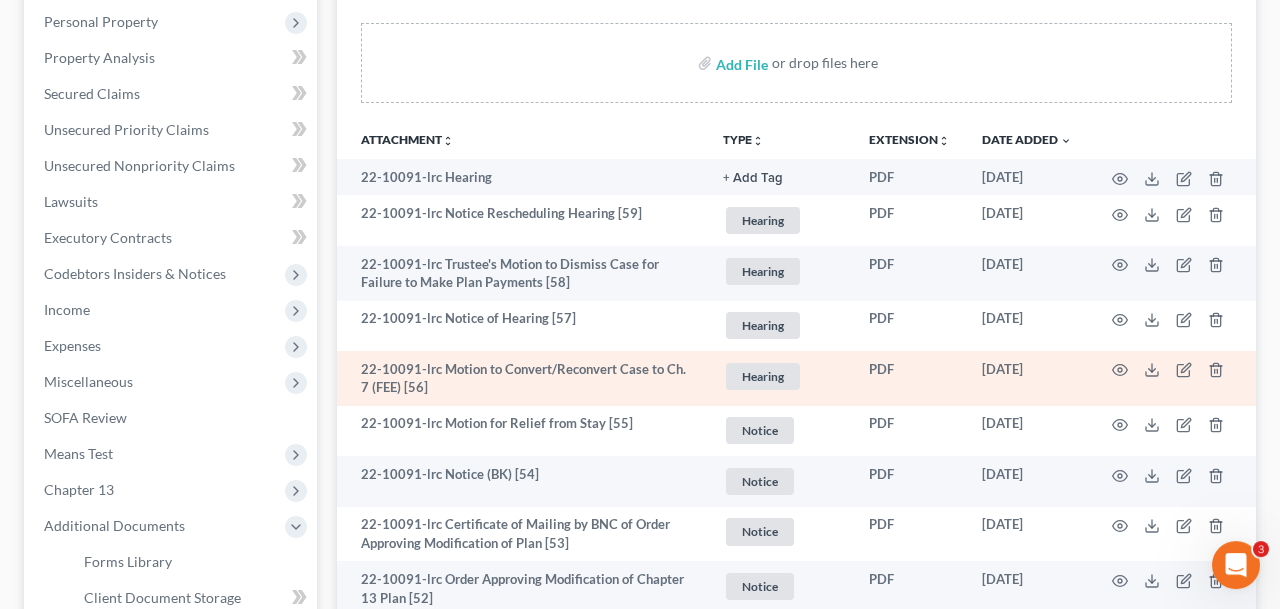 scroll, scrollTop: 349, scrollLeft: 0, axis: vertical 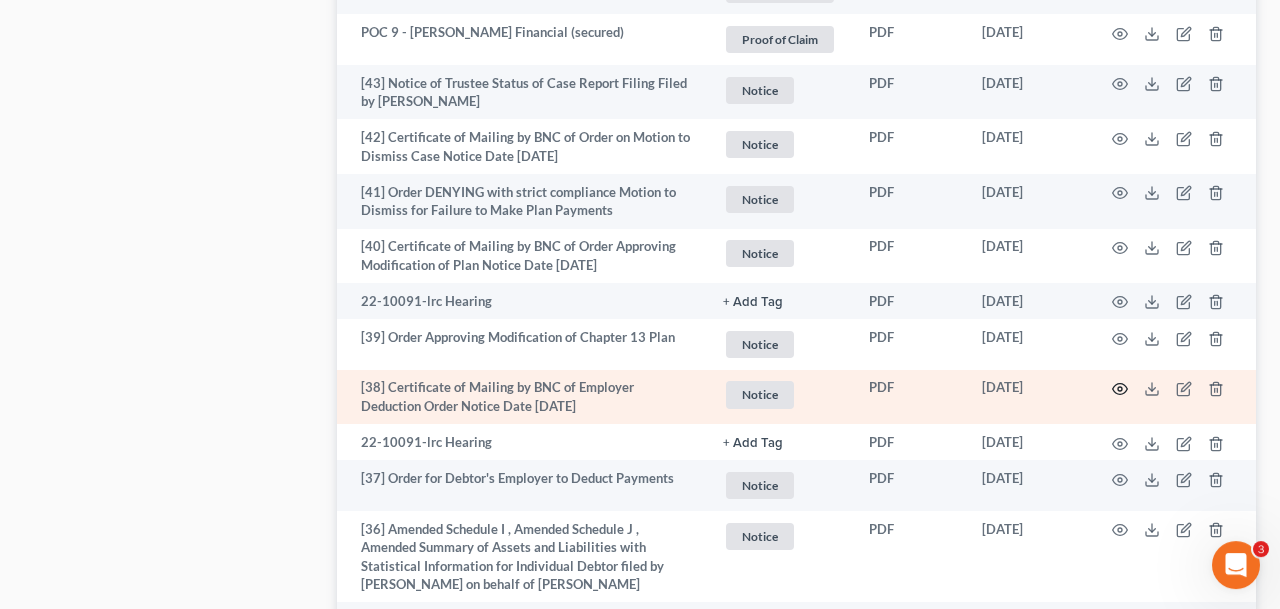 click 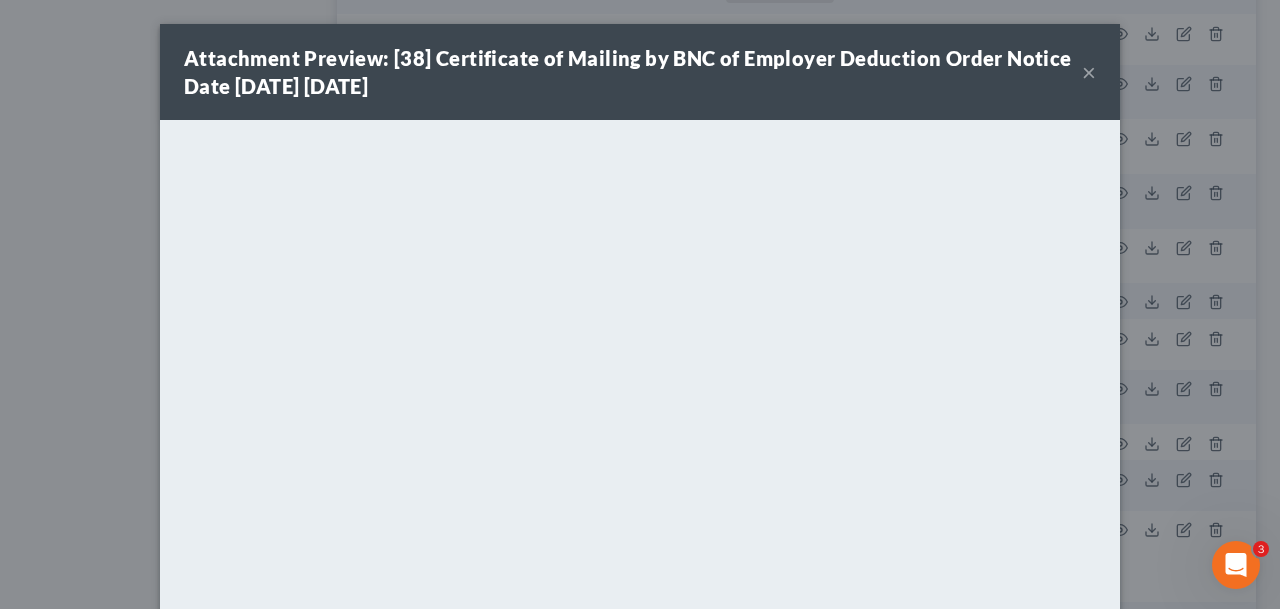 click on "×" at bounding box center (1089, 72) 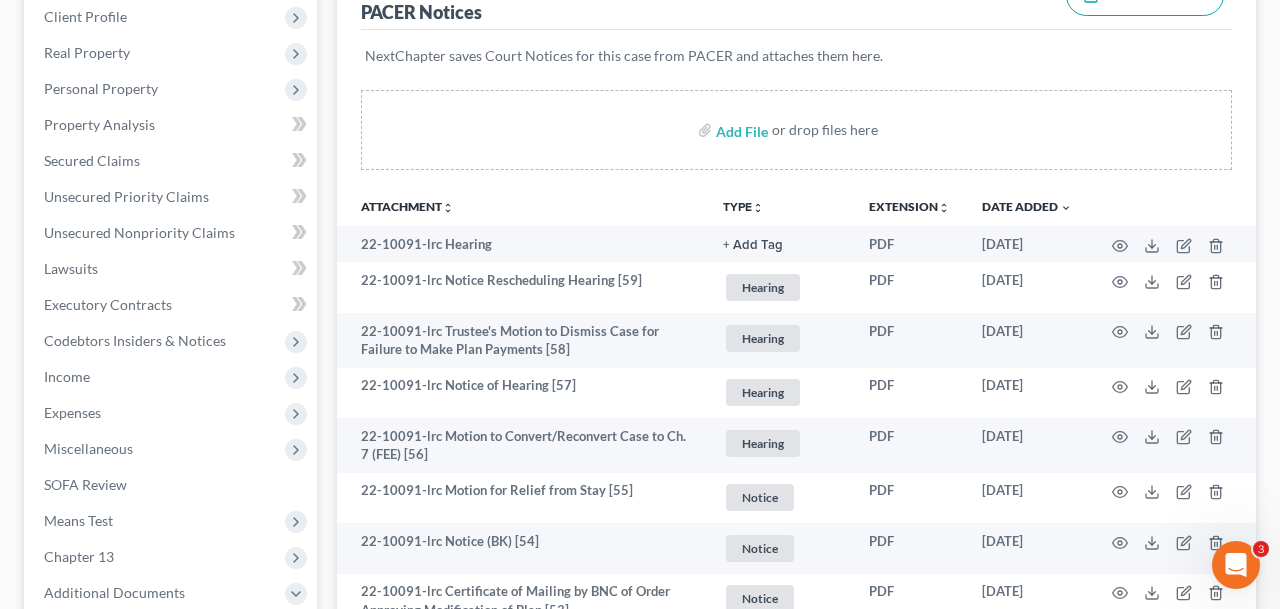 scroll, scrollTop: 0, scrollLeft: 0, axis: both 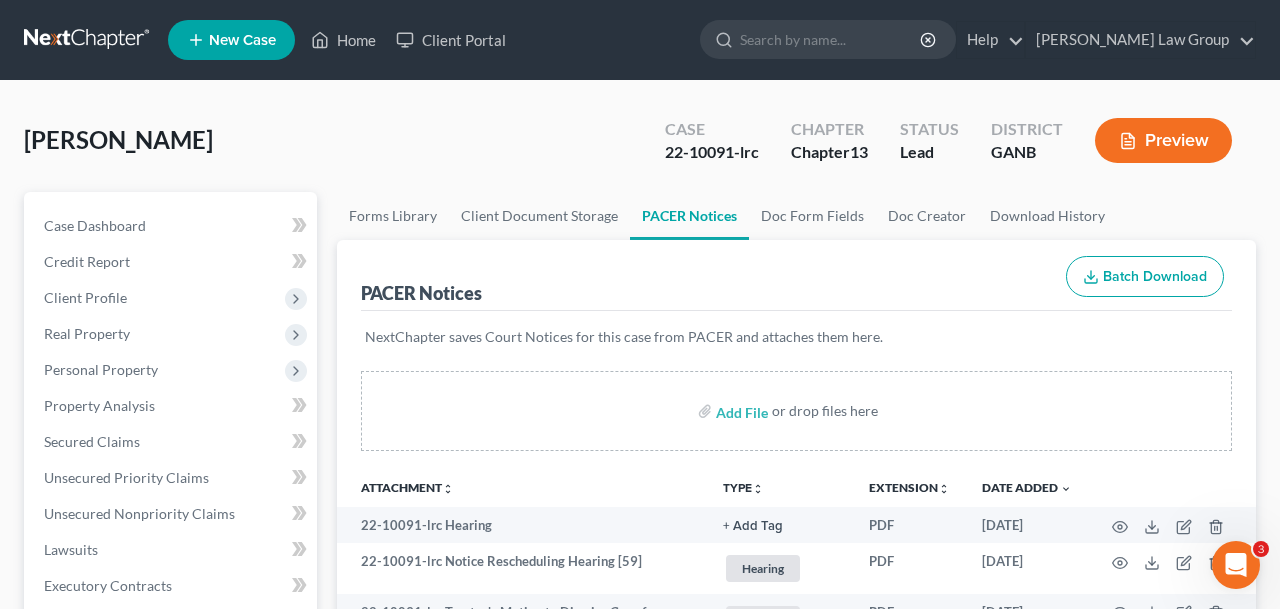 click on "Home New Case Client Portal [PERSON_NAME] Law Group [EMAIL_ADDRESS][DOMAIN_NAME] My Account Settings Plan + Billing Account Add-Ons Upgrade to Whoa Help Center Webinars Training Videos What's new Log out New Case Home Client Portal         - No Result - See all results Or Press Enter... Help Help Center Webinars Training Videos What's new [PERSON_NAME] Law Group [PERSON_NAME] Law Group [EMAIL_ADDRESS][DOMAIN_NAME] My Account Settings Plan + Billing Account Add-Ons Upgrade to Whoa Log out" at bounding box center (640, 40) 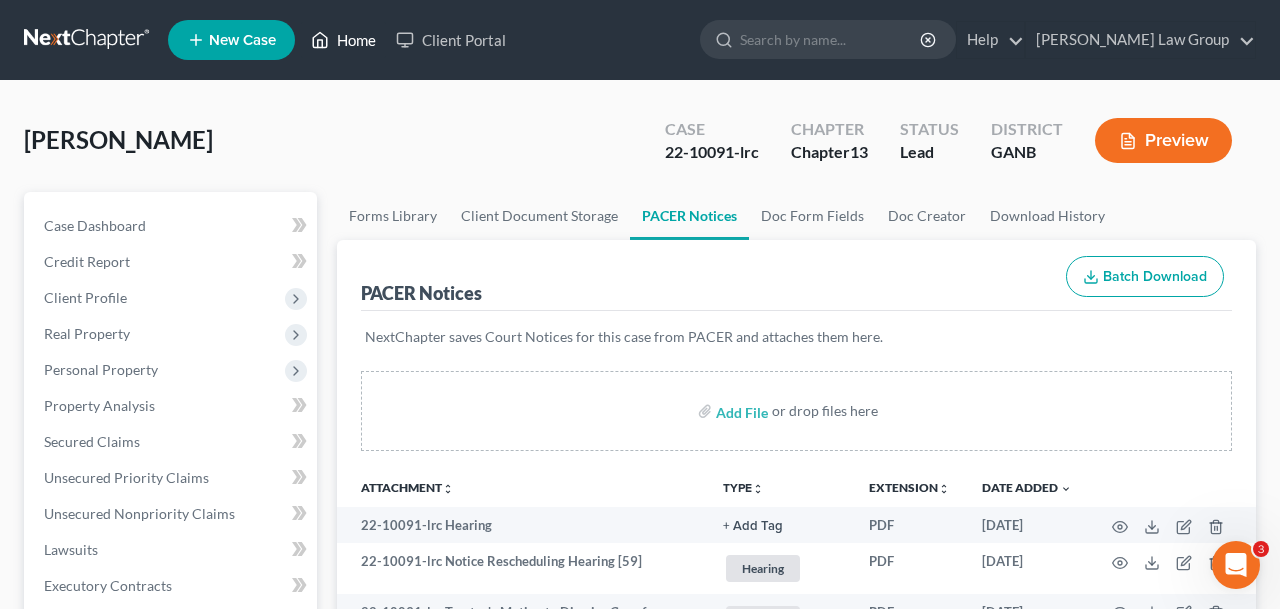 click on "Home" at bounding box center (343, 40) 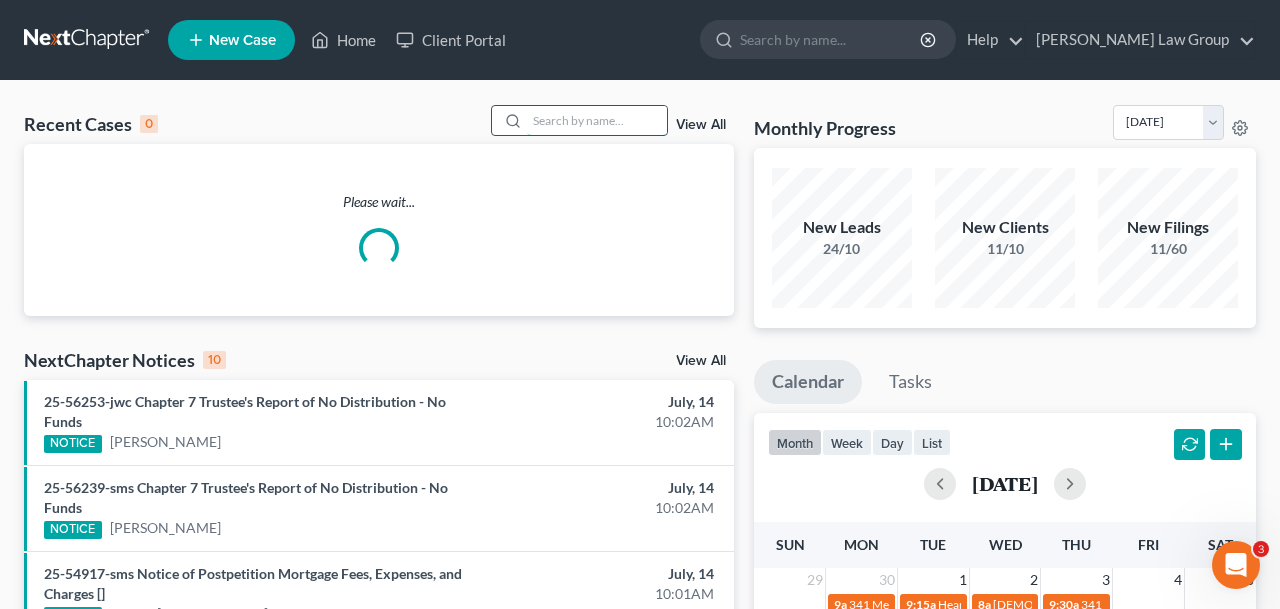 click at bounding box center (597, 120) 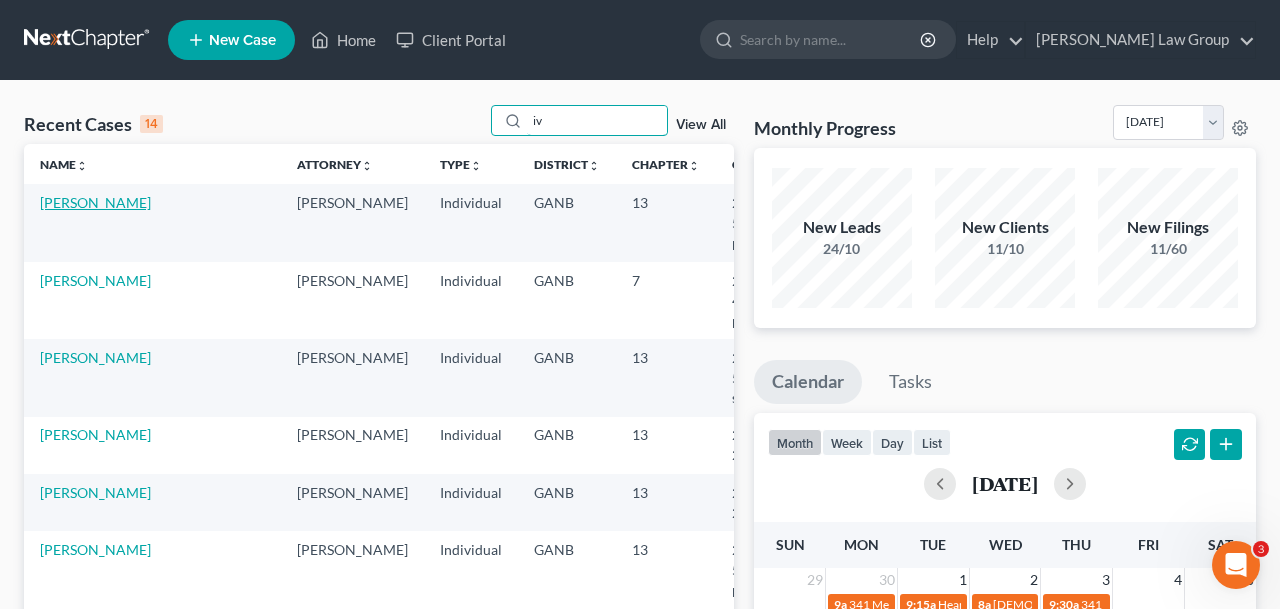 type on "iv" 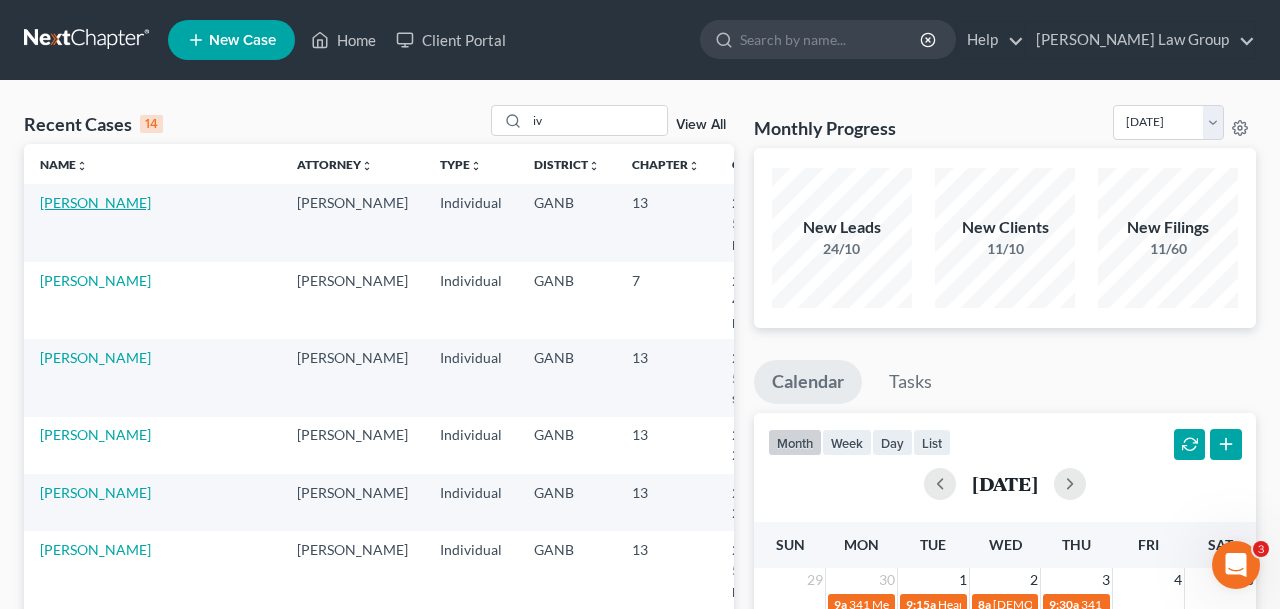 click on "[PERSON_NAME]" at bounding box center (95, 202) 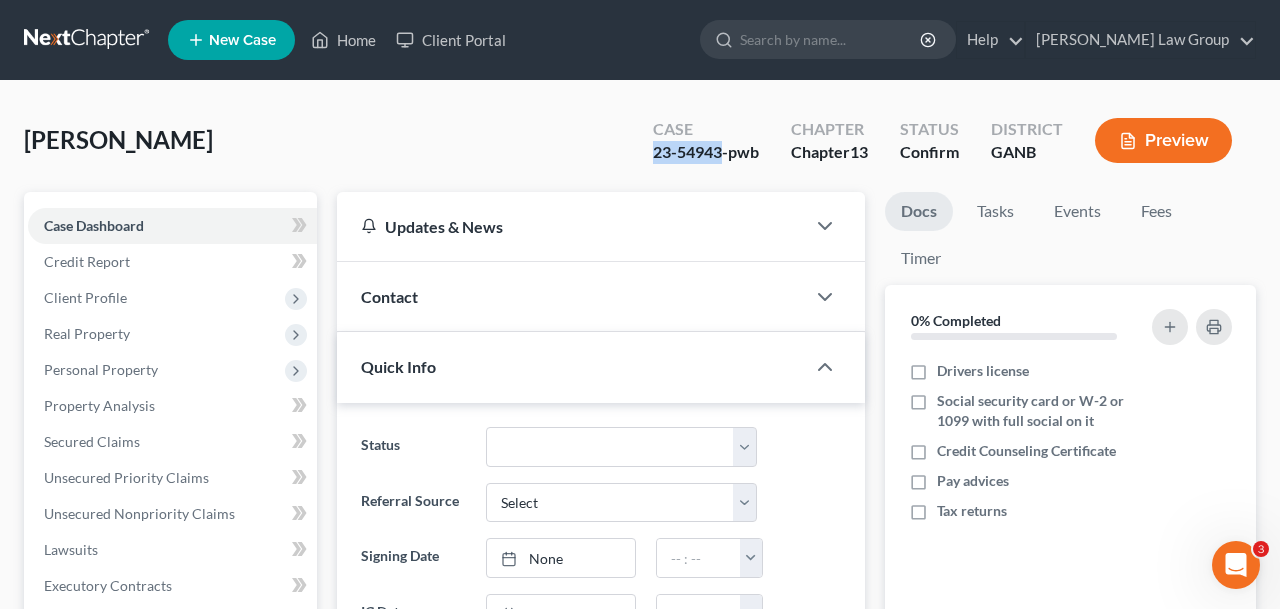 drag, startPoint x: 722, startPoint y: 153, endPoint x: 629, endPoint y: 153, distance: 93 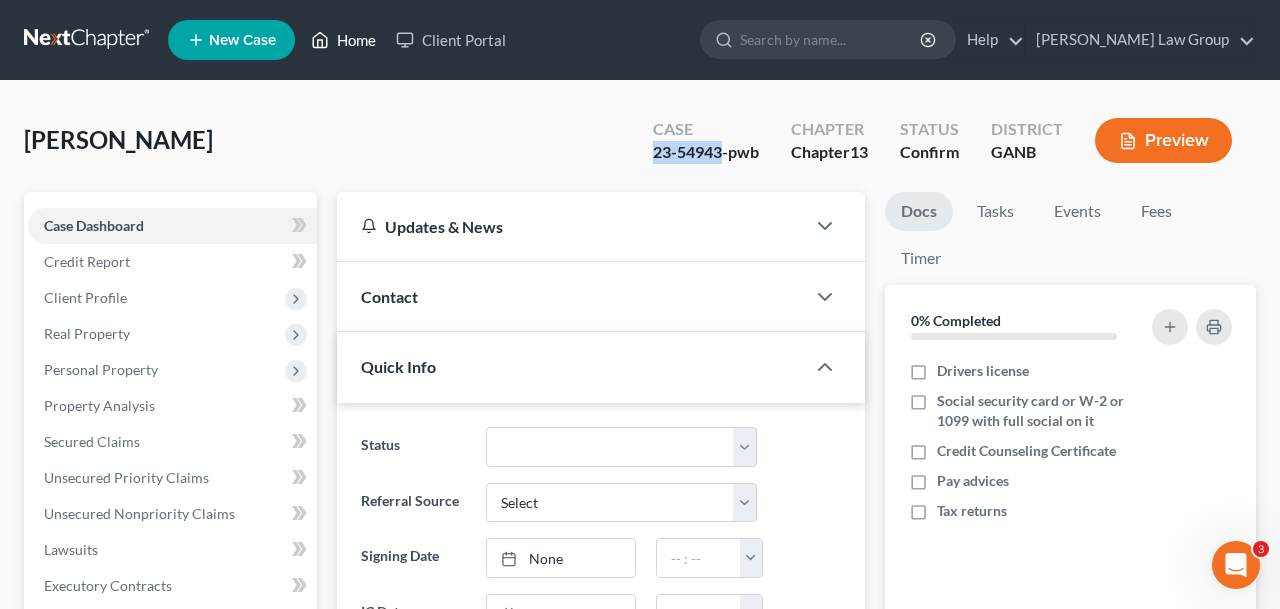 click on "Home" at bounding box center (343, 40) 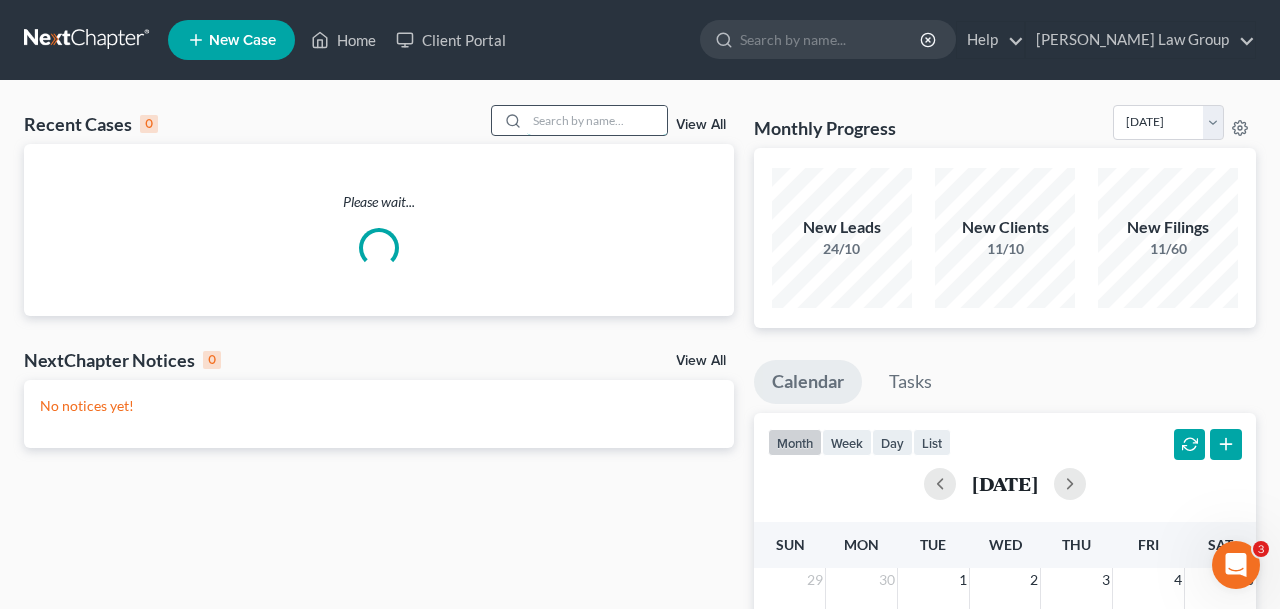 click at bounding box center (597, 120) 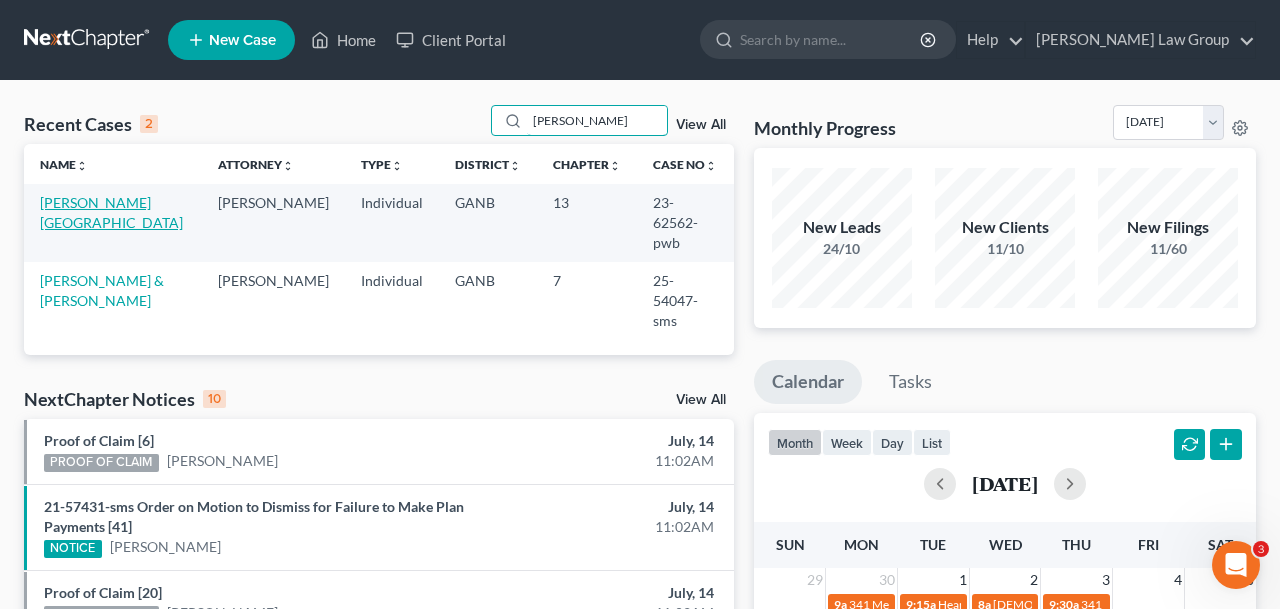 type on "[PERSON_NAME]" 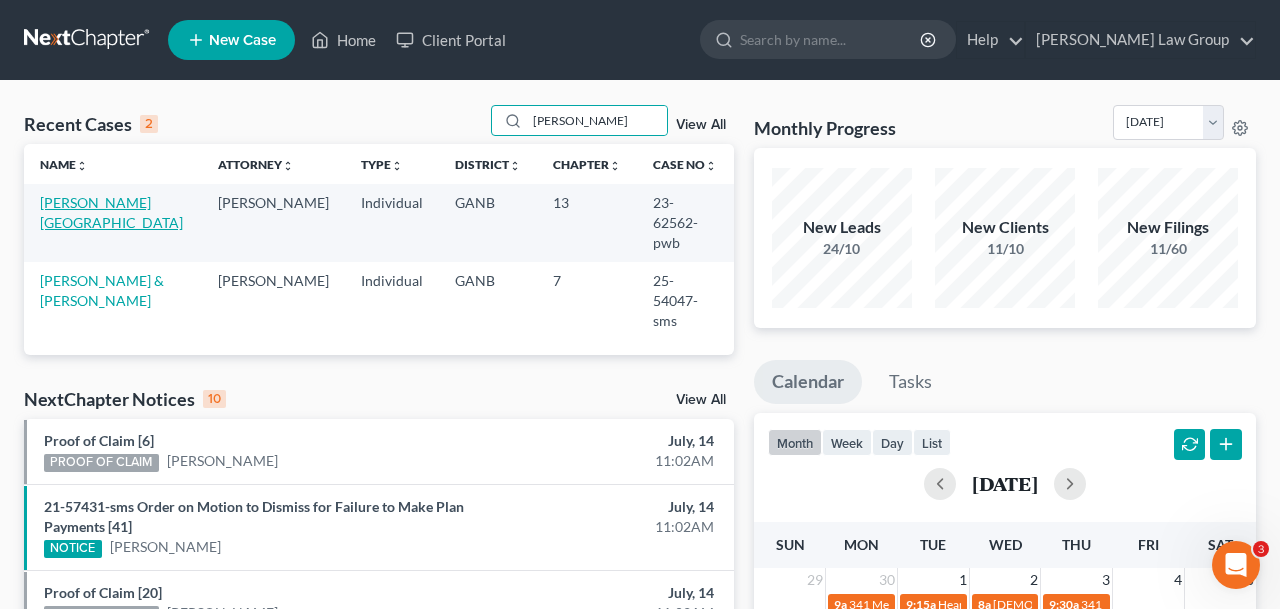 click on "[PERSON_NAME][GEOGRAPHIC_DATA]" at bounding box center [111, 212] 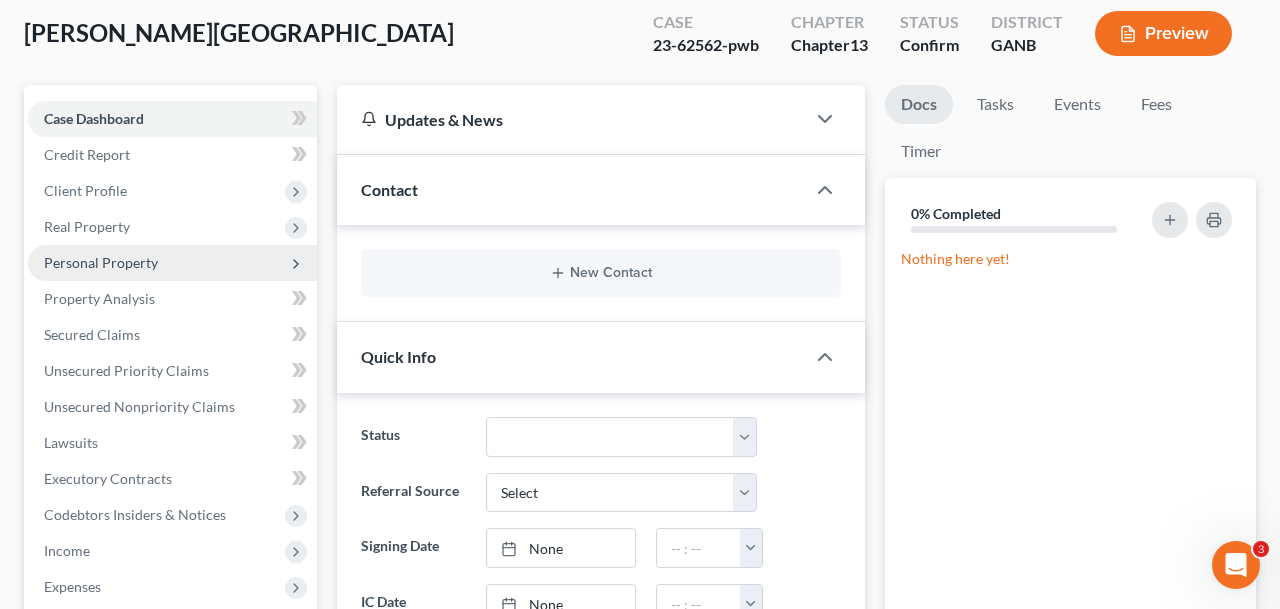 scroll, scrollTop: 336, scrollLeft: 0, axis: vertical 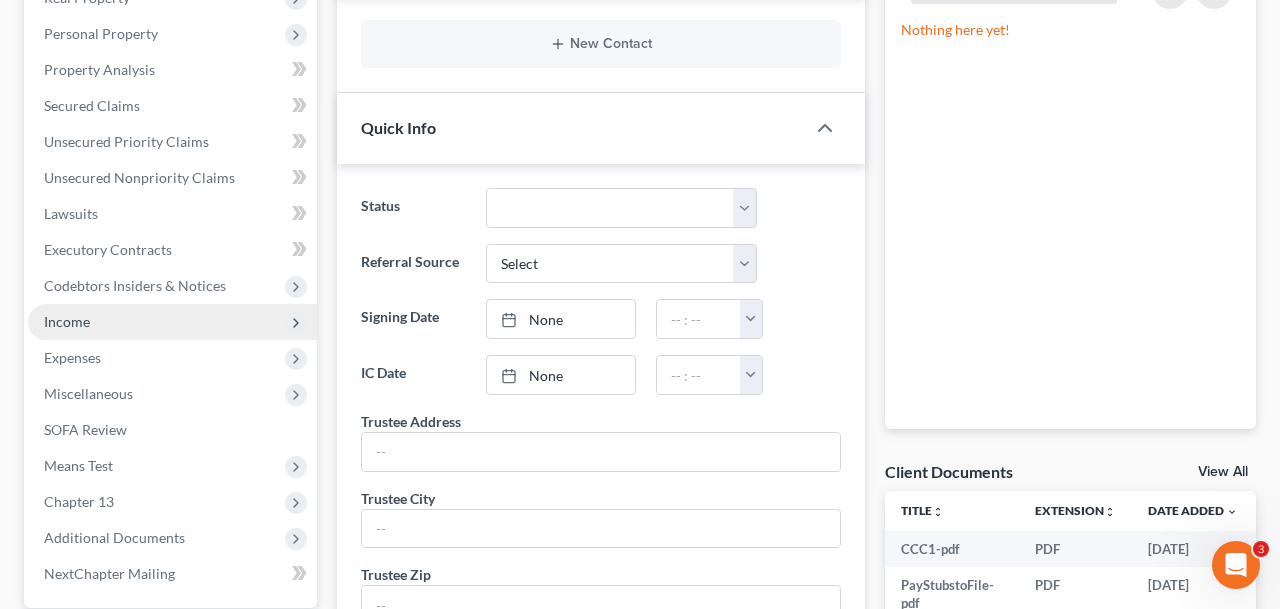 click on "Income" at bounding box center (172, 322) 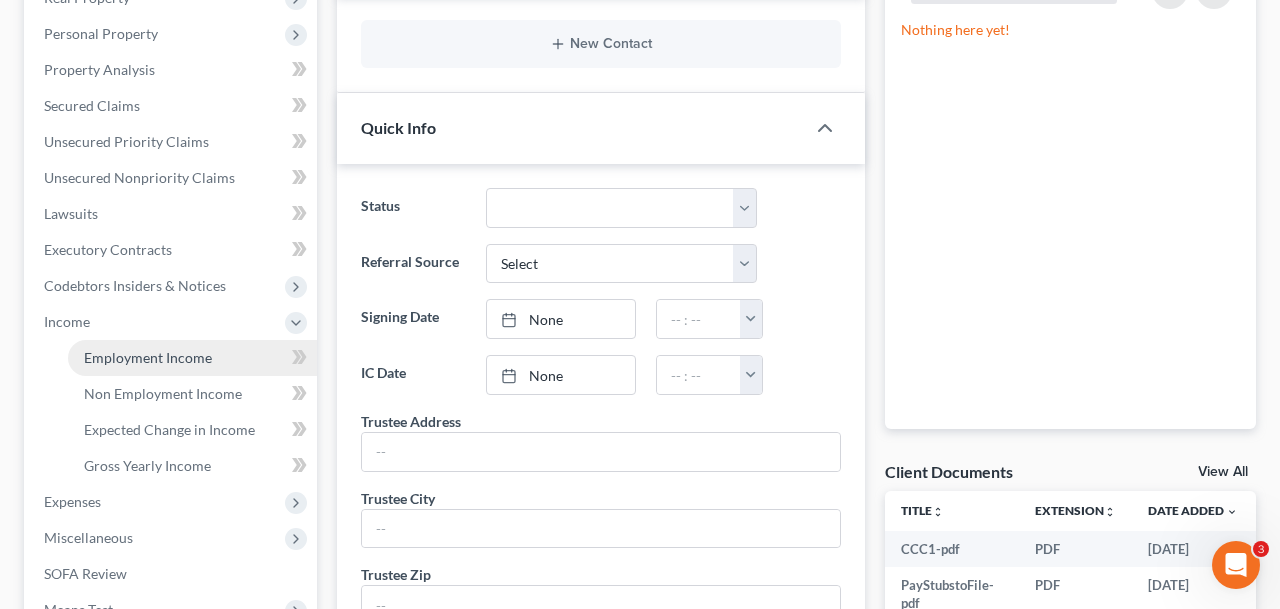 click on "Employment Income" at bounding box center (148, 357) 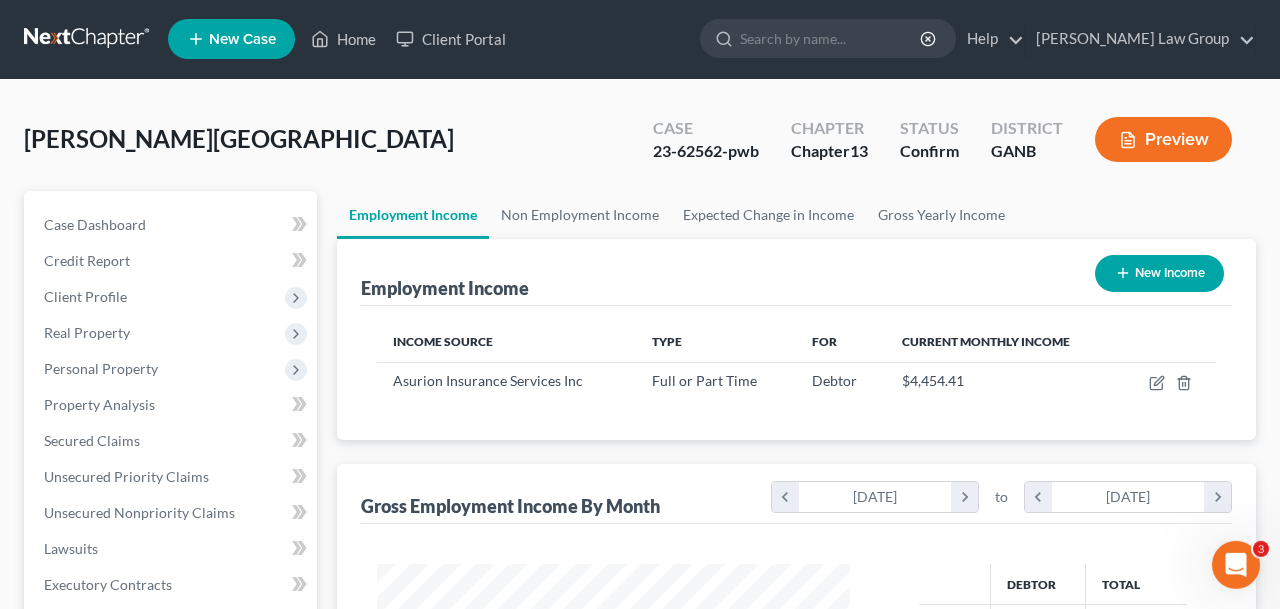 scroll, scrollTop: 0, scrollLeft: 0, axis: both 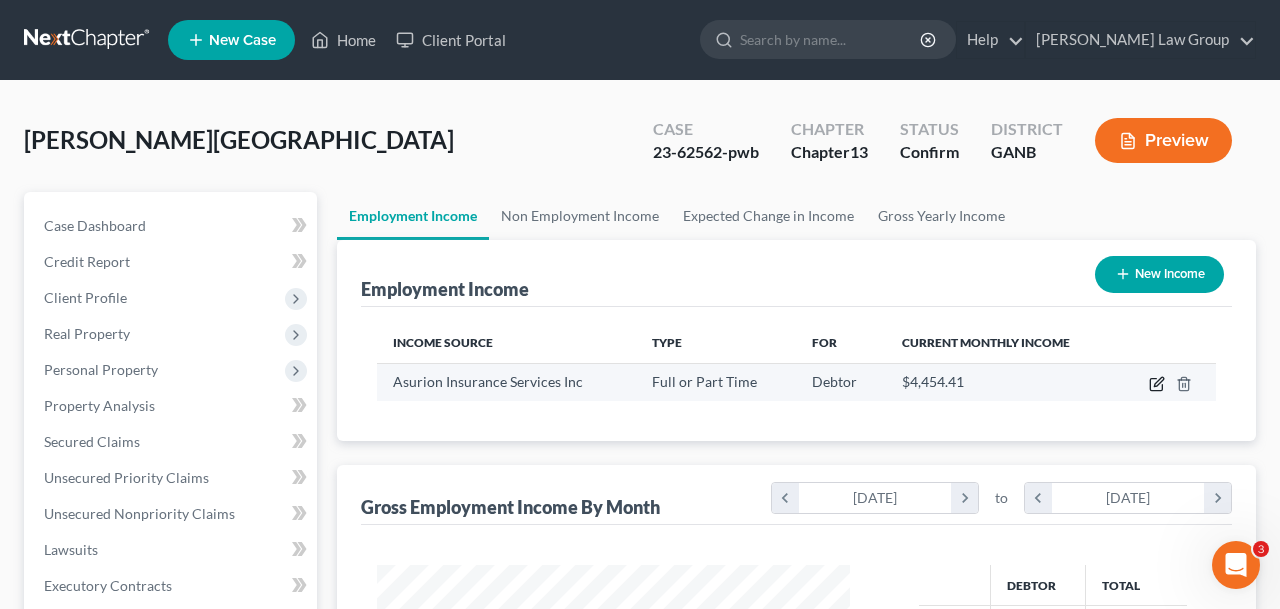 click 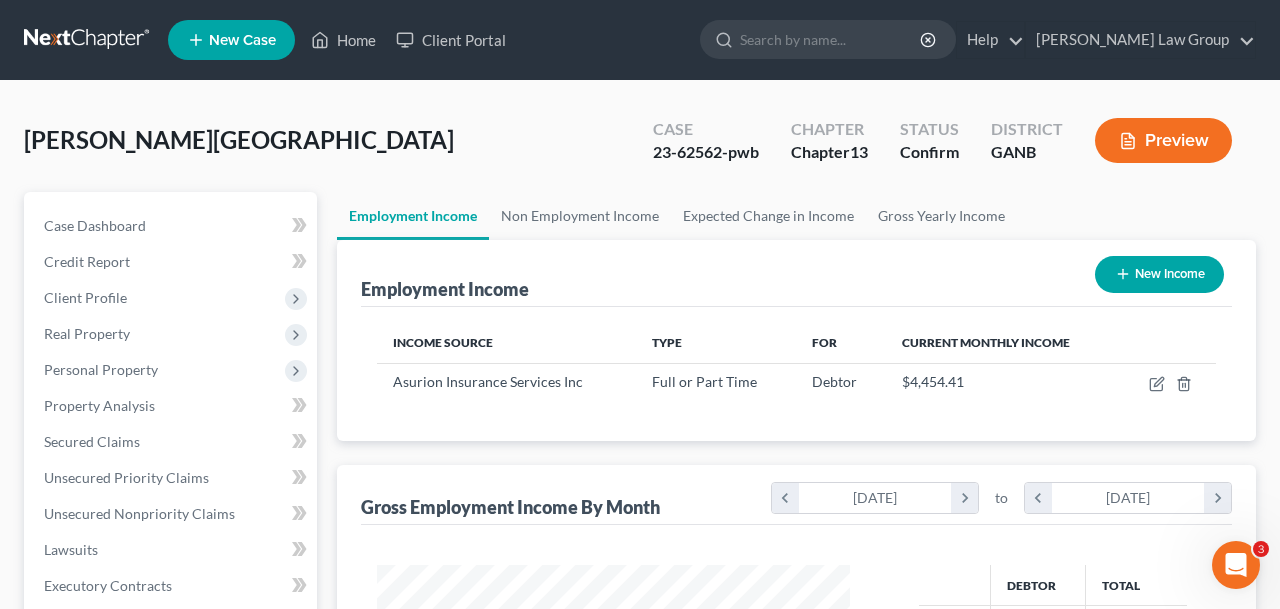 select on "0" 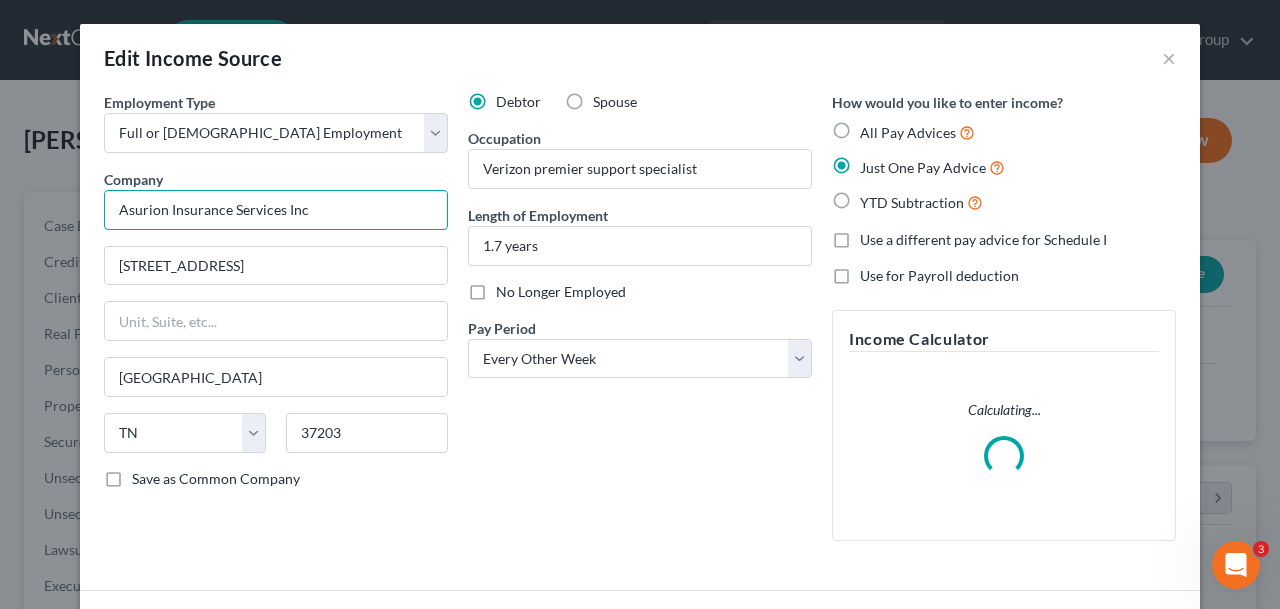 drag, startPoint x: 338, startPoint y: 215, endPoint x: 32, endPoint y: 214, distance: 306.00165 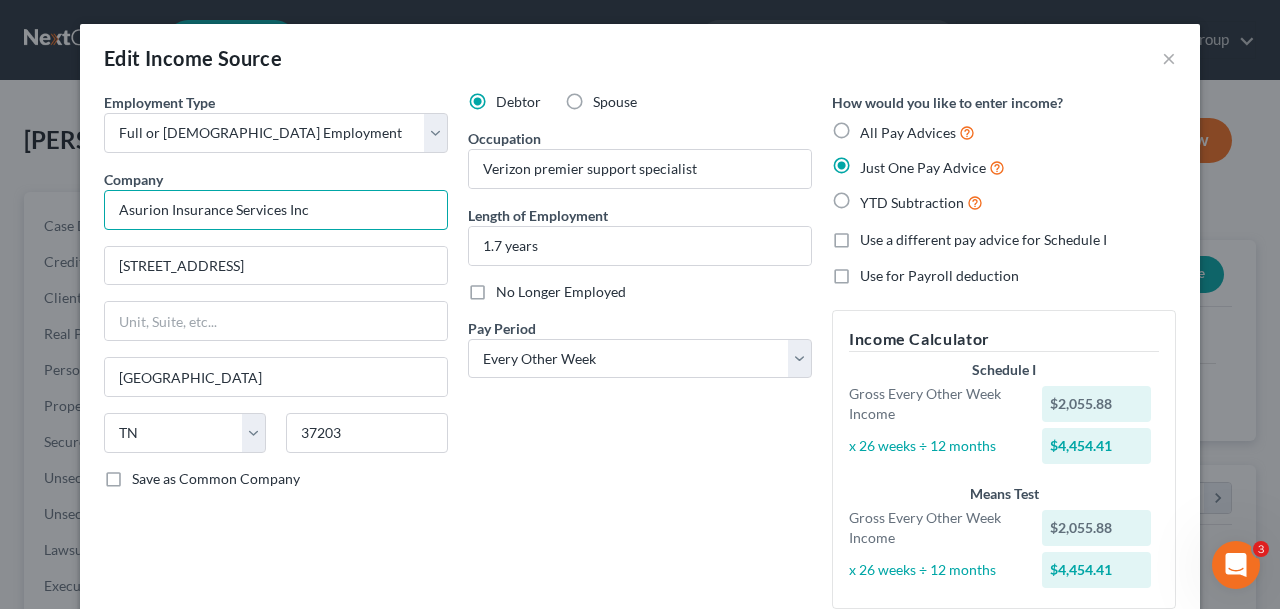 drag, startPoint x: 337, startPoint y: 214, endPoint x: 39, endPoint y: 214, distance: 298 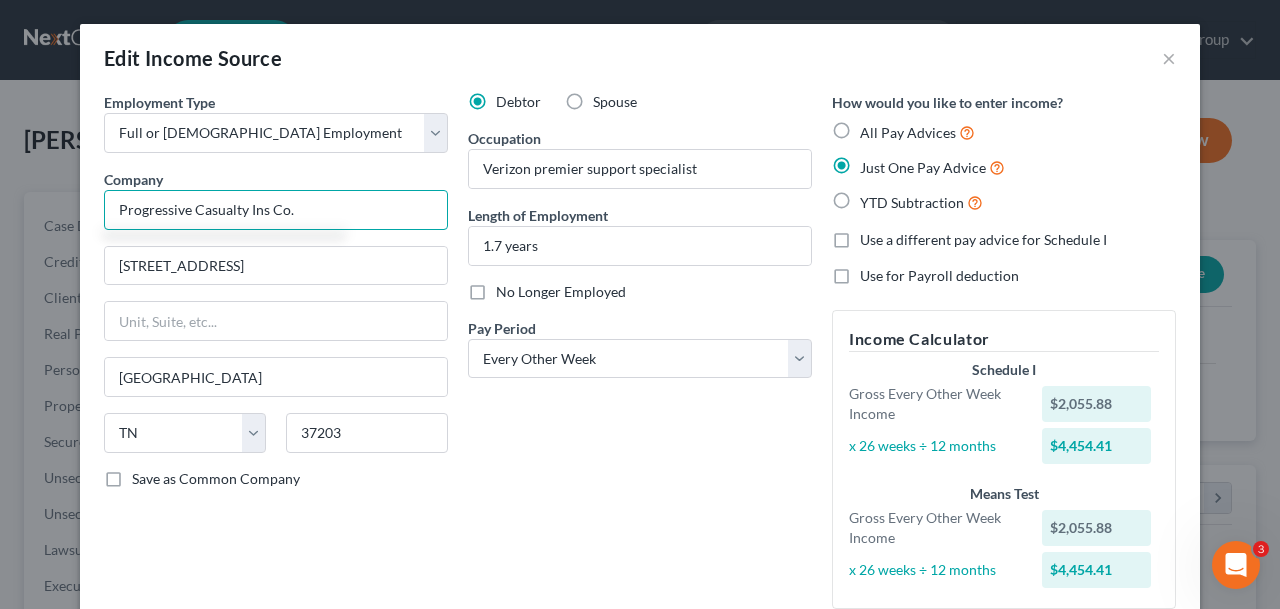 type on "Progressive Casualty Ins Co." 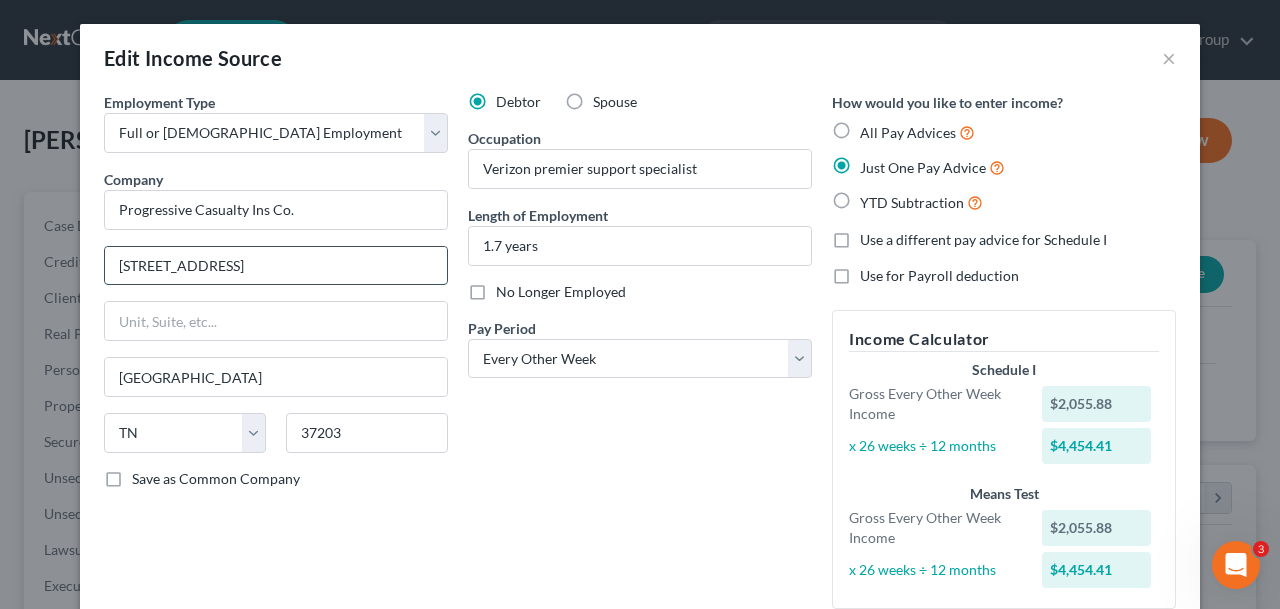 drag, startPoint x: 264, startPoint y: 263, endPoint x: 0, endPoint y: 258, distance: 264.04733 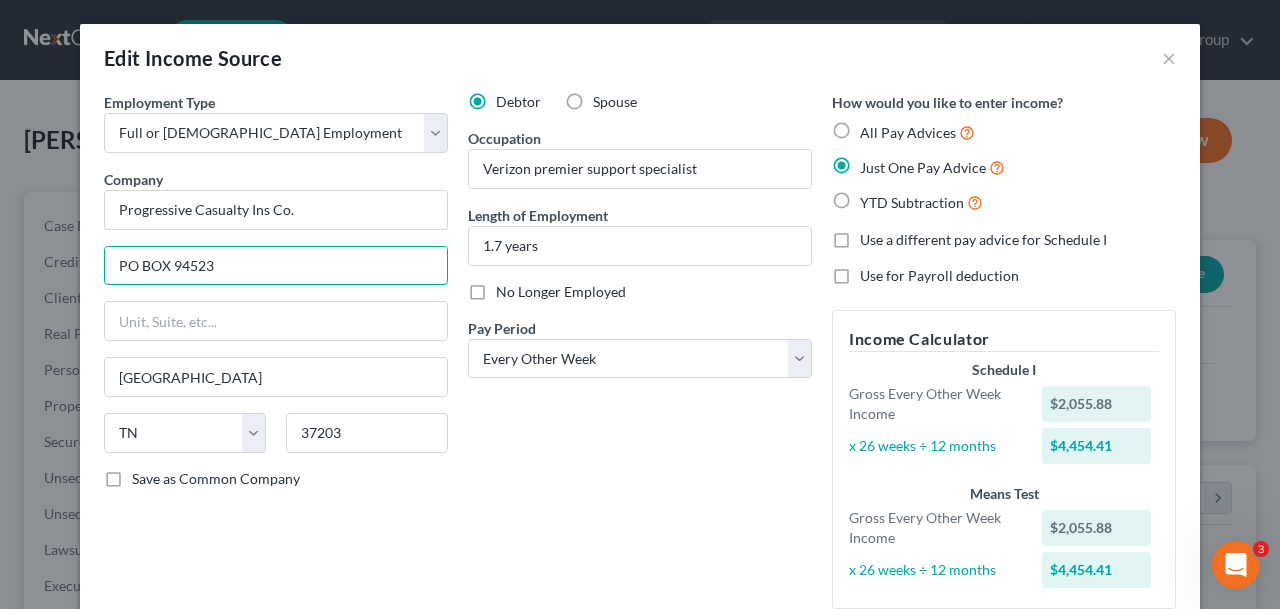 type on "PO BOX 94523" 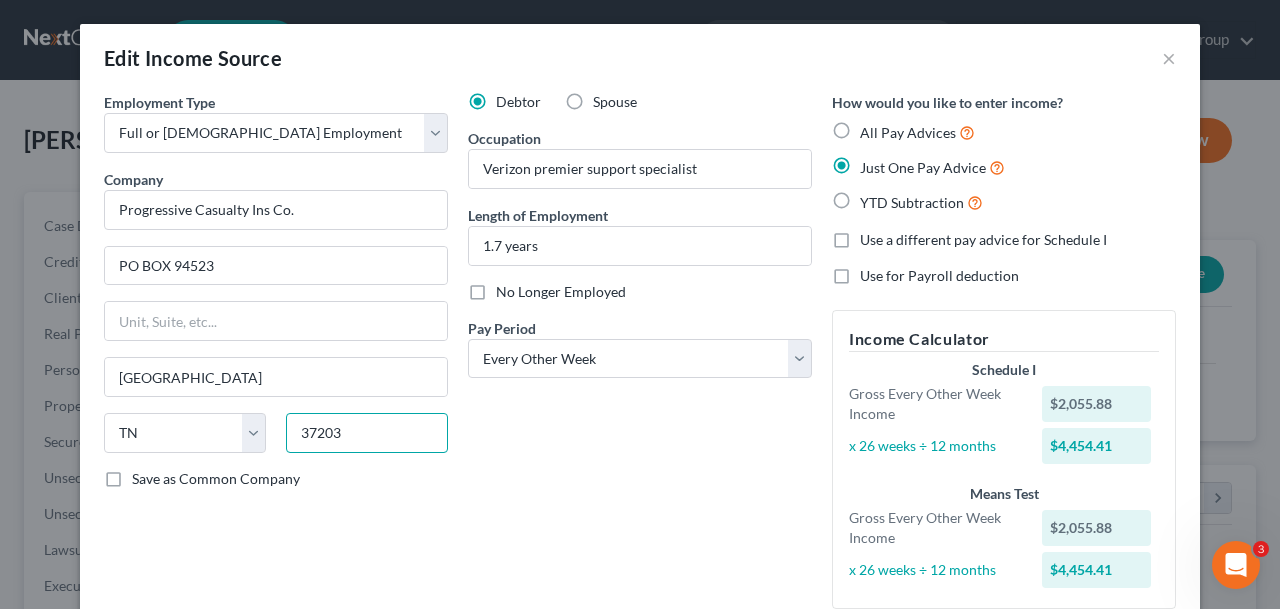 drag, startPoint x: 376, startPoint y: 433, endPoint x: 191, endPoint y: 431, distance: 185.0108 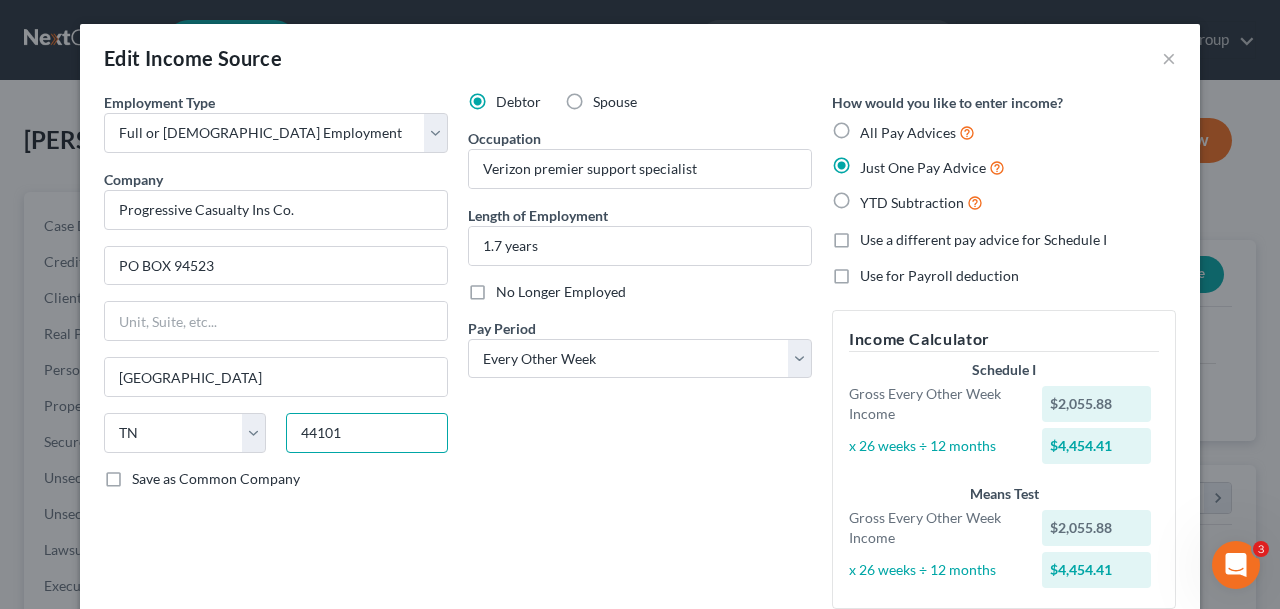 type on "44101" 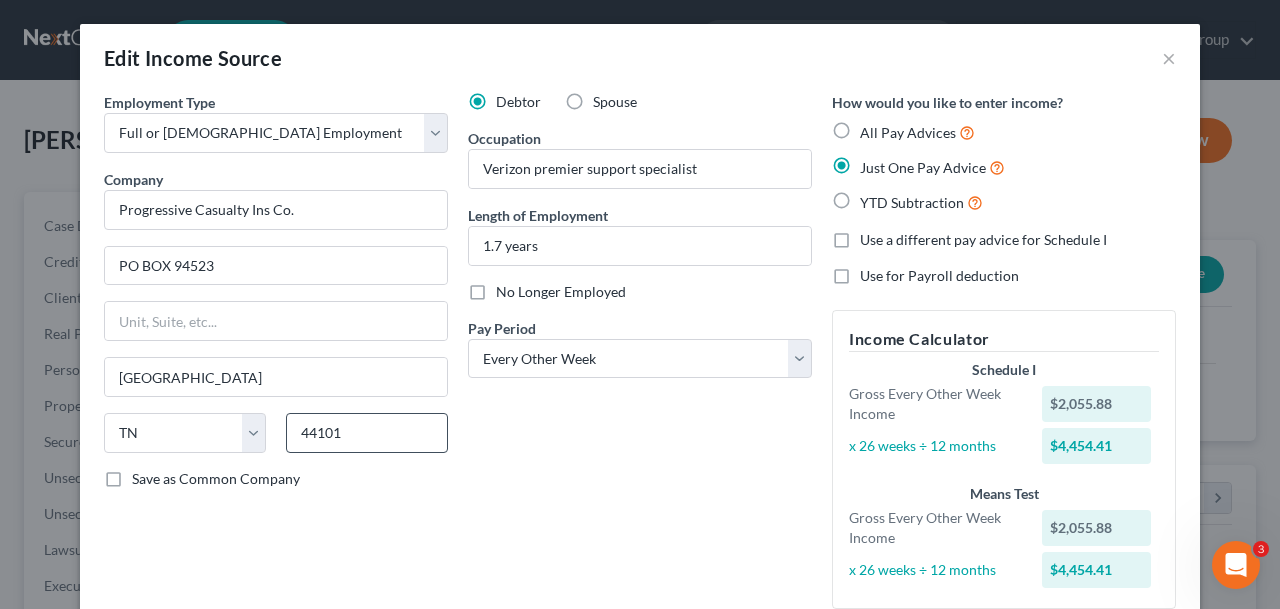 type on "[GEOGRAPHIC_DATA]" 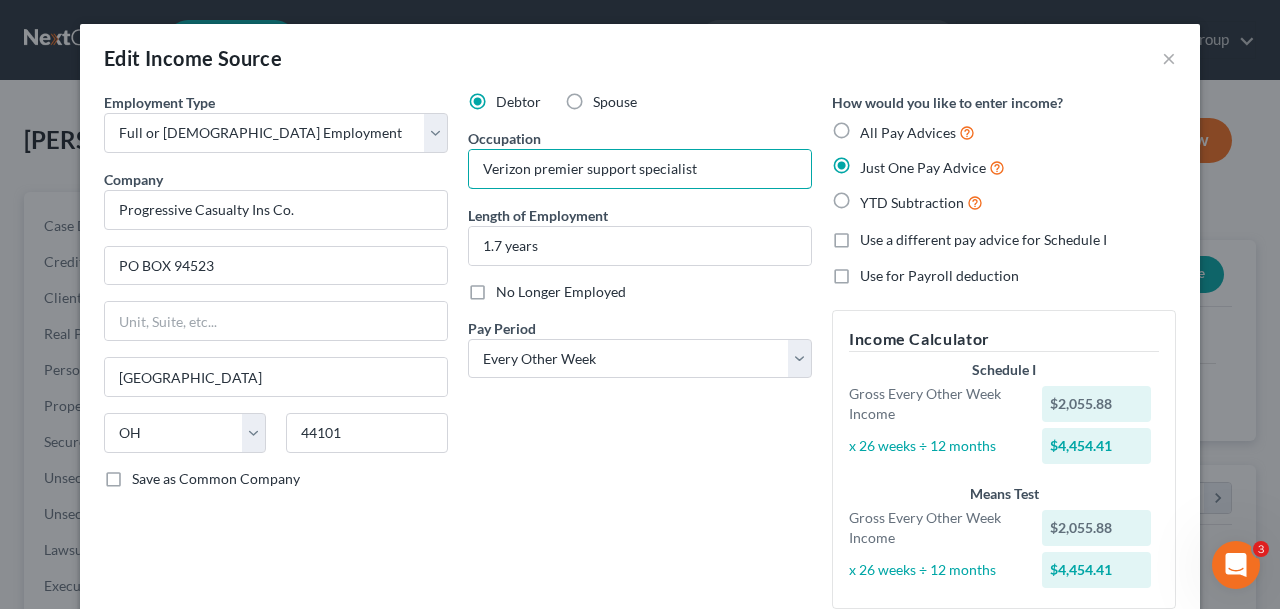 drag, startPoint x: 584, startPoint y: 168, endPoint x: 424, endPoint y: 168, distance: 160 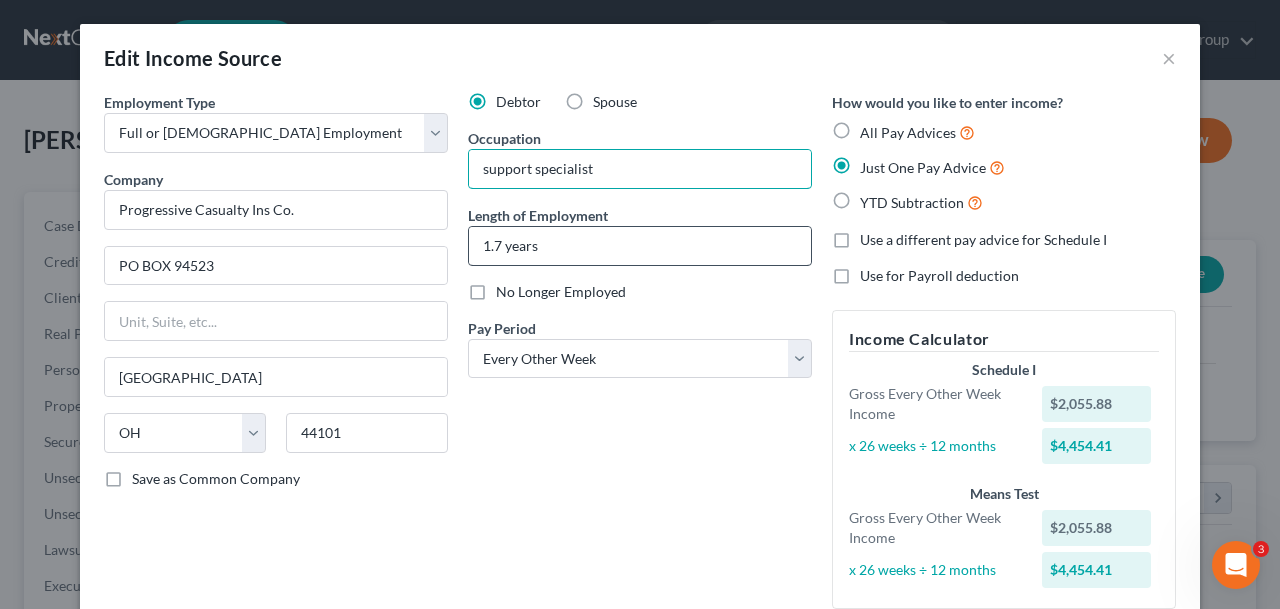 type on "support specialist" 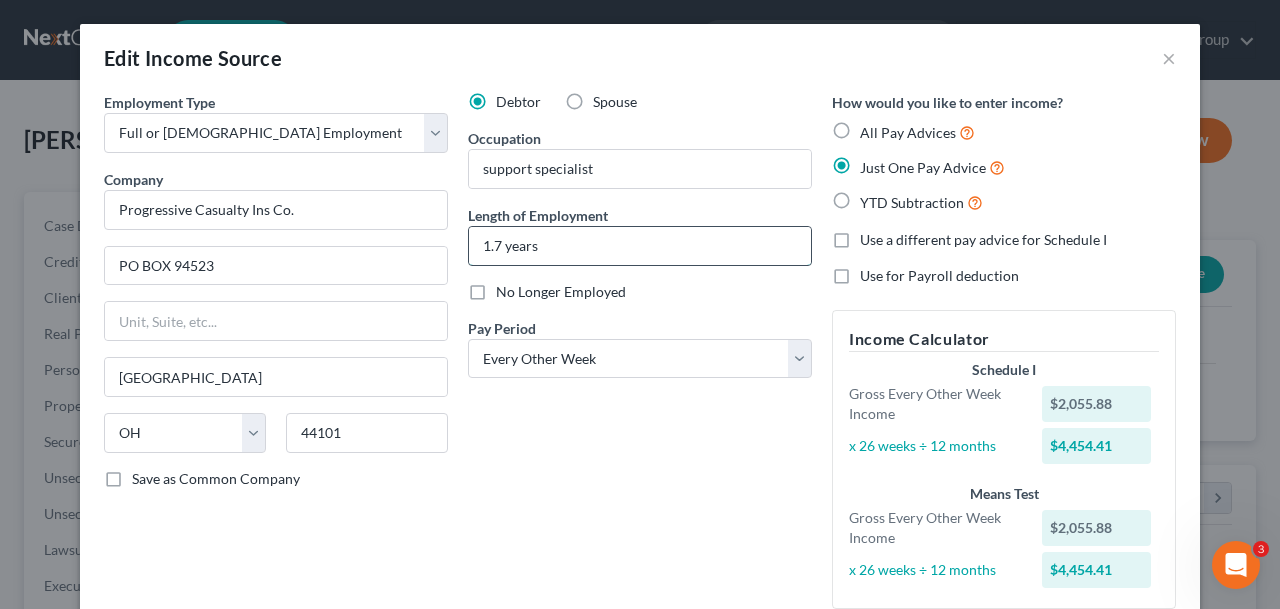 drag, startPoint x: 595, startPoint y: 247, endPoint x: 422, endPoint y: 247, distance: 173 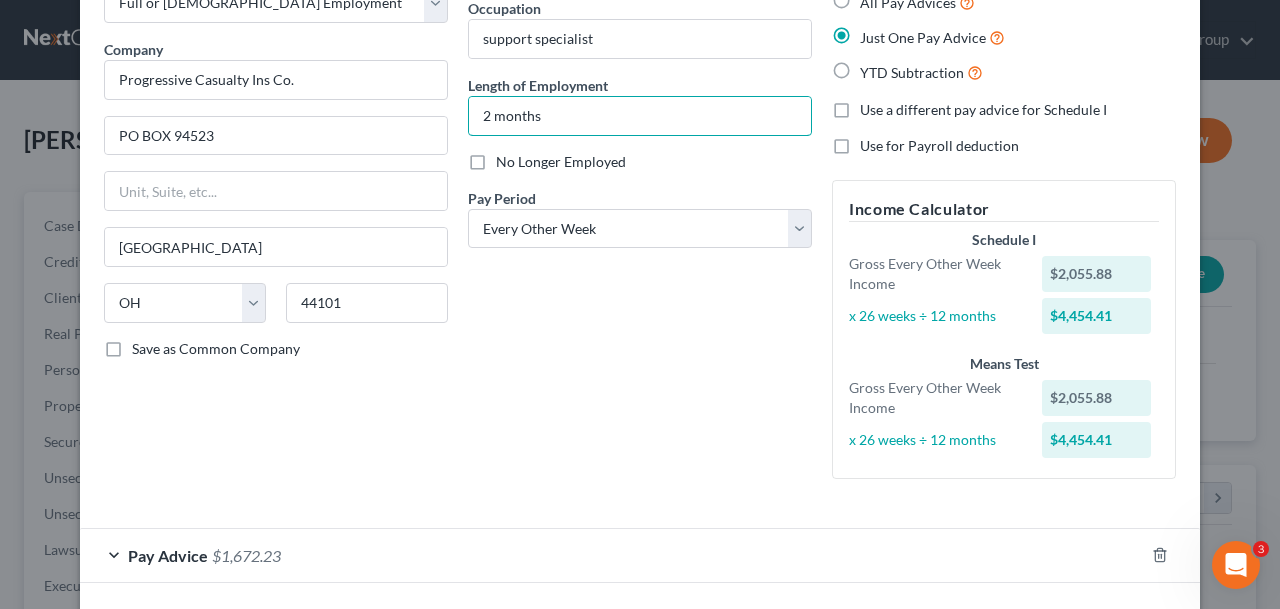 scroll, scrollTop: 214, scrollLeft: 0, axis: vertical 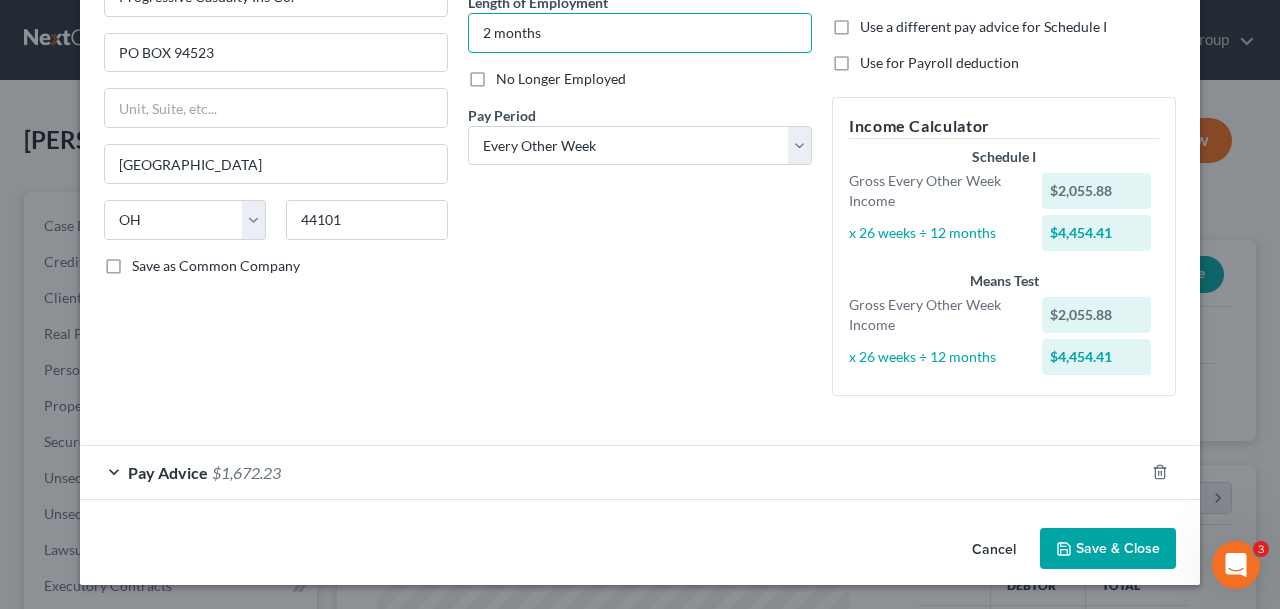 type on "2 months" 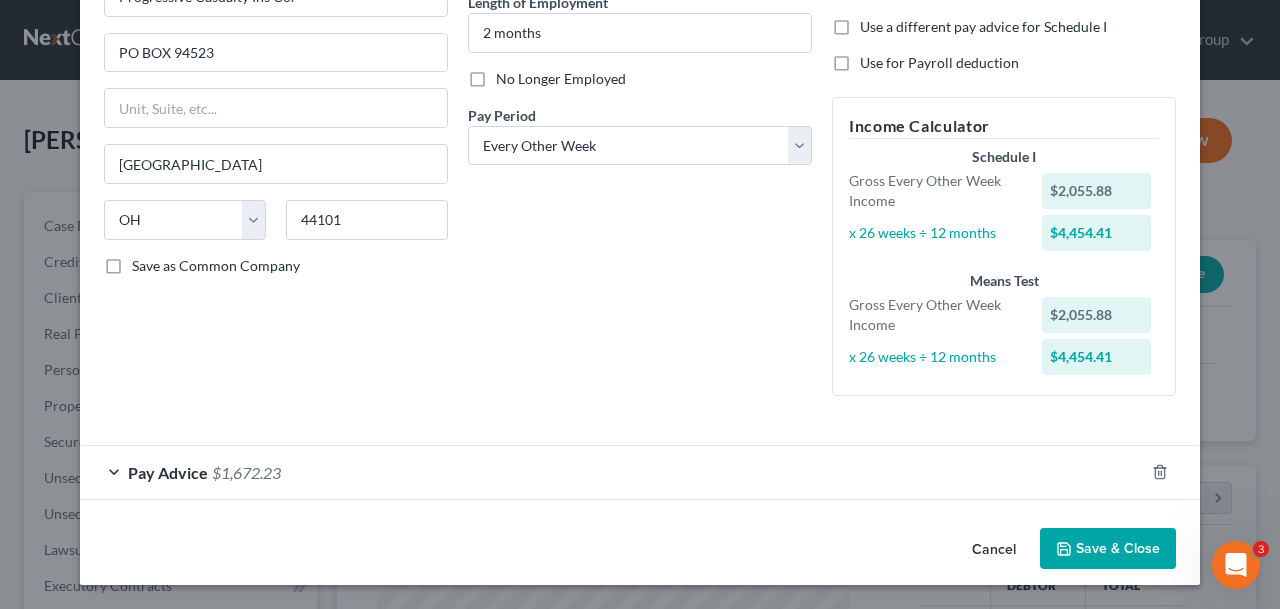 click on "Pay Advice $1,672.23" at bounding box center (612, 472) 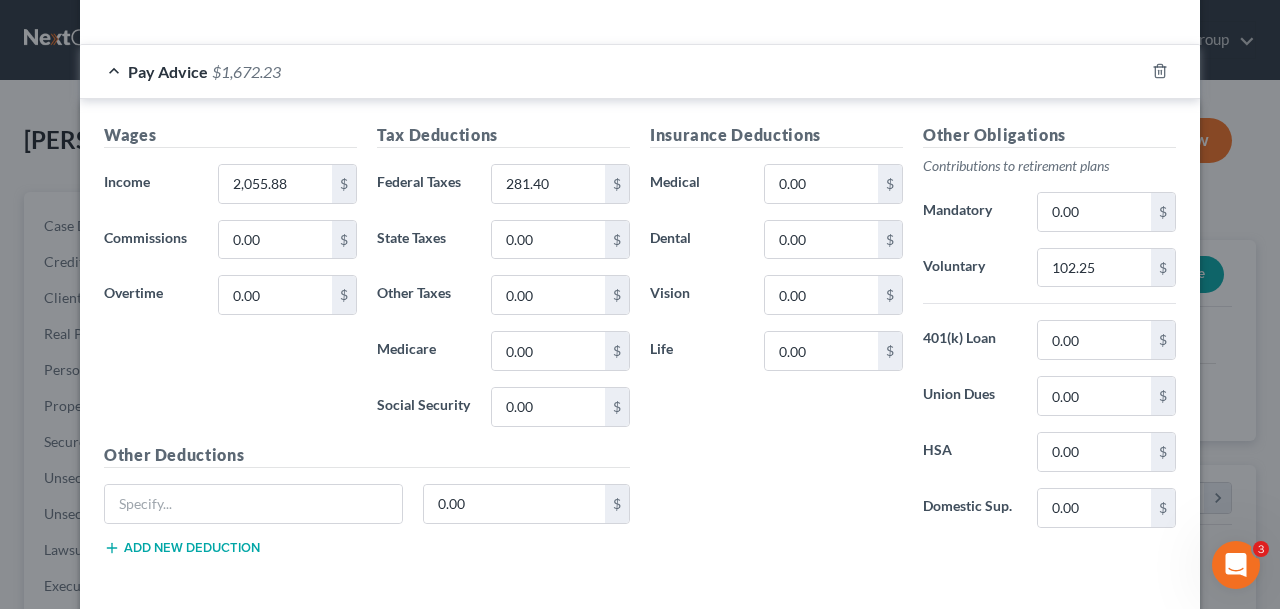 scroll, scrollTop: 617, scrollLeft: 0, axis: vertical 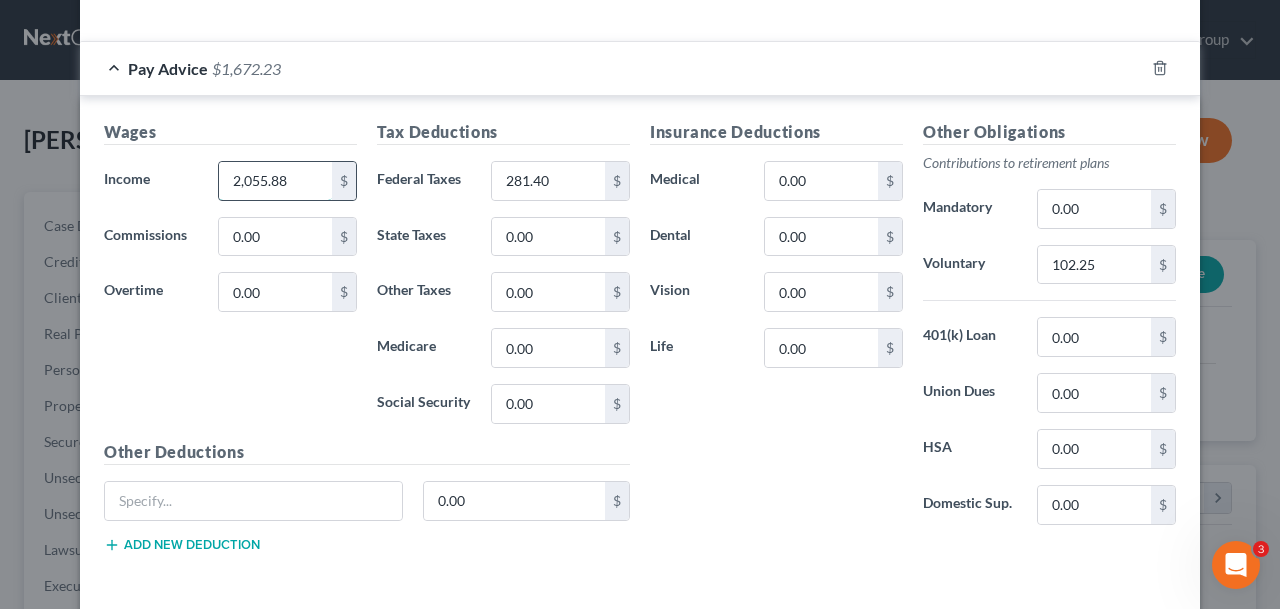 click on "2,055.88" at bounding box center [275, 181] 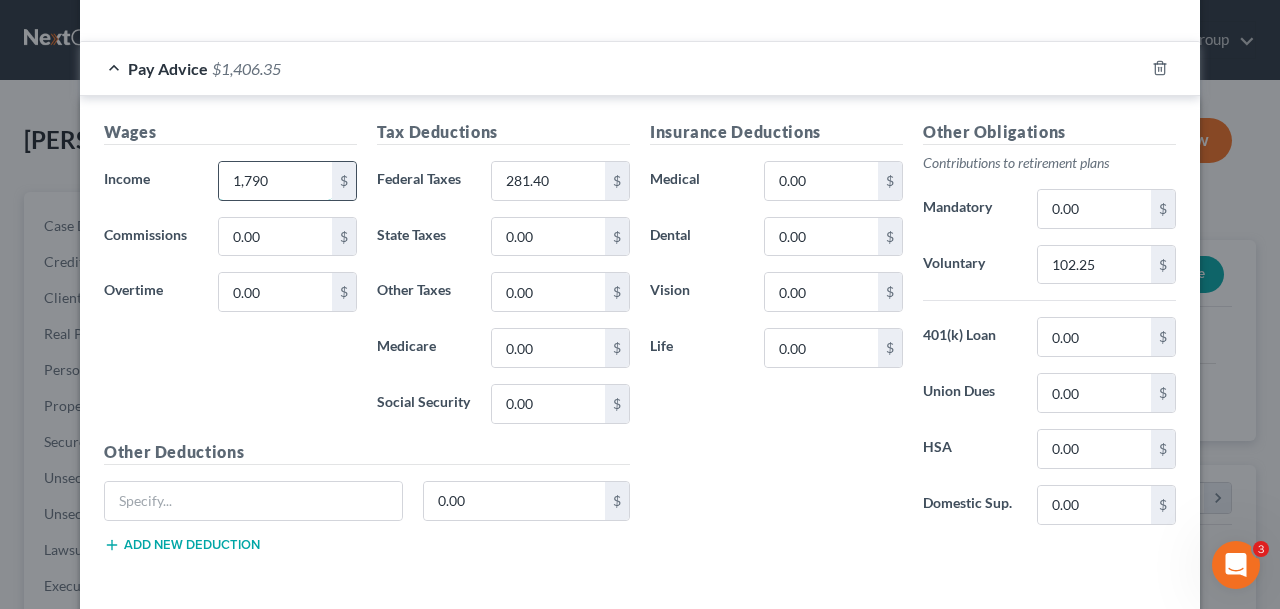 type on "1,790" 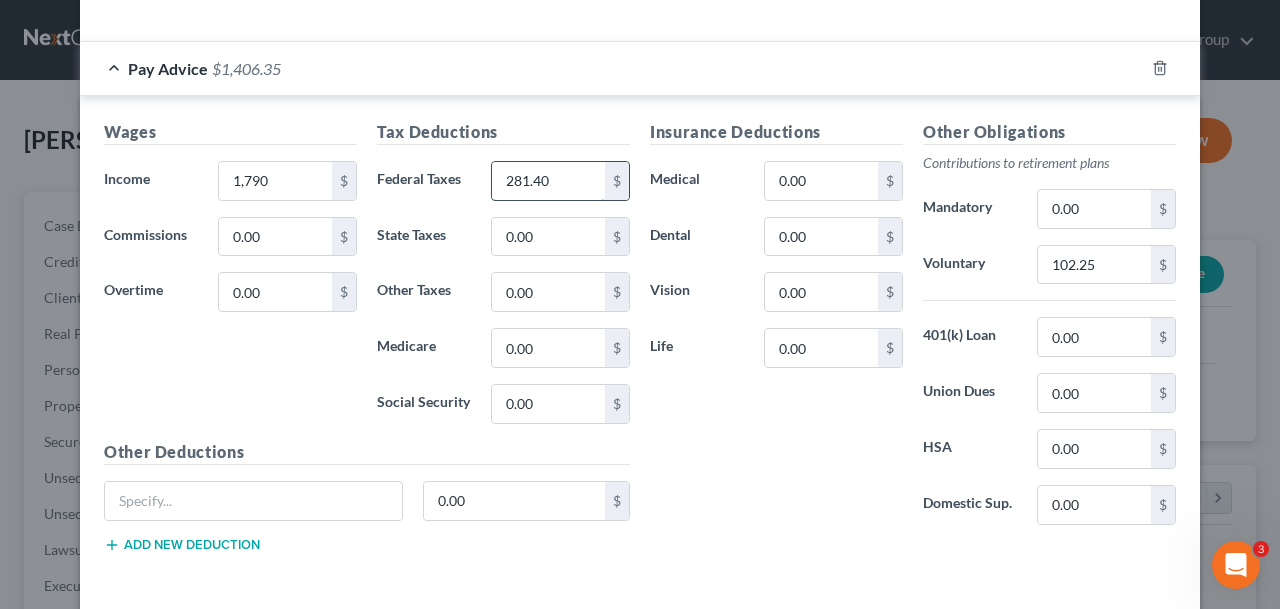 drag, startPoint x: 557, startPoint y: 177, endPoint x: 580, endPoint y: 181, distance: 23.345236 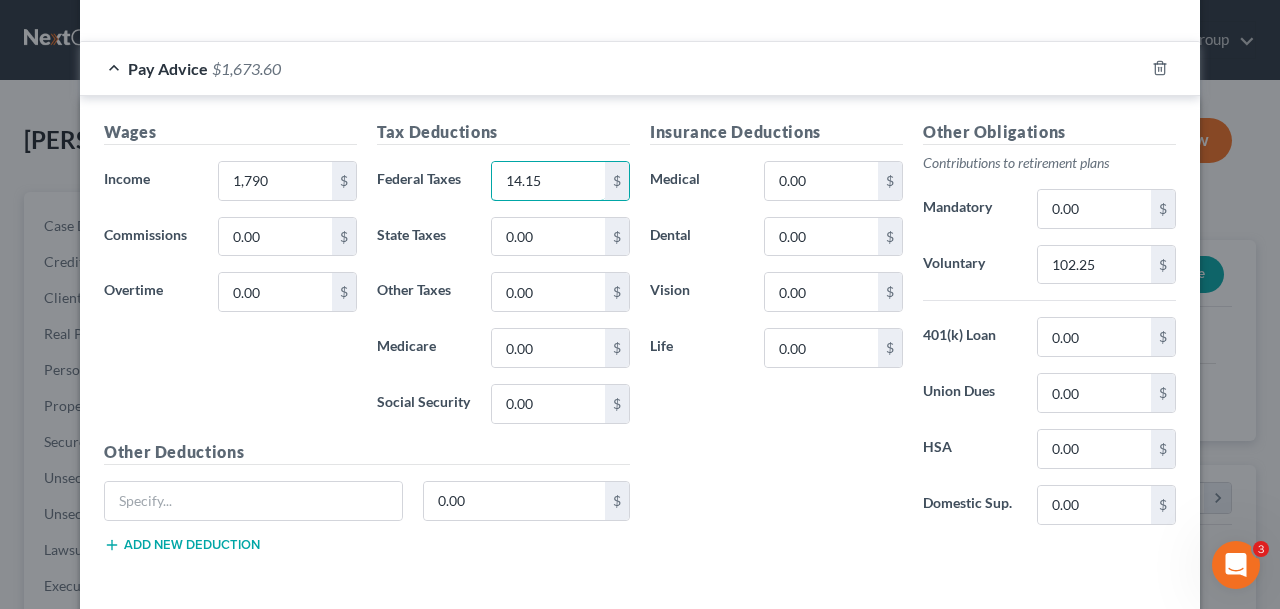 type on "14.15" 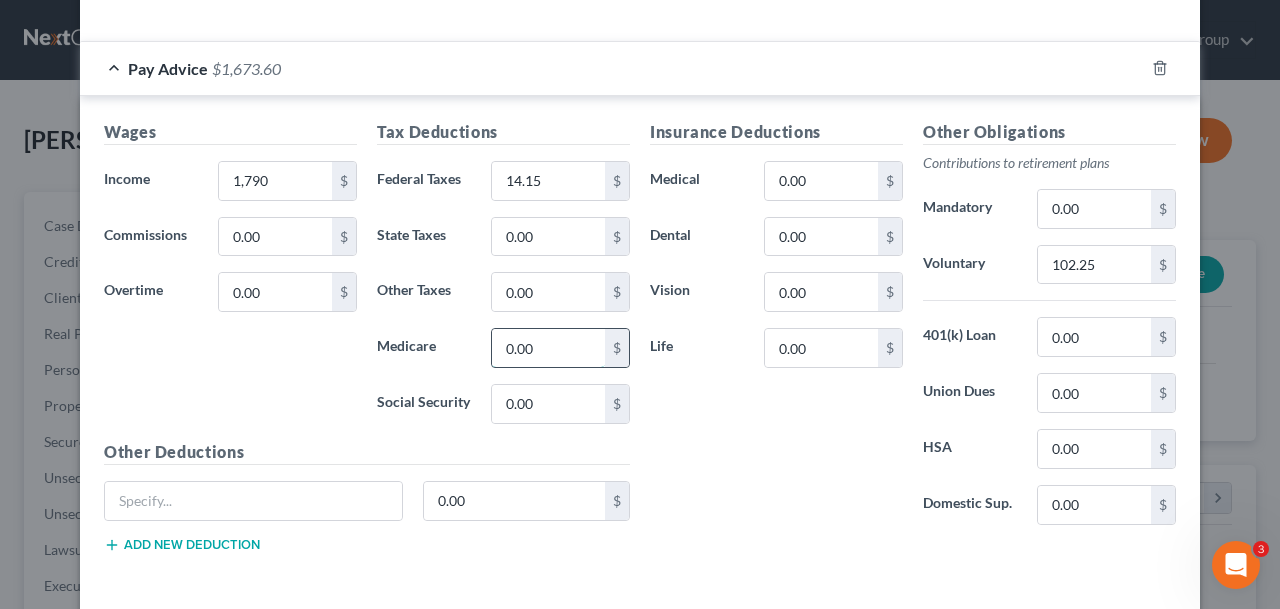 drag, startPoint x: 561, startPoint y: 346, endPoint x: 447, endPoint y: 341, distance: 114.1096 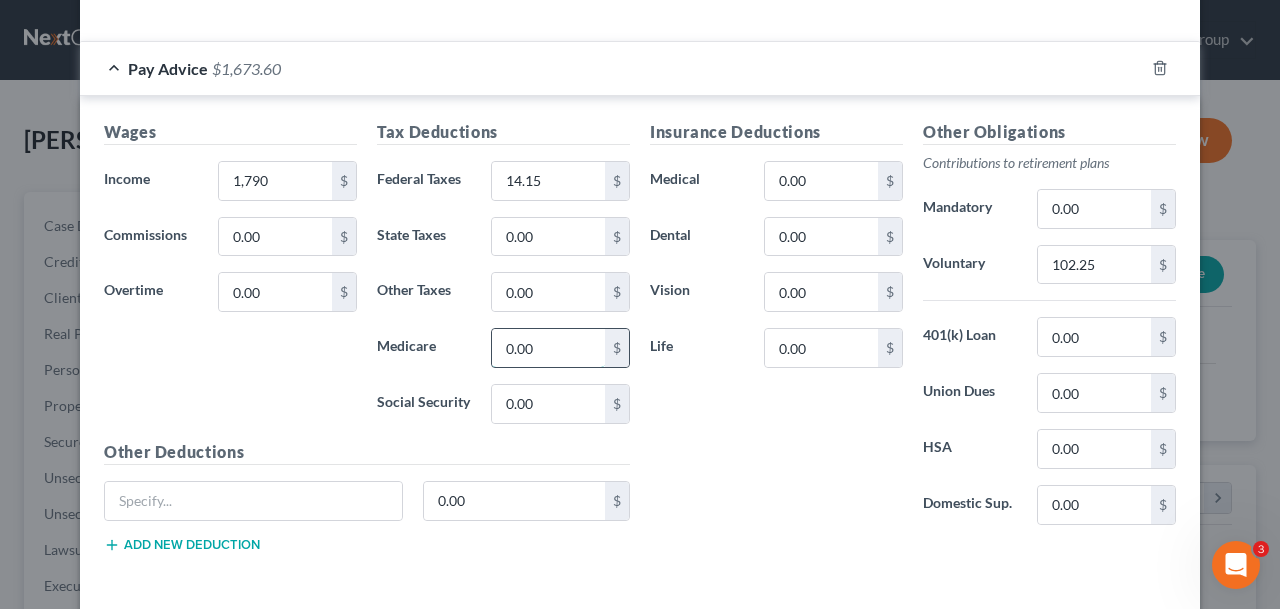 drag, startPoint x: 508, startPoint y: 344, endPoint x: 610, endPoint y: 343, distance: 102.0049 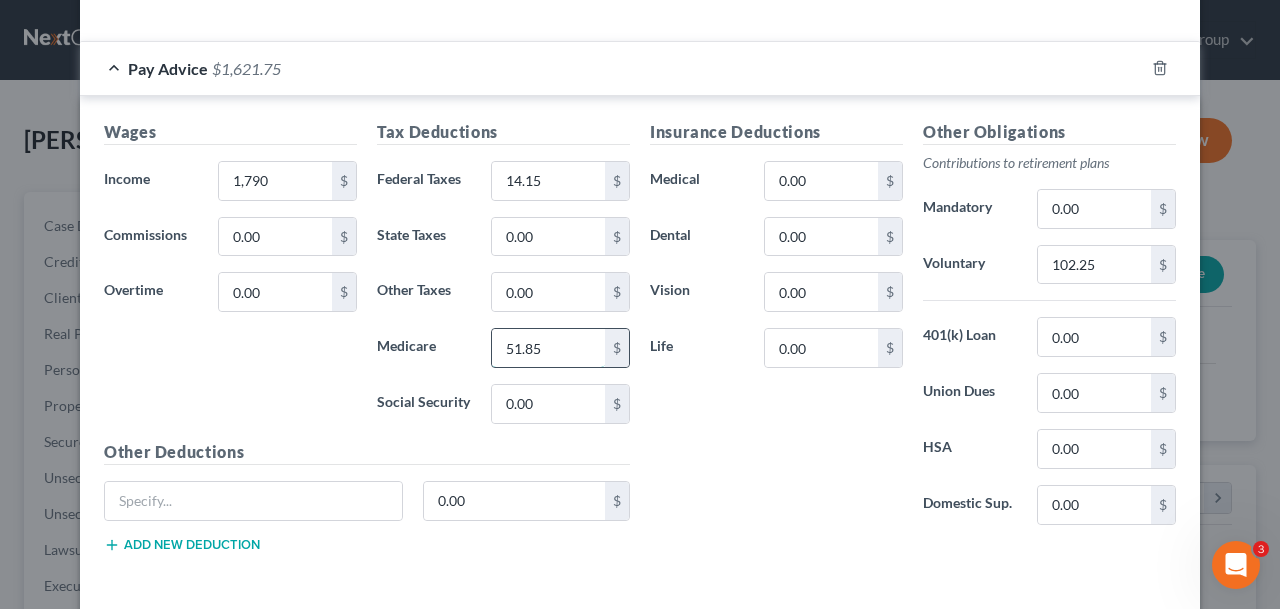 type on "51.85" 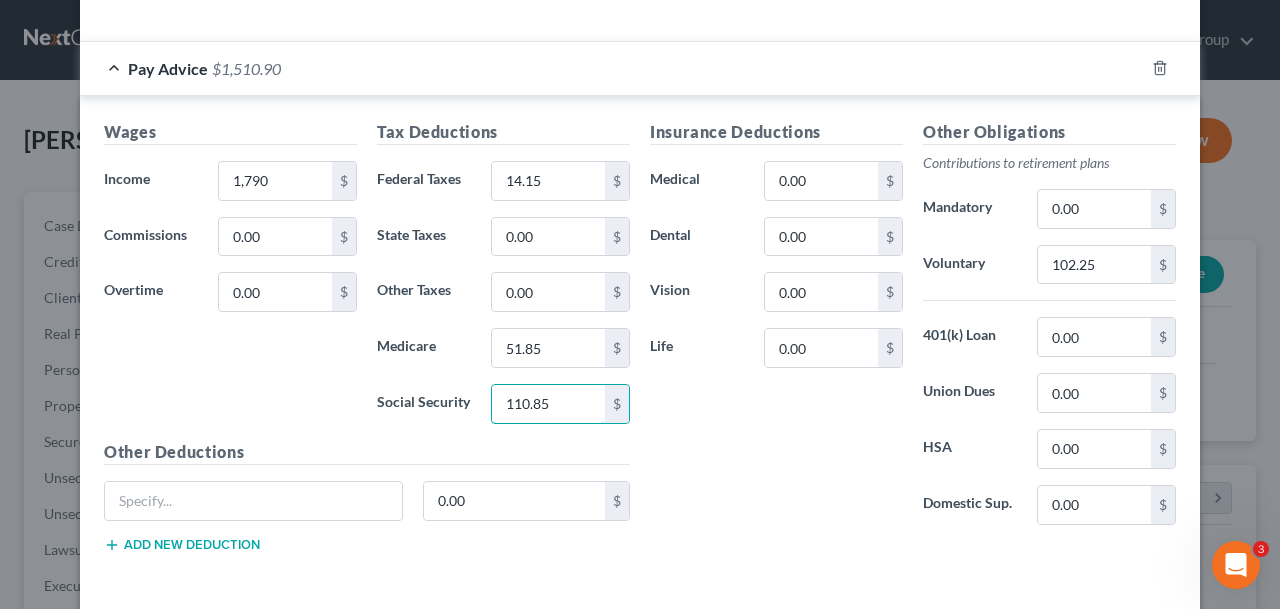 type on "110.85" 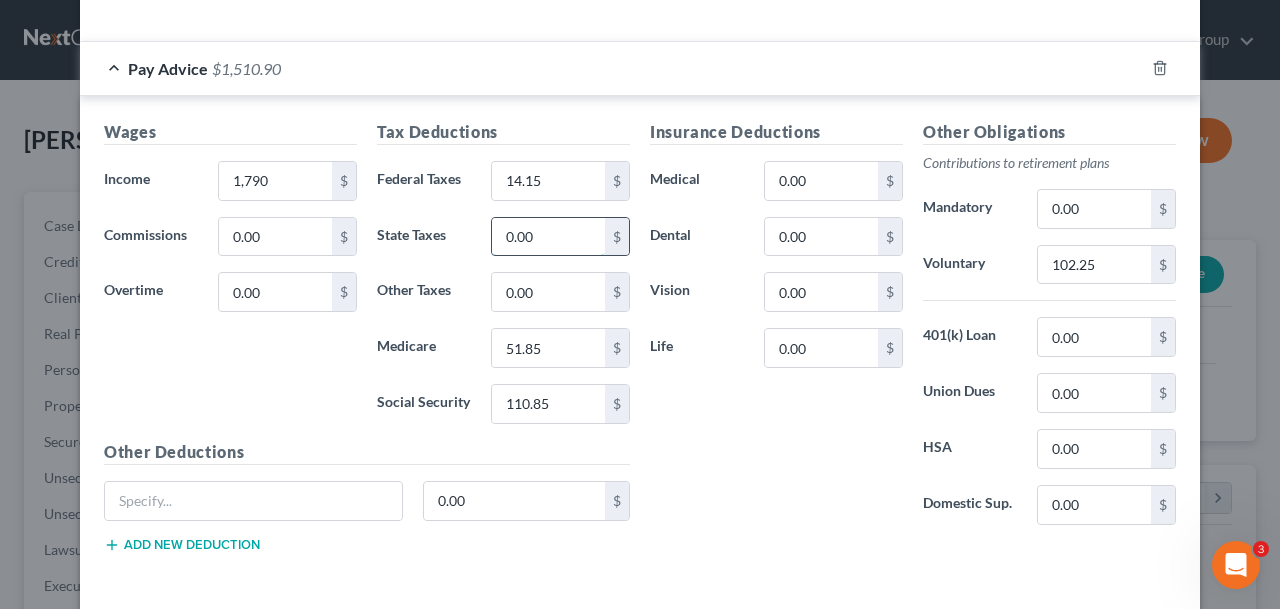 drag, startPoint x: 562, startPoint y: 242, endPoint x: 471, endPoint y: 242, distance: 91 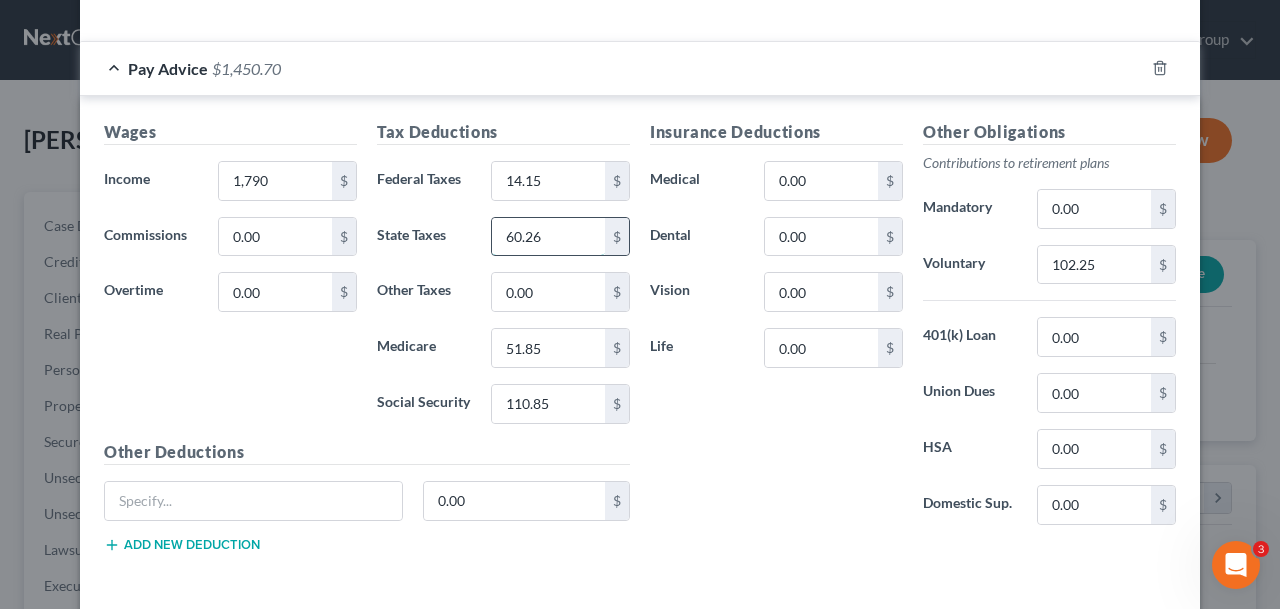 type on "60.26" 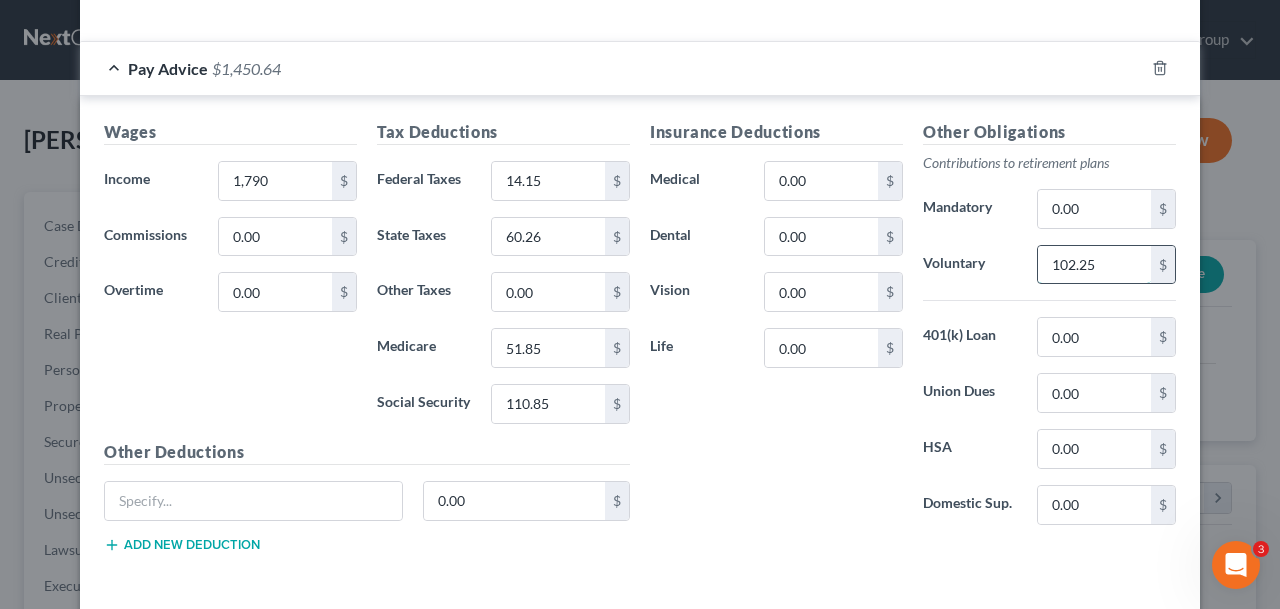 drag, startPoint x: 1114, startPoint y: 277, endPoint x: 1083, endPoint y: 277, distance: 31 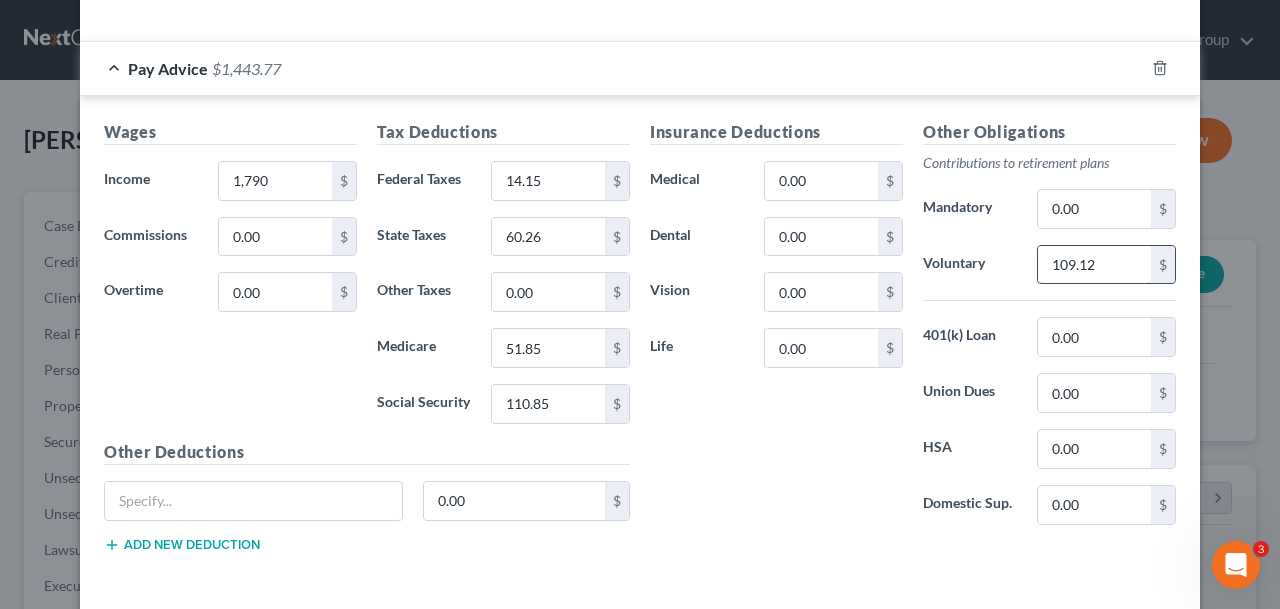 type on "109.12" 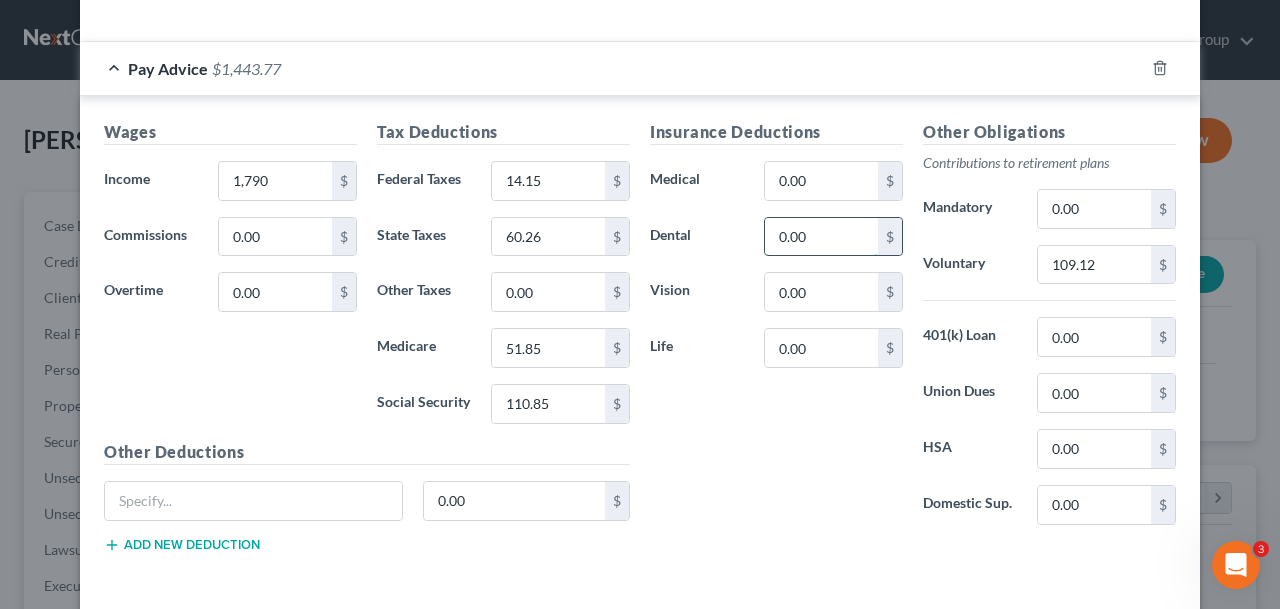 drag, startPoint x: 821, startPoint y: 237, endPoint x: 794, endPoint y: 235, distance: 27.073973 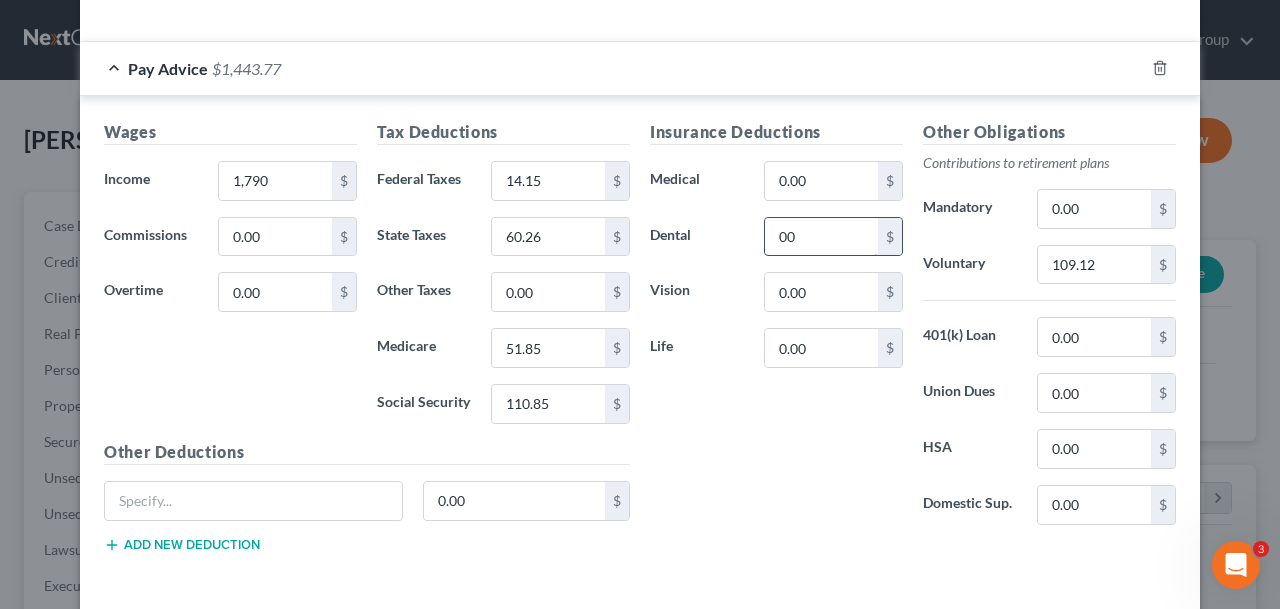 type on "0" 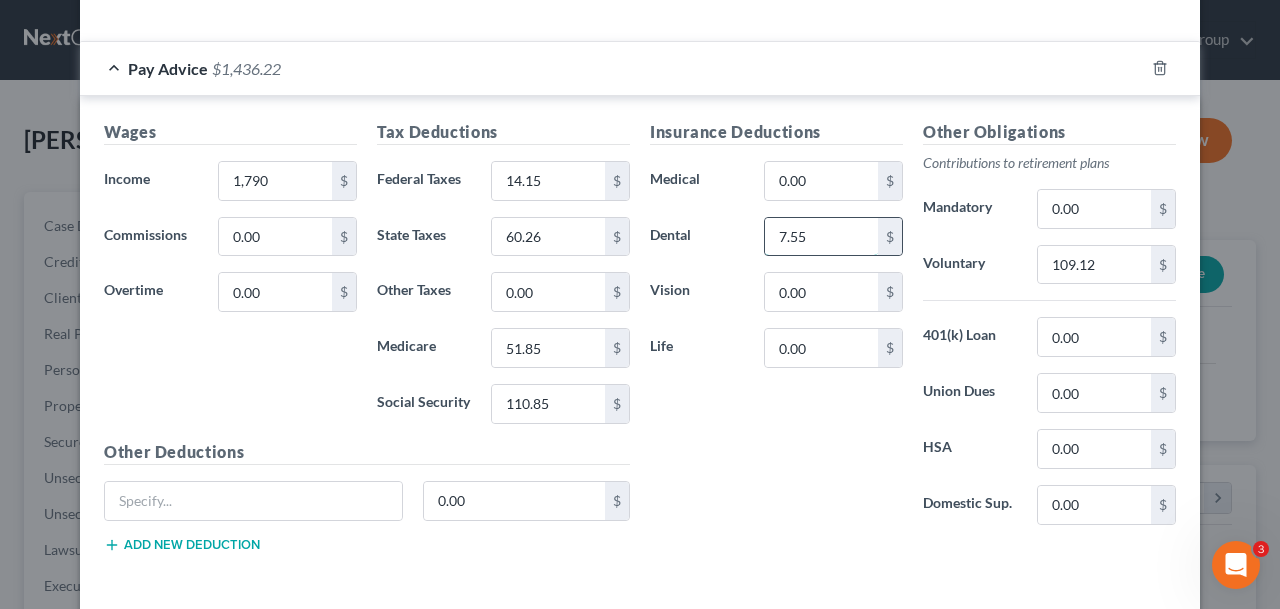 type on "7.55" 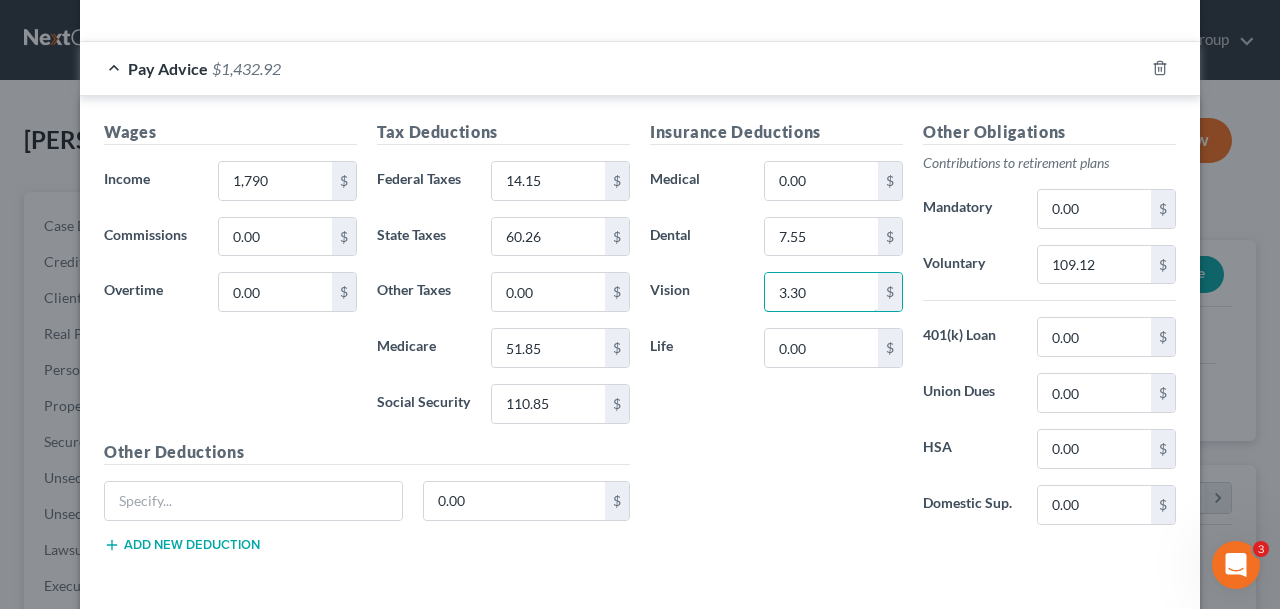 type on "3.30" 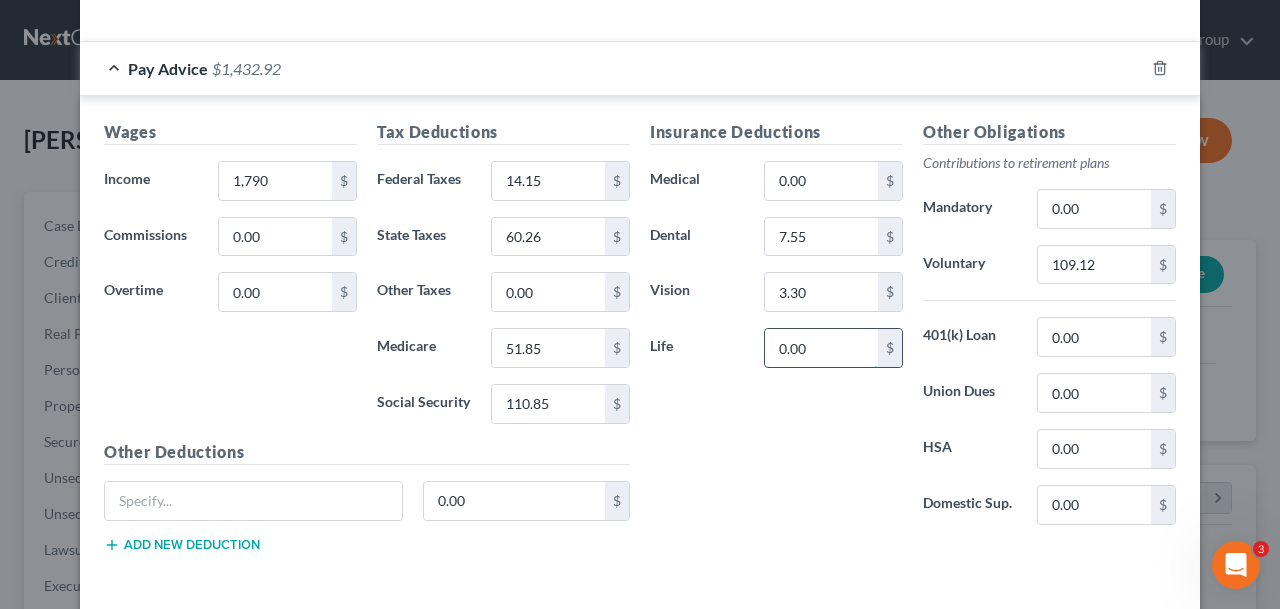 click on "0.00" at bounding box center (821, 348) 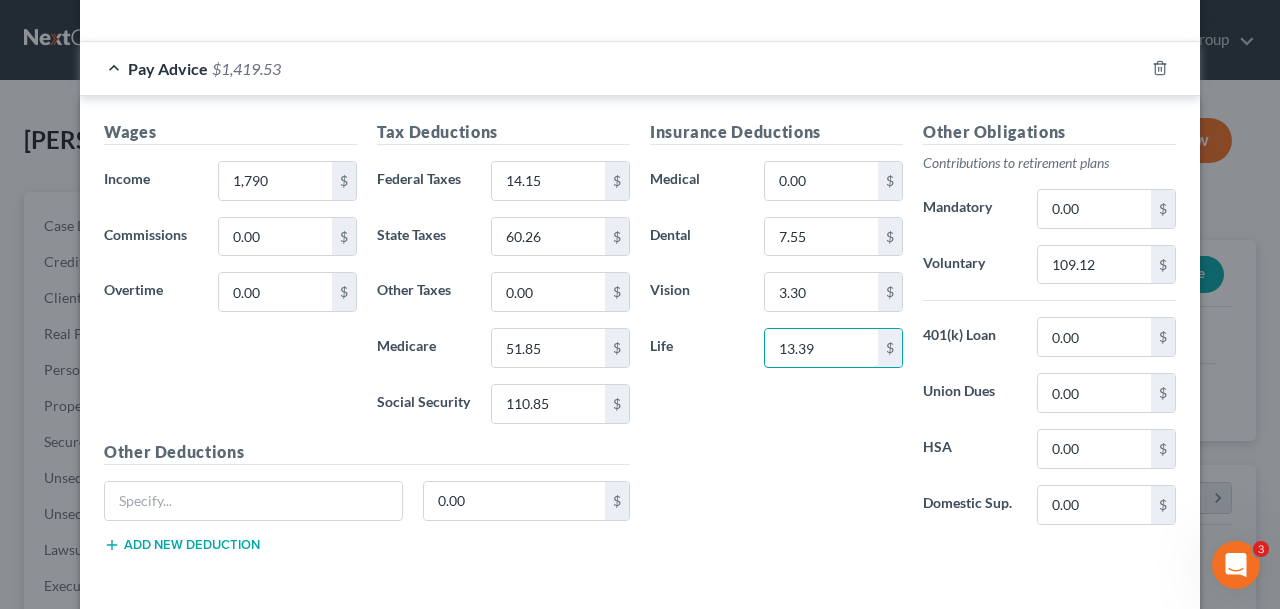 type on "13.39" 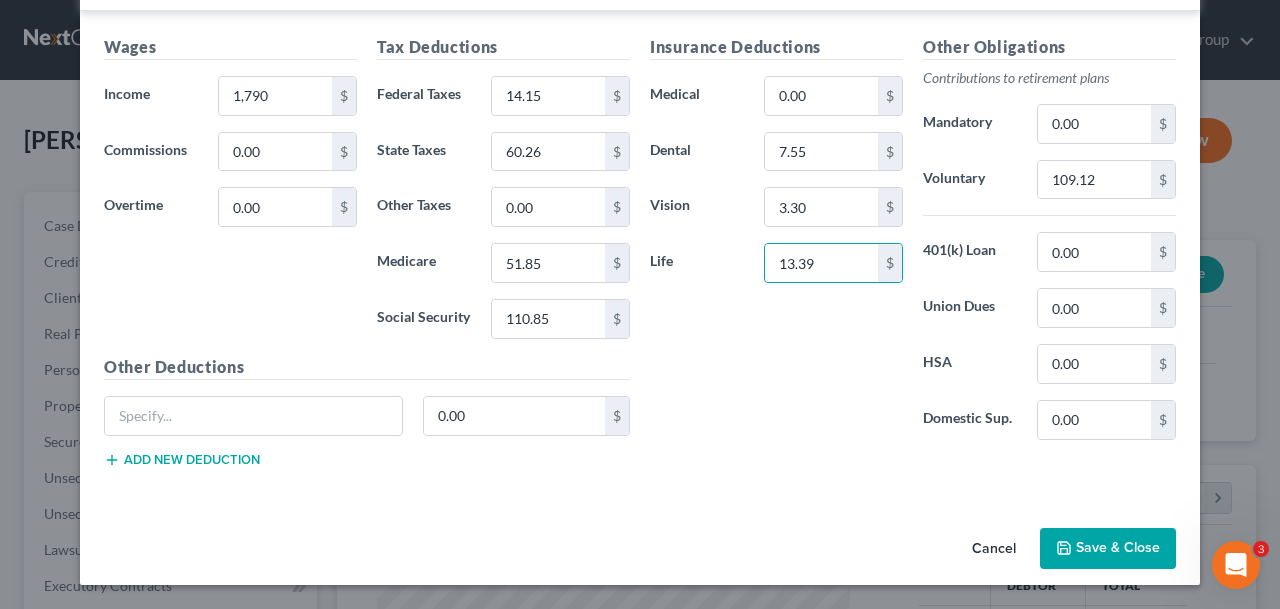 click on "Save & Close" at bounding box center [1108, 549] 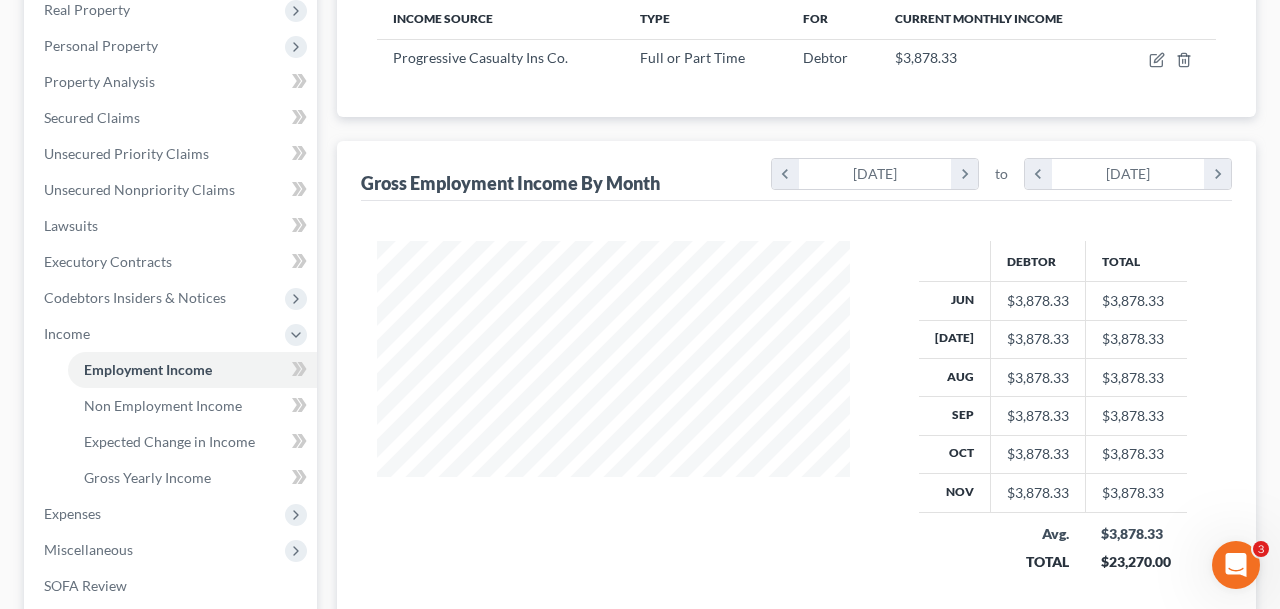 scroll, scrollTop: 486, scrollLeft: 0, axis: vertical 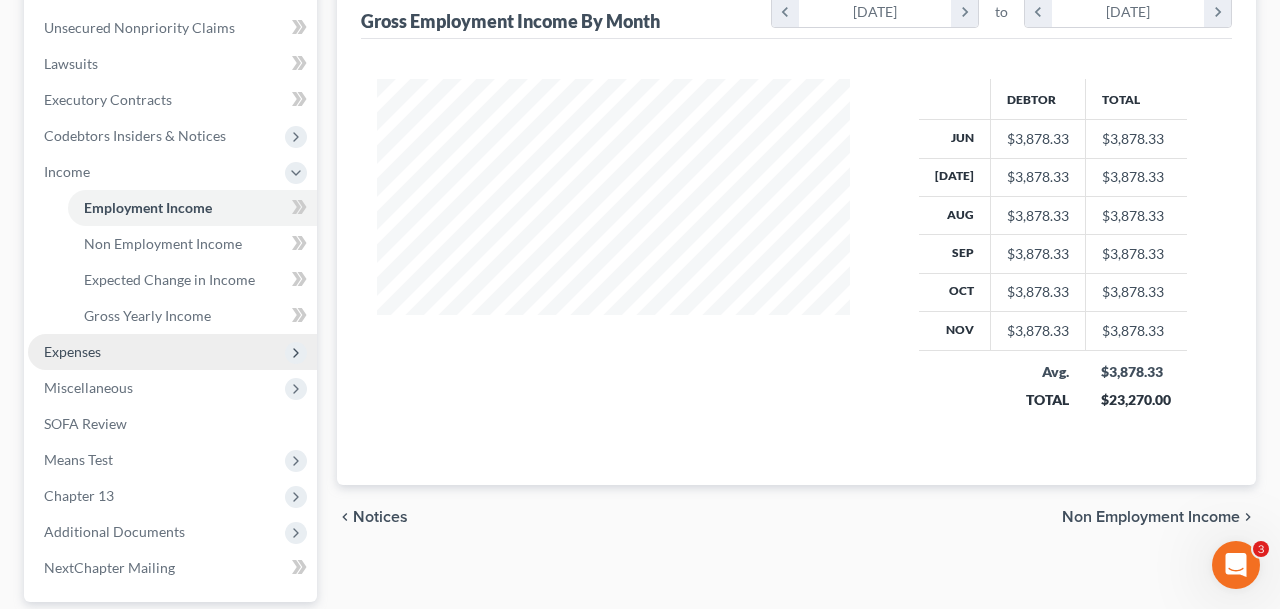 click on "Expenses" at bounding box center (72, 351) 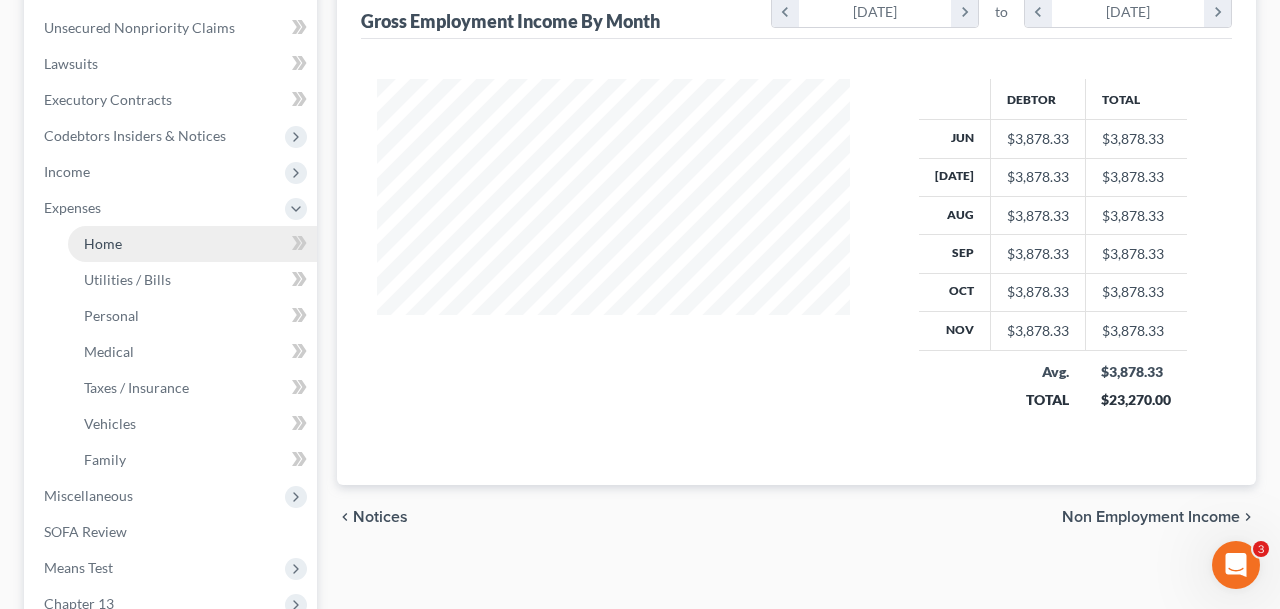 click on "Home" at bounding box center [103, 243] 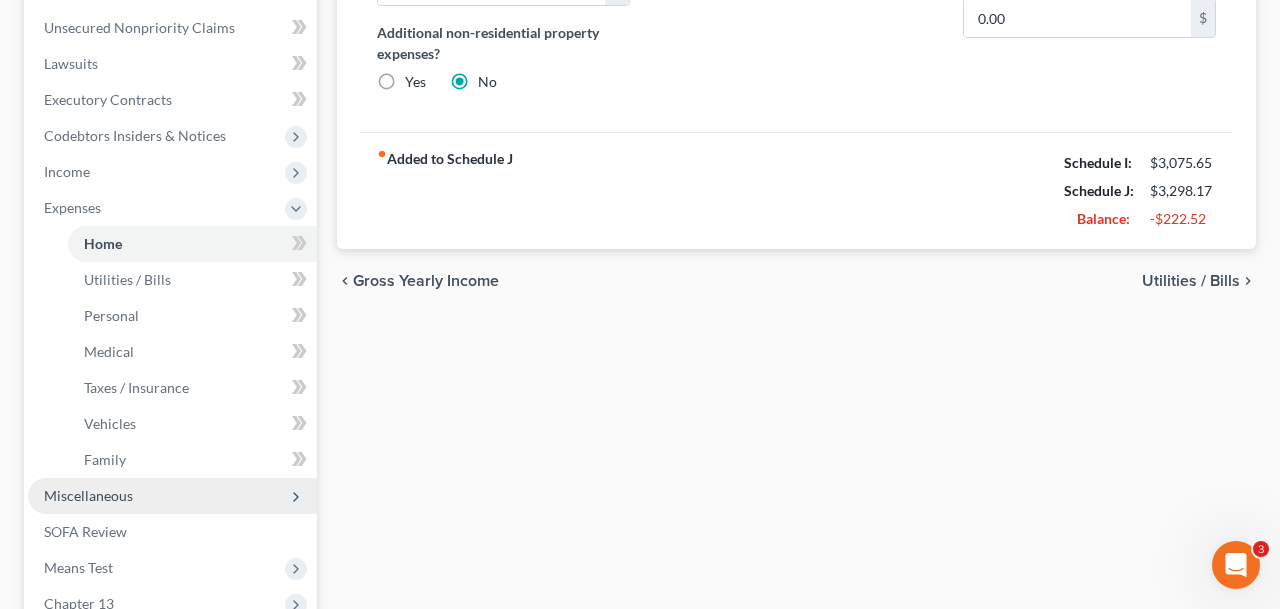 click on "Miscellaneous" at bounding box center (172, 496) 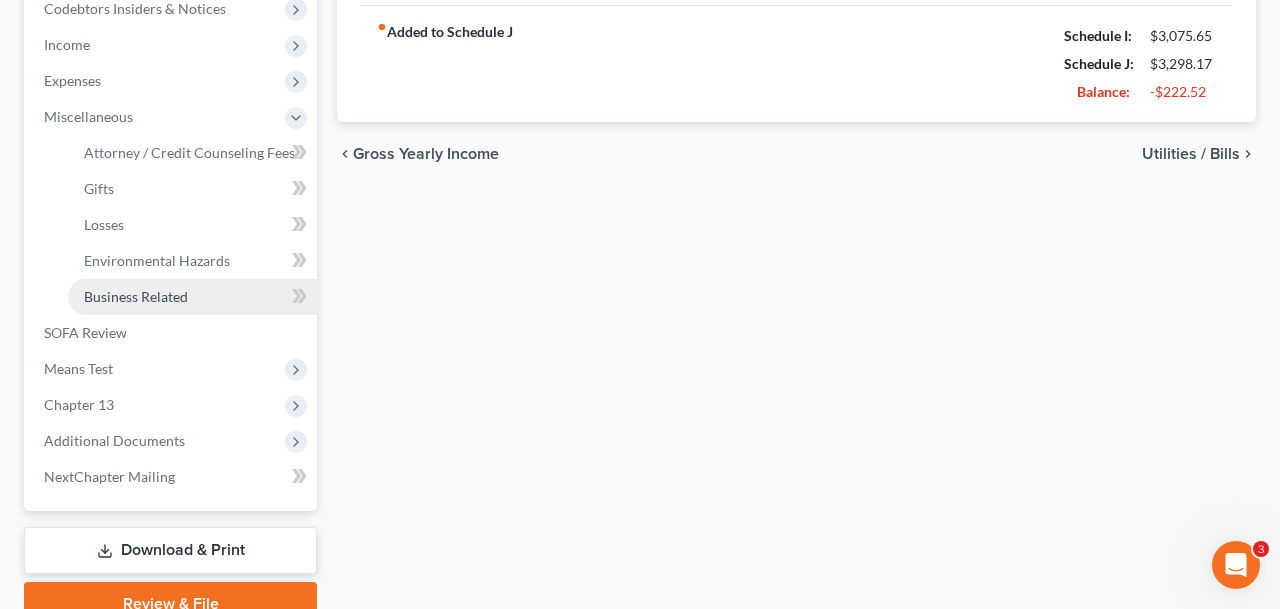 scroll, scrollTop: 620, scrollLeft: 0, axis: vertical 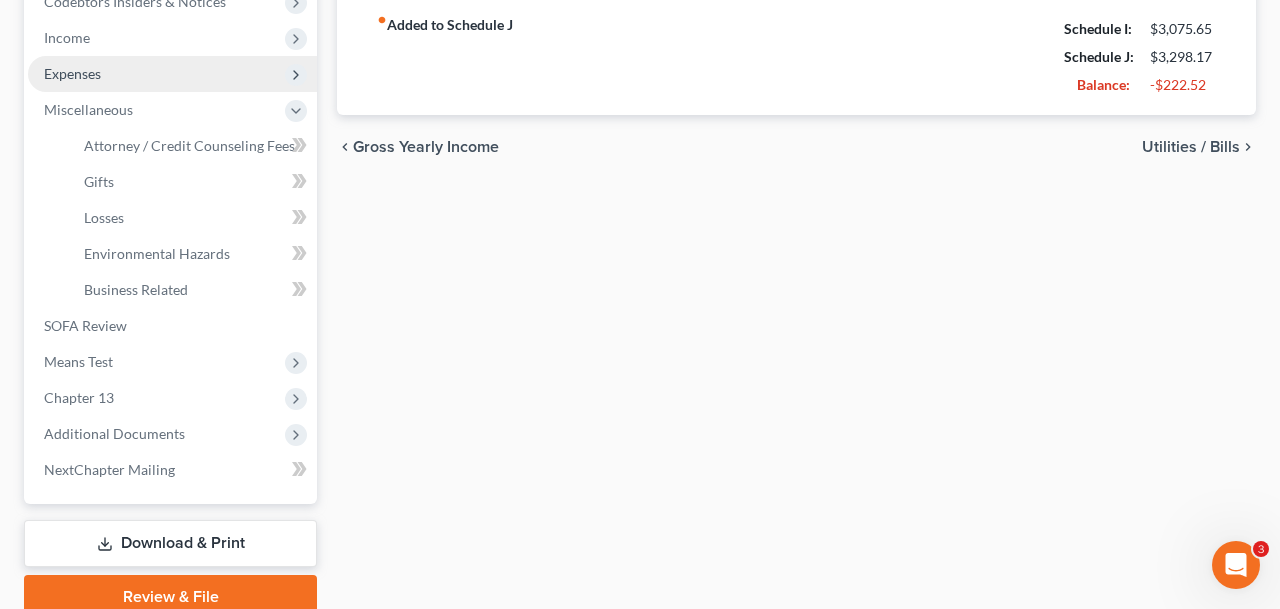 click on "Expenses" at bounding box center [172, 74] 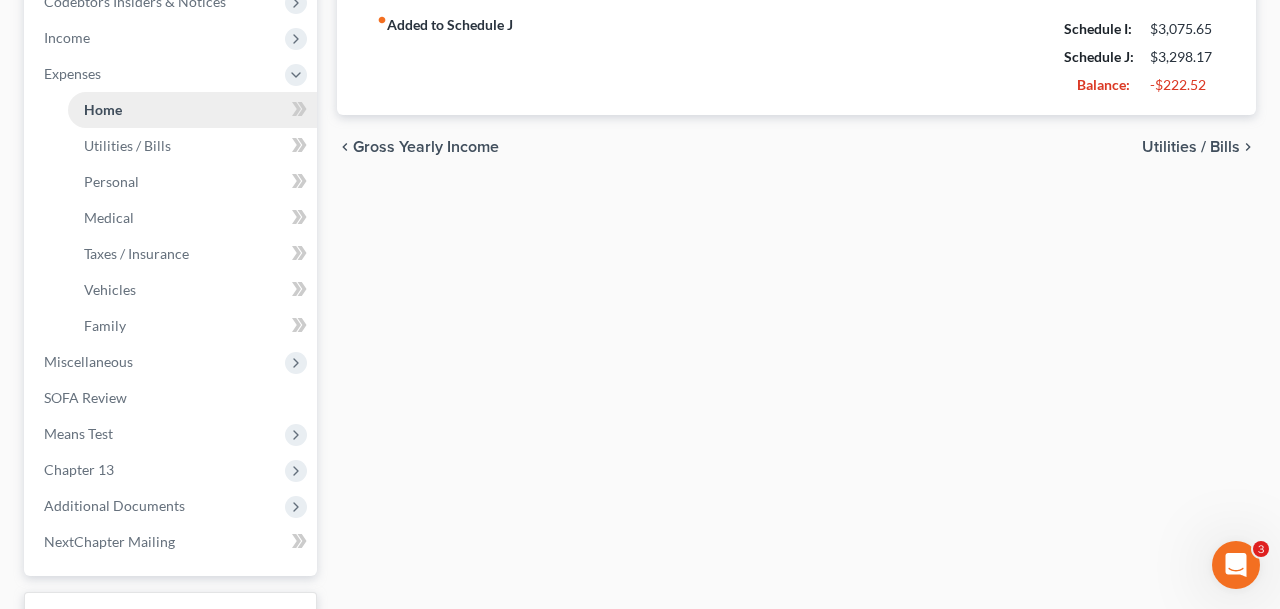 click on "Home" at bounding box center [103, 109] 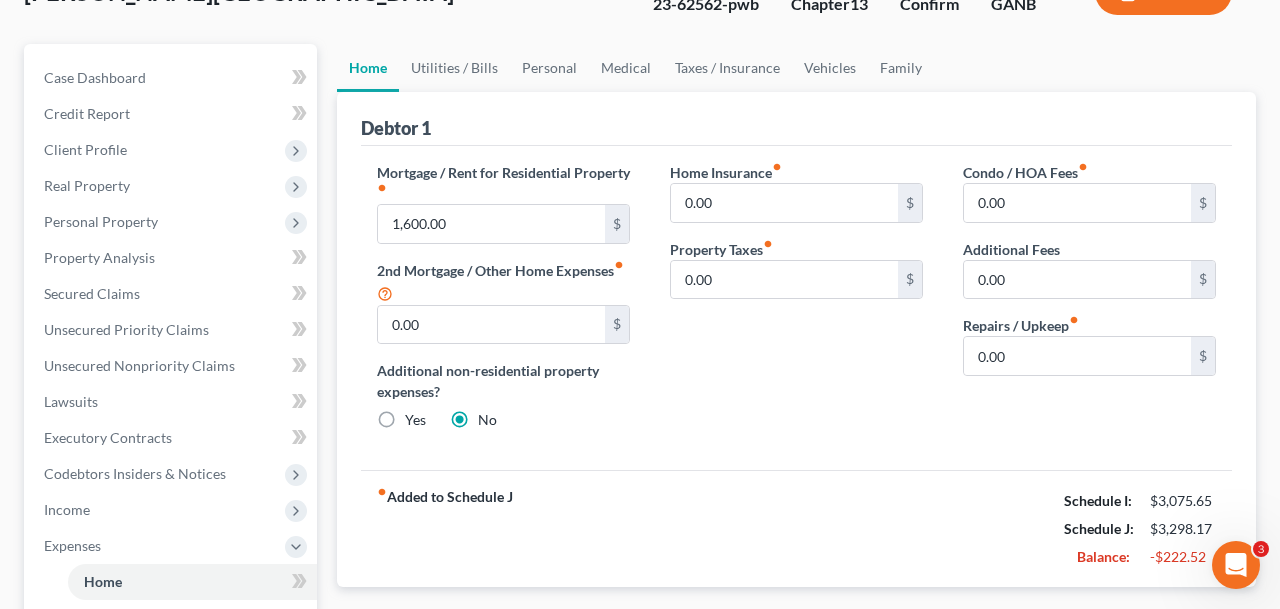 scroll, scrollTop: 147, scrollLeft: 0, axis: vertical 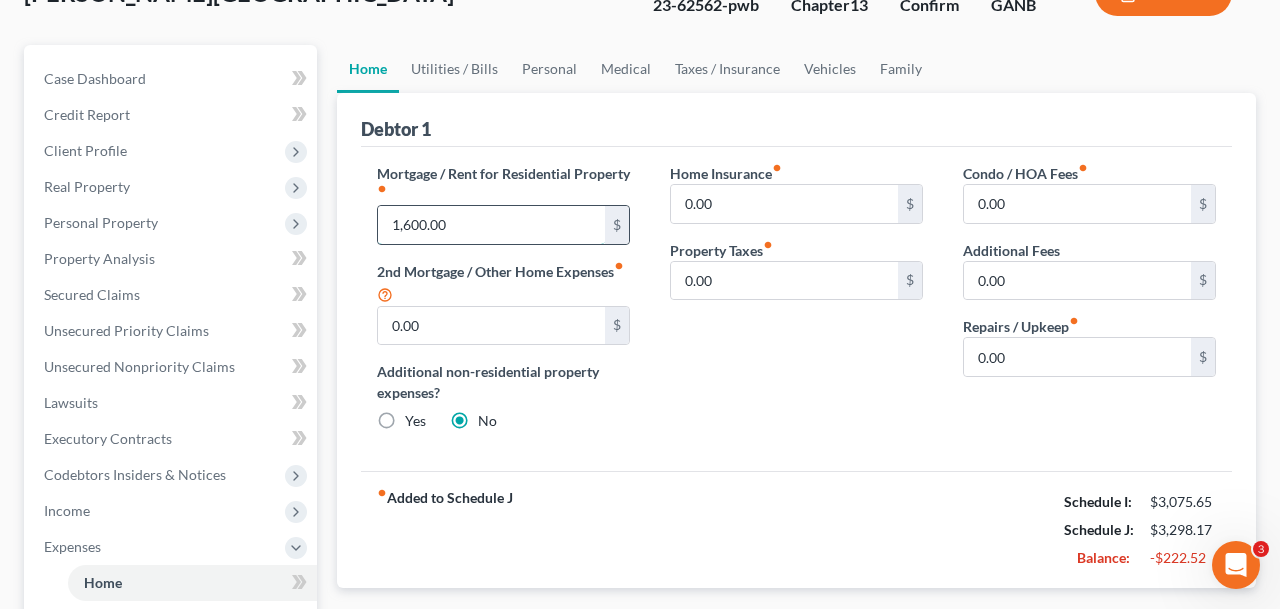 drag, startPoint x: 482, startPoint y: 225, endPoint x: 325, endPoint y: 225, distance: 157 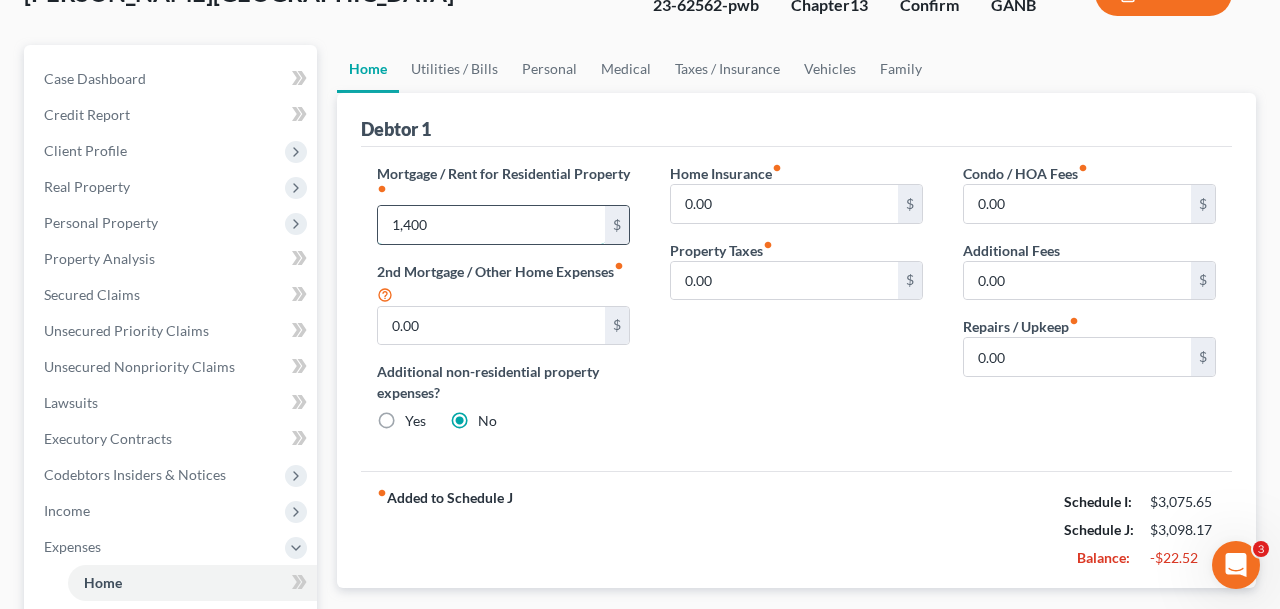 type on "1,400" 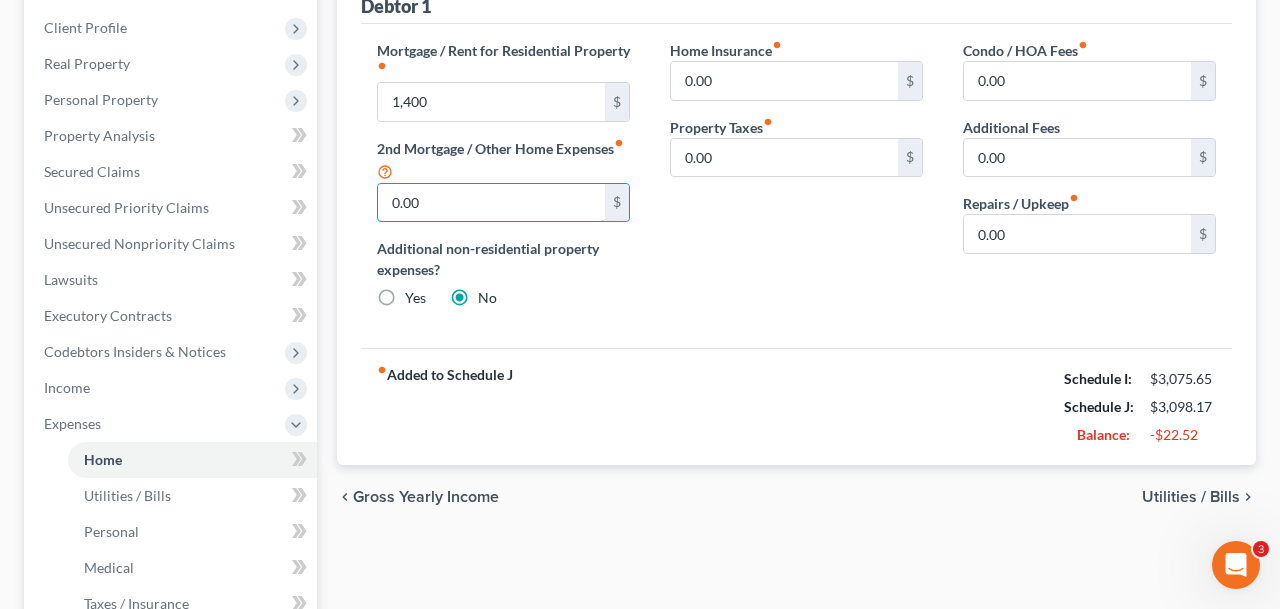 scroll, scrollTop: 354, scrollLeft: 0, axis: vertical 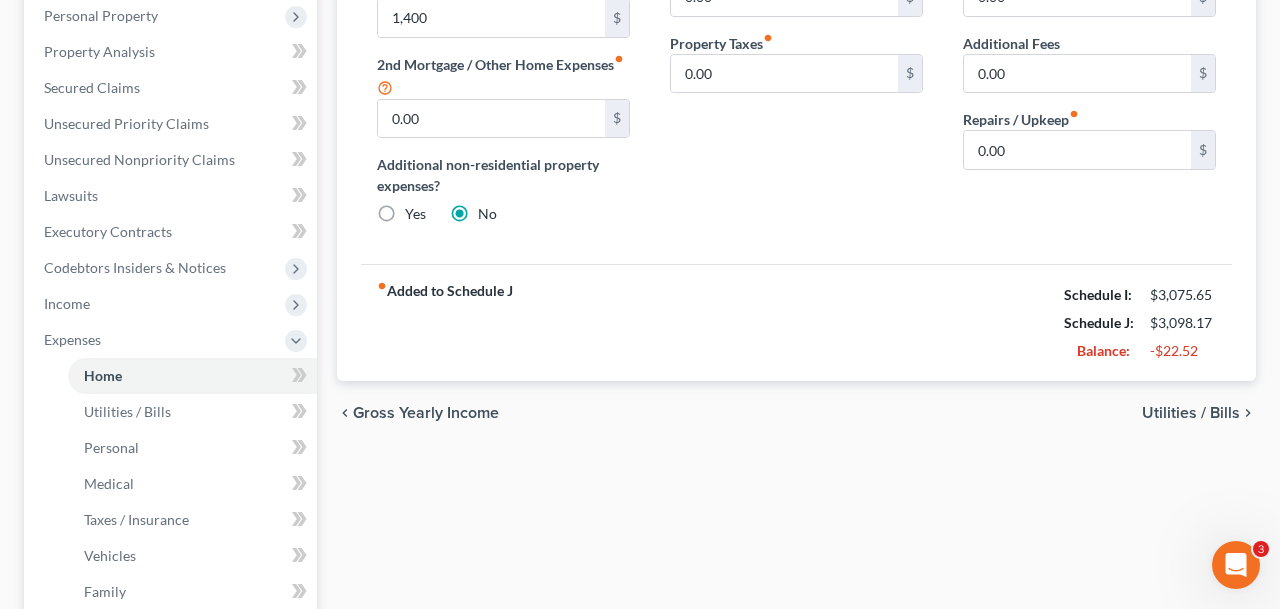 click on "Utilities / Bills" at bounding box center (1191, 413) 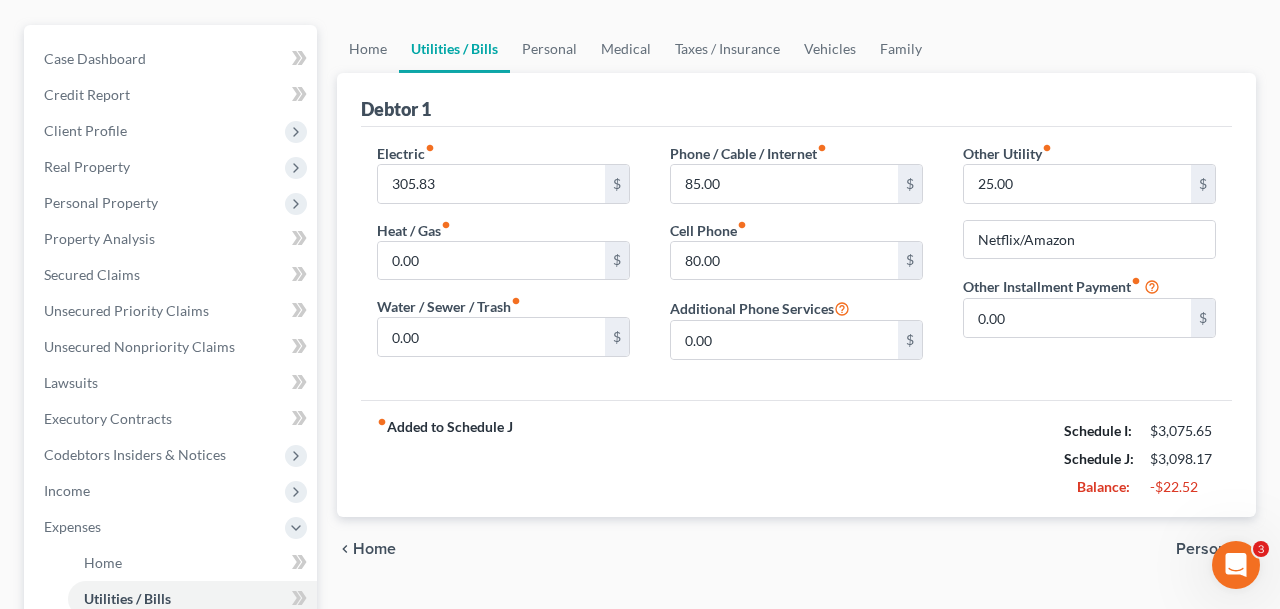 scroll, scrollTop: 239, scrollLeft: 0, axis: vertical 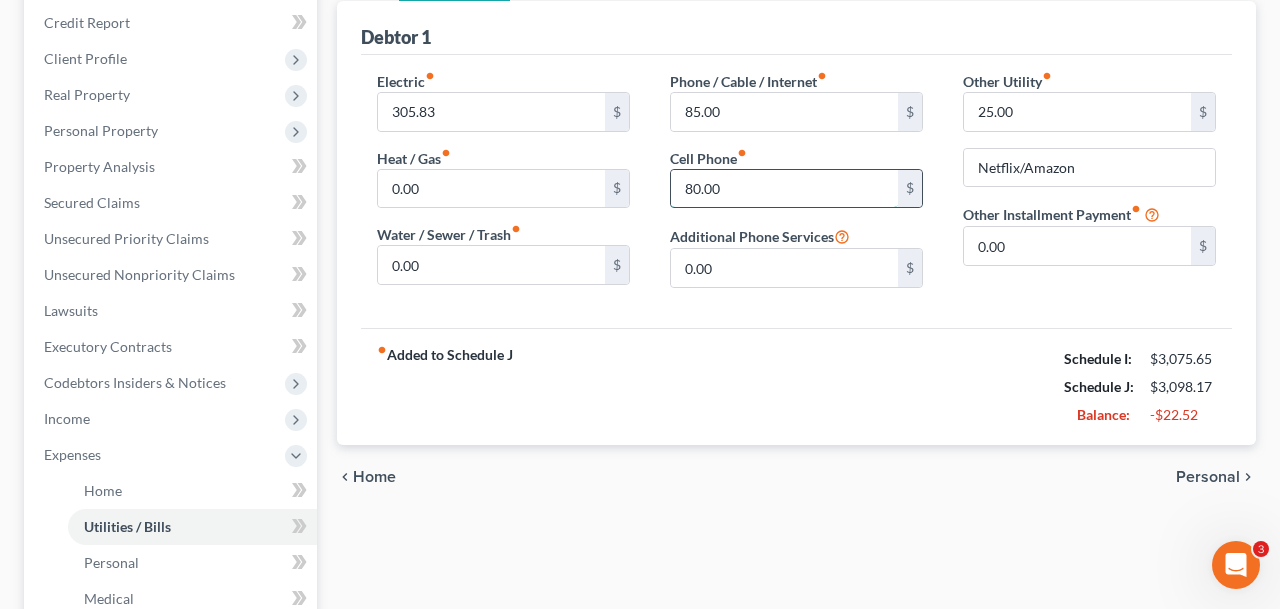 drag, startPoint x: 761, startPoint y: 181, endPoint x: 741, endPoint y: 179, distance: 20.09975 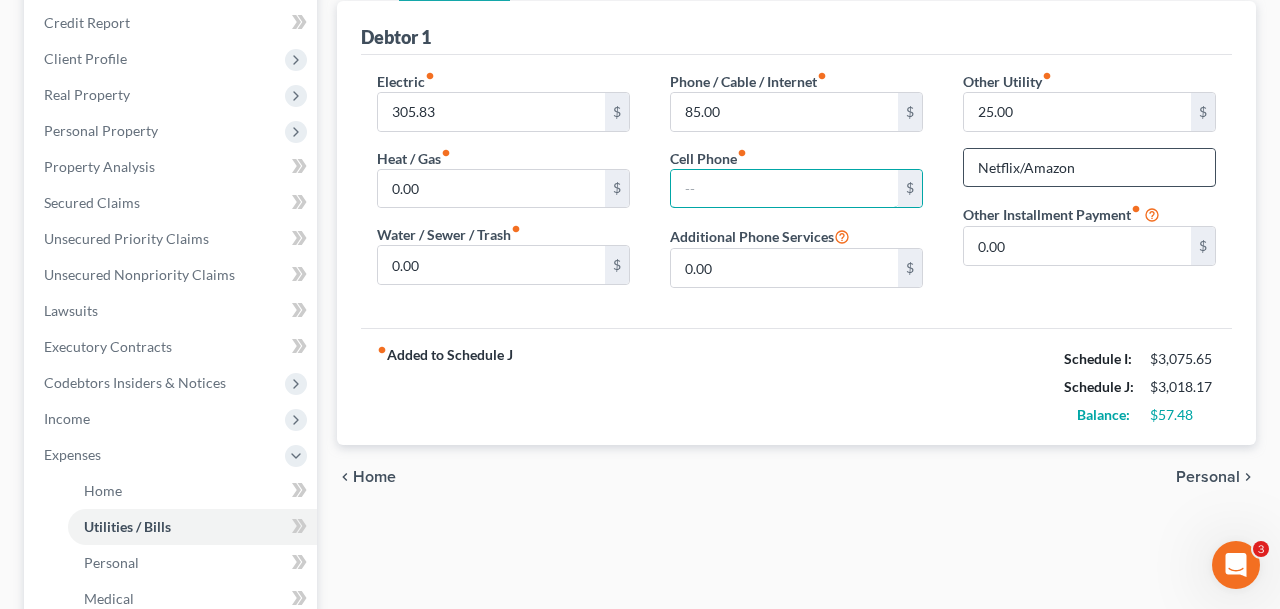 type 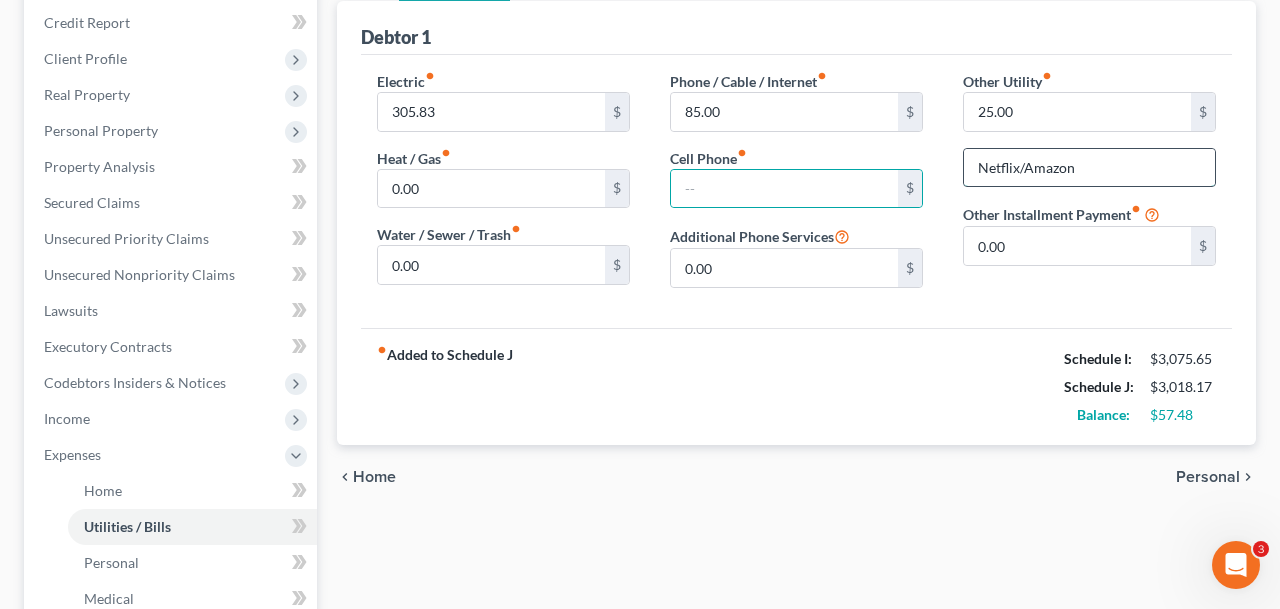 drag, startPoint x: 1095, startPoint y: 172, endPoint x: 934, endPoint y: 172, distance: 161 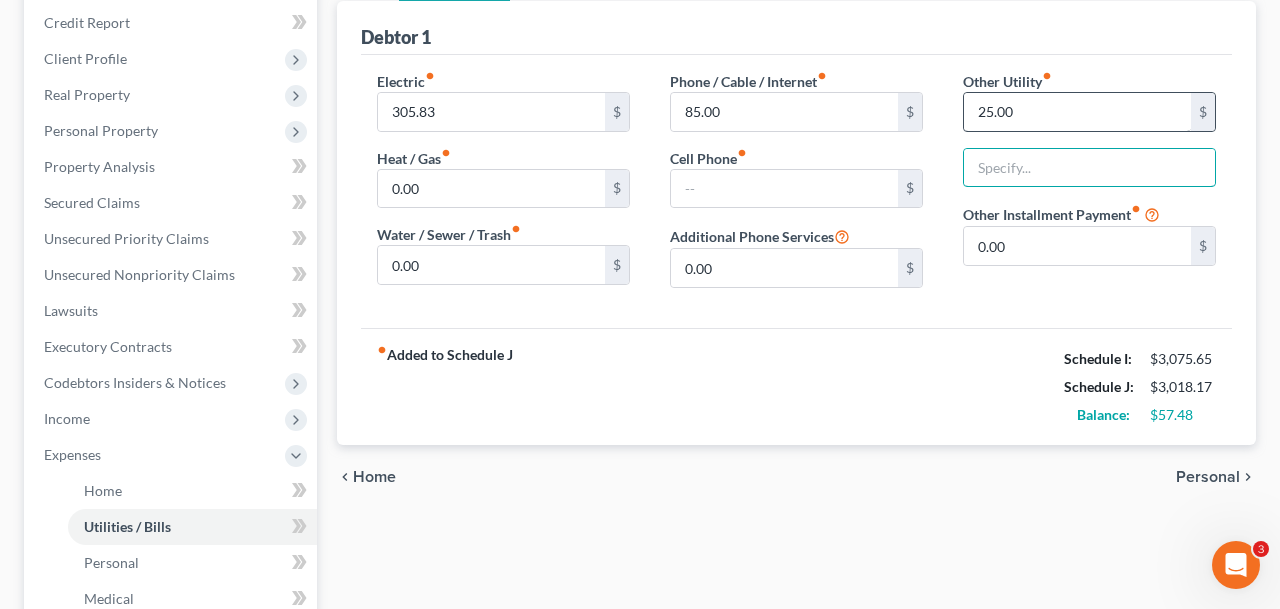 type 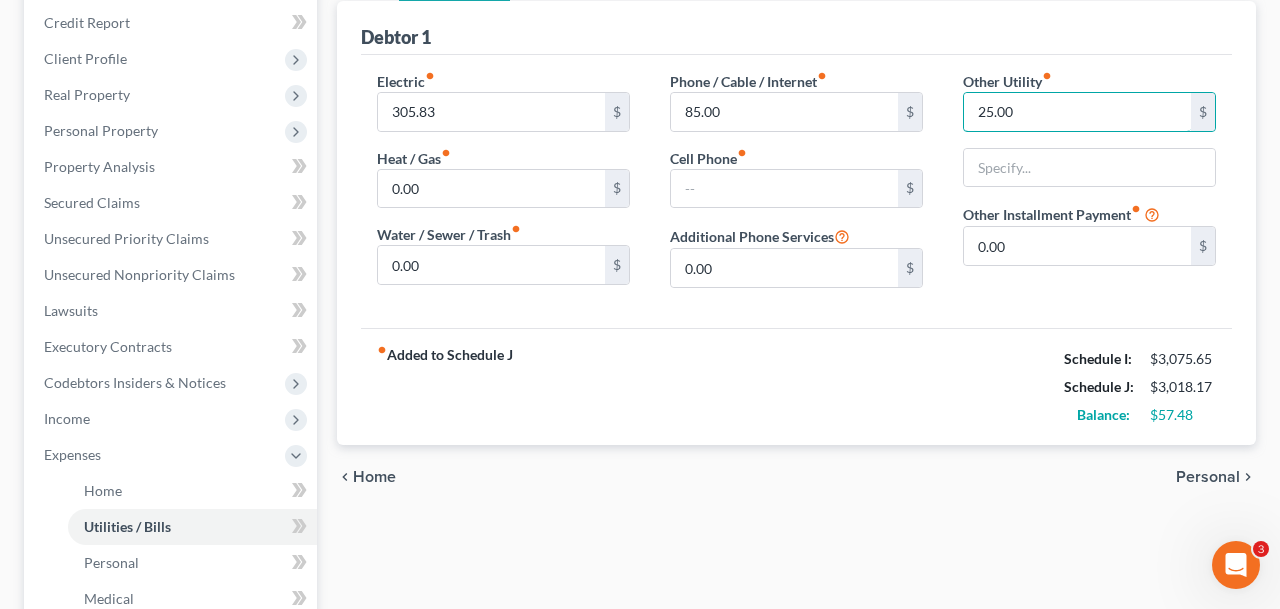 drag, startPoint x: 1042, startPoint y: 106, endPoint x: 952, endPoint y: 106, distance: 90 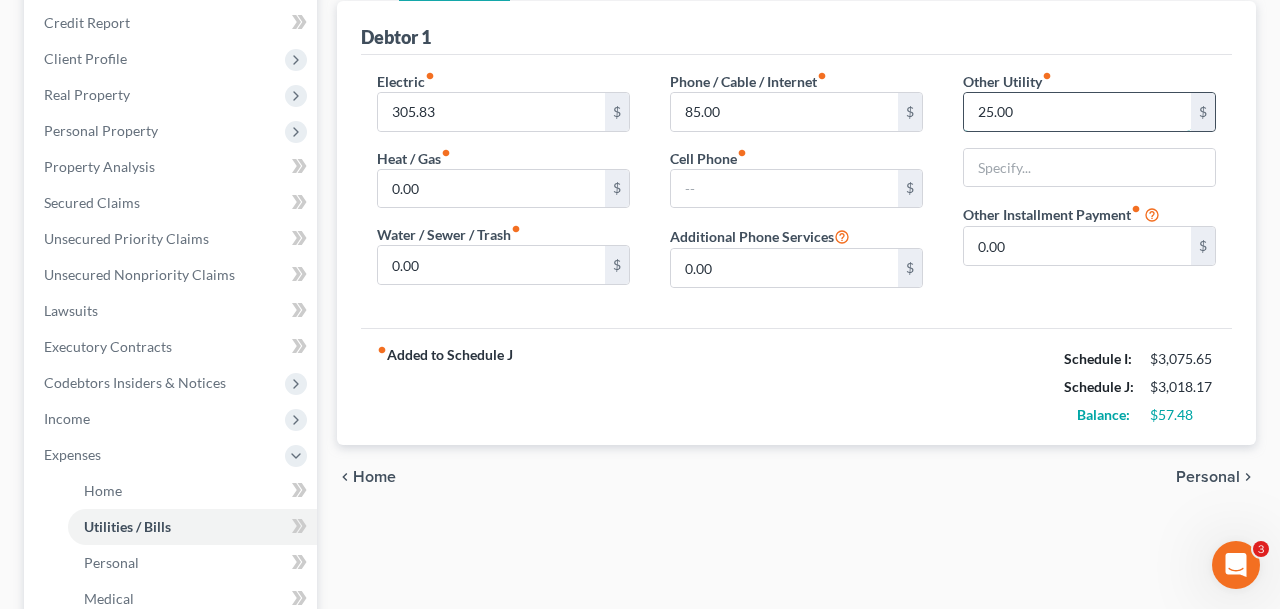 drag, startPoint x: 981, startPoint y: 111, endPoint x: 1124, endPoint y: 101, distance: 143.34923 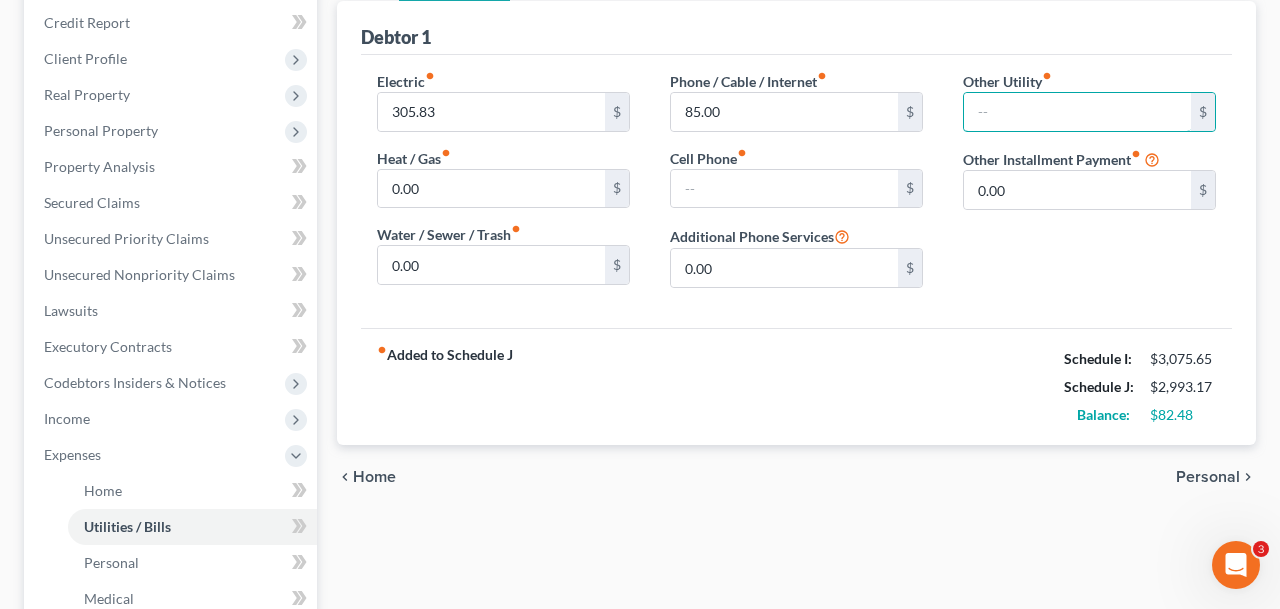 type 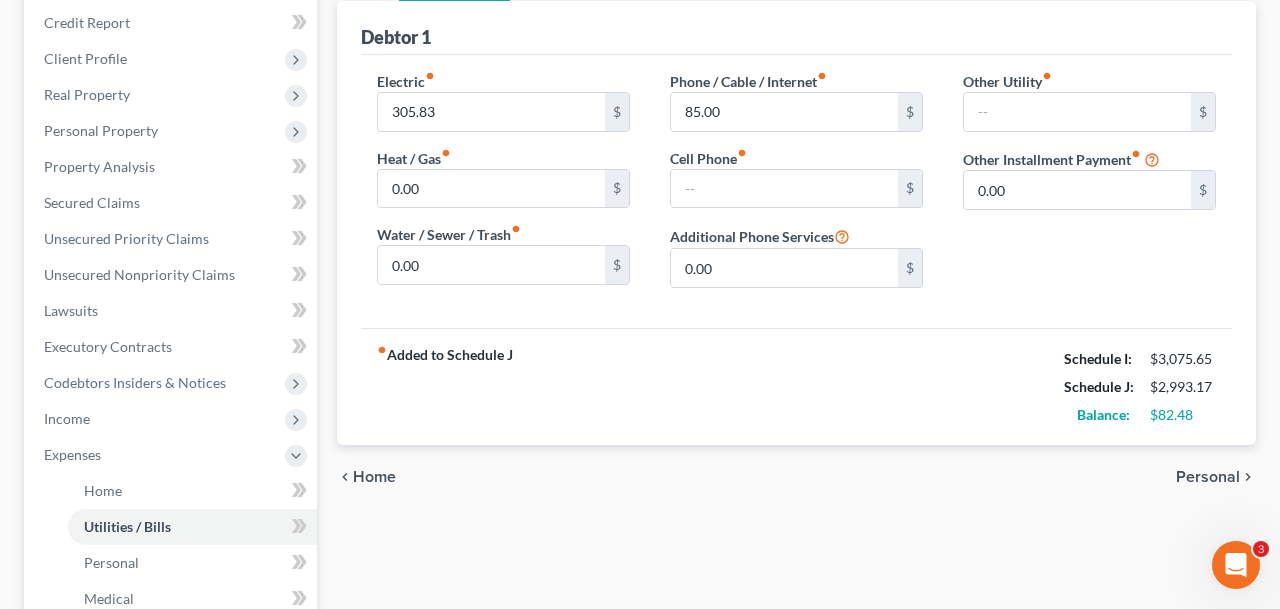 click on "chevron_left
Home
Personal
chevron_right" at bounding box center (796, 477) 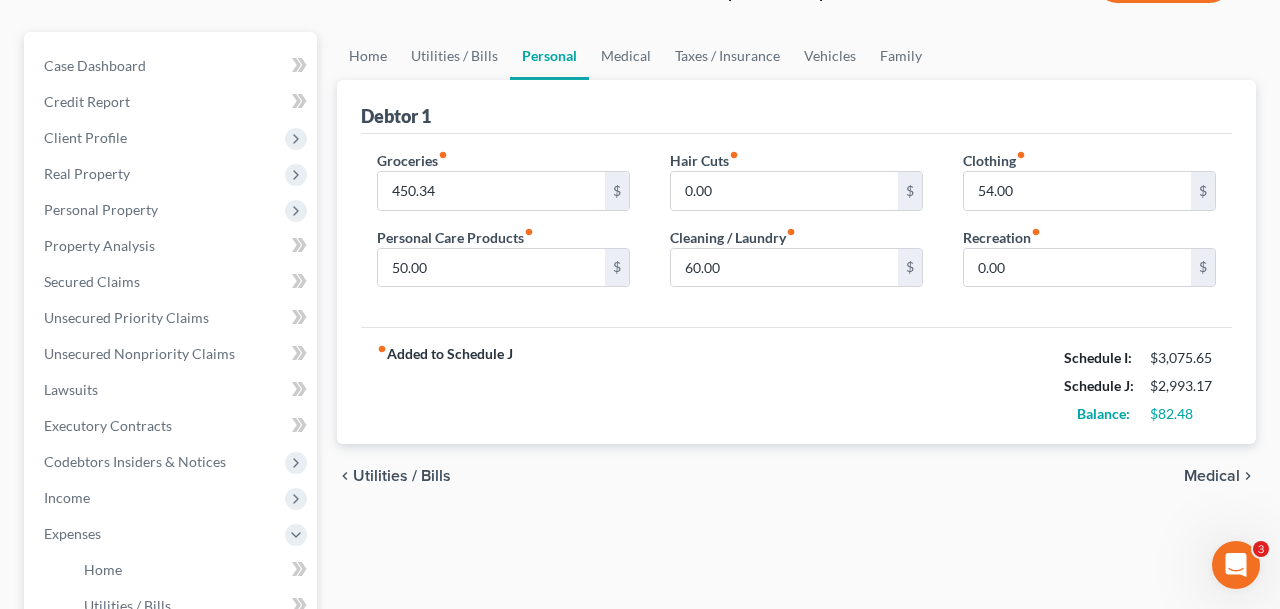 scroll, scrollTop: 161, scrollLeft: 0, axis: vertical 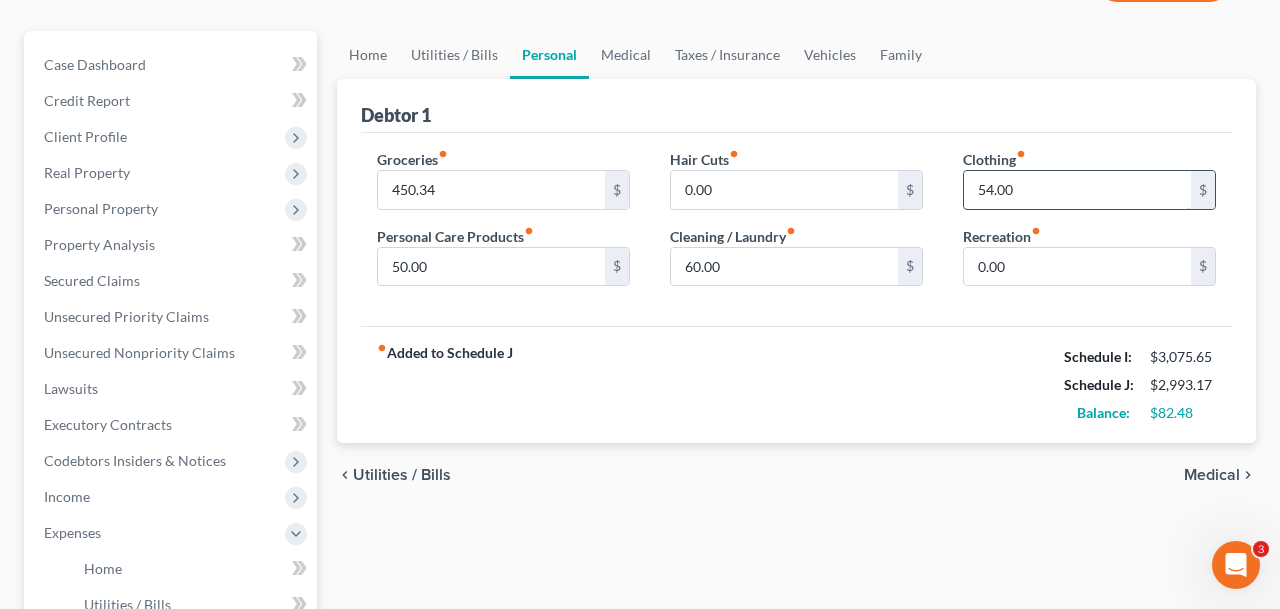 click on "54.00" at bounding box center [1077, 190] 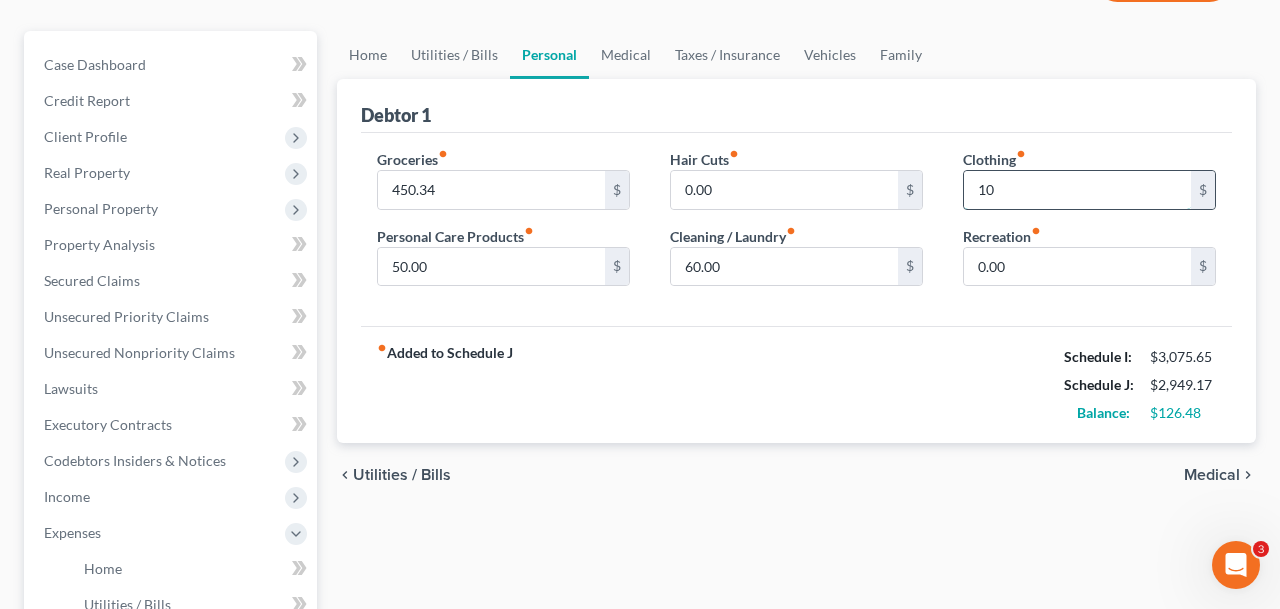 type on "10" 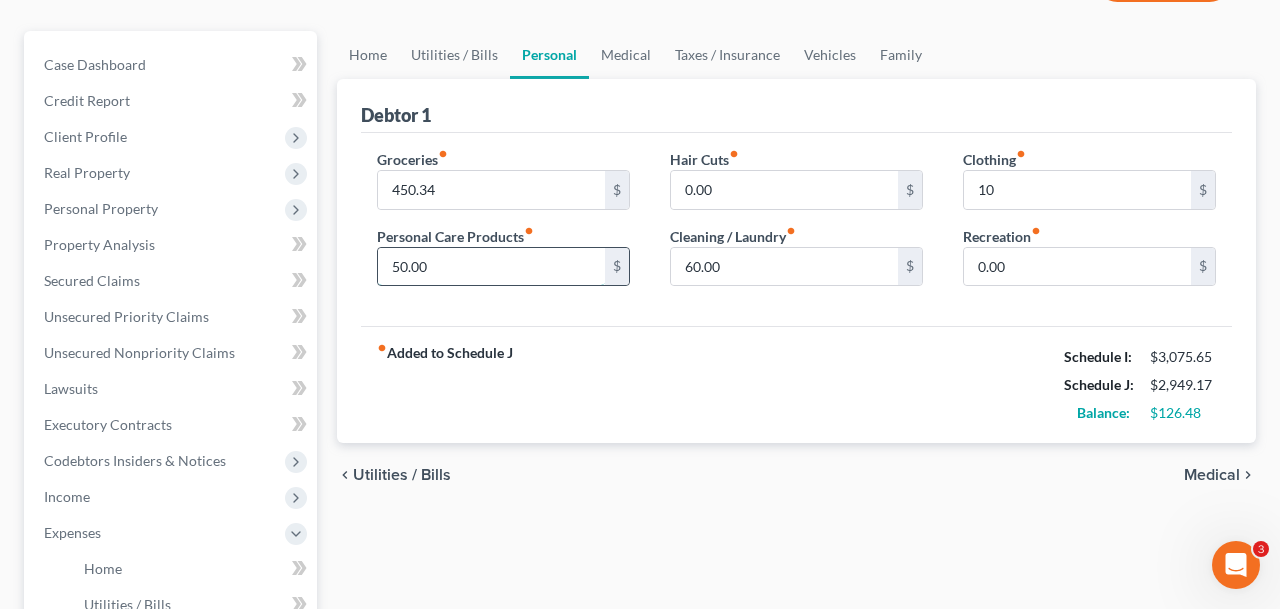 drag, startPoint x: 461, startPoint y: 271, endPoint x: 351, endPoint y: 271, distance: 110 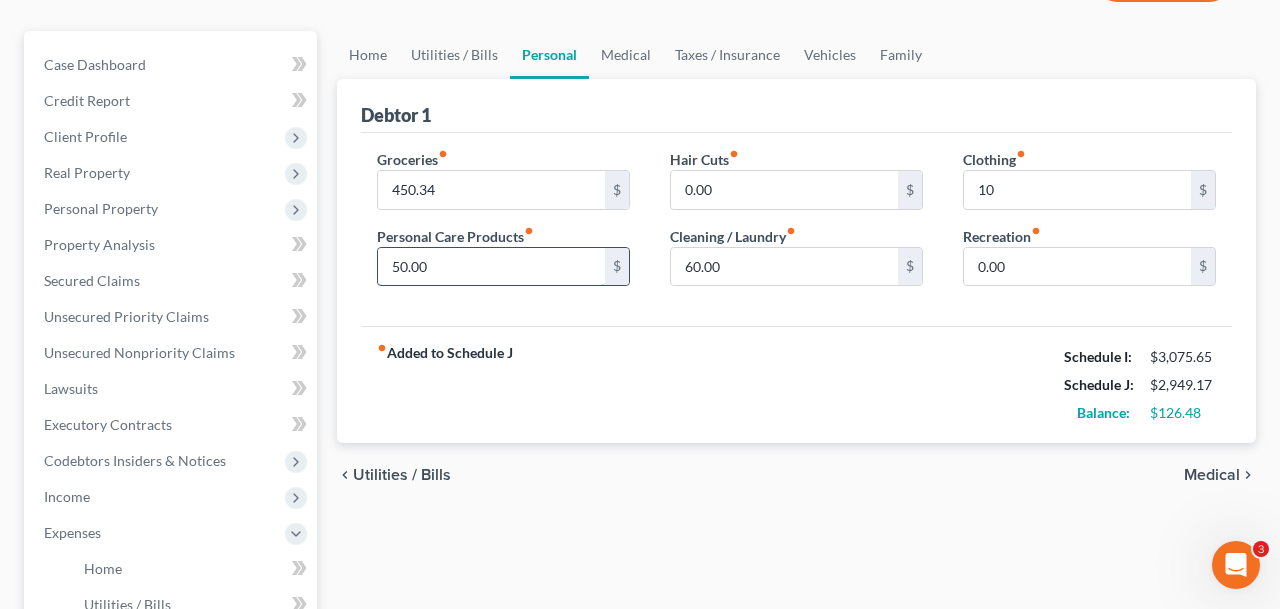 drag, startPoint x: 401, startPoint y: 264, endPoint x: 514, endPoint y: 264, distance: 113 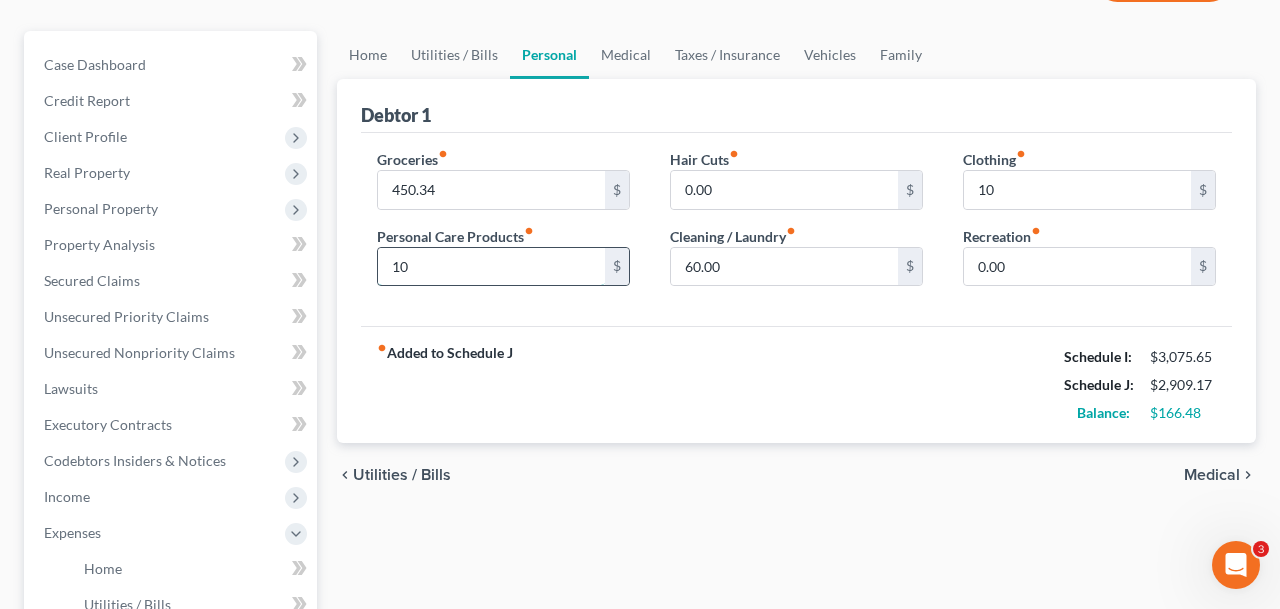 type on "10" 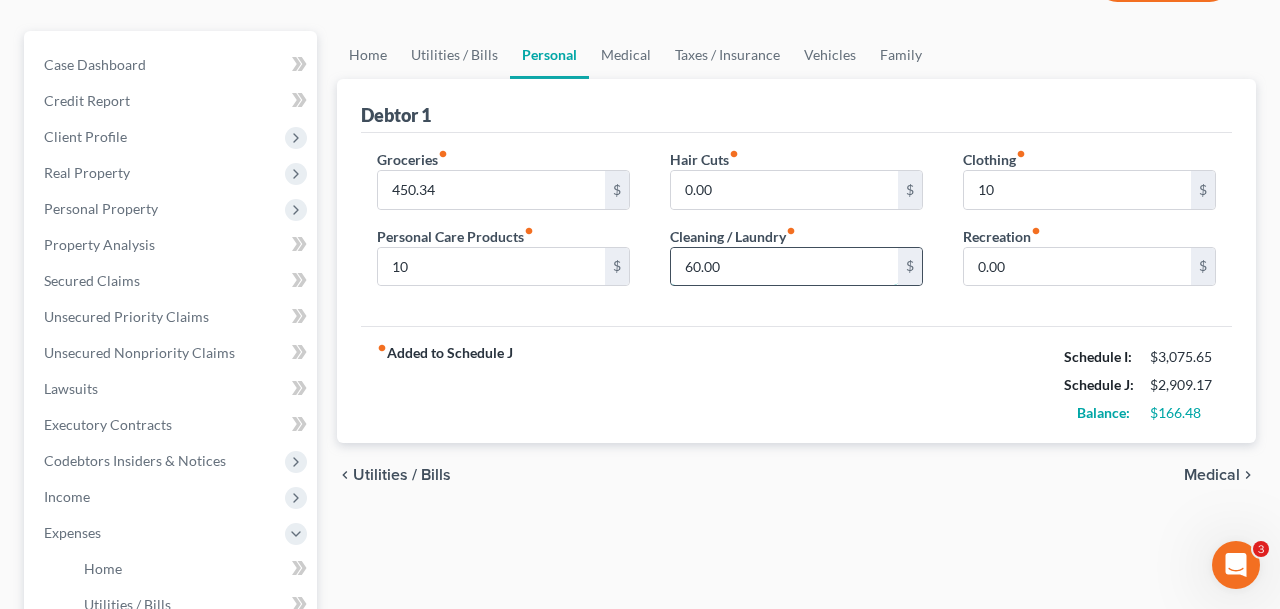 click on "60.00" at bounding box center [784, 267] 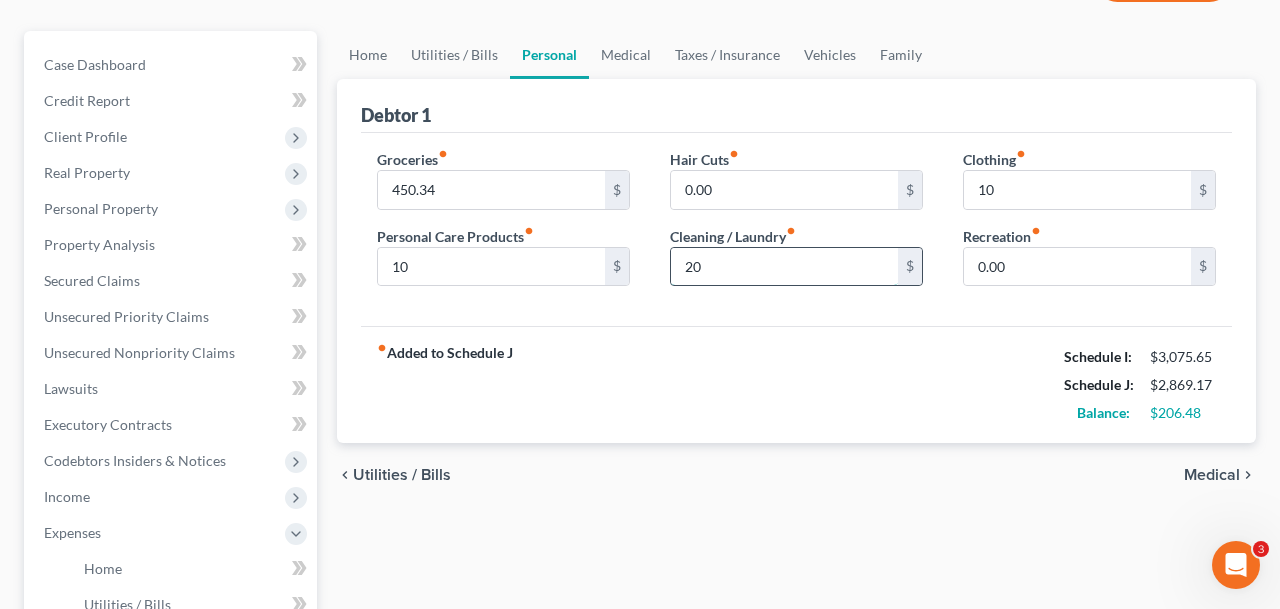 type on "20" 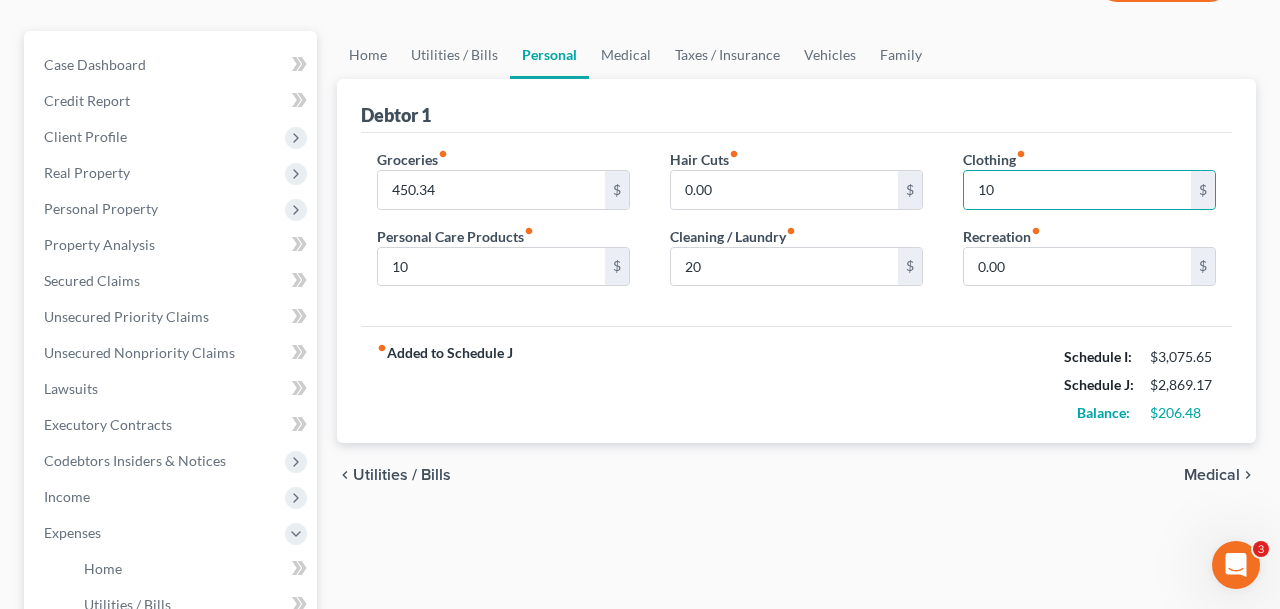 click on "Medical" at bounding box center (1212, 475) 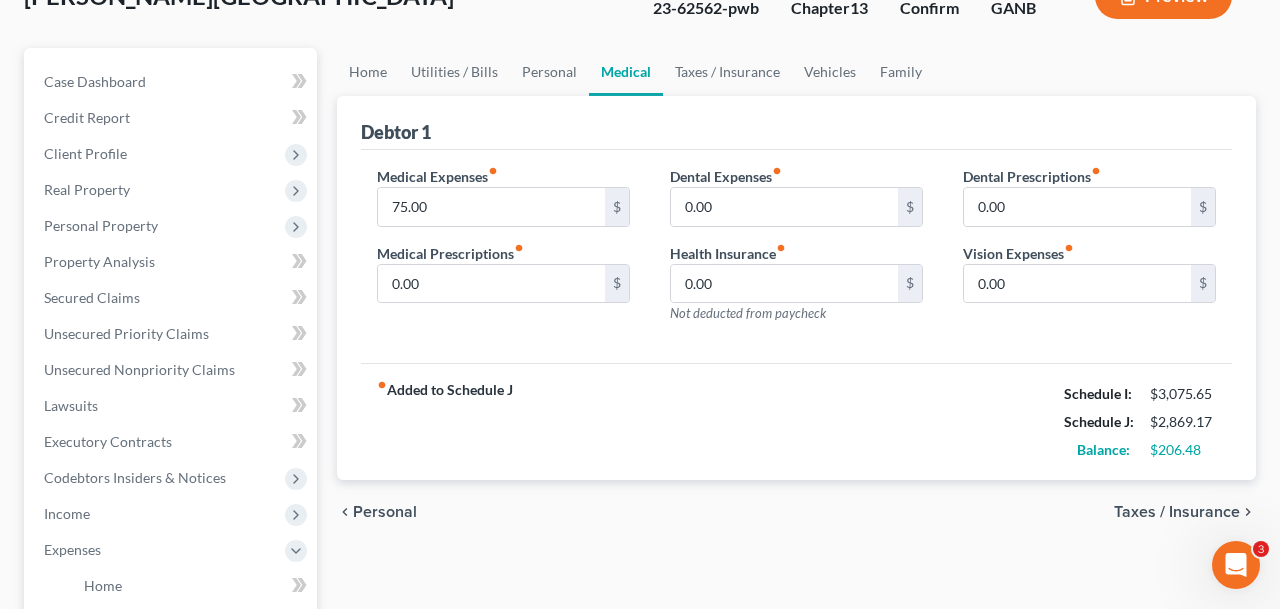 scroll, scrollTop: 149, scrollLeft: 0, axis: vertical 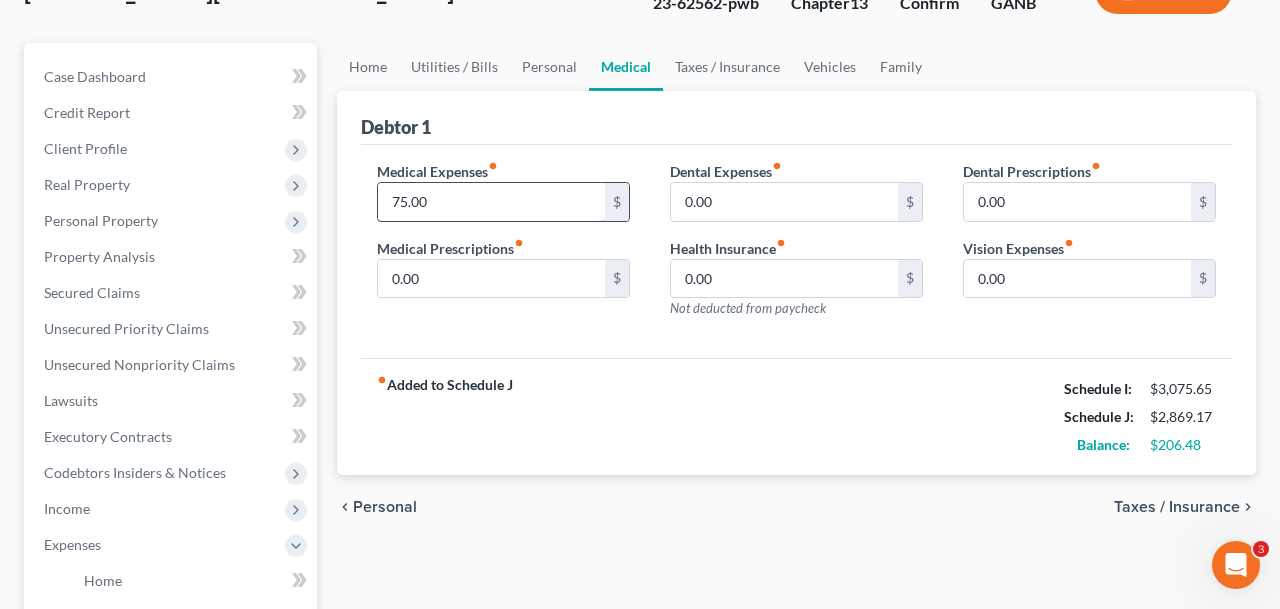 drag, startPoint x: 533, startPoint y: 207, endPoint x: 319, endPoint y: 207, distance: 214 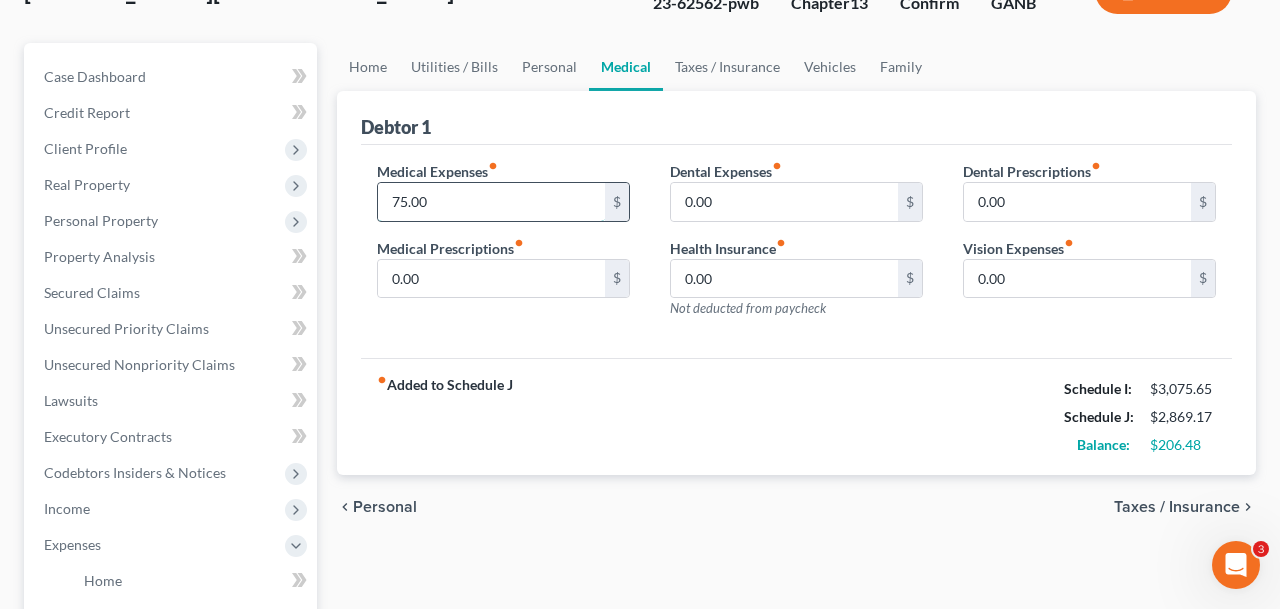 drag, startPoint x: 391, startPoint y: 203, endPoint x: 604, endPoint y: 209, distance: 213.08449 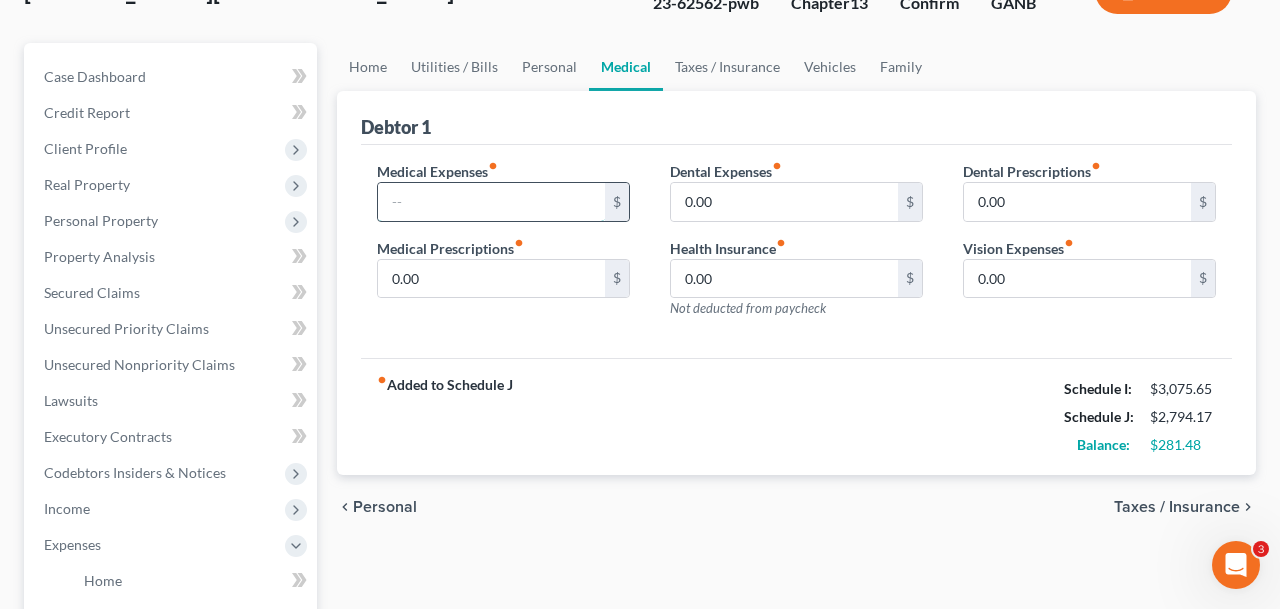 type 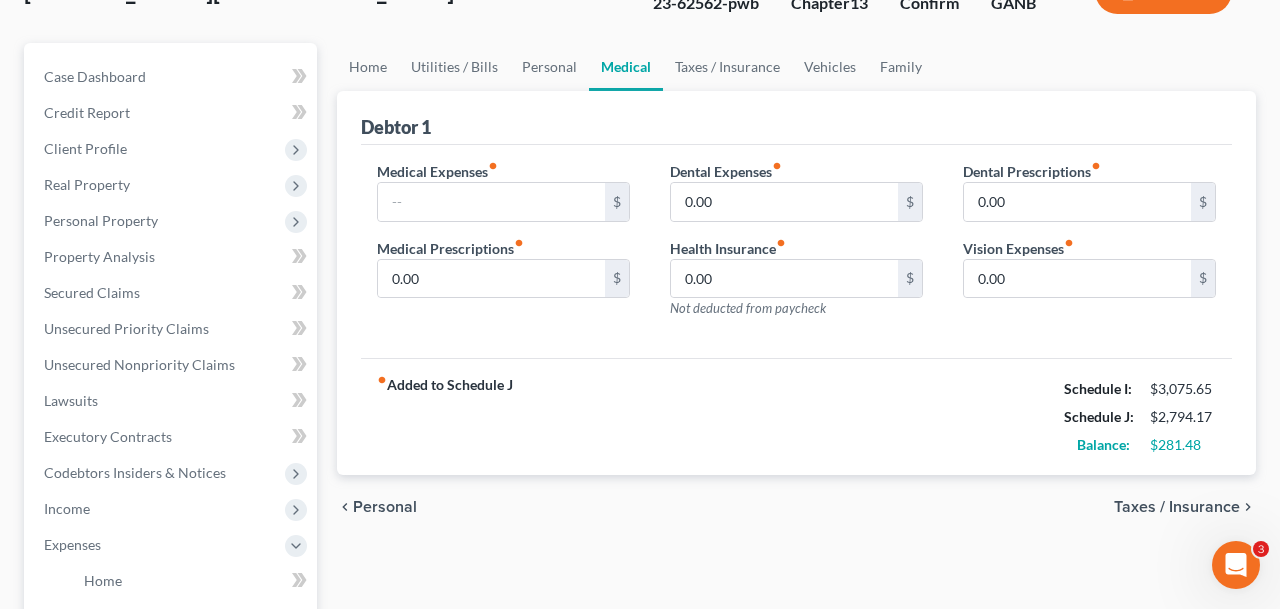 click on "Taxes / Insurance" at bounding box center [1177, 507] 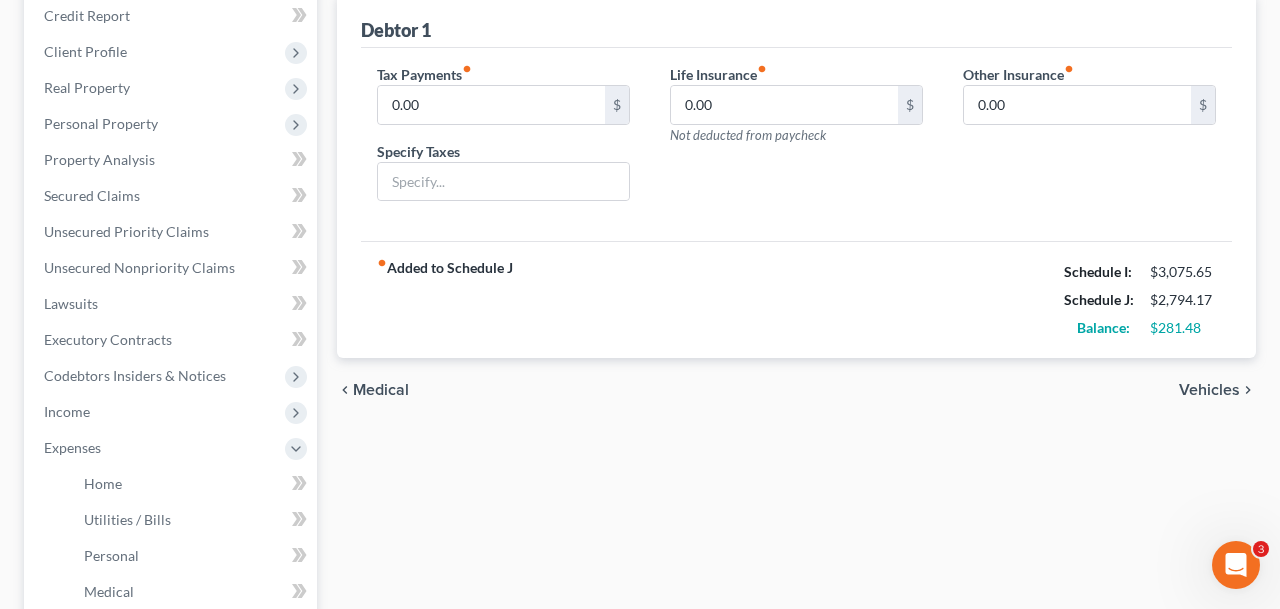 scroll, scrollTop: 250, scrollLeft: 0, axis: vertical 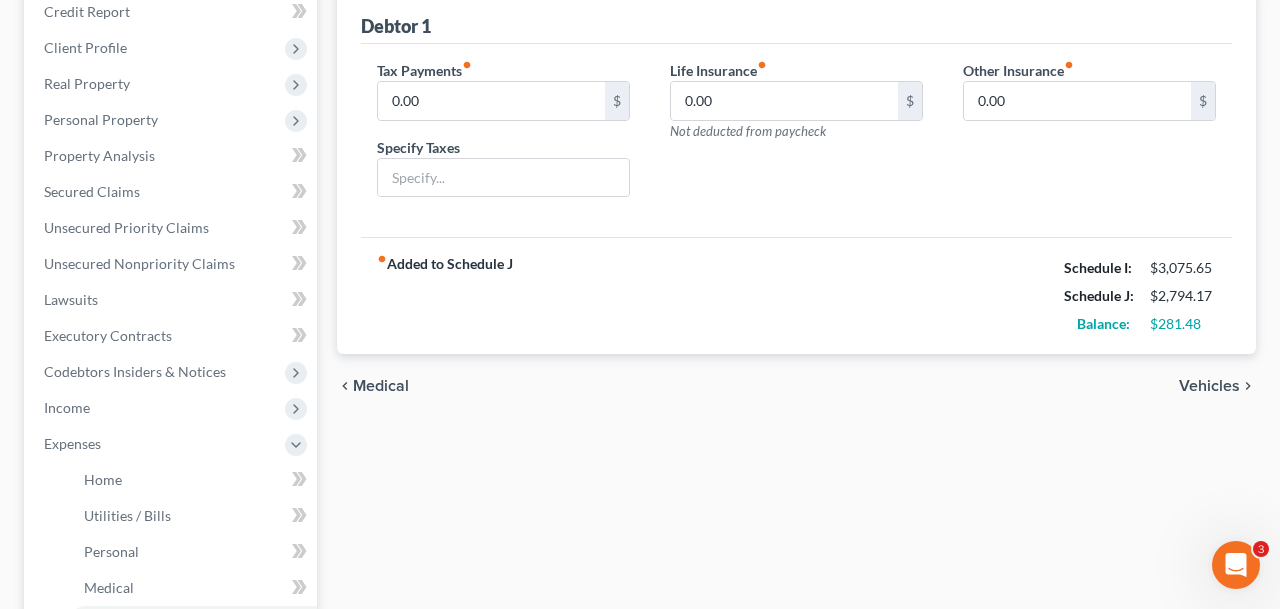 click on "chevron_left
Medical
Vehicles
chevron_right" at bounding box center (796, 386) 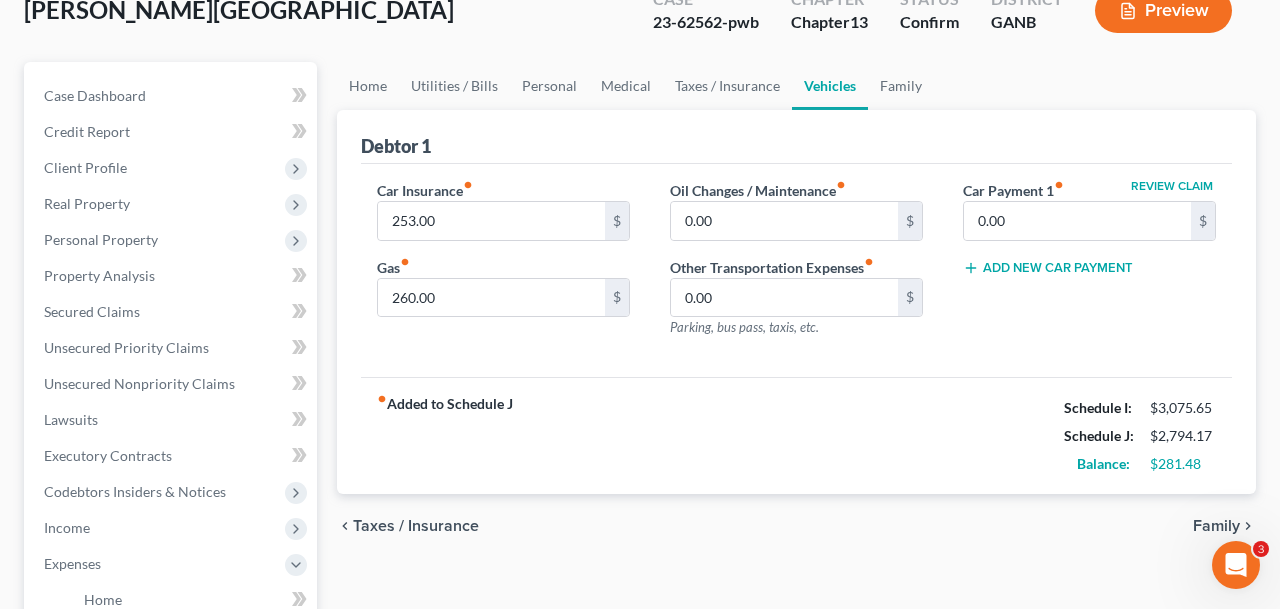 scroll, scrollTop: 132, scrollLeft: 0, axis: vertical 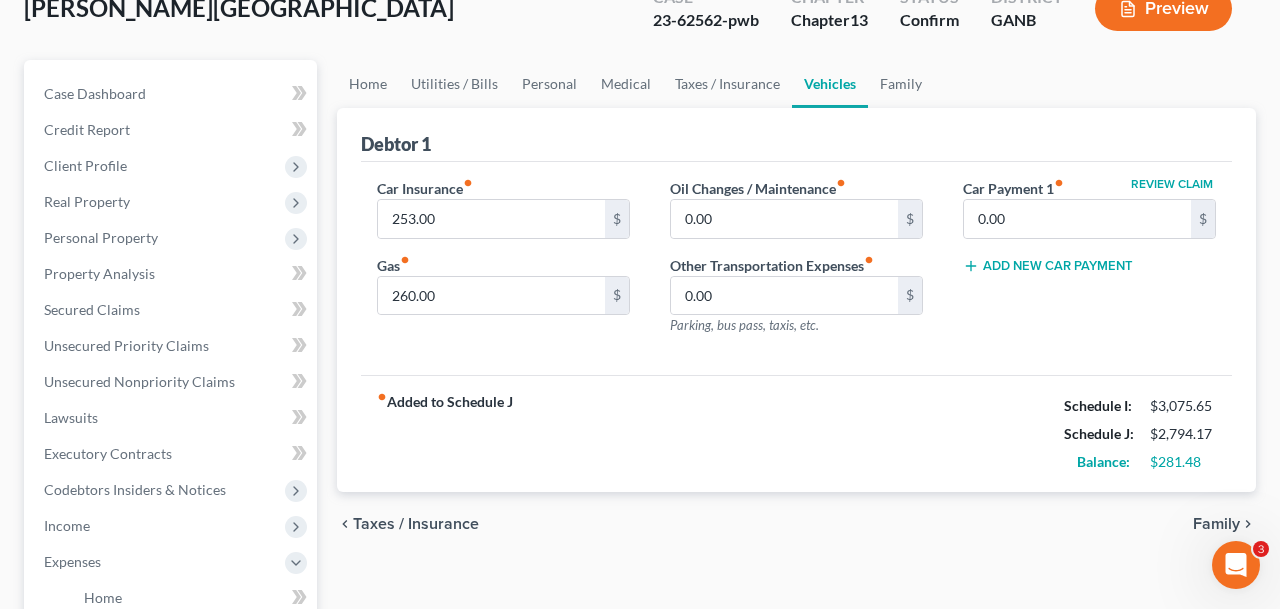 click on "Family" at bounding box center [1216, 524] 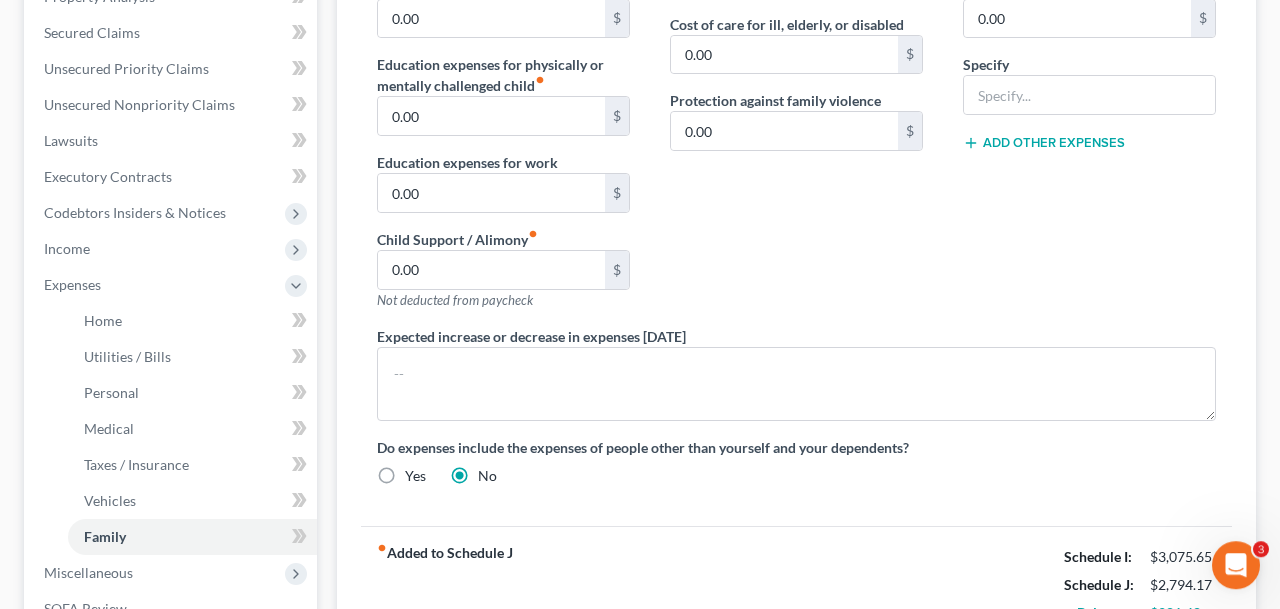 scroll, scrollTop: 538, scrollLeft: 0, axis: vertical 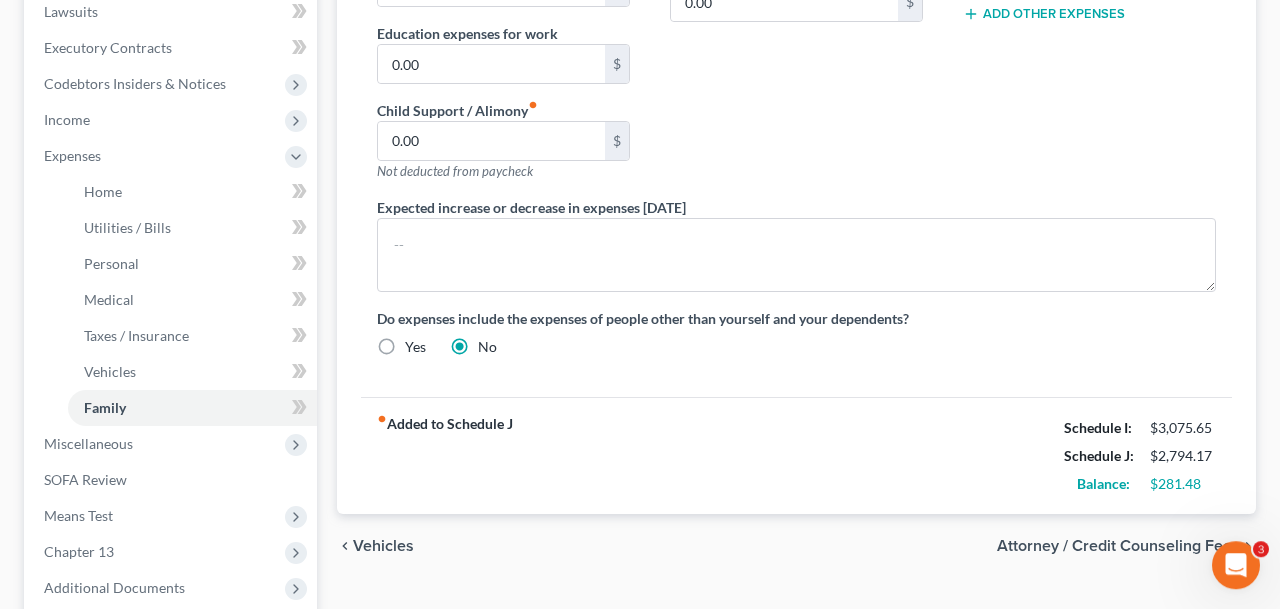 click on "Vehicles" at bounding box center [383, 546] 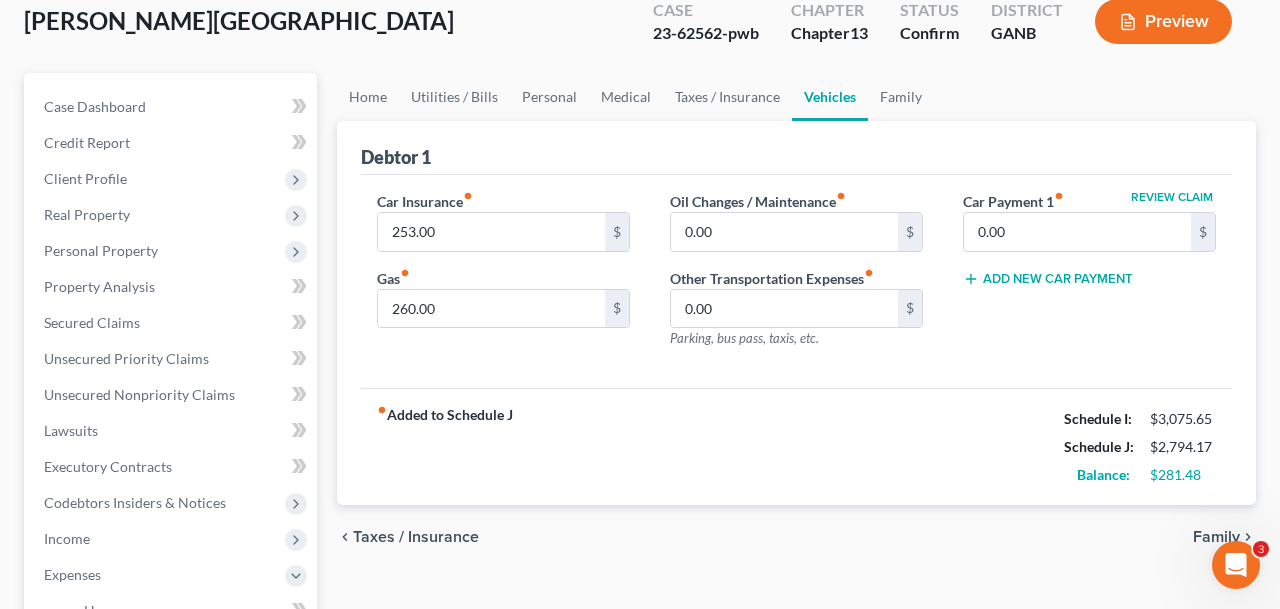 scroll, scrollTop: 279, scrollLeft: 0, axis: vertical 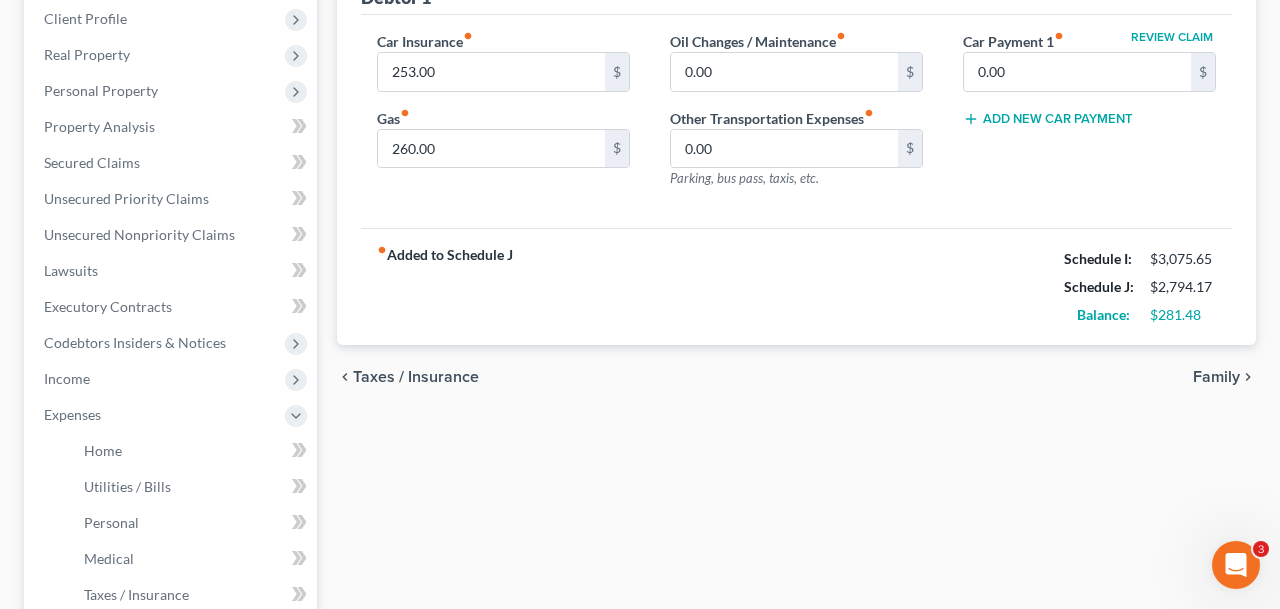 click on "Taxes / Insurance" at bounding box center [416, 377] 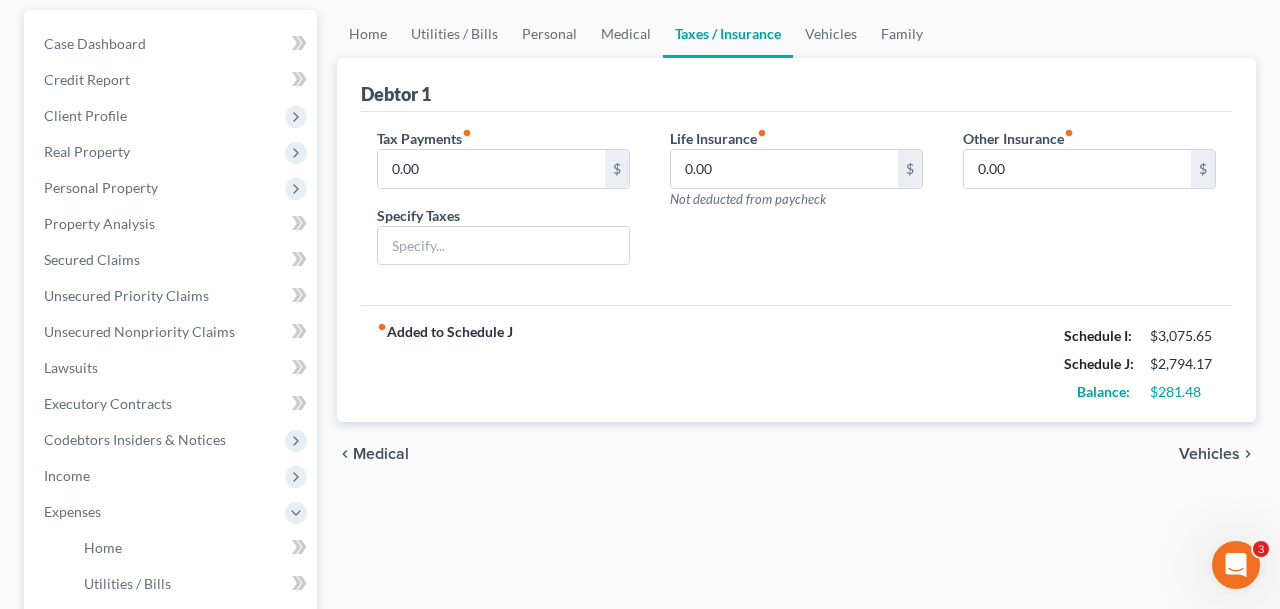 scroll, scrollTop: 236, scrollLeft: 0, axis: vertical 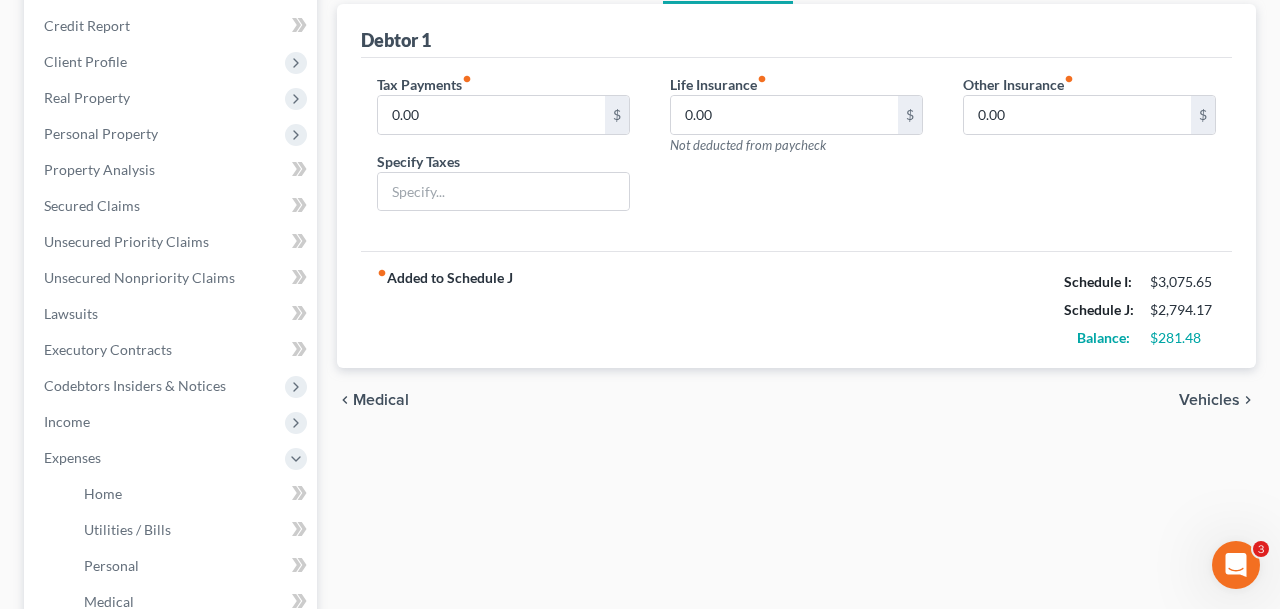click on "chevron_left
Medical
Vehicles
chevron_right" at bounding box center [796, 400] 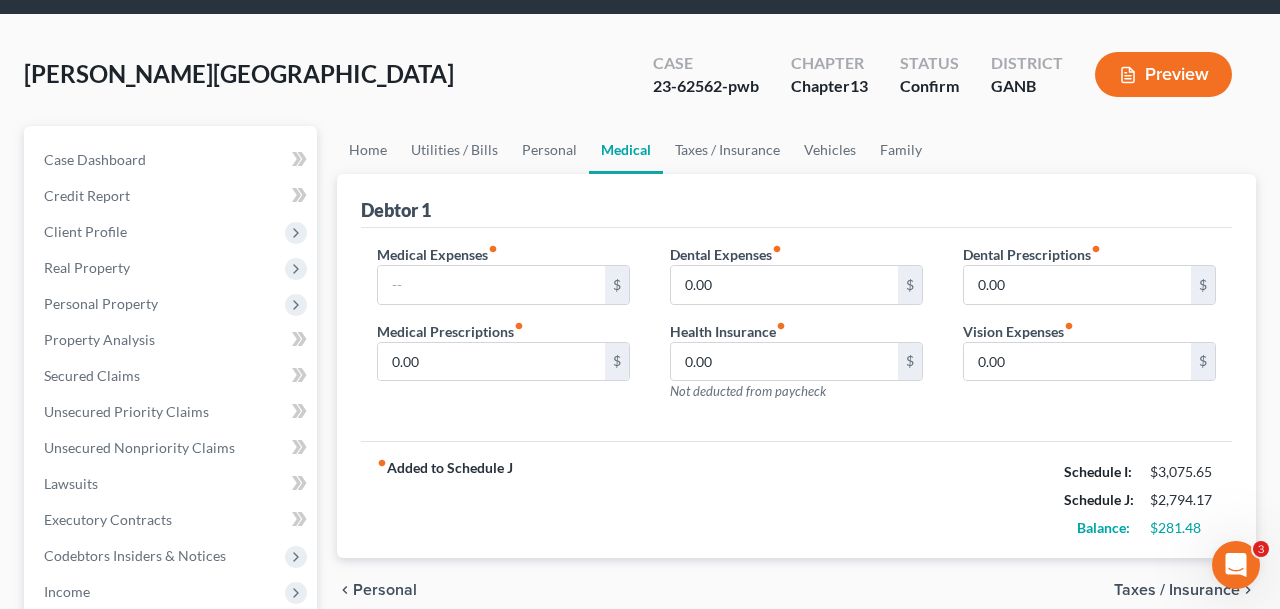 scroll, scrollTop: 119, scrollLeft: 0, axis: vertical 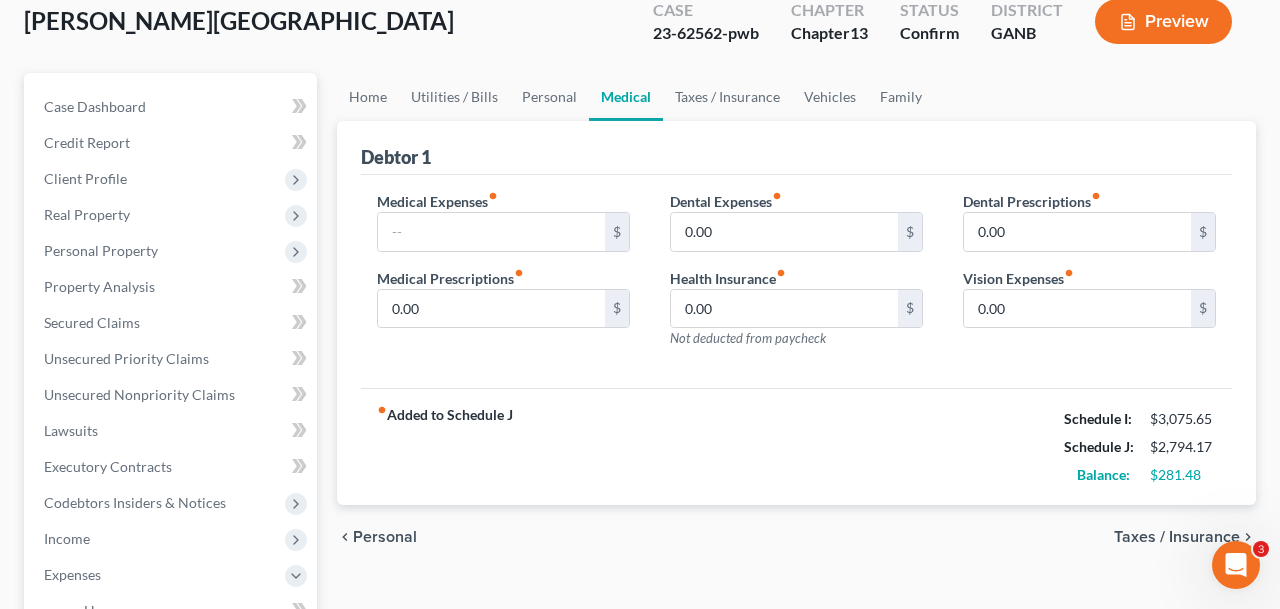 click on "Personal" at bounding box center [385, 537] 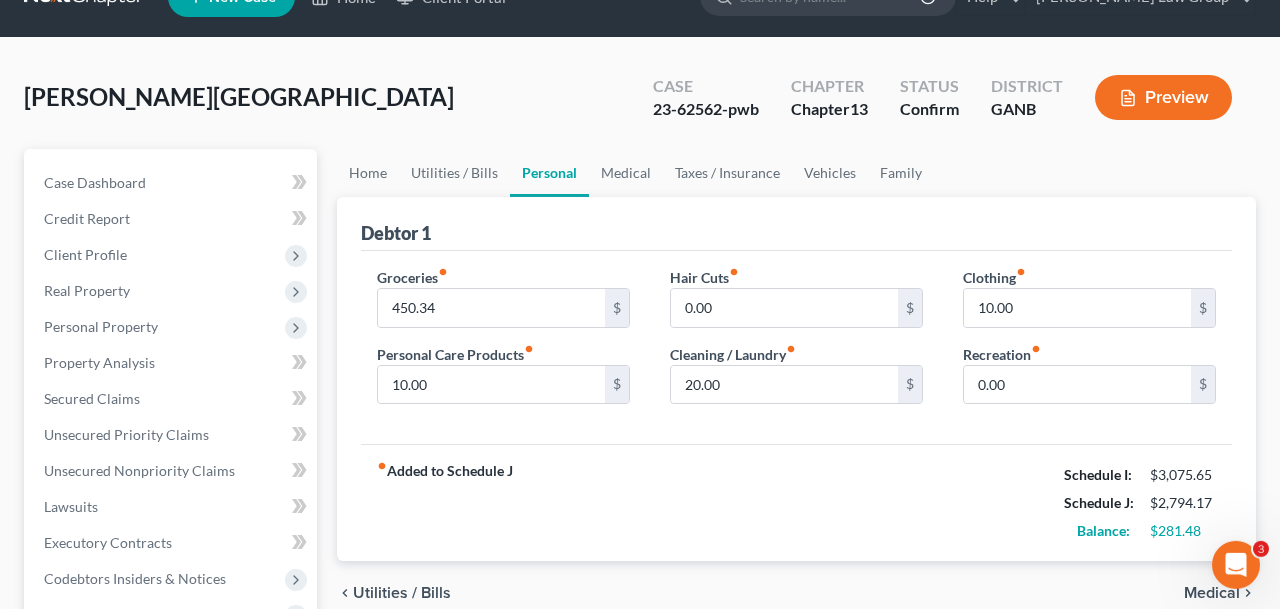 scroll, scrollTop: 2, scrollLeft: 0, axis: vertical 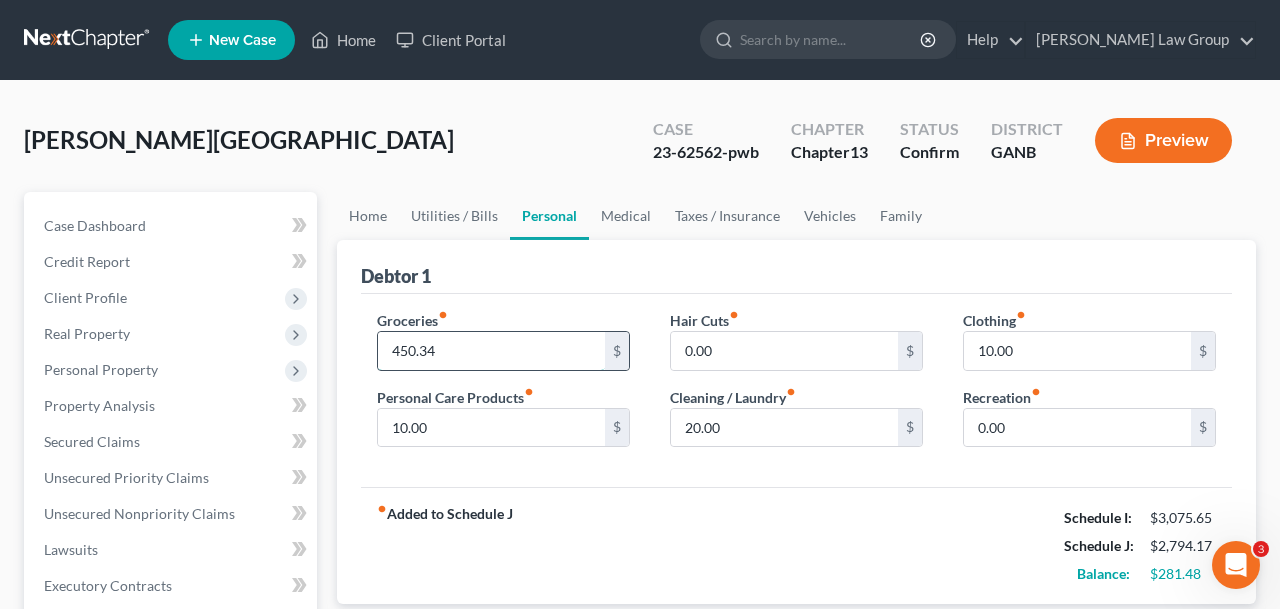 click on "450.34" at bounding box center (491, 351) 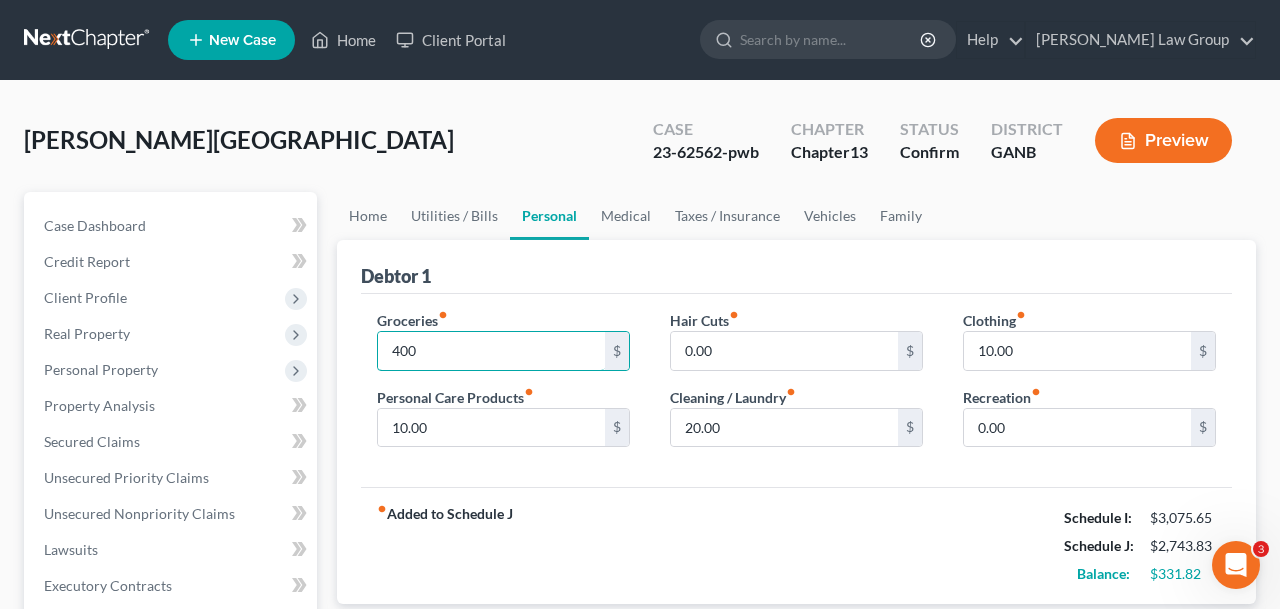 type on "400" 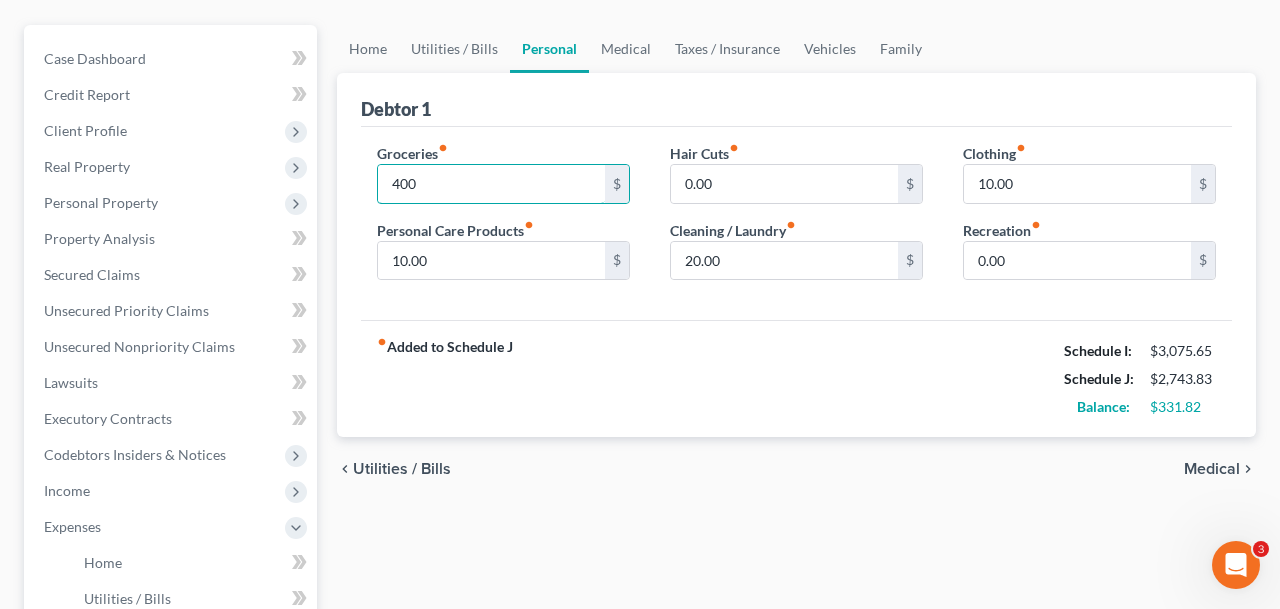 scroll, scrollTop: 168, scrollLeft: 0, axis: vertical 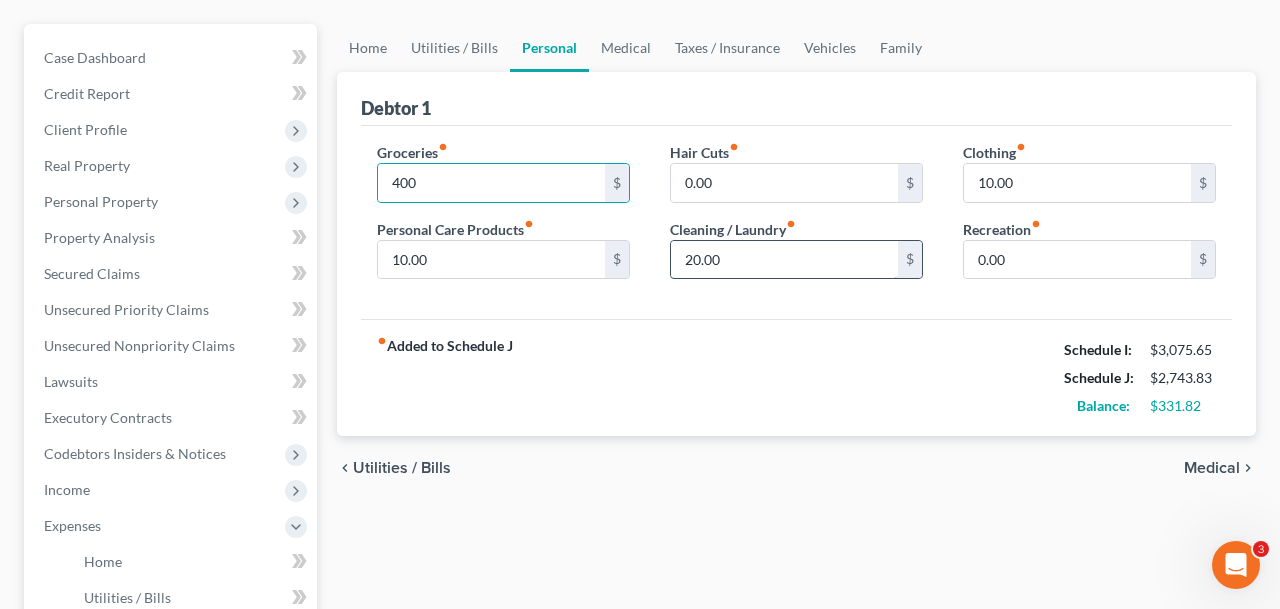 click on "20.00" at bounding box center (784, 260) 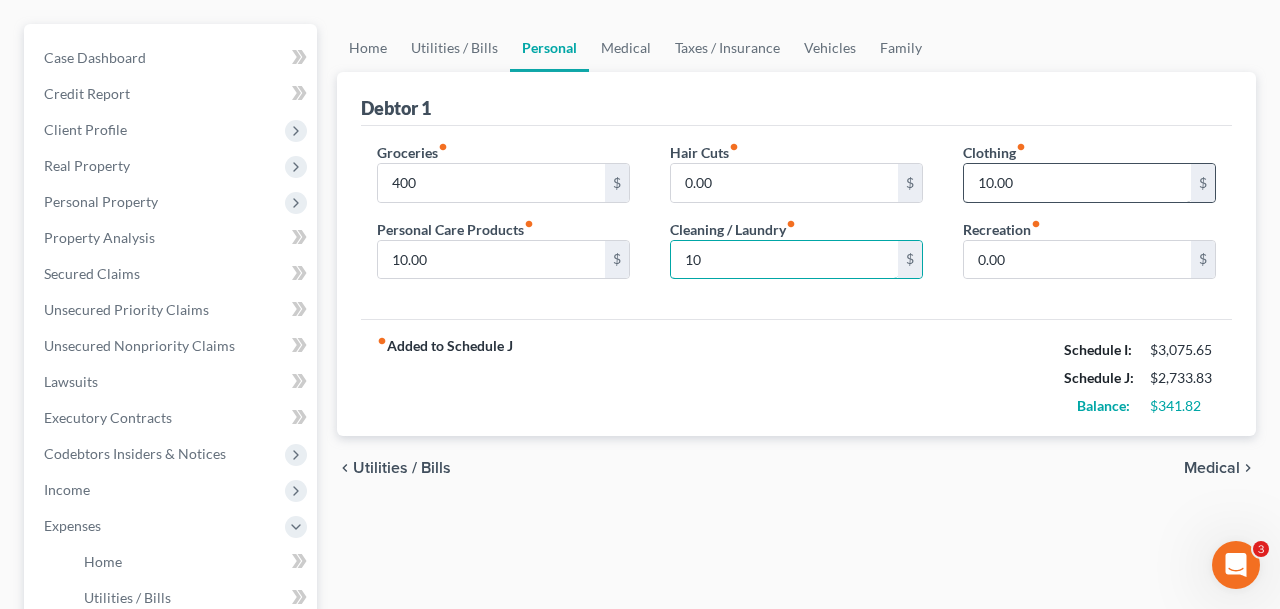 type on "10" 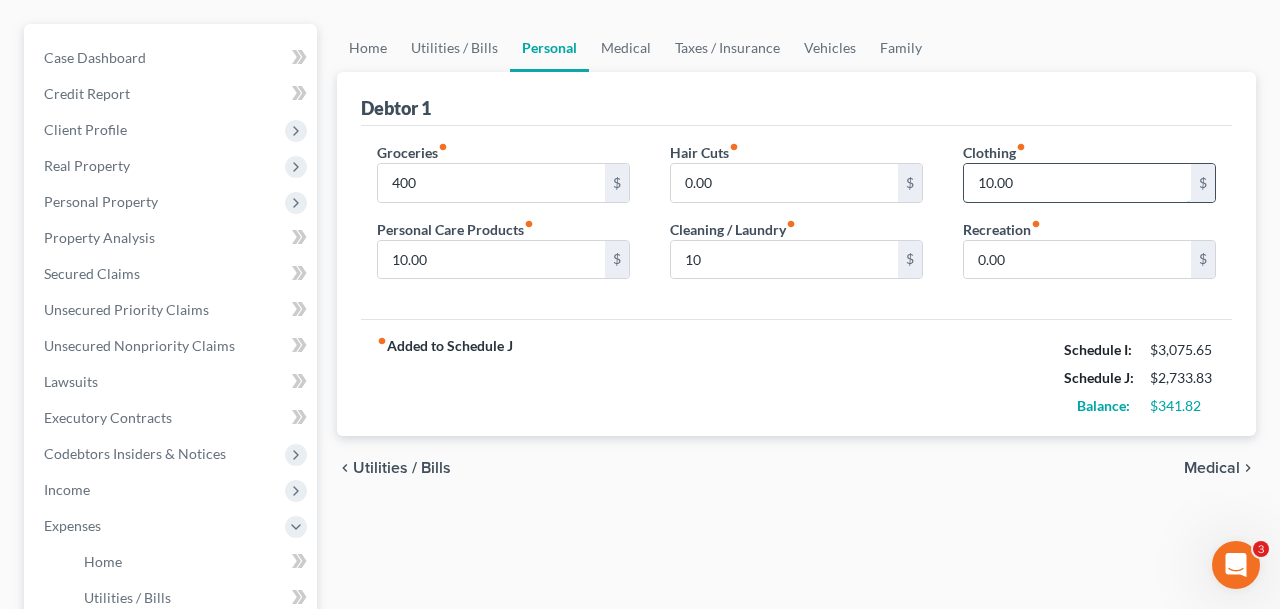click on "10.00" at bounding box center [1077, 183] 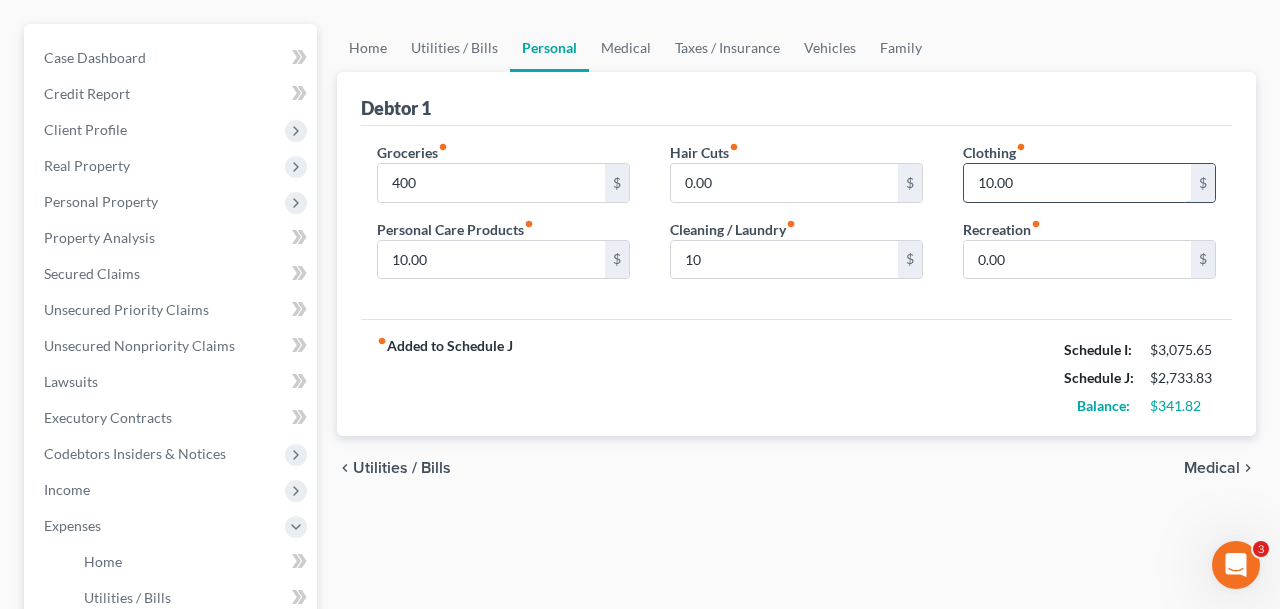 drag, startPoint x: 1045, startPoint y: 170, endPoint x: 1061, endPoint y: 186, distance: 22.627417 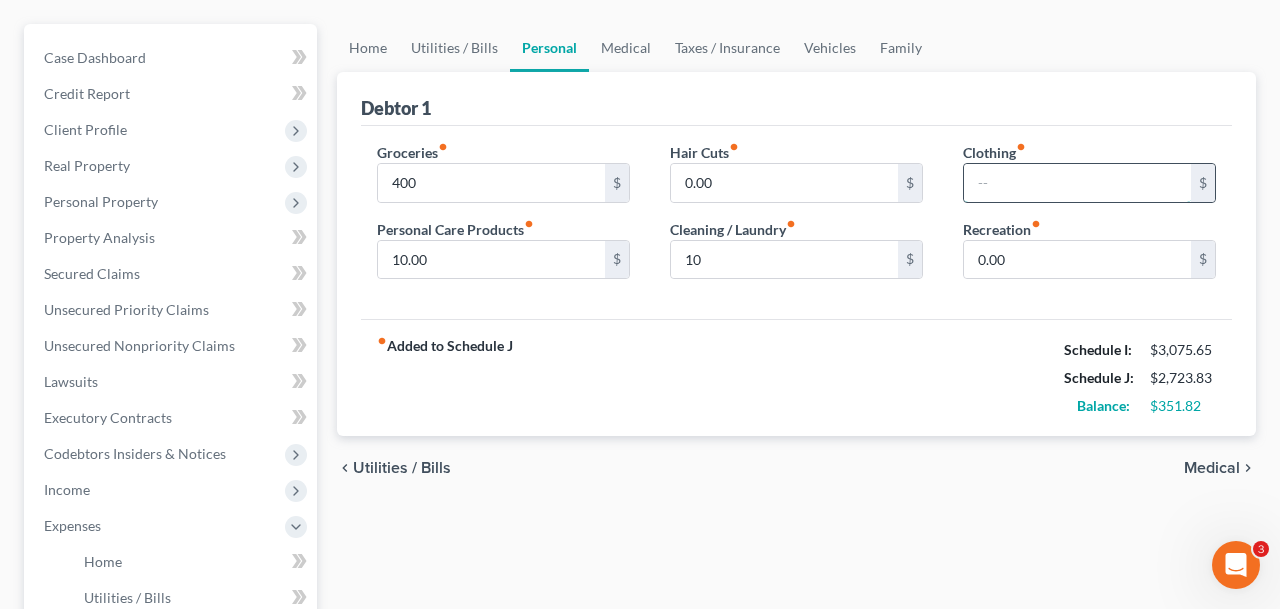 type 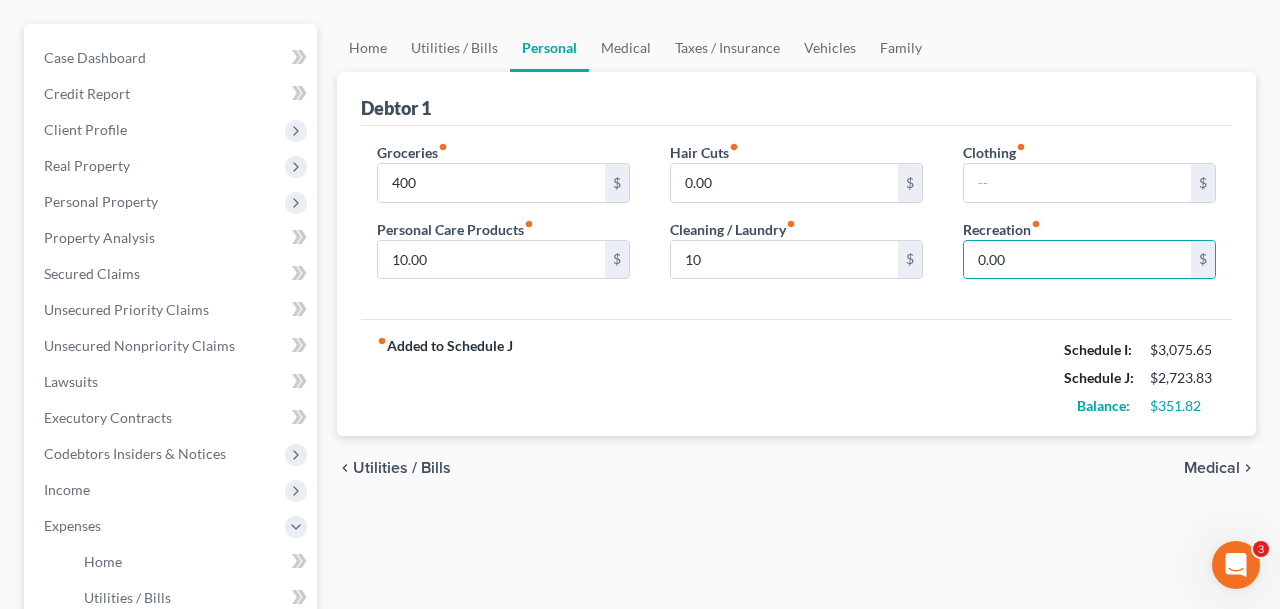 click on "Utilities / Bills" at bounding box center [402, 468] 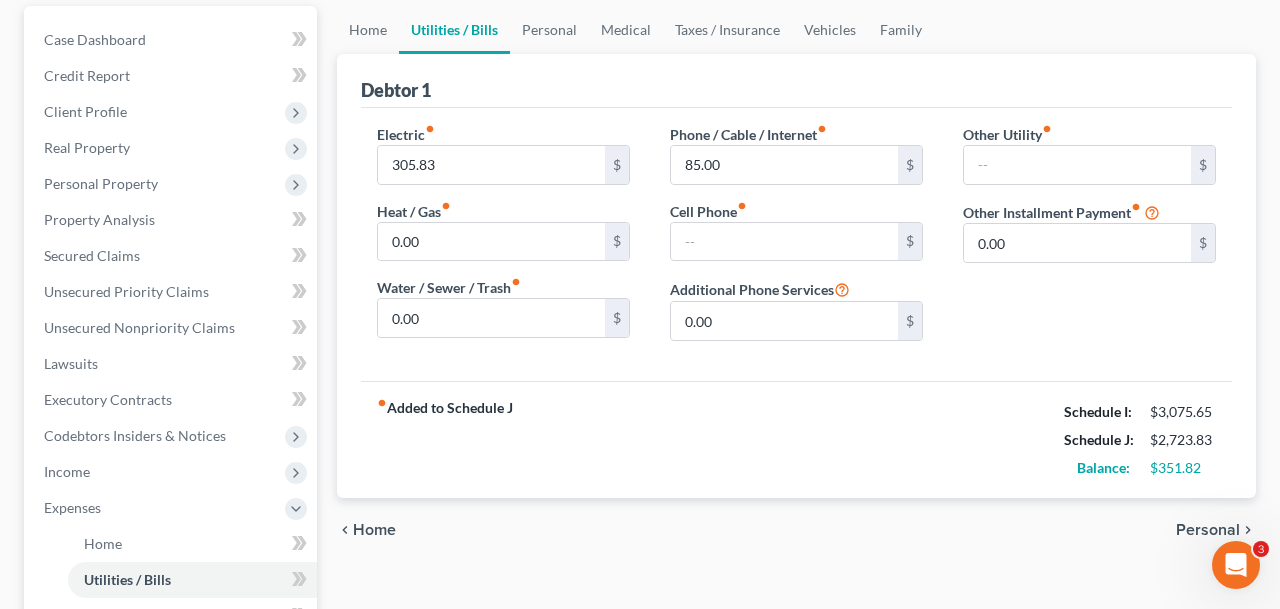 scroll, scrollTop: 189, scrollLeft: 0, axis: vertical 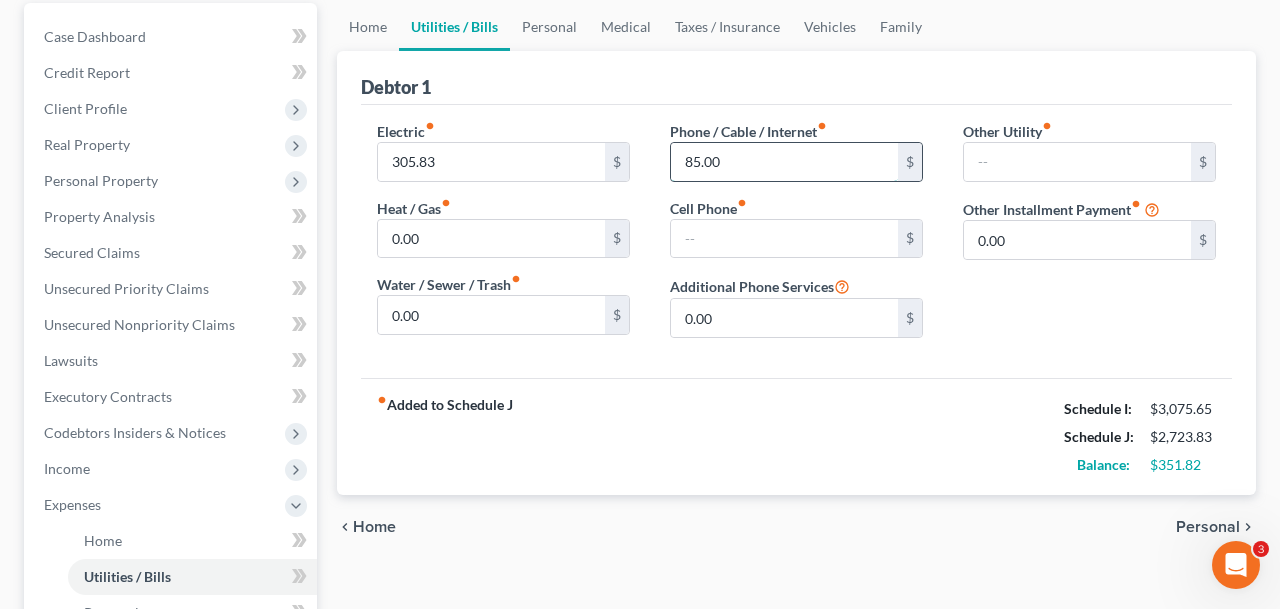 drag, startPoint x: 771, startPoint y: 168, endPoint x: 758, endPoint y: 170, distance: 13.152946 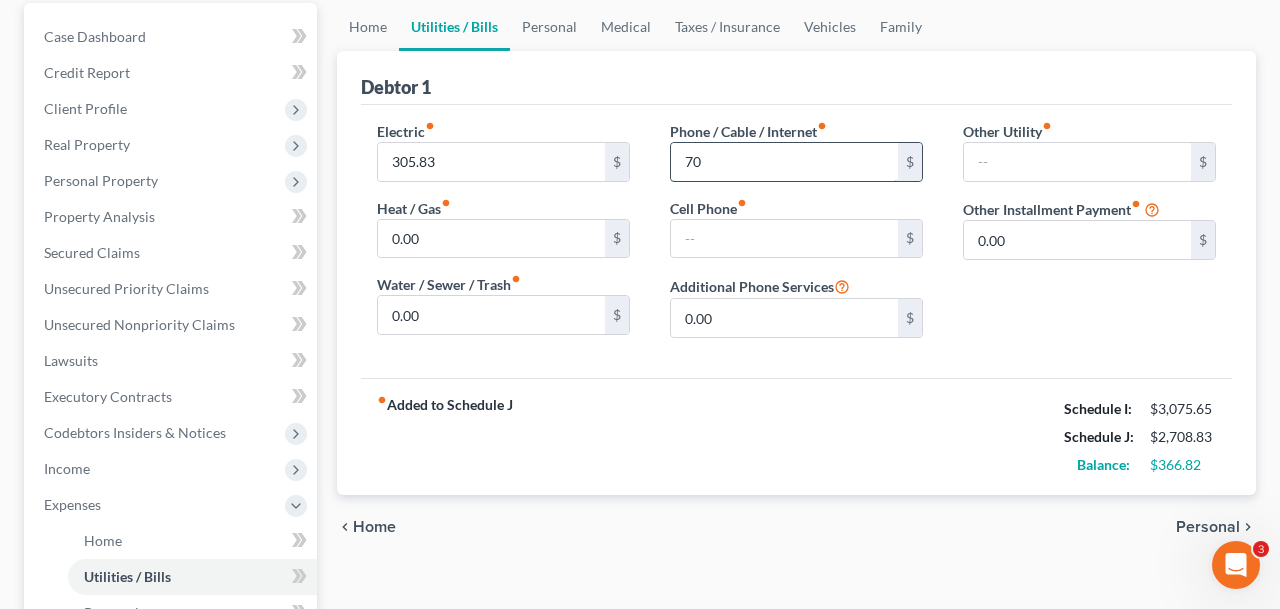 type on "7" 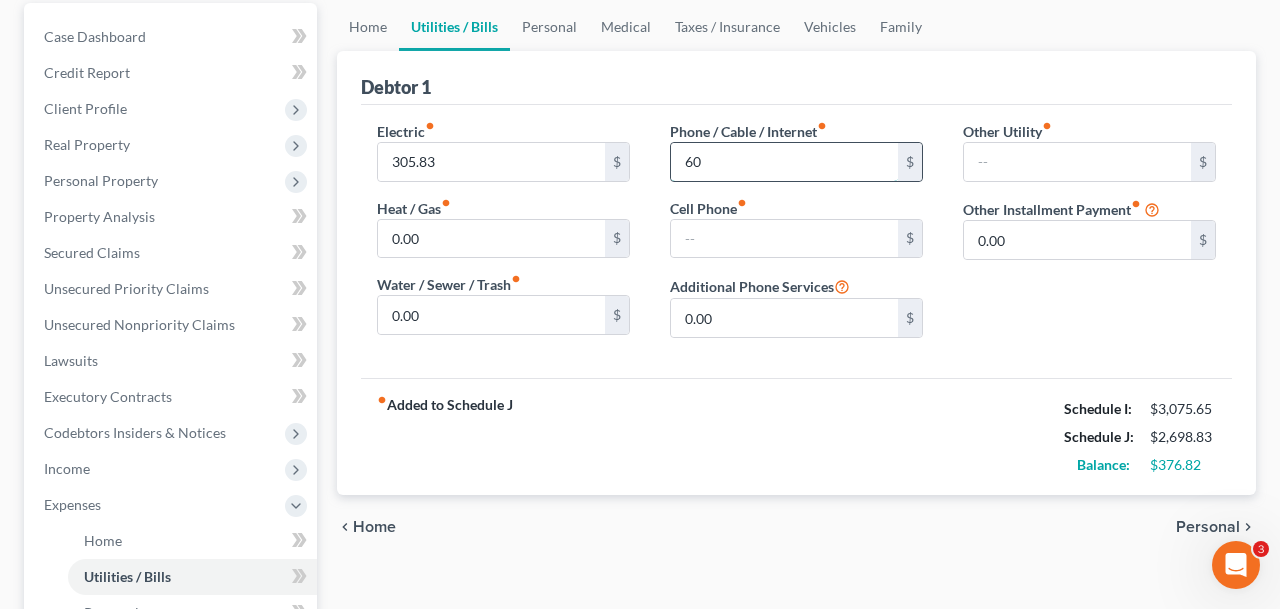 type on "6" 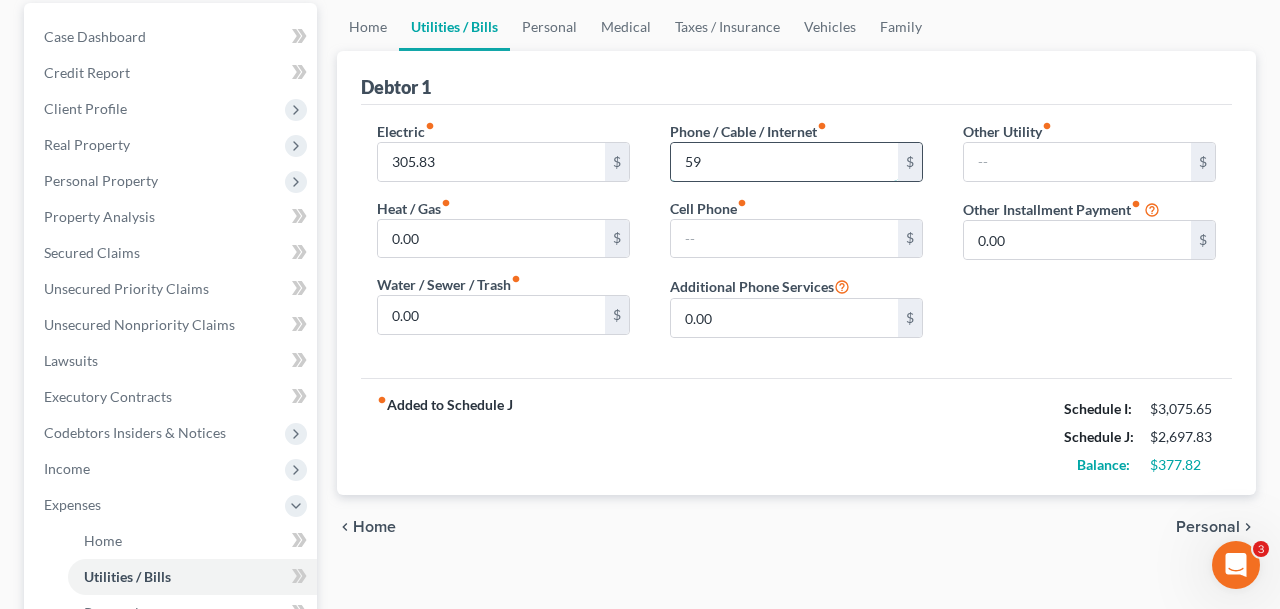 type on "5" 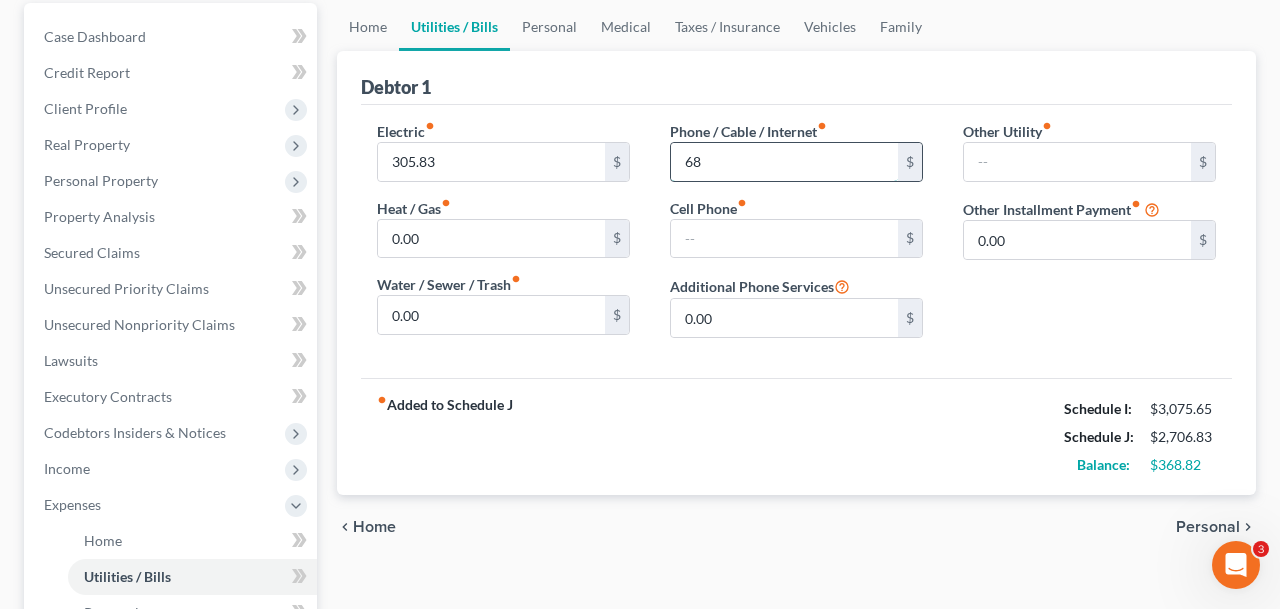 type on "6" 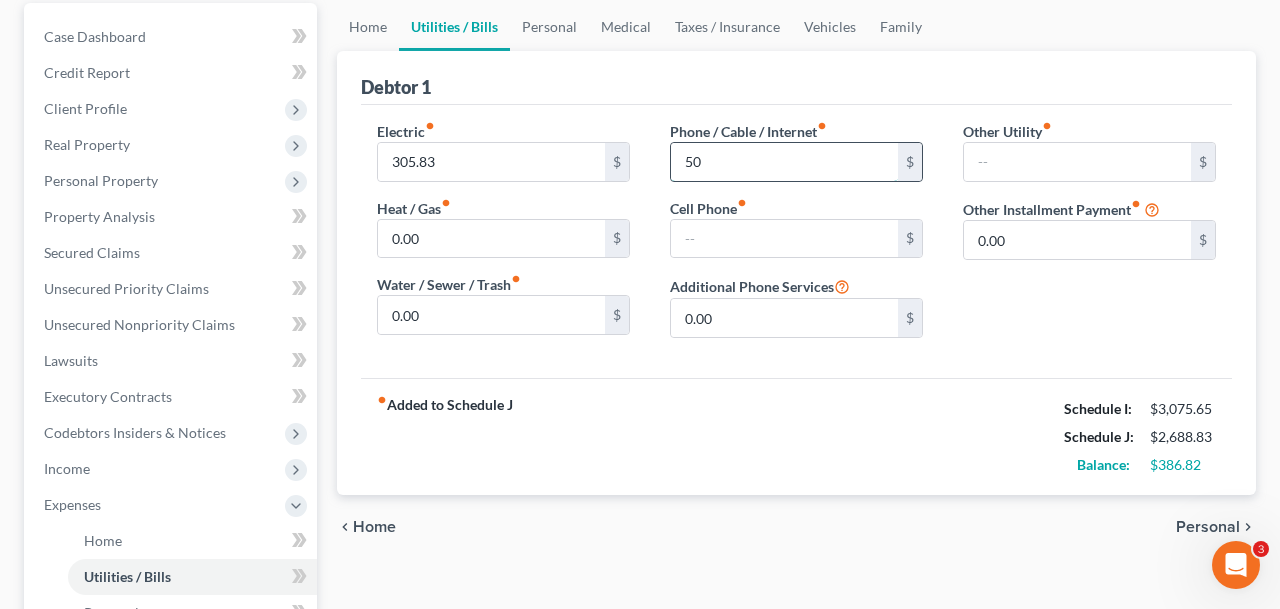 type on "5" 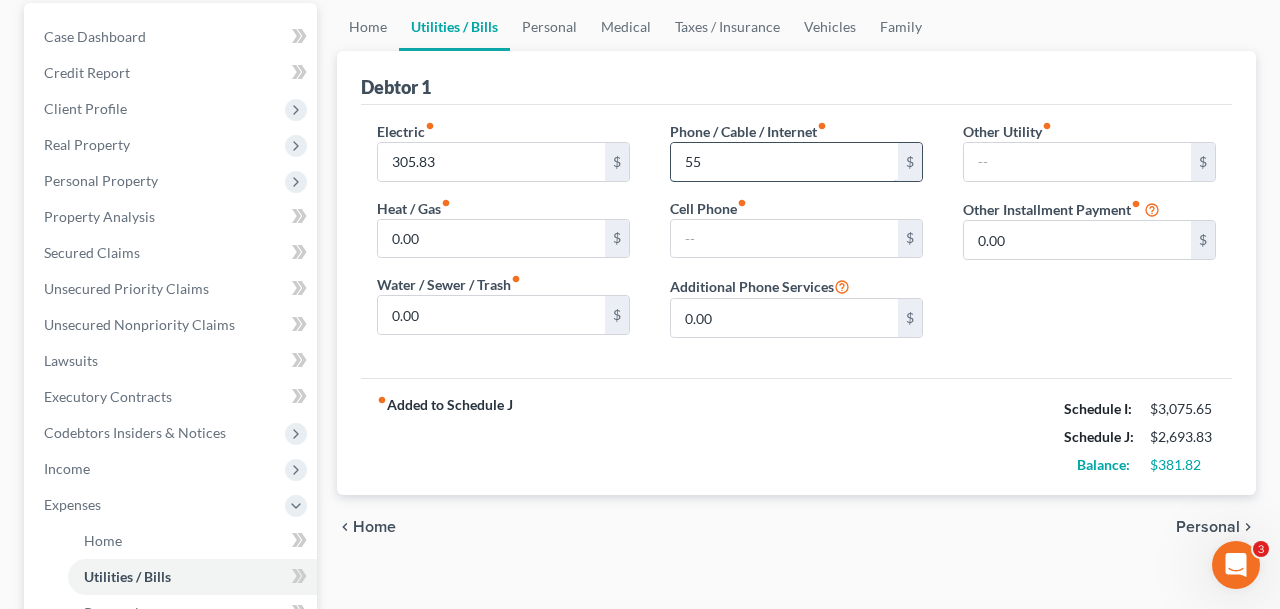 type on "5" 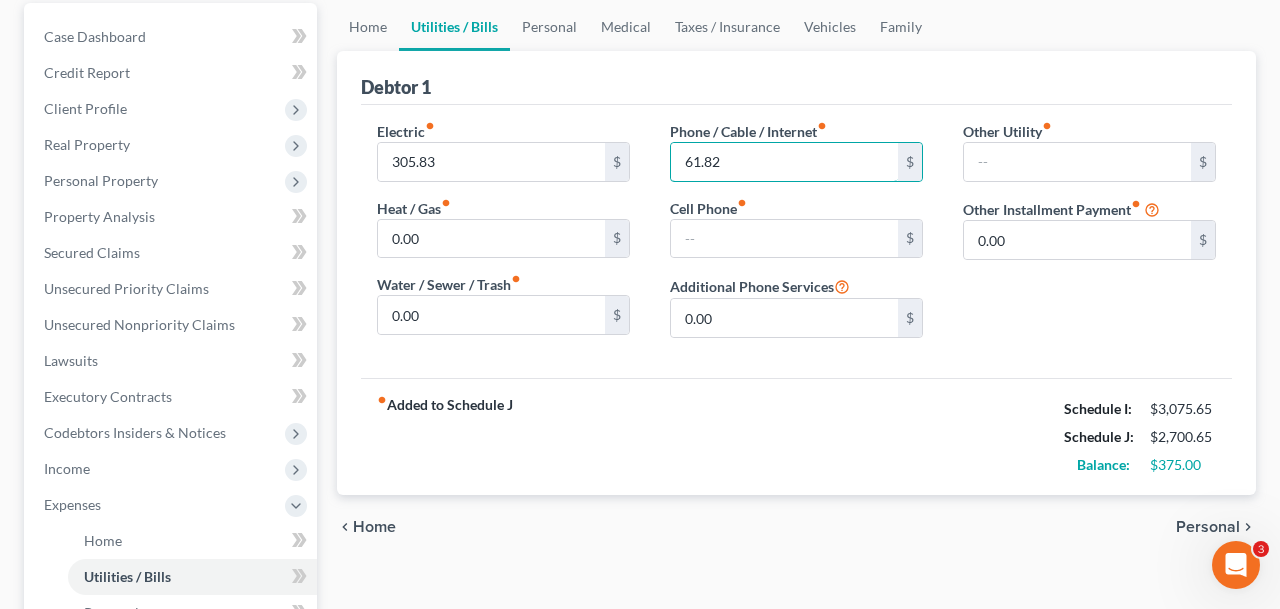 type on "61.82" 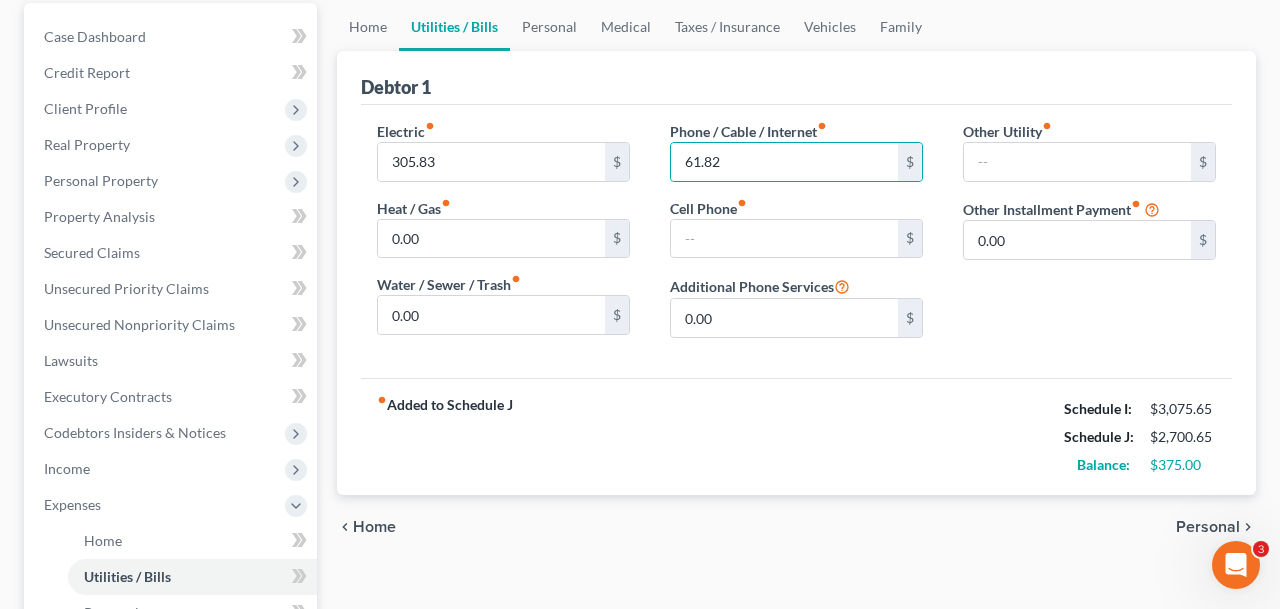 click on "fiber_manual_record  Added to Schedule J Schedule I: $3,075.65 Schedule J: $2,700.65 Balance: $375.00" at bounding box center (796, 436) 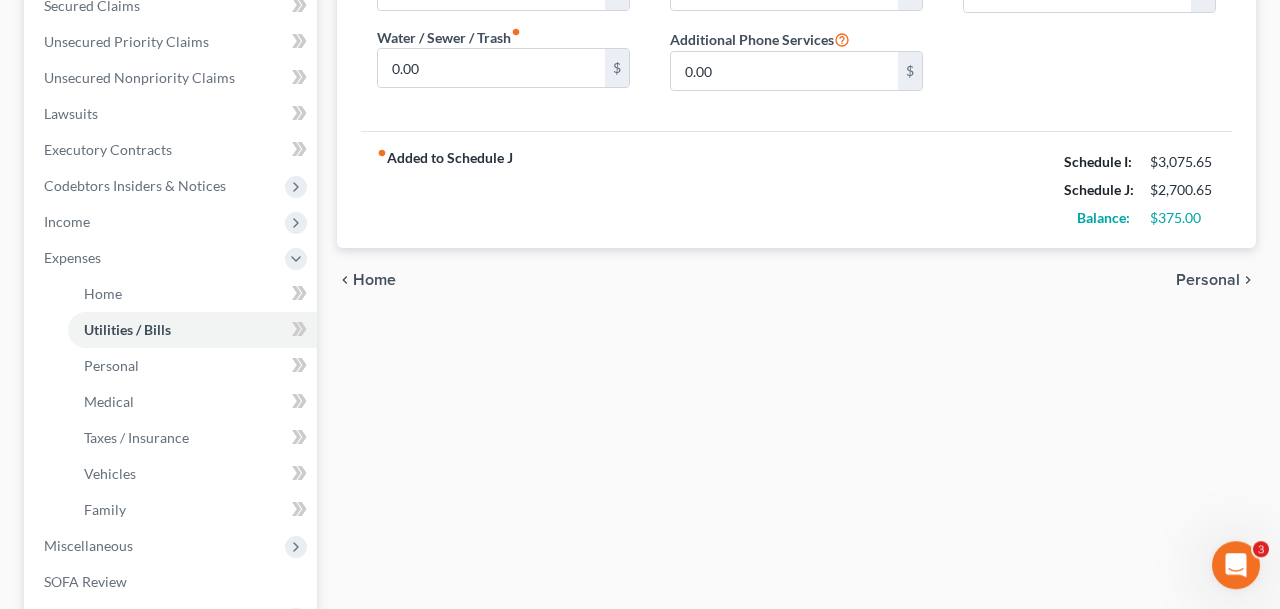 scroll, scrollTop: 776, scrollLeft: 0, axis: vertical 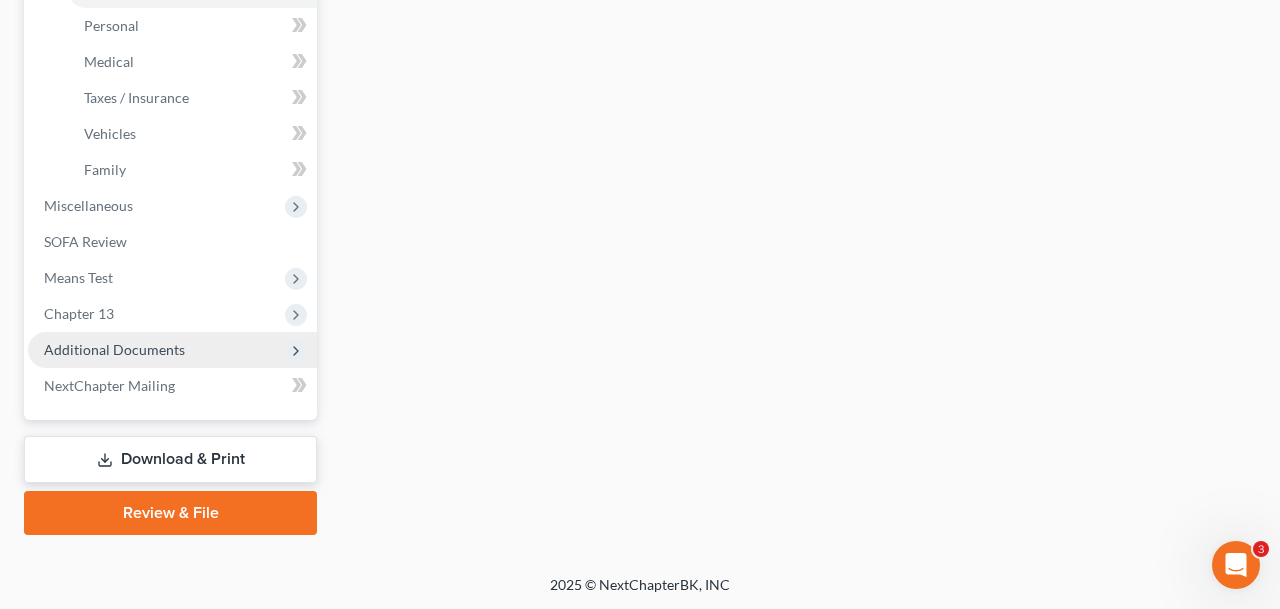 click on "Additional Documents" at bounding box center (172, 350) 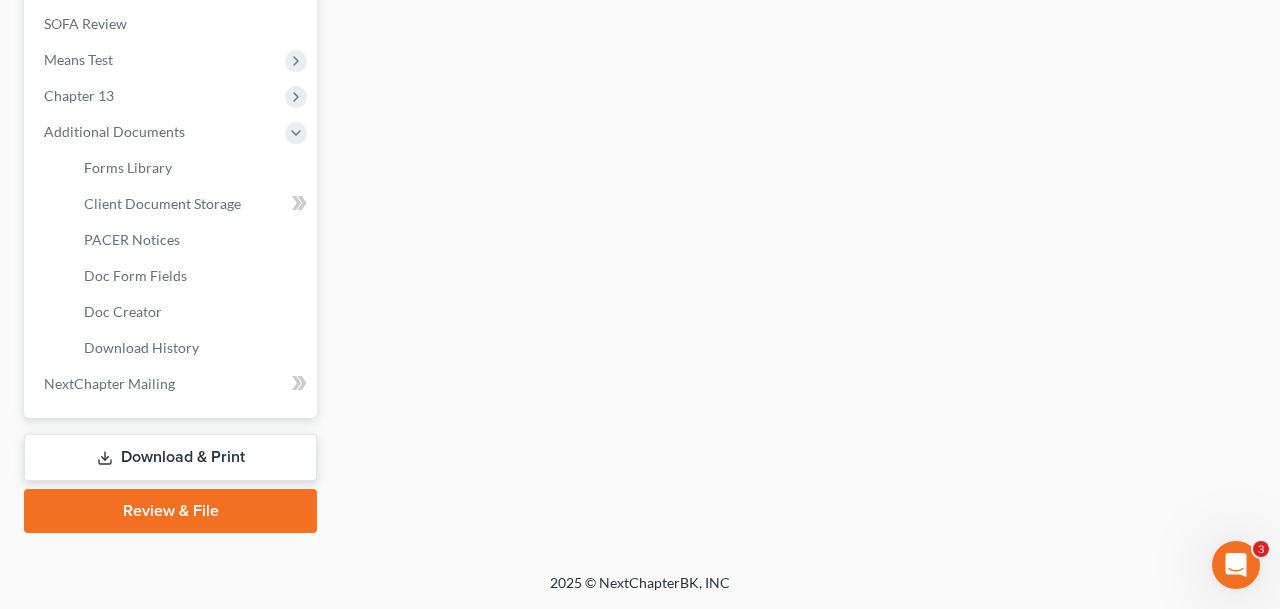 scroll, scrollTop: 740, scrollLeft: 0, axis: vertical 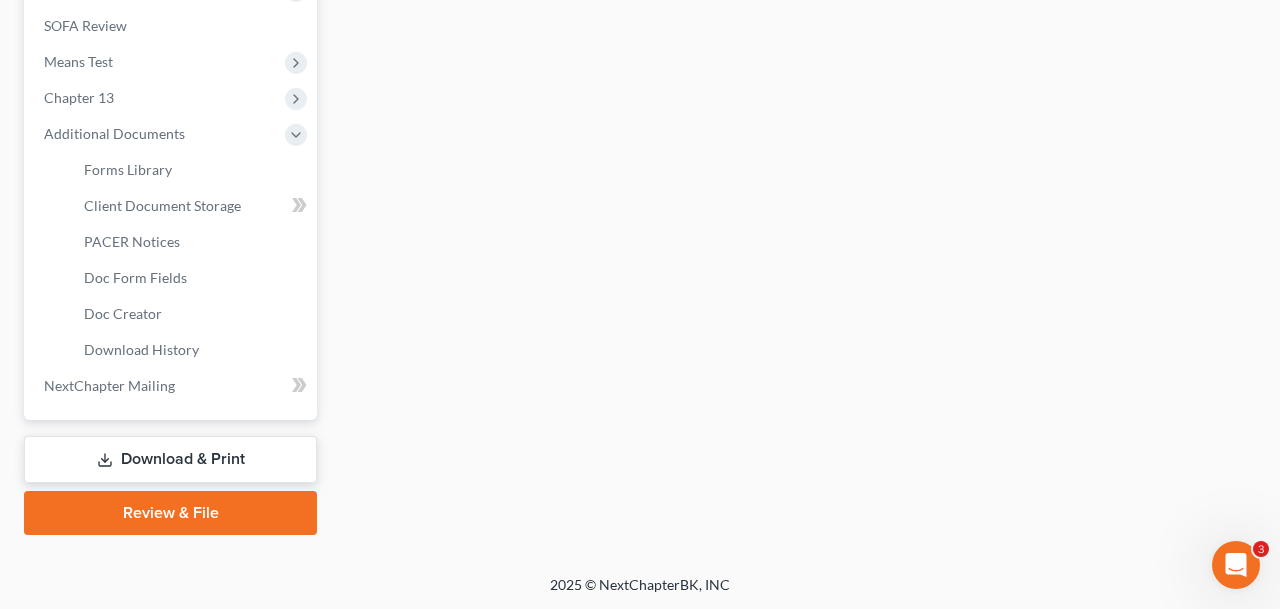 click on "Download & Print" at bounding box center [170, 459] 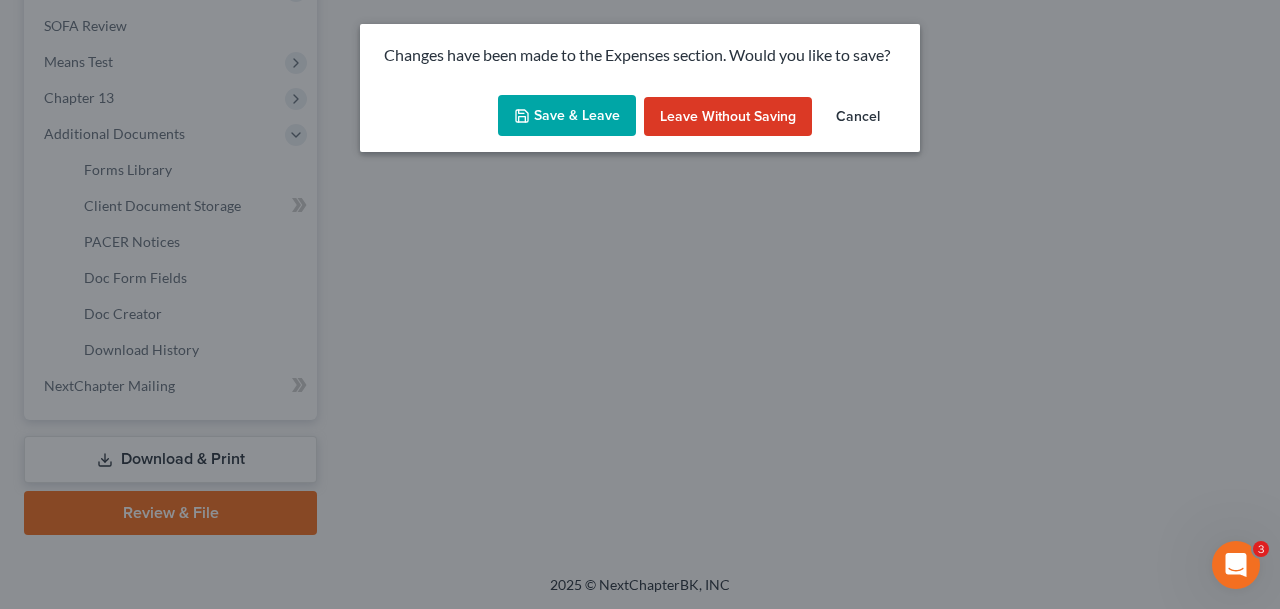click on "Save & Leave" at bounding box center (567, 116) 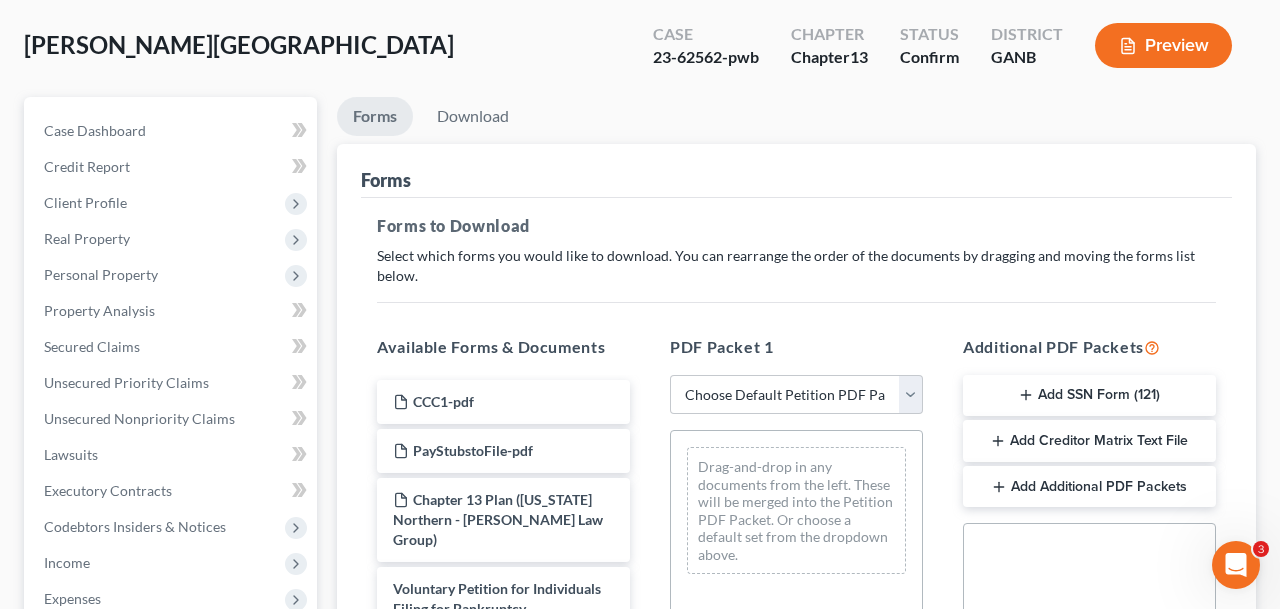 scroll, scrollTop: 112, scrollLeft: 0, axis: vertical 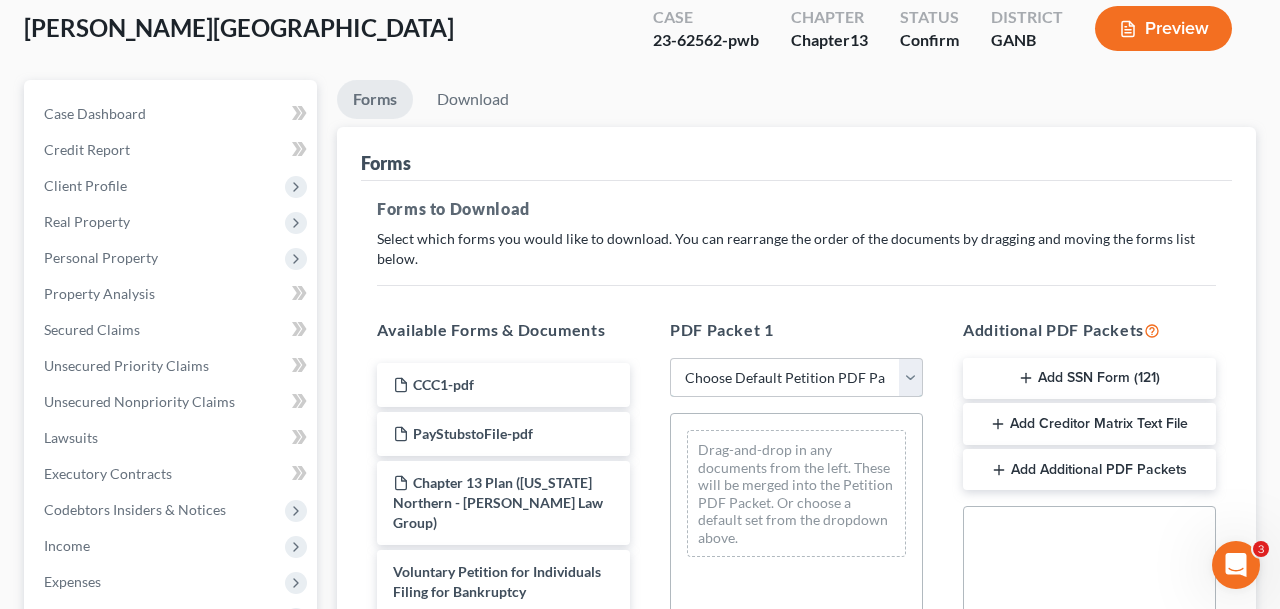 click on "Choose Default Petition PDF Packet Complete Bankruptcy Petition (all forms and schedules) Emergency Filing Forms (Petition and Creditor List Only) Amended Forms Signature Pages Only Supplemental Post Petition (Sch. I & J) Supplemental Post Petition (Sch. I) Supplemental Post Petition (Sch. J) A/B, C and Summary of Assets Amended VP and Amended Budget I, J and Summary of Assets I and J to send to Client for Review test Amended I&J, SumSched, Declaration Amended A/B to disclose PI claim Chapter 13 Case amended SOFA Amended I and J Confirmation amendments - SOFA_C_G_122c Amended I/J, SOFA Rev Amended I/J, SOFA Amended ABC amended vol petition, SOFA amended A/B and C Amended vol petition, schI, SOFA amend- vol petition, A/B and C, SOFA, sch I amend vol petition, A/B and C, I amended vol petition, A/B and C, I, SOFA amend vol petition, A/B and C, I and SOFA amended SOFA, sch I AMEND for home value" at bounding box center (796, 378) 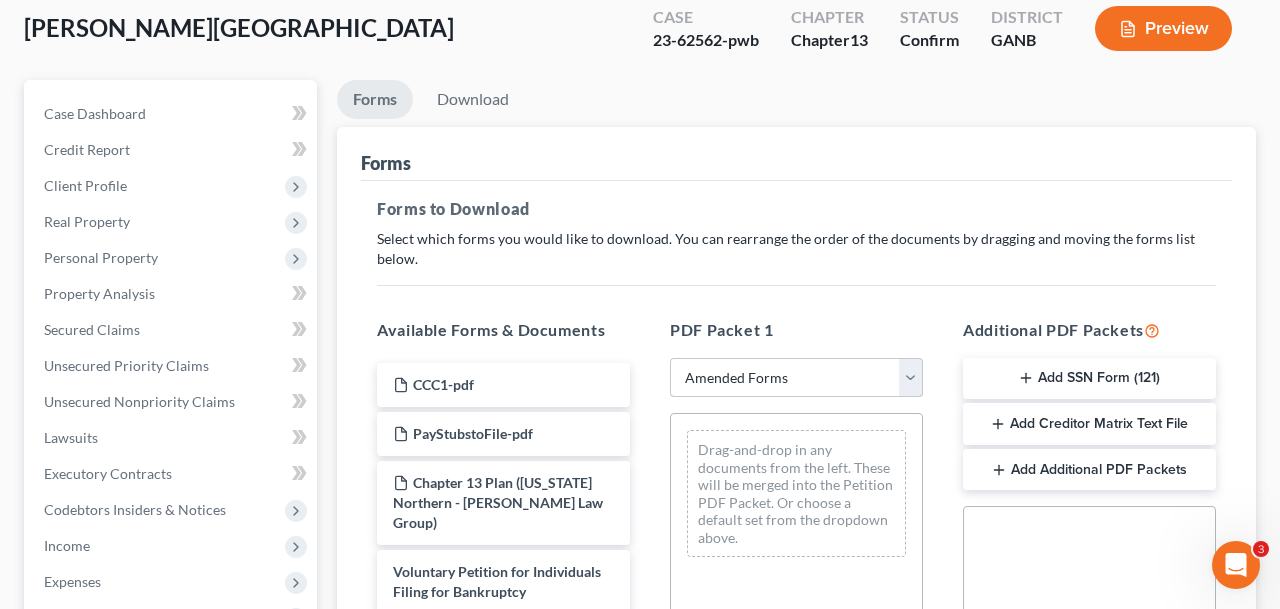 click on "Amended Forms" at bounding box center (0, 0) 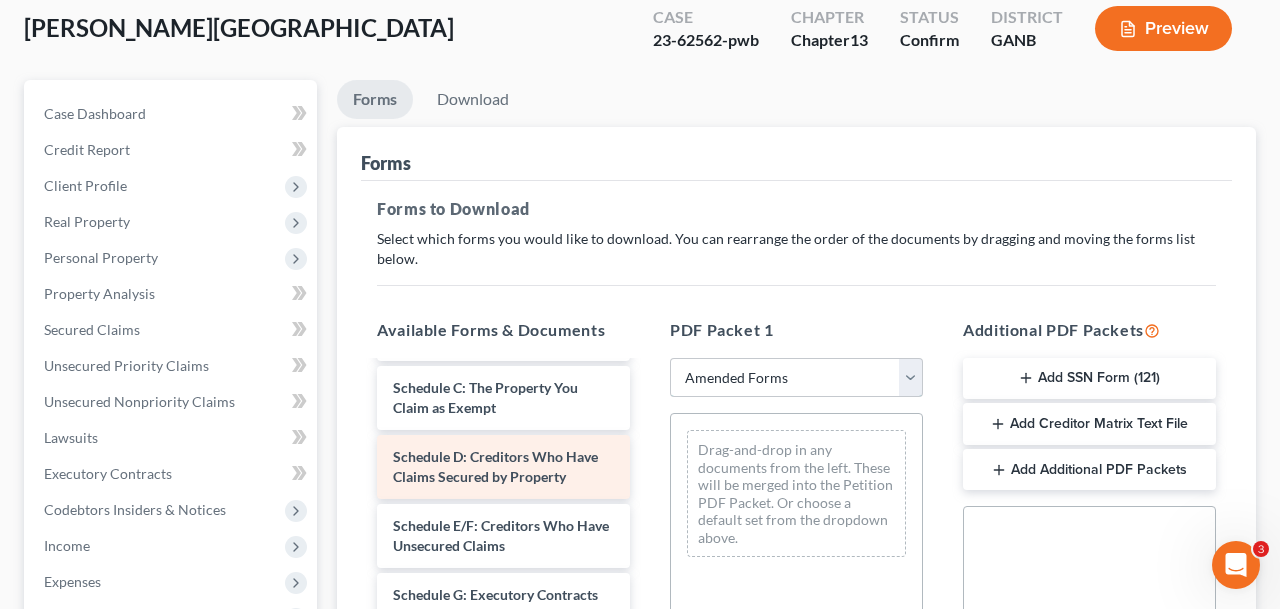 scroll, scrollTop: 0, scrollLeft: 0, axis: both 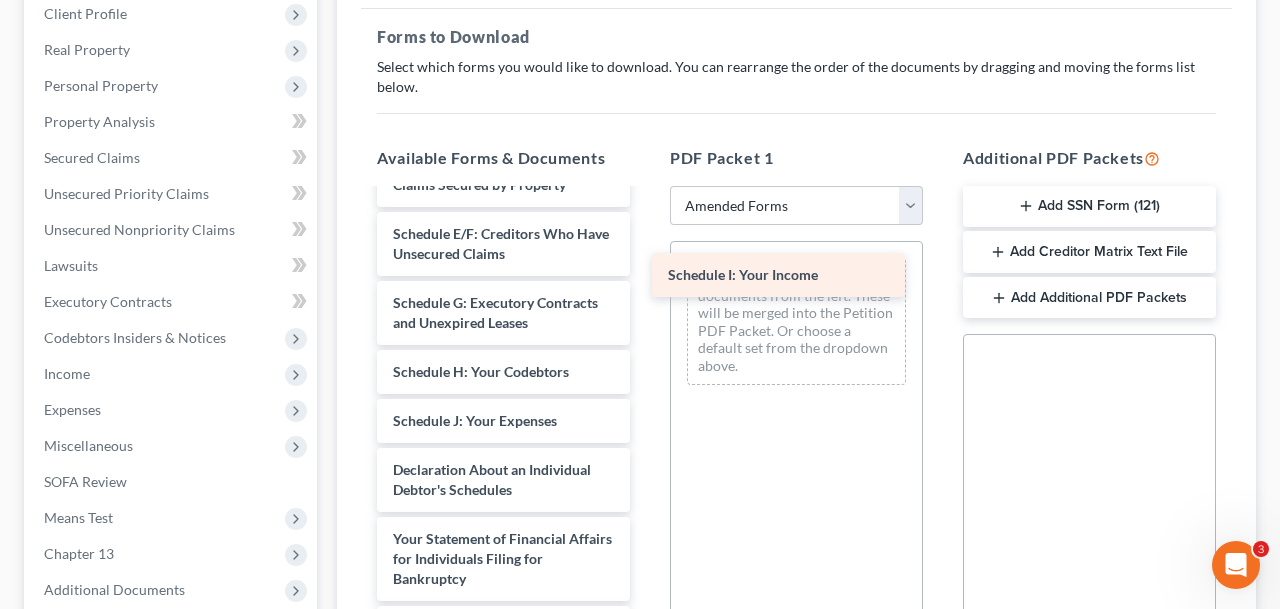 drag, startPoint x: 492, startPoint y: 427, endPoint x: 767, endPoint y: 282, distance: 310.88583 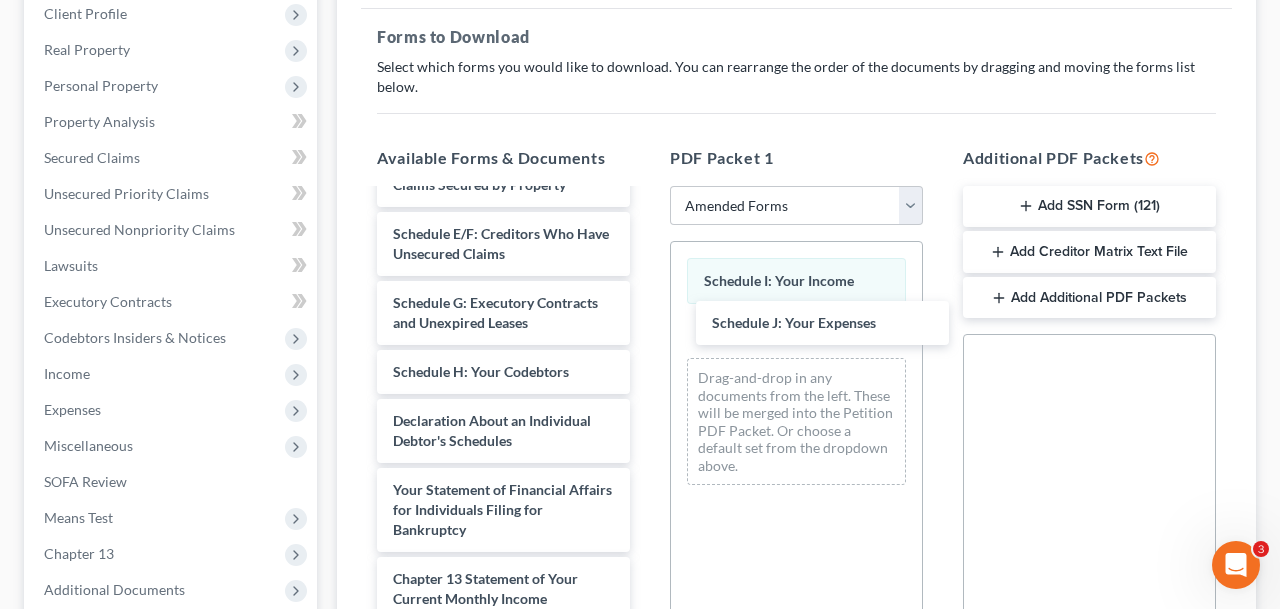 drag, startPoint x: 433, startPoint y: 424, endPoint x: 715, endPoint y: 394, distance: 283.59125 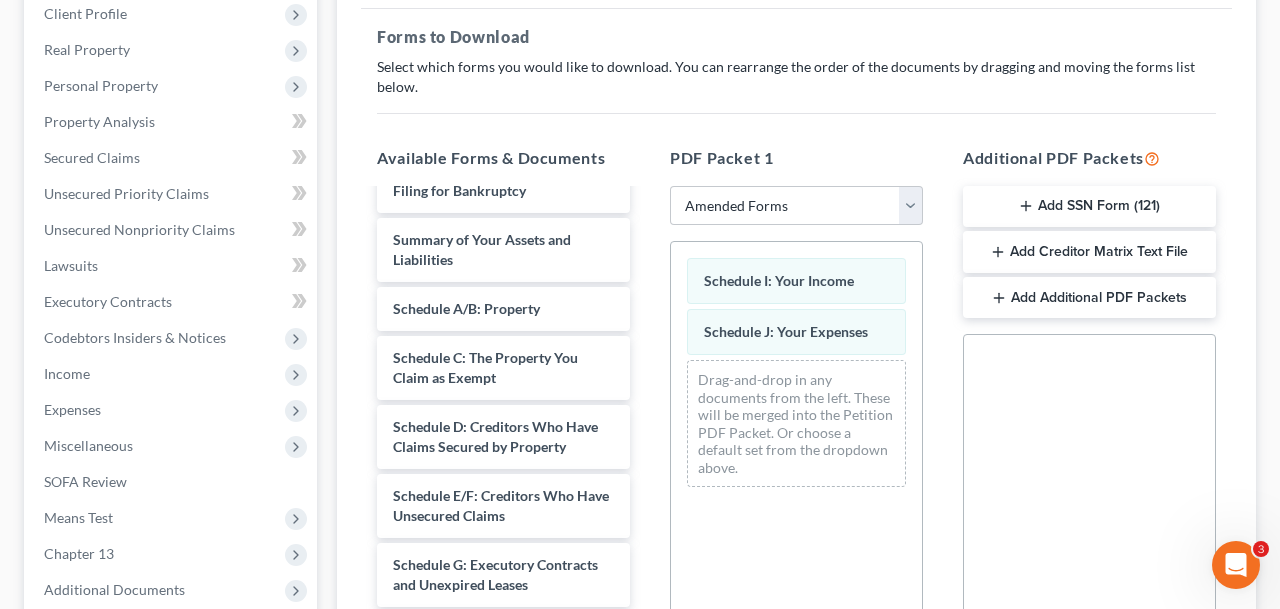 scroll, scrollTop: 0, scrollLeft: 0, axis: both 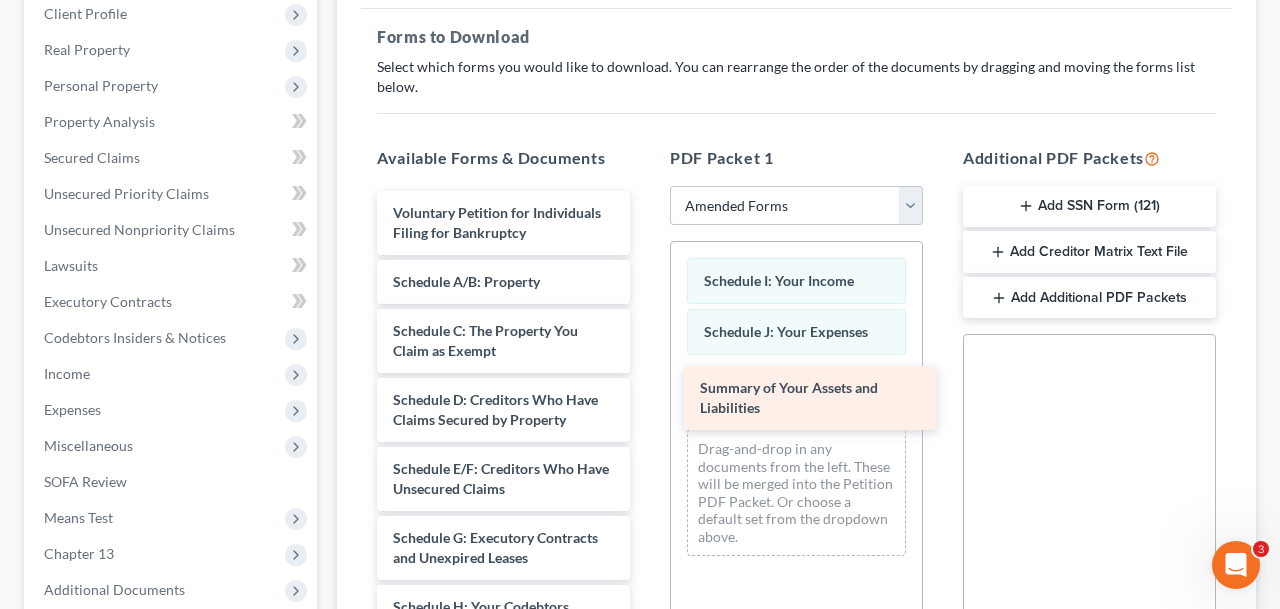 drag, startPoint x: 448, startPoint y: 283, endPoint x: 751, endPoint y: 389, distance: 321.00623 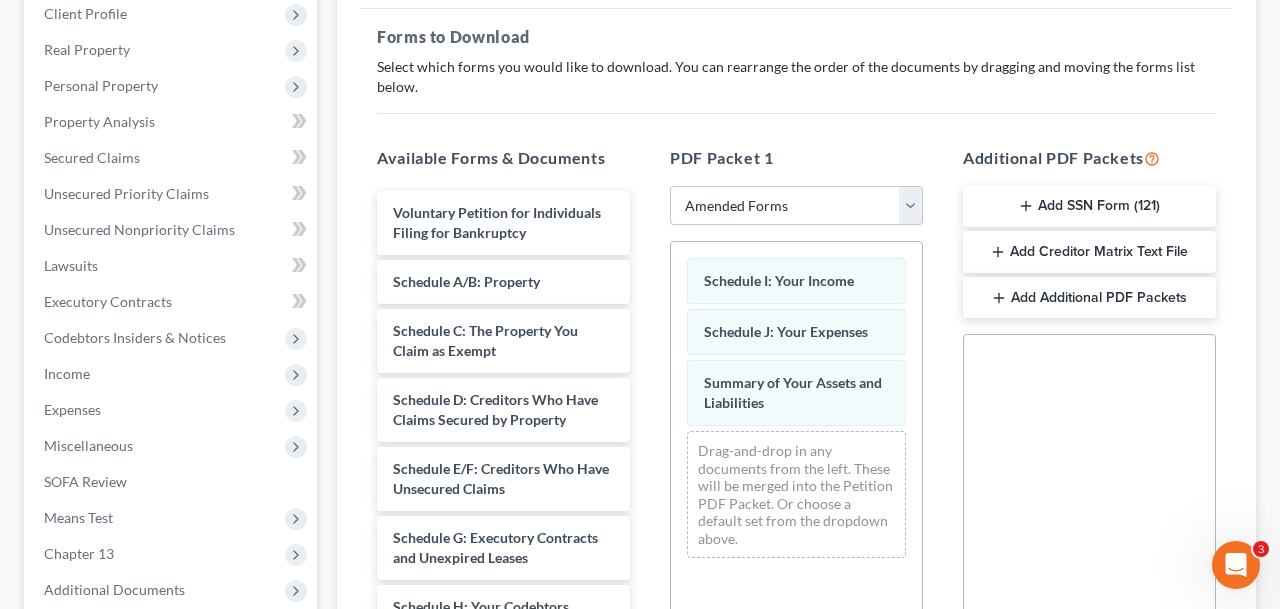 scroll, scrollTop: 645, scrollLeft: 0, axis: vertical 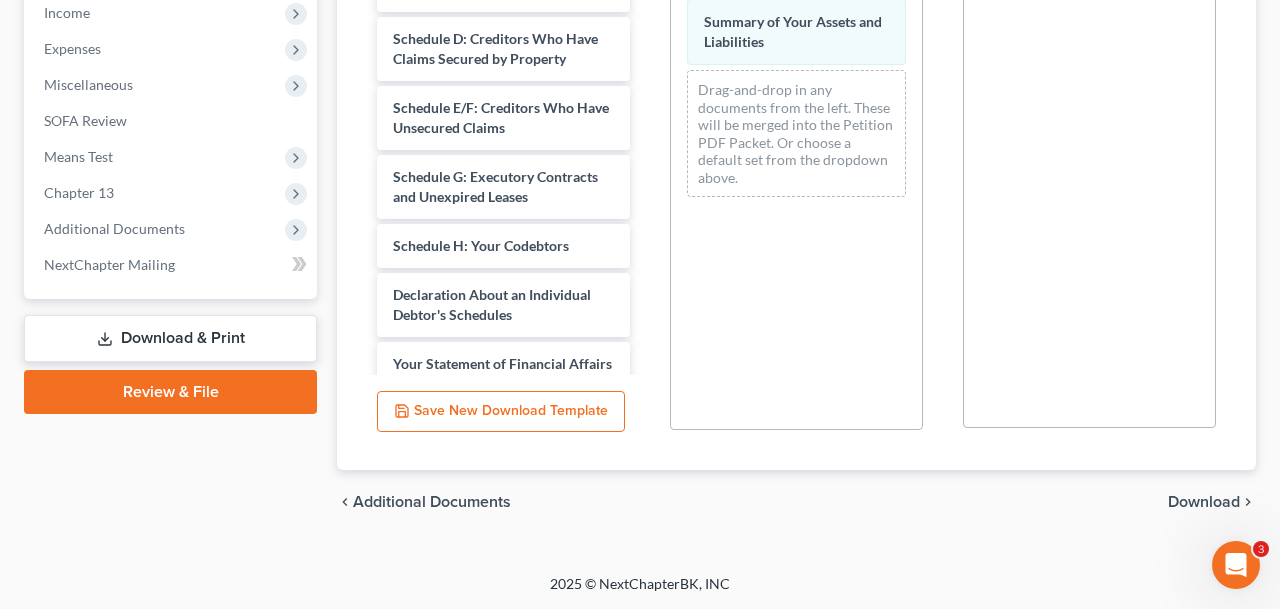 click on "Download" at bounding box center [1204, 502] 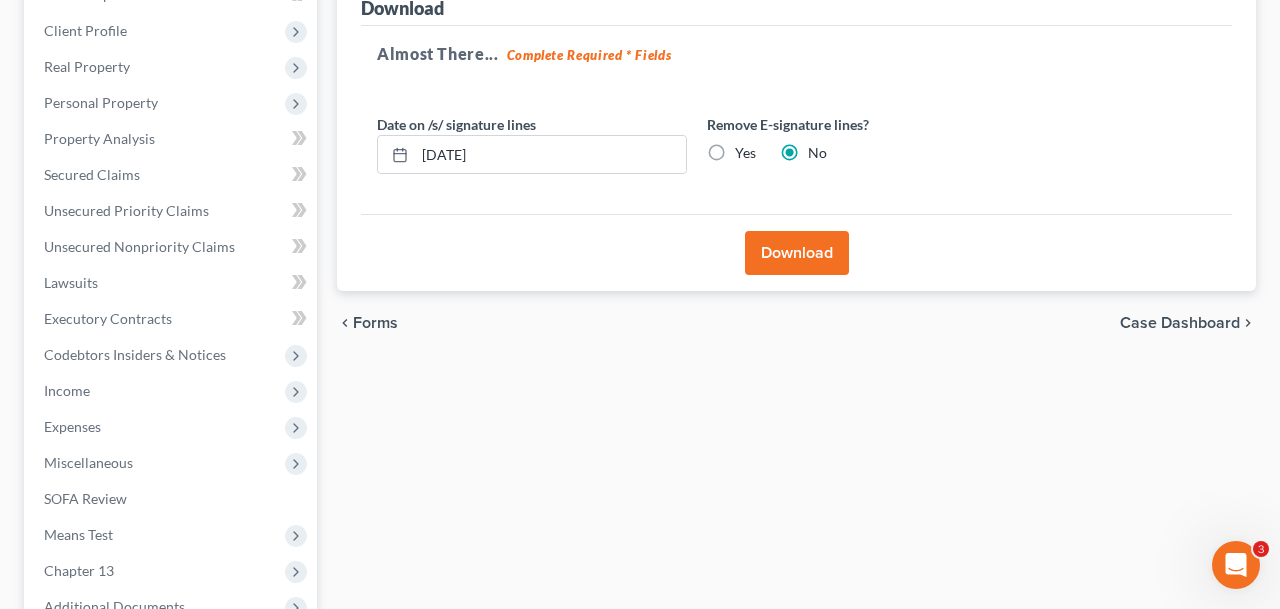 scroll, scrollTop: 105, scrollLeft: 0, axis: vertical 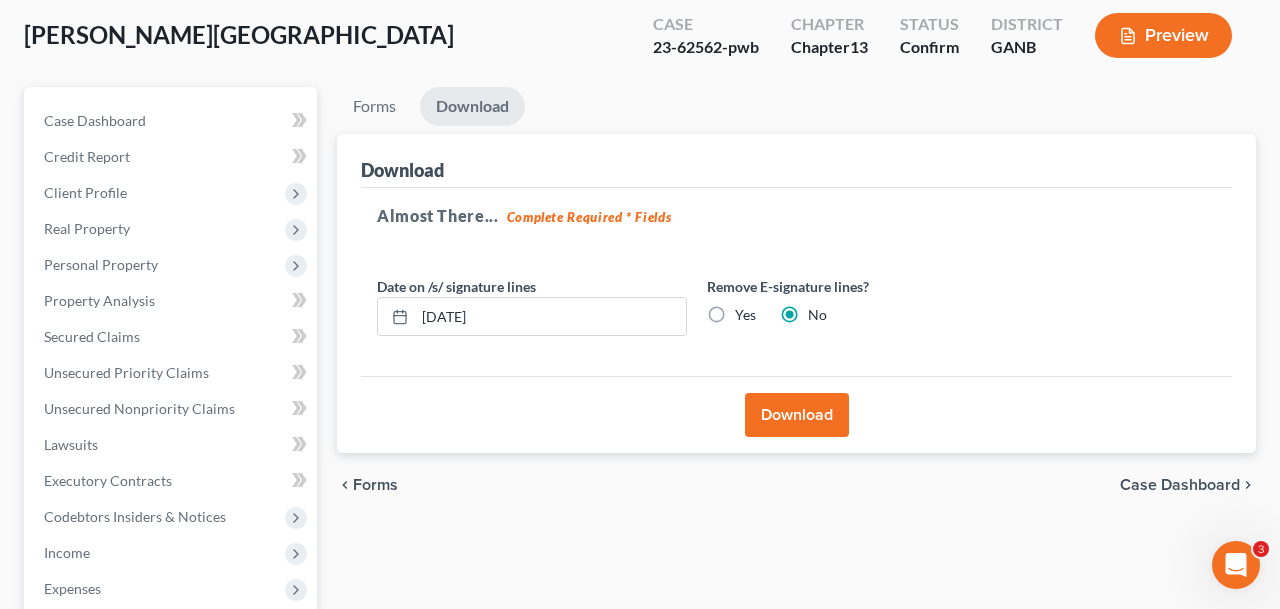 click on "Download" at bounding box center [797, 415] 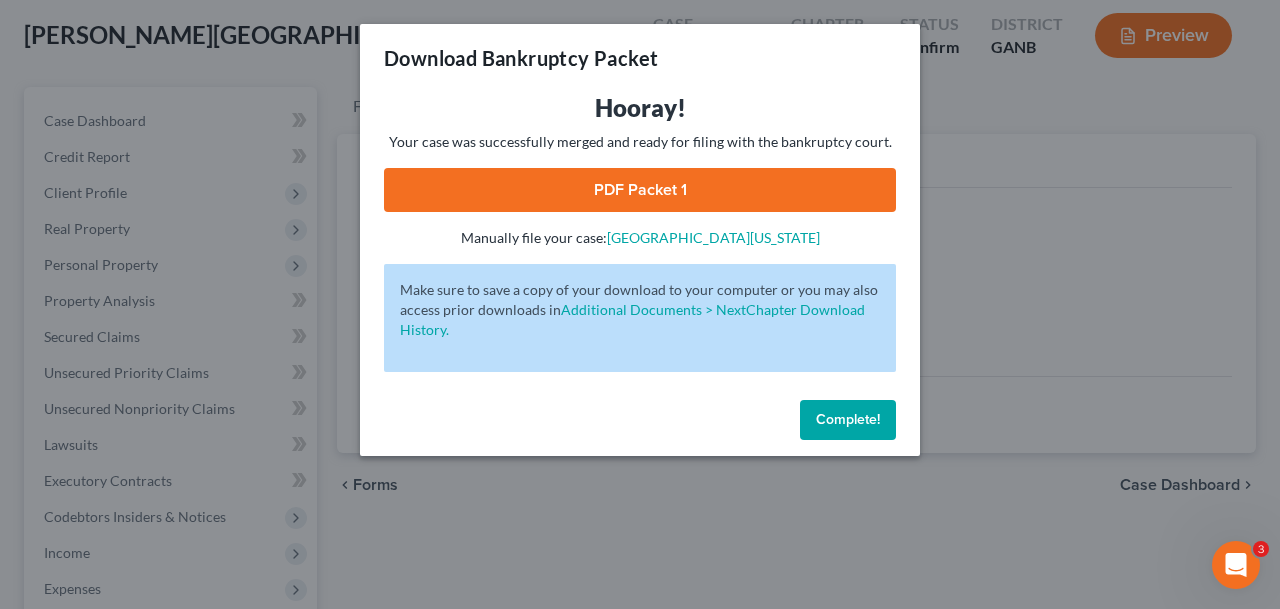 click on "Complete!" at bounding box center (848, 419) 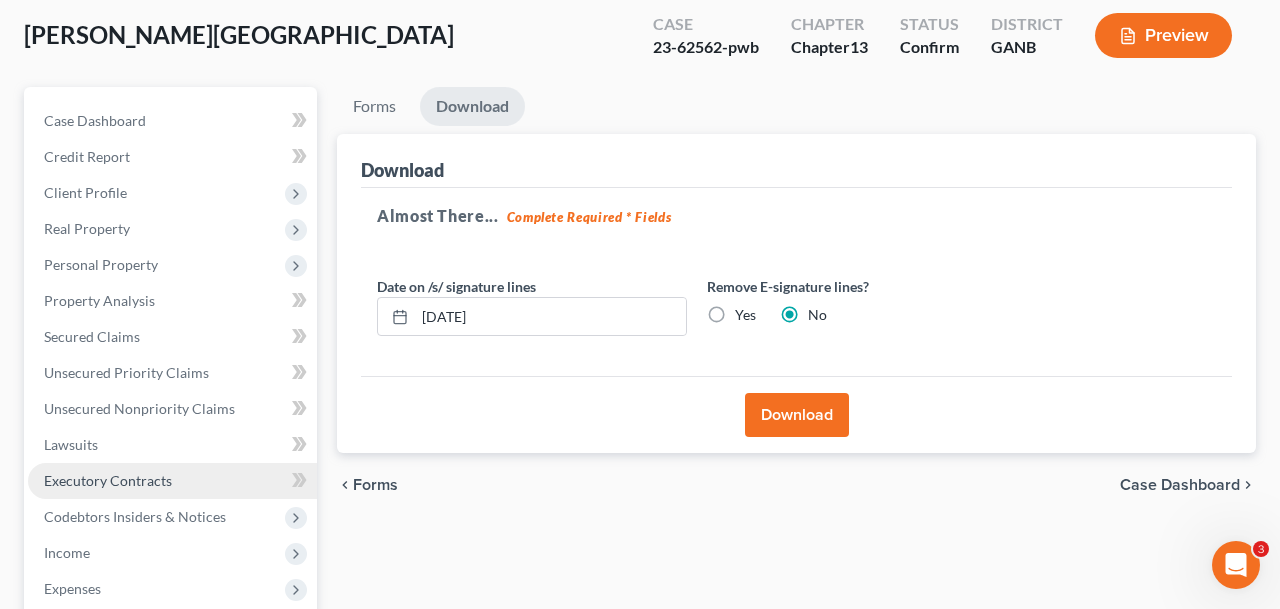 scroll, scrollTop: 524, scrollLeft: 0, axis: vertical 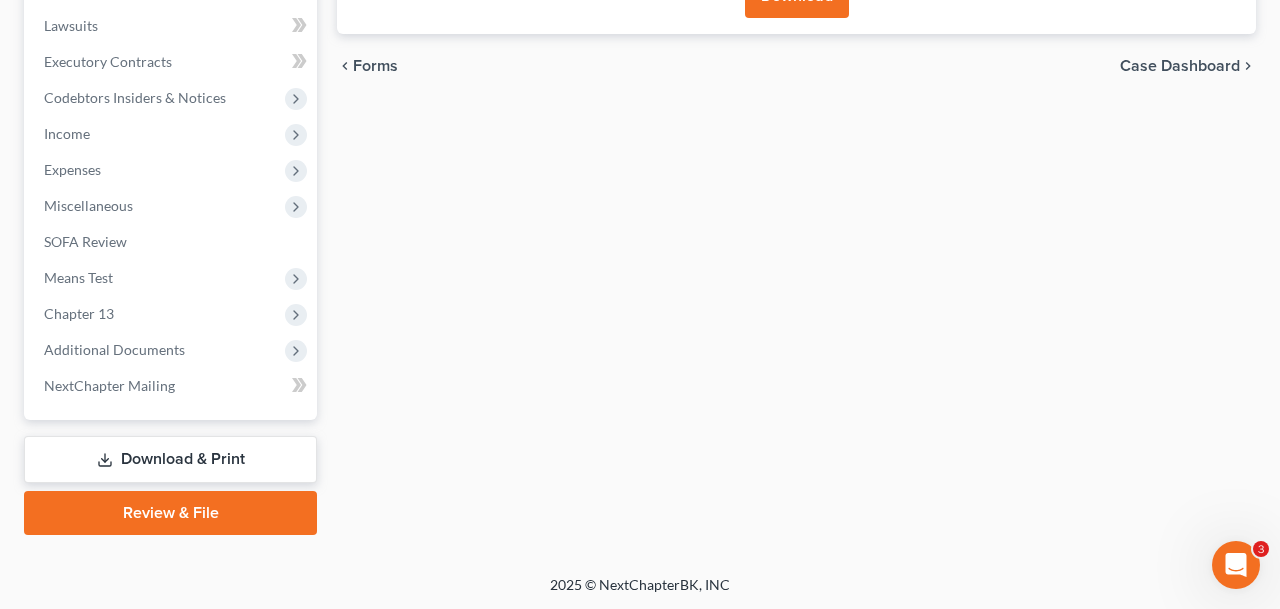 click on "Download & Print" at bounding box center [170, 459] 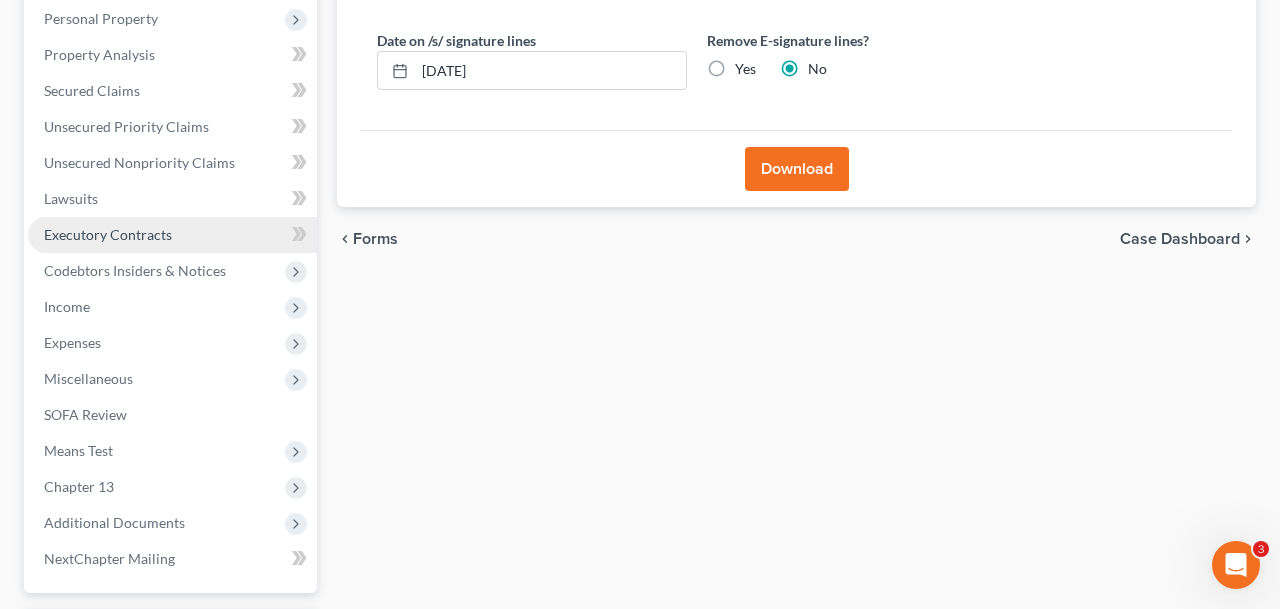 scroll, scrollTop: 438, scrollLeft: 0, axis: vertical 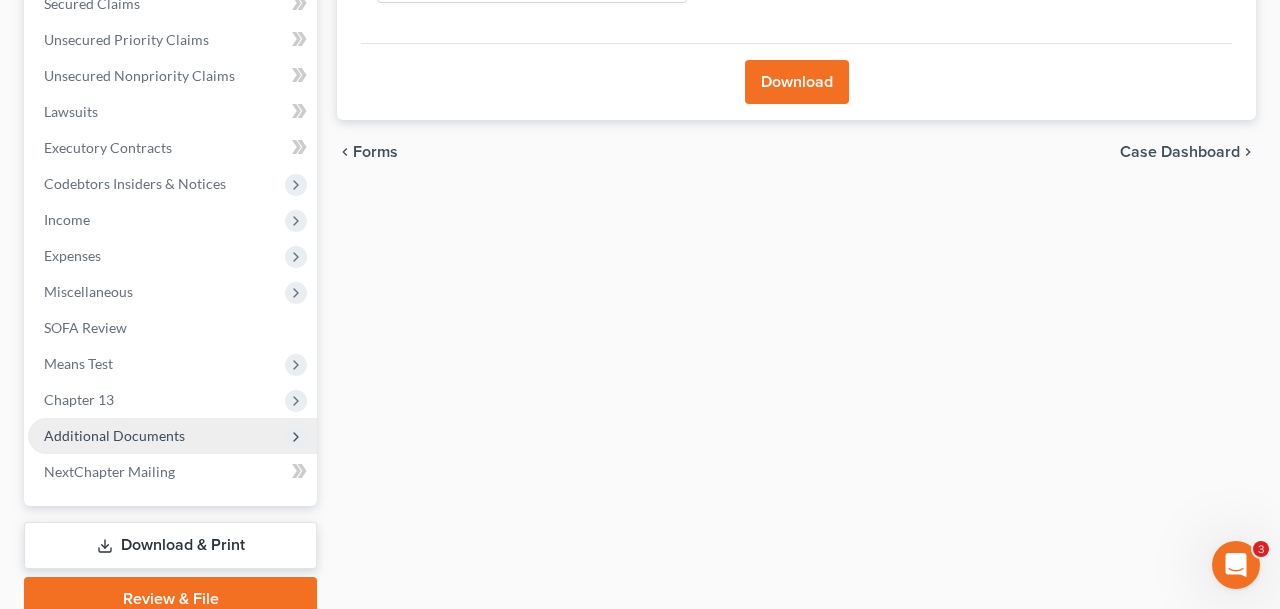 click on "Additional Documents" at bounding box center (172, 436) 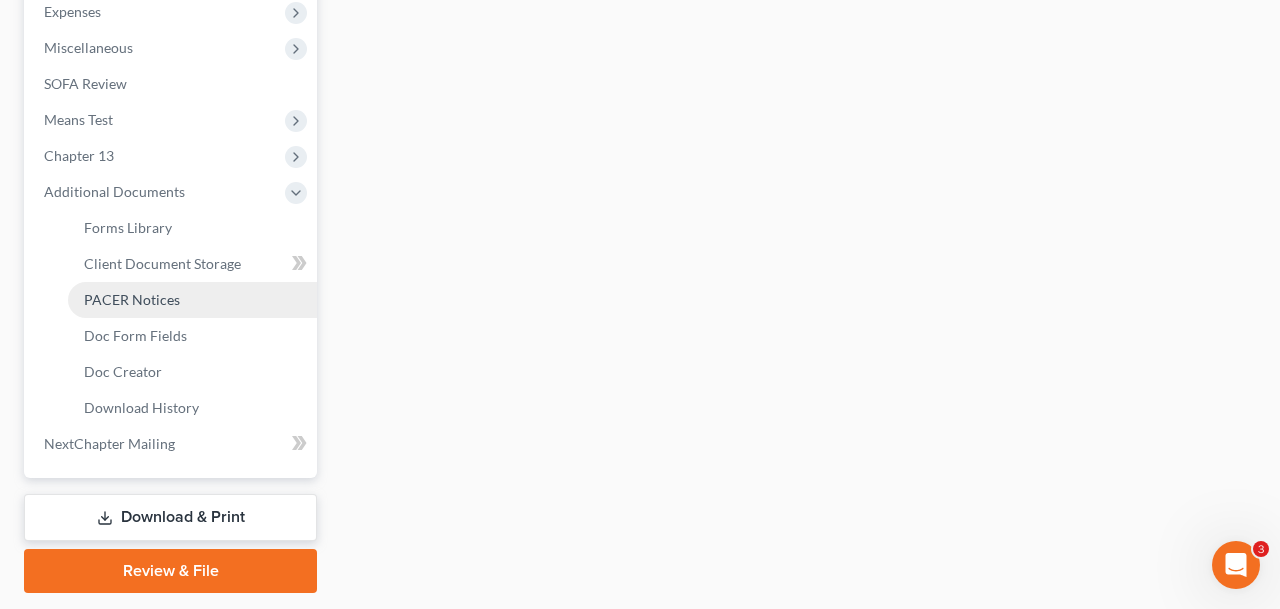 scroll, scrollTop: 725, scrollLeft: 0, axis: vertical 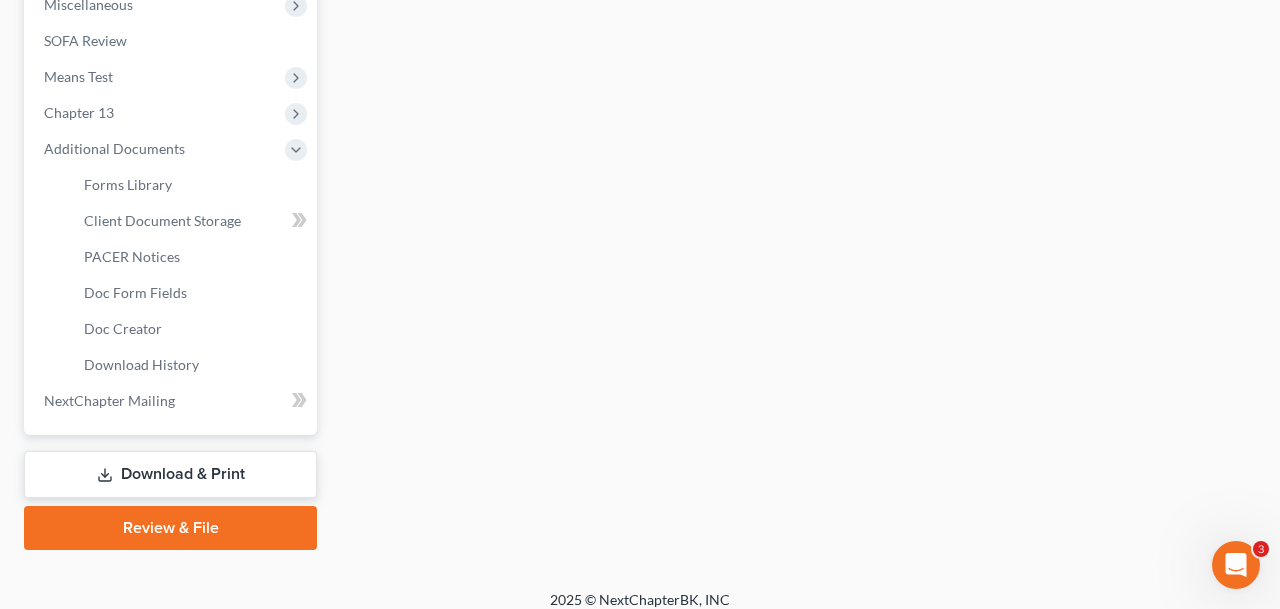 click on "Download & Print" at bounding box center [170, 474] 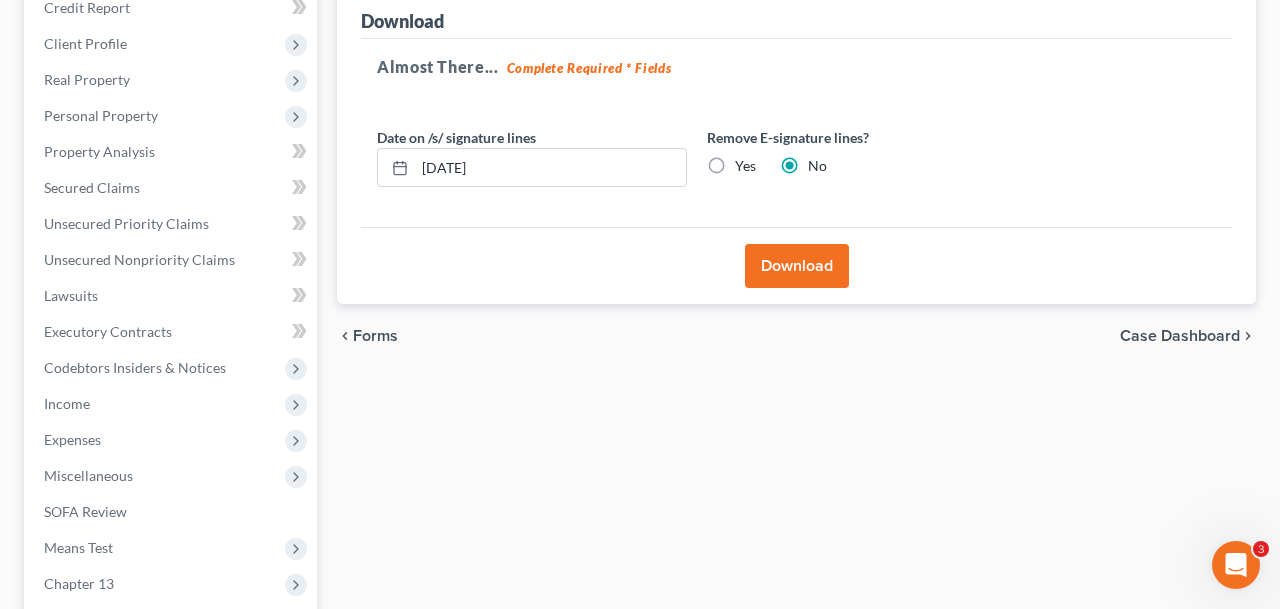 scroll, scrollTop: 67, scrollLeft: 0, axis: vertical 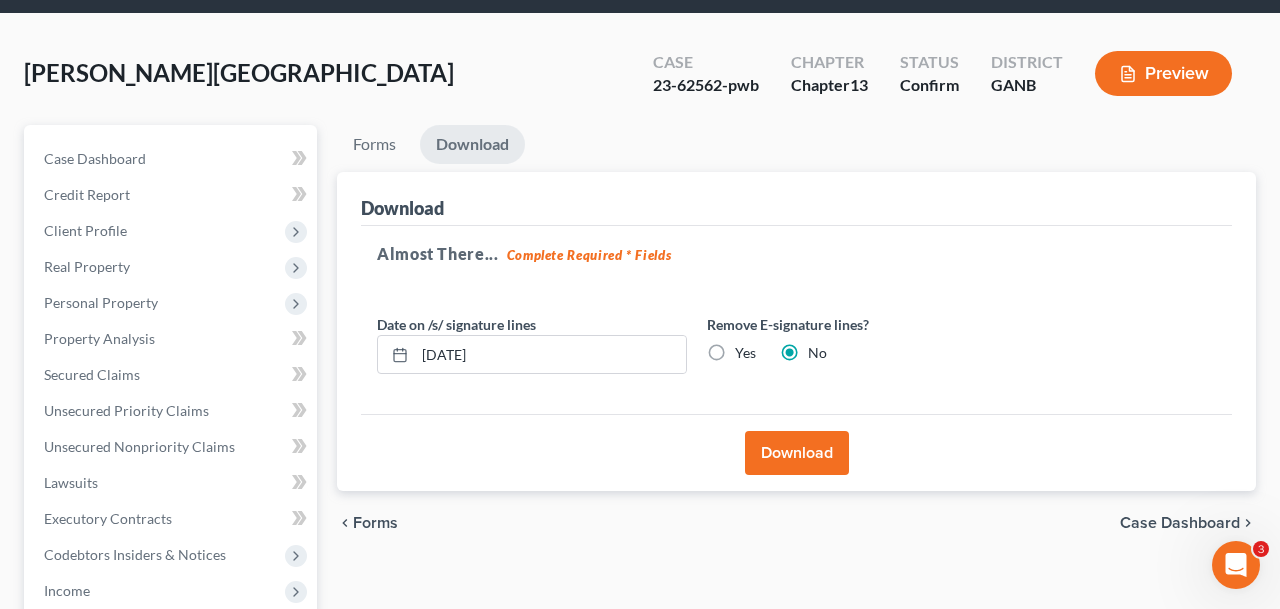 click on "Download" at bounding box center (796, 452) 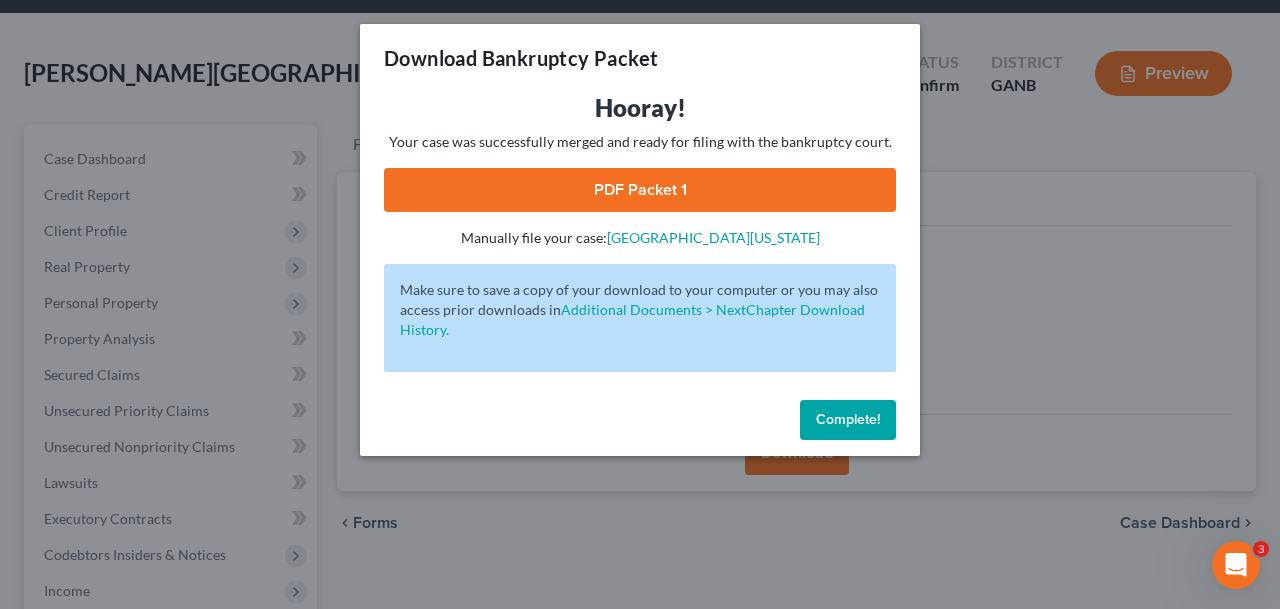 click on "PDF Packet 1" at bounding box center (640, 190) 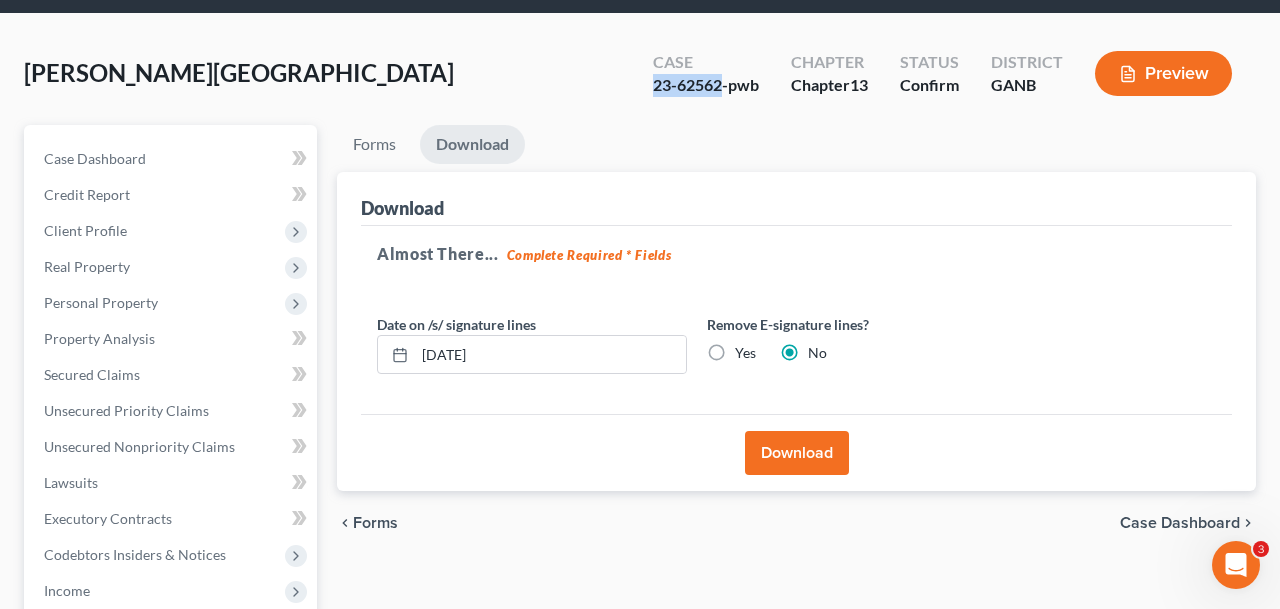 drag, startPoint x: 719, startPoint y: 84, endPoint x: 577, endPoint y: 84, distance: 142 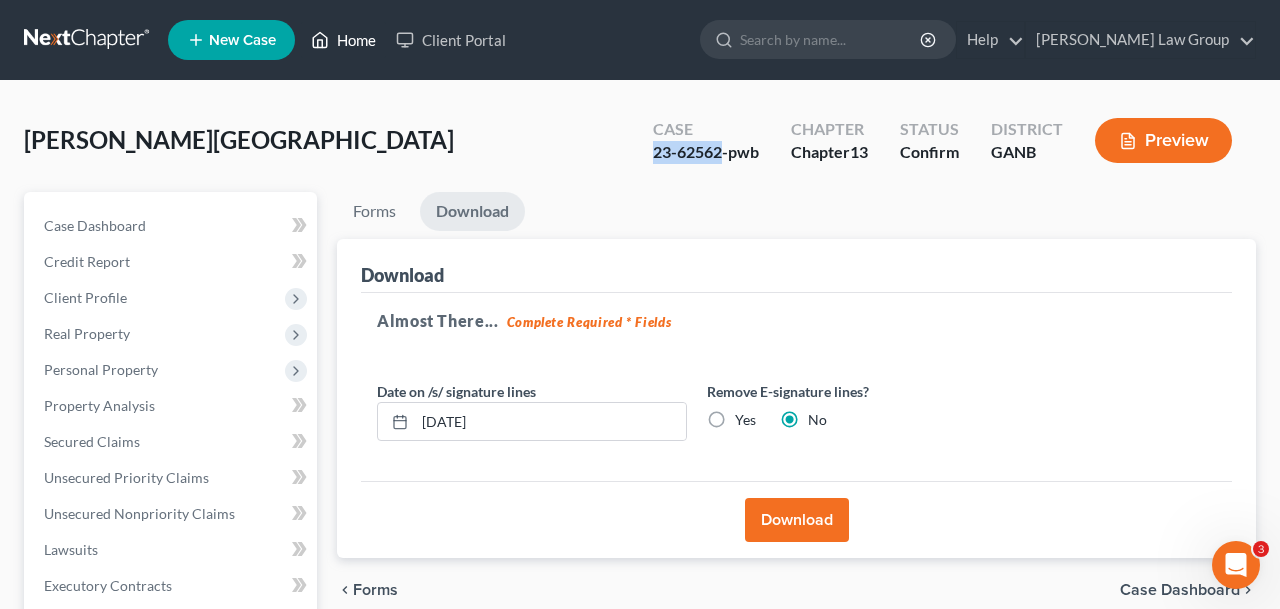 click on "Home" at bounding box center [343, 40] 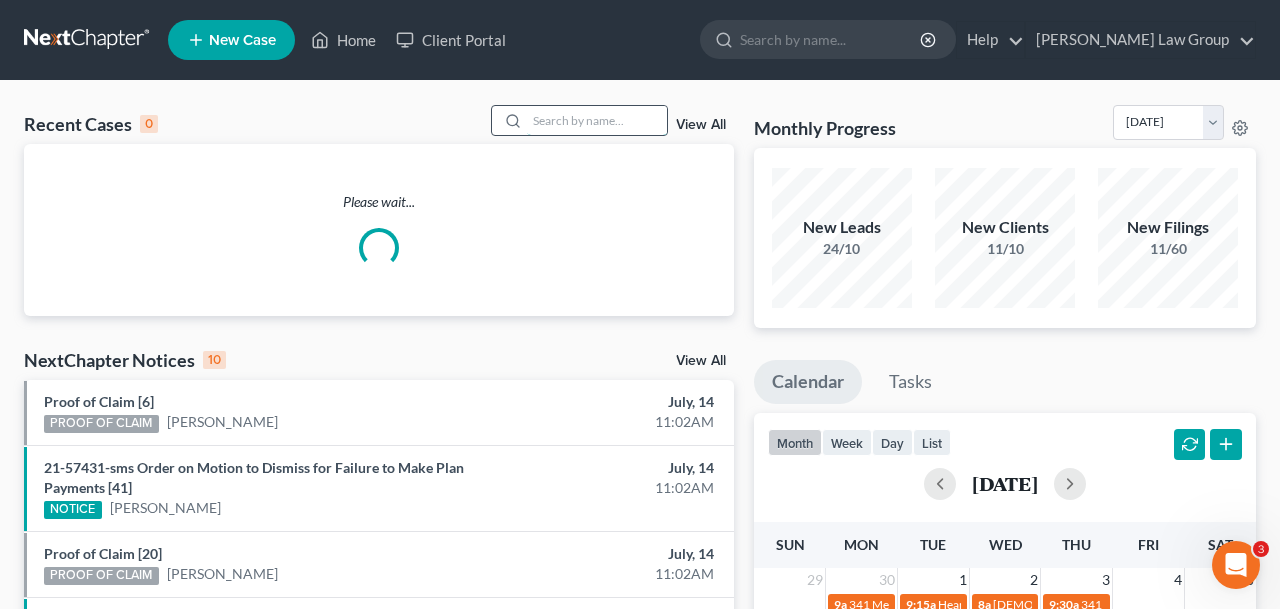 click at bounding box center (597, 120) 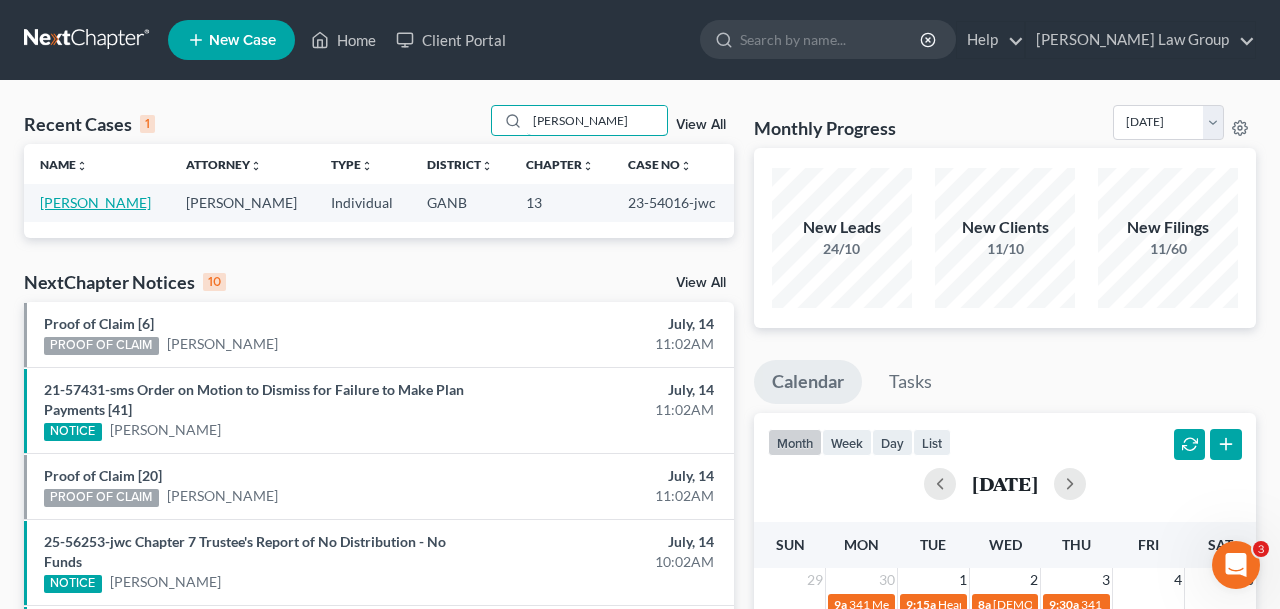 type on "[PERSON_NAME]" 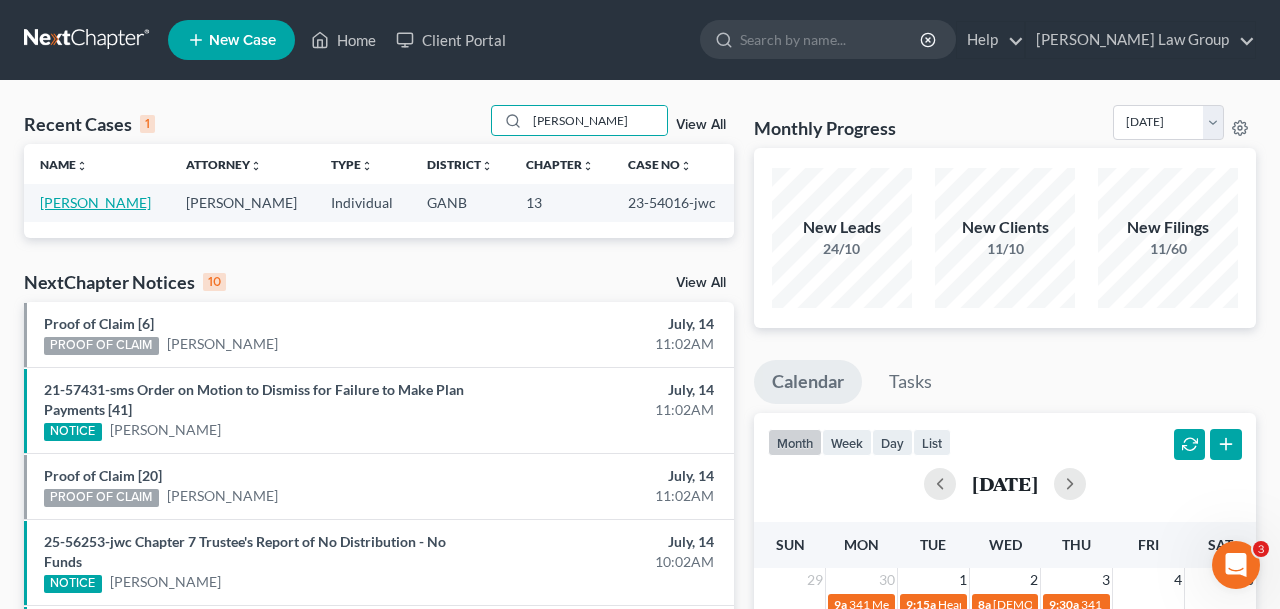 click on "[PERSON_NAME]" at bounding box center (95, 202) 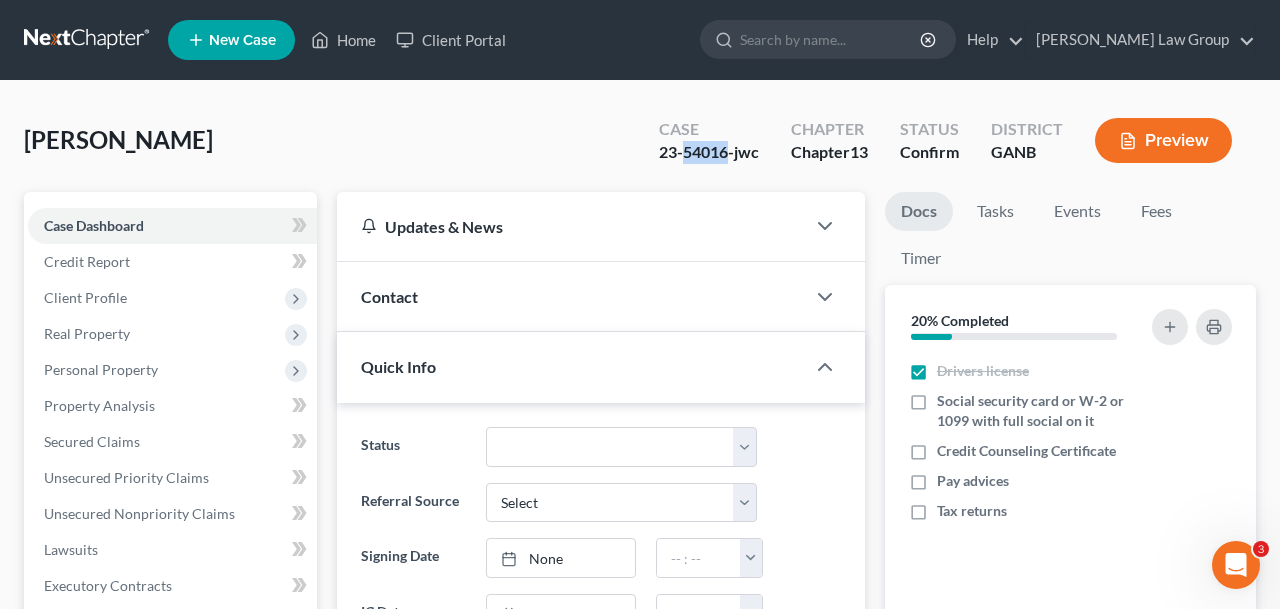 drag, startPoint x: 728, startPoint y: 154, endPoint x: 685, endPoint y: 153, distance: 43.011627 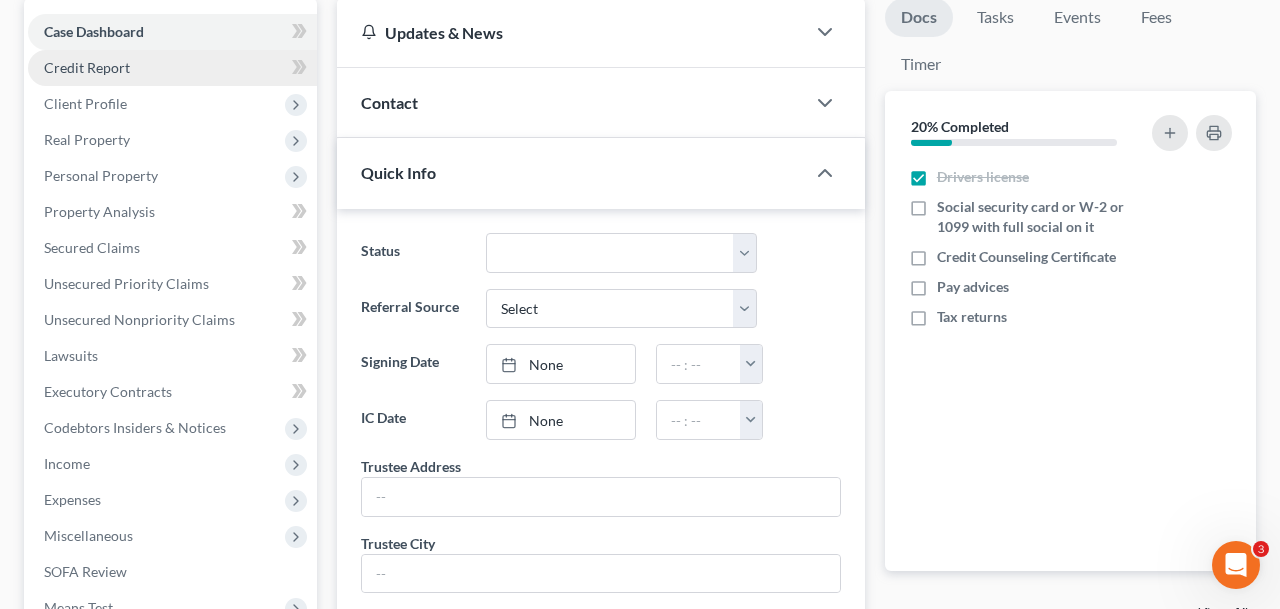 scroll, scrollTop: 725, scrollLeft: 0, axis: vertical 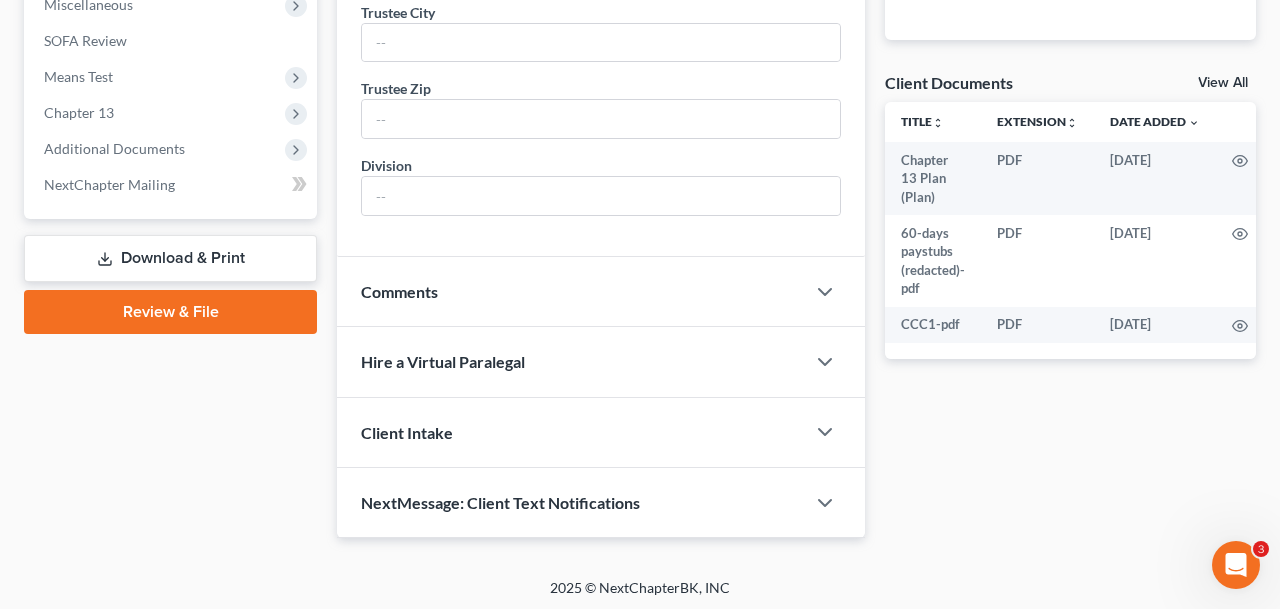 click on "Additional Documents" at bounding box center [114, 148] 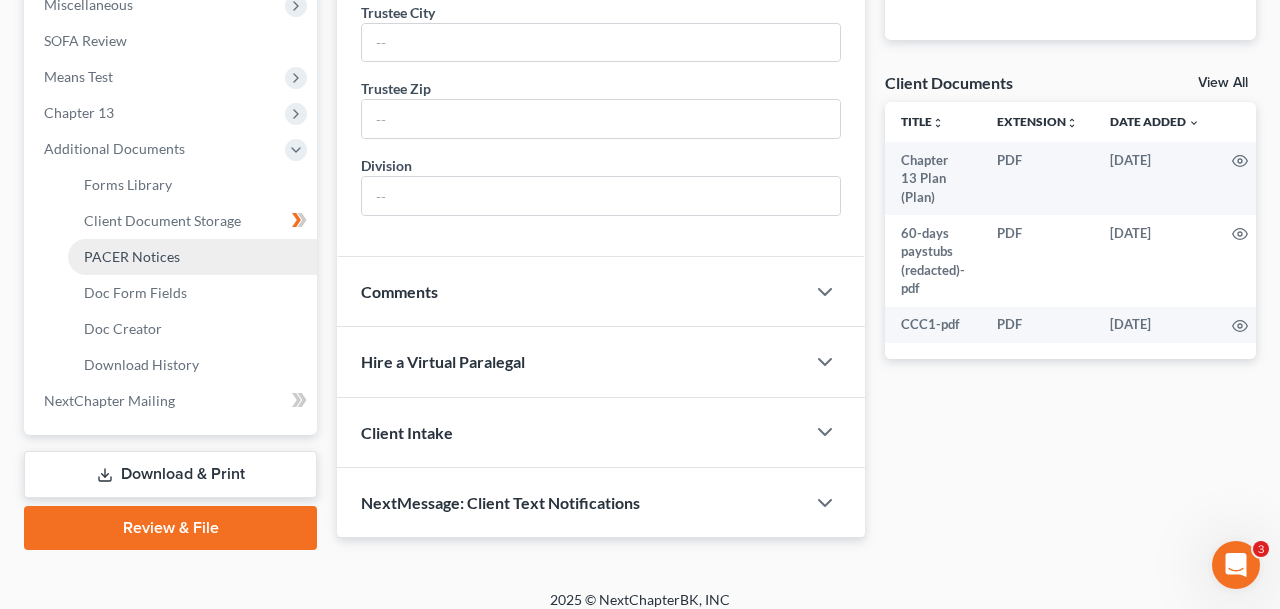 click on "PACER Notices" at bounding box center [132, 256] 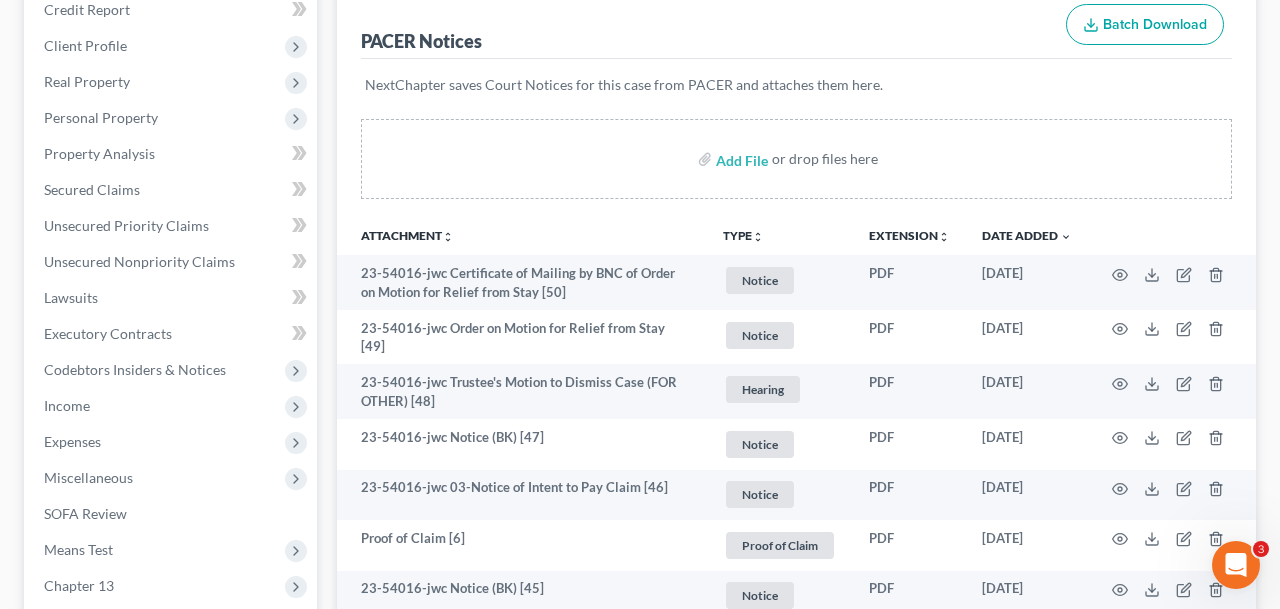 scroll, scrollTop: 255, scrollLeft: 0, axis: vertical 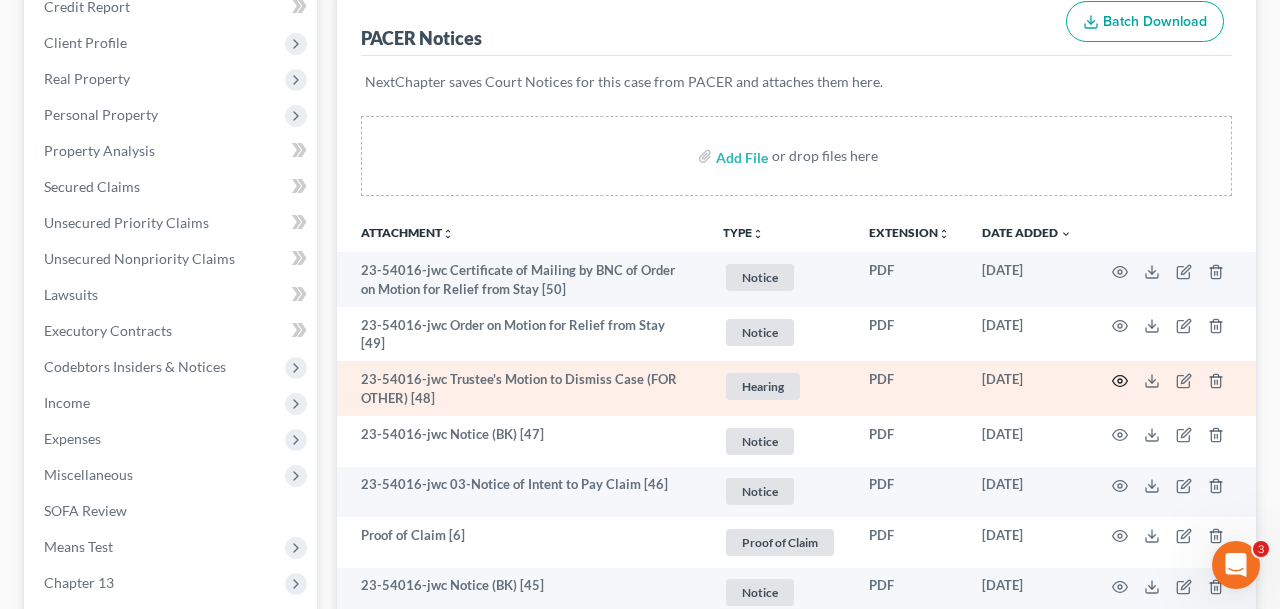 click 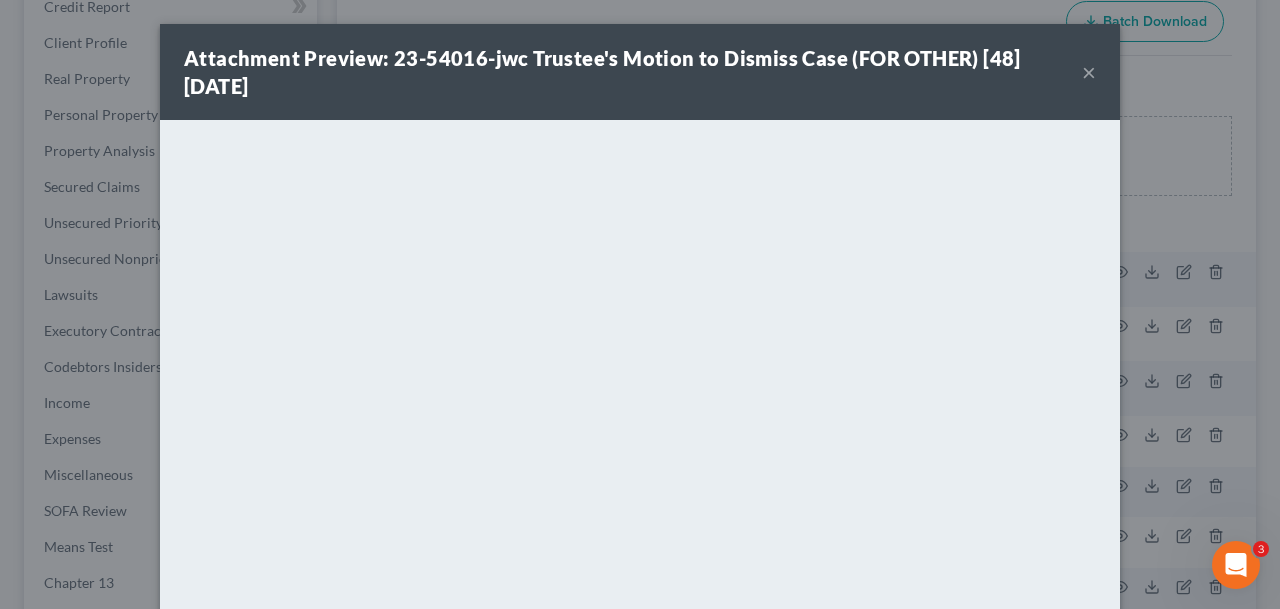click on "Attachment Preview: 23-54016-jwc Trustee's Motion to Dismiss Case (FOR OTHER) [48] [DATE]" at bounding box center (633, 72) 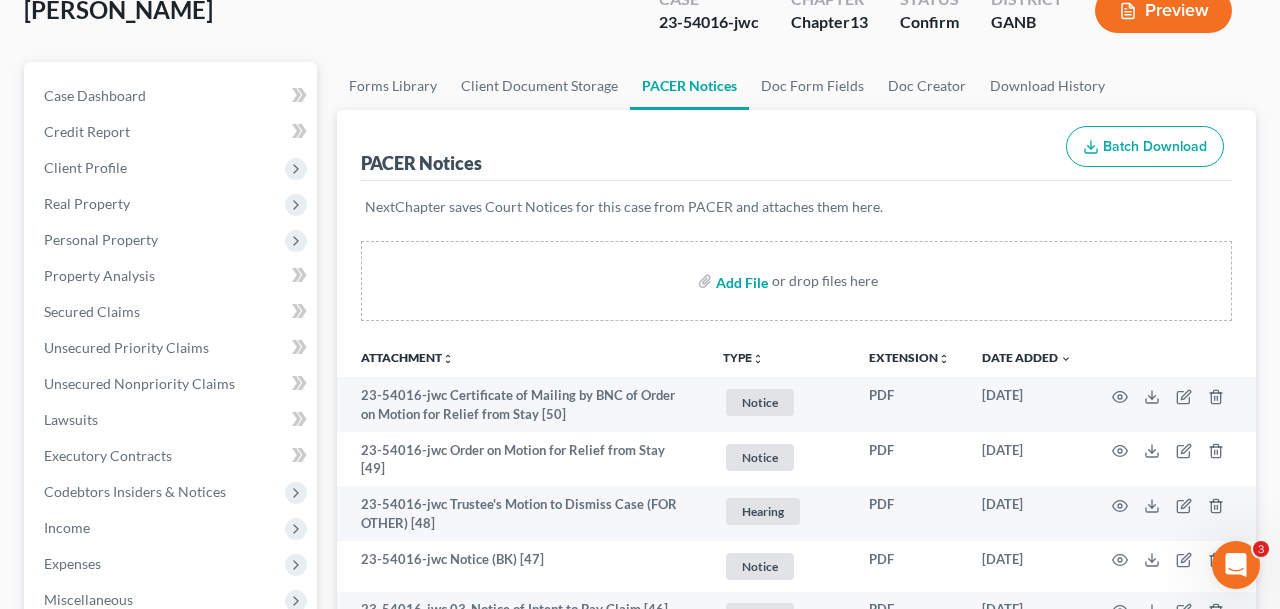 scroll, scrollTop: 0, scrollLeft: 0, axis: both 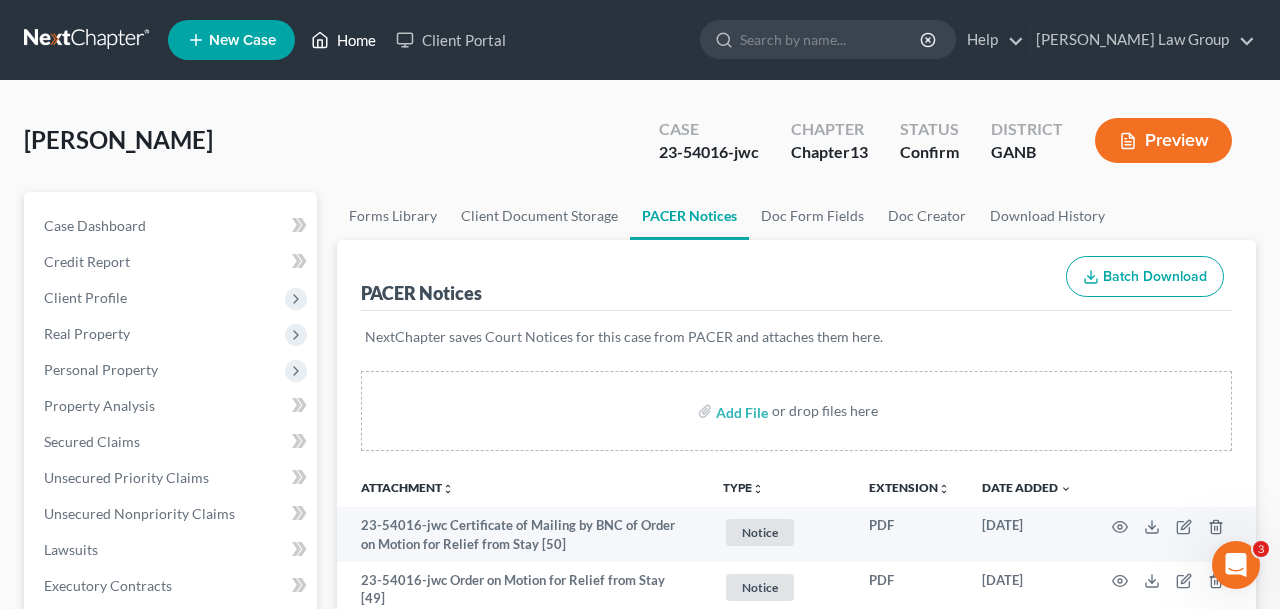 click on "Home" at bounding box center (343, 40) 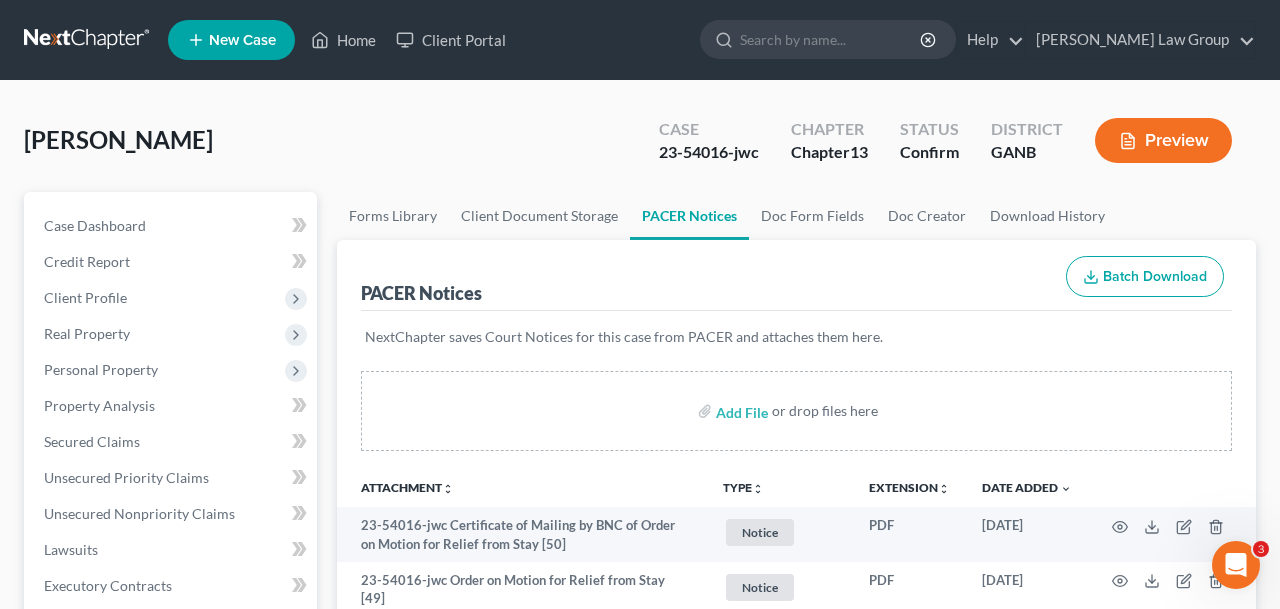 click at bounding box center [88, 40] 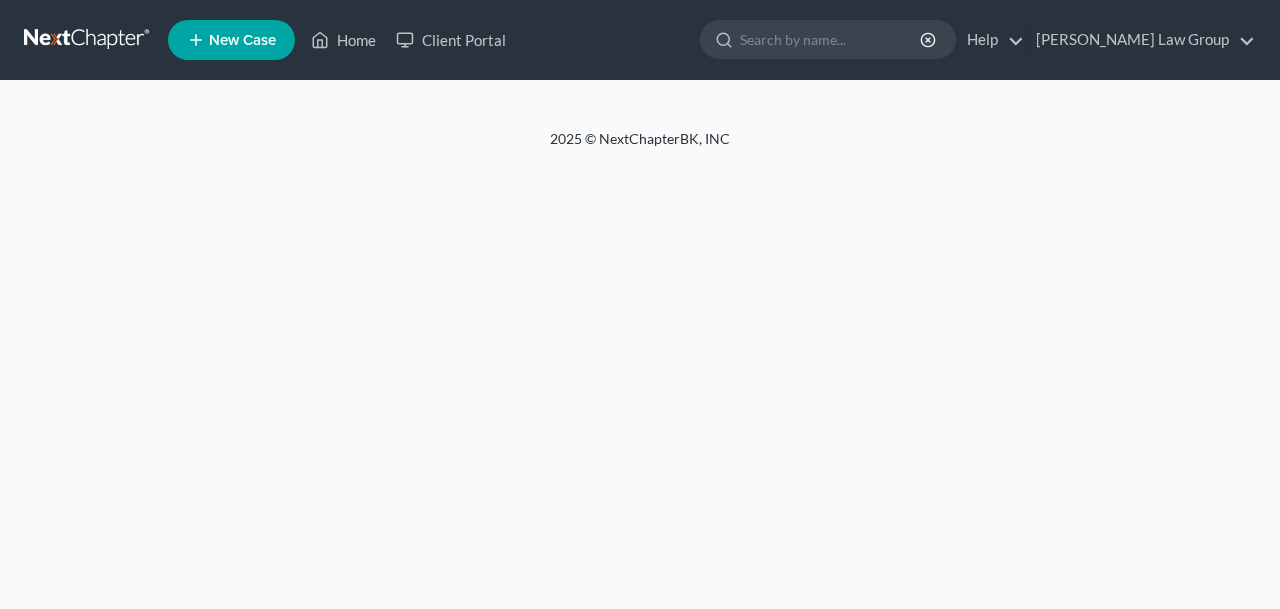 scroll, scrollTop: 0, scrollLeft: 0, axis: both 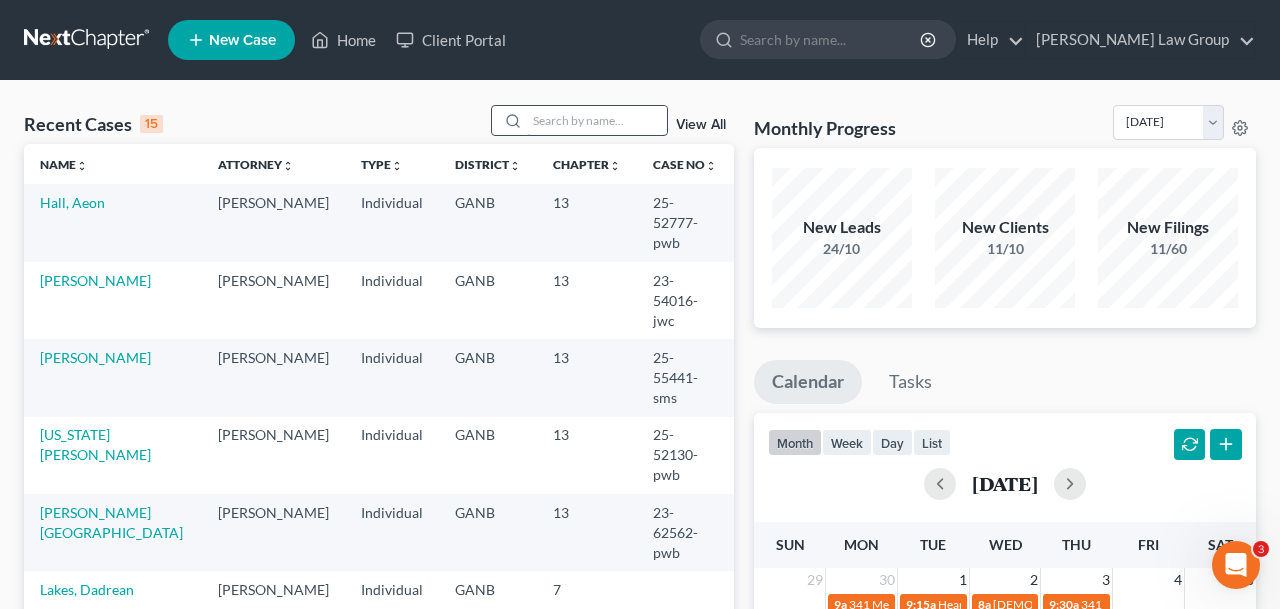 click at bounding box center (597, 120) 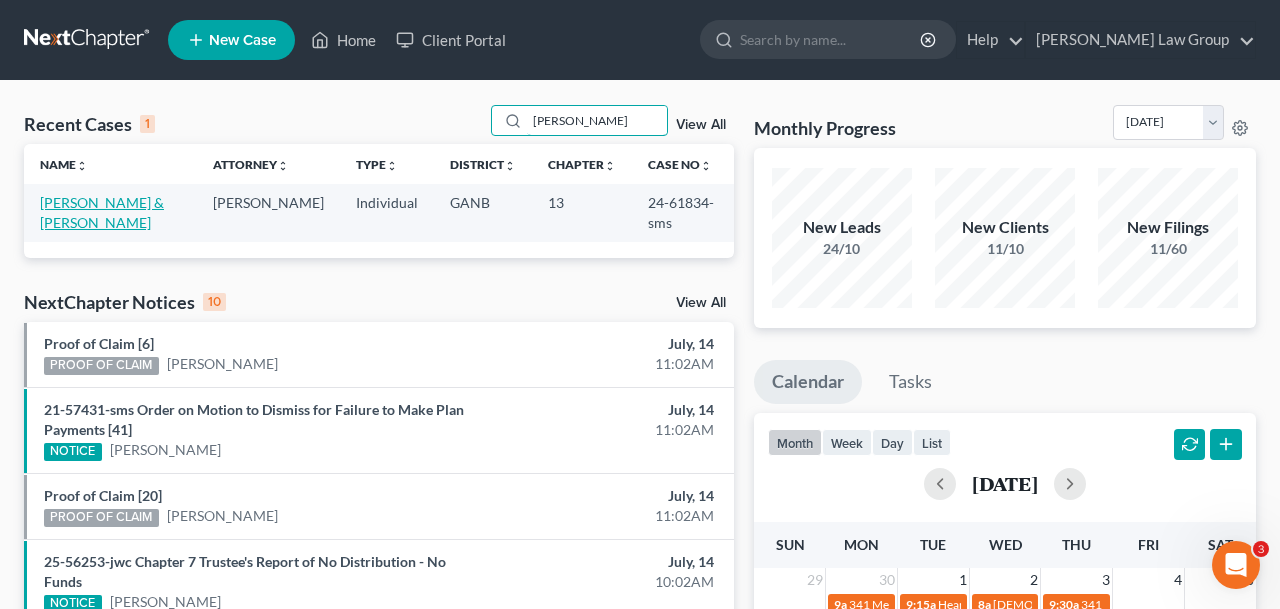 type on "pennington" 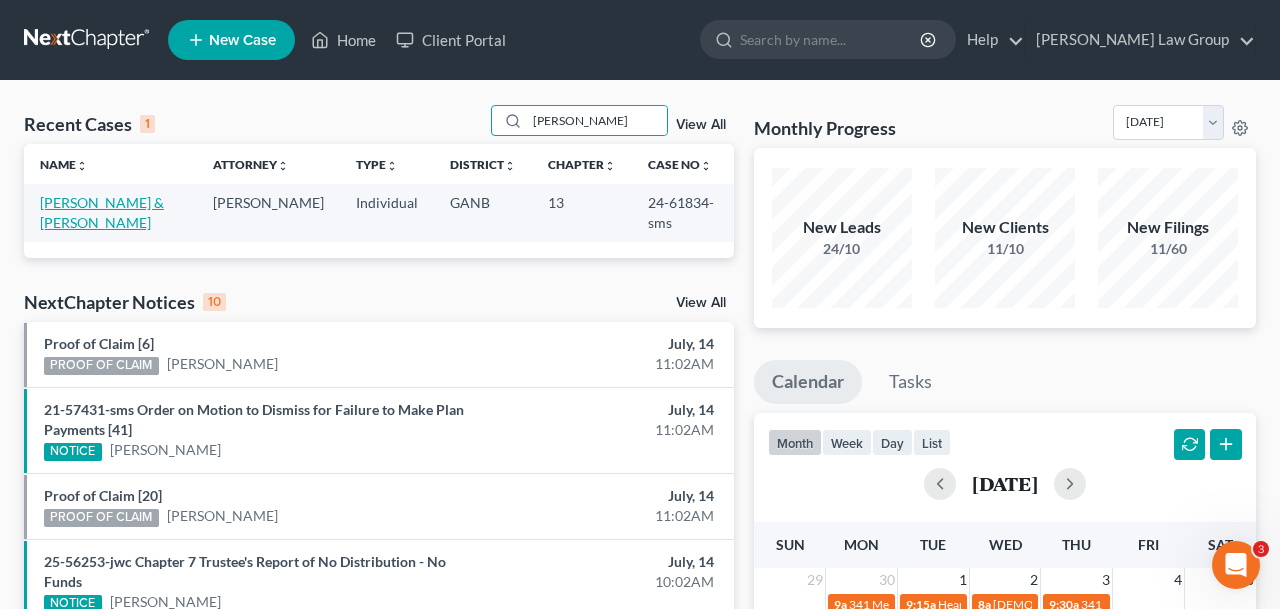 click on "Pennington, Matthew & Veronica" at bounding box center (102, 212) 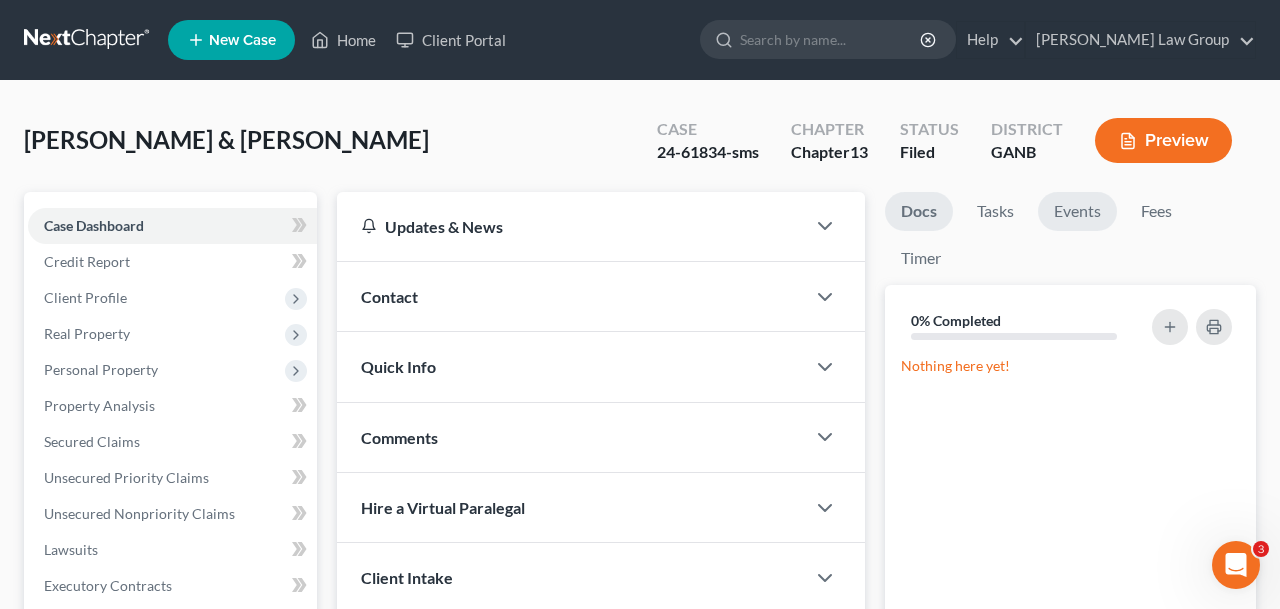 click on "Events" at bounding box center [1077, 211] 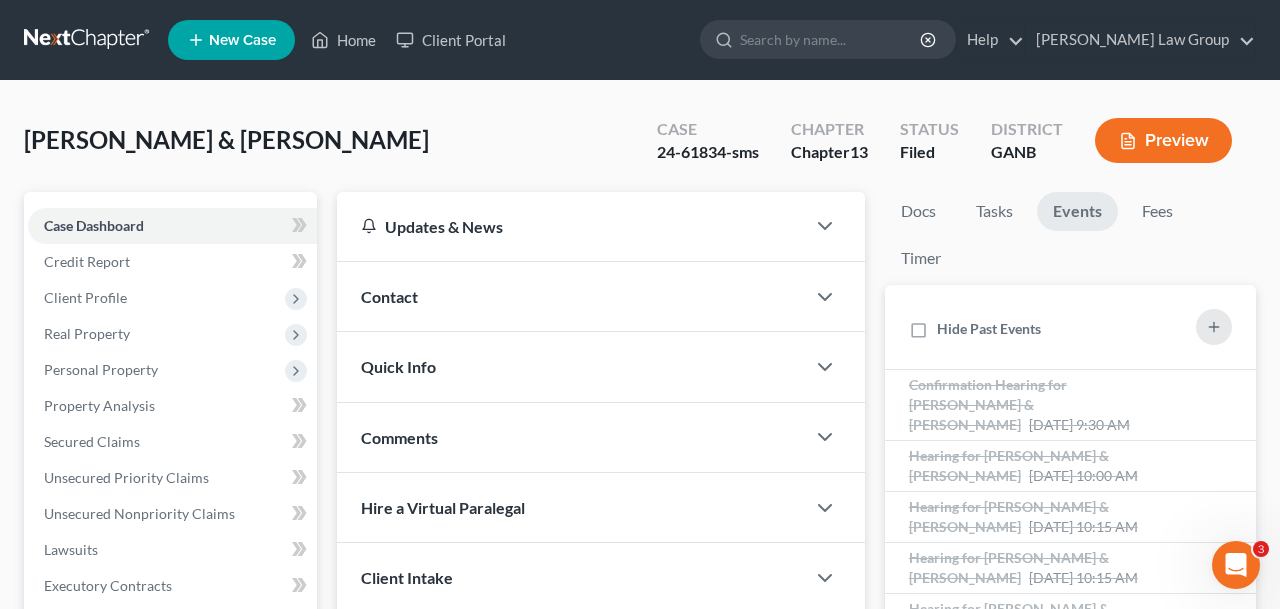 scroll, scrollTop: 293, scrollLeft: 0, axis: vertical 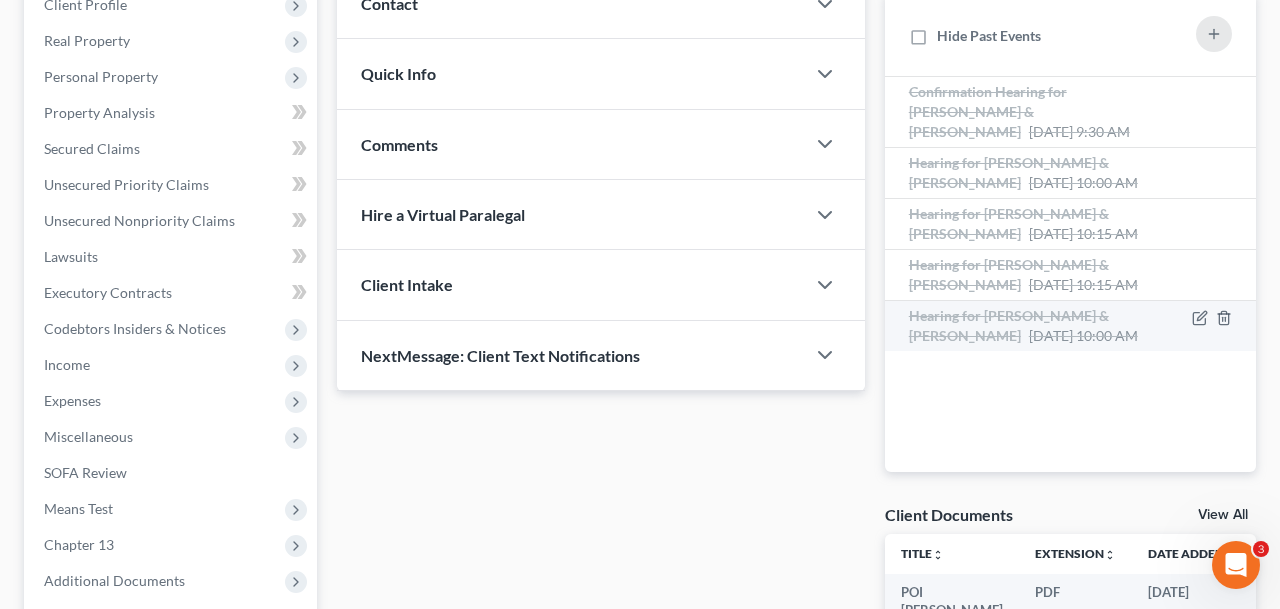 click on "Hearing for Matthew Pennington & Veronica Pennington" at bounding box center (1009, 325) 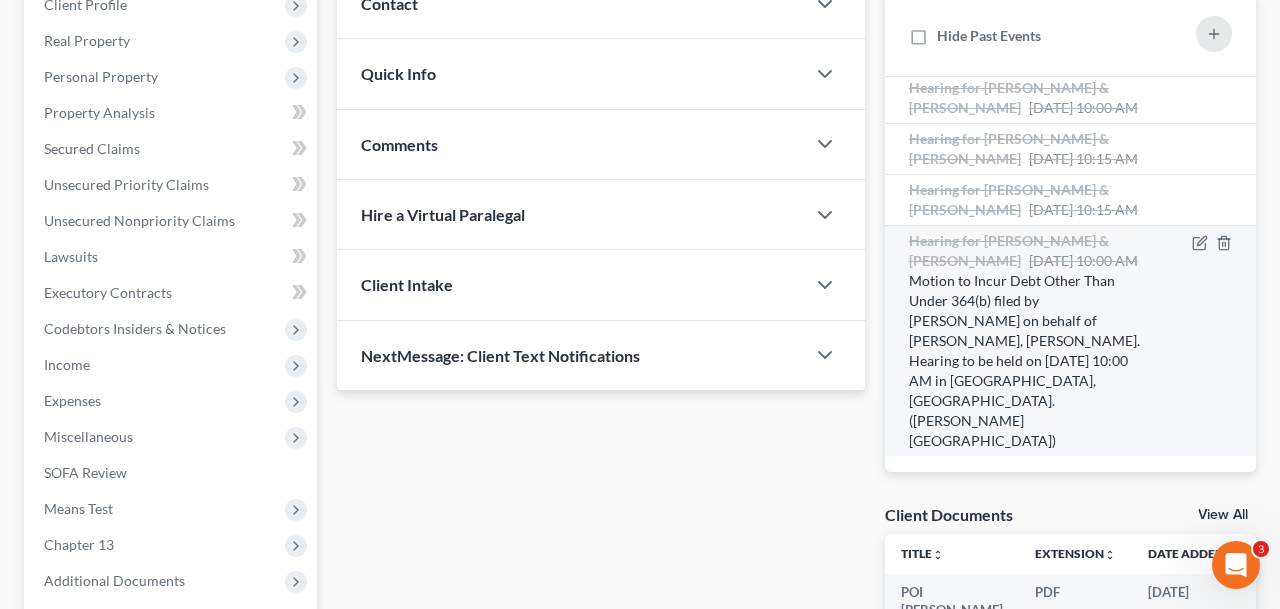 scroll, scrollTop: 115, scrollLeft: 0, axis: vertical 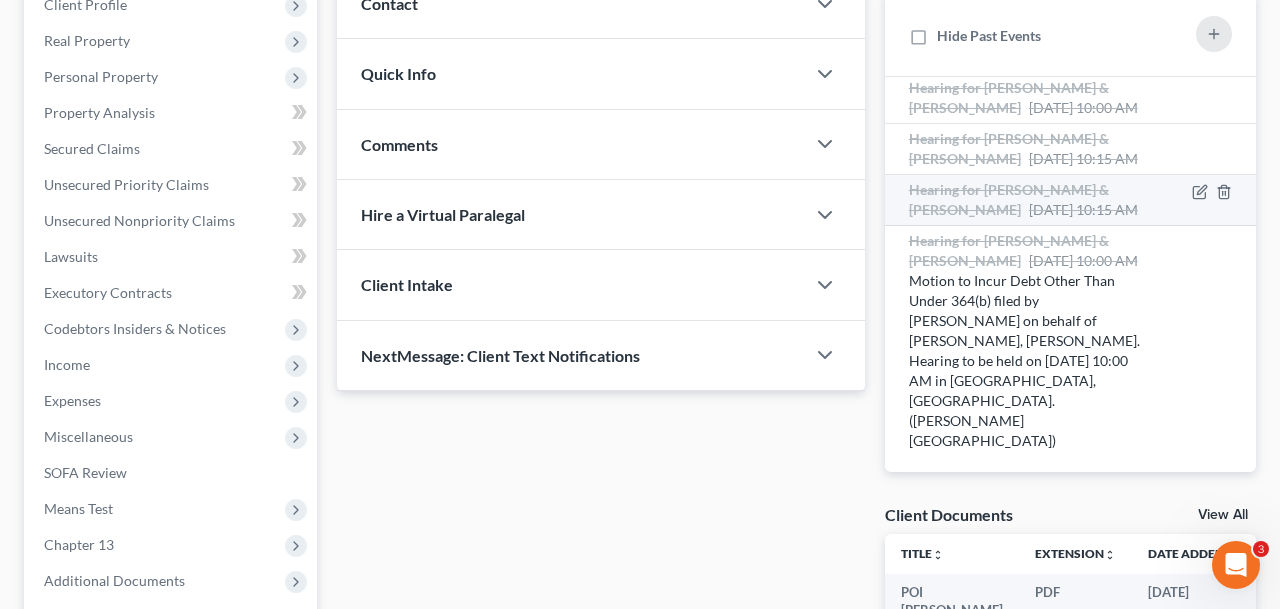 click on "Hearing for Matthew Pennington & Veronica Pennington May 13, 2025 10:15 AM" at bounding box center (1027, 200) 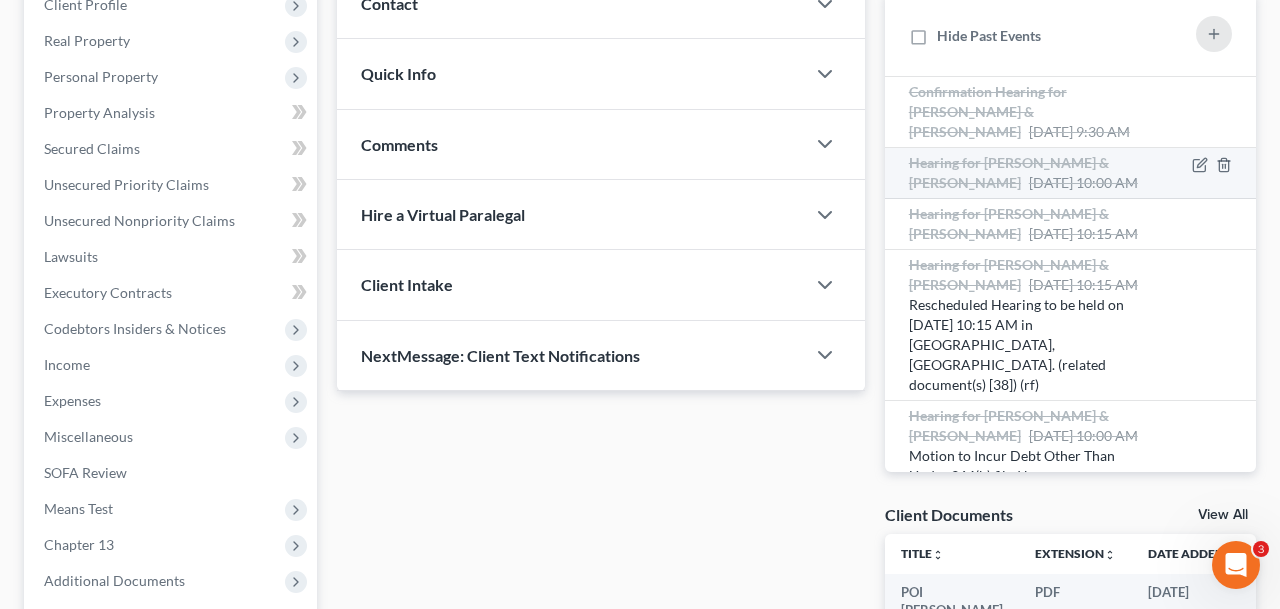 scroll, scrollTop: 6, scrollLeft: 0, axis: vertical 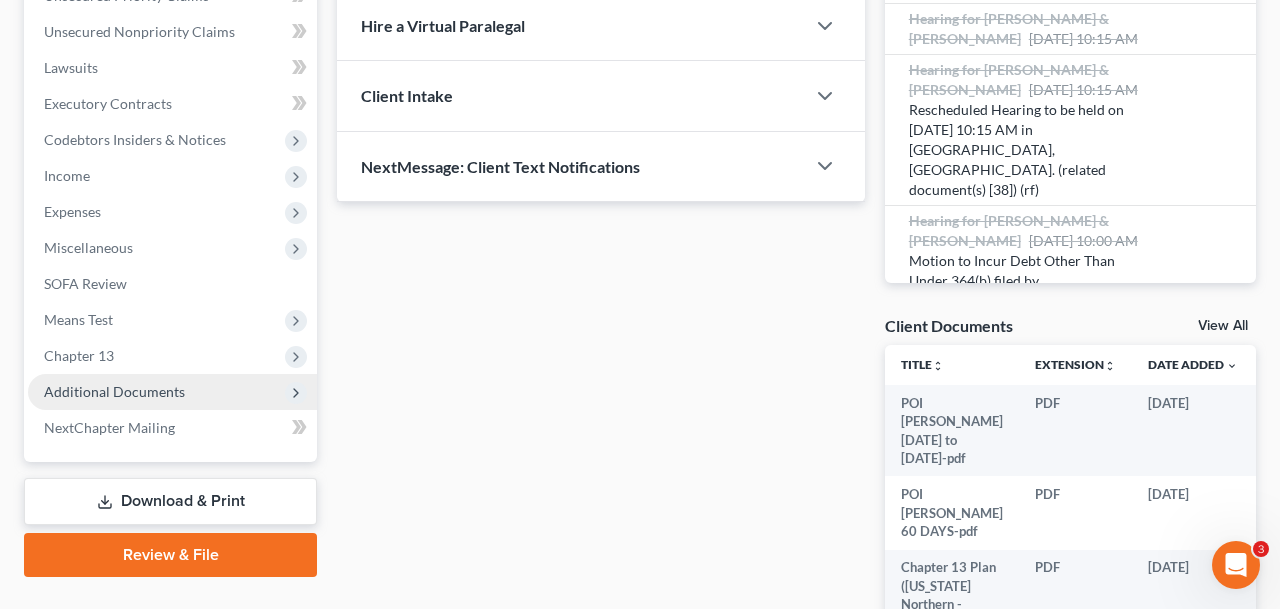 click on "Additional Documents" at bounding box center [172, 392] 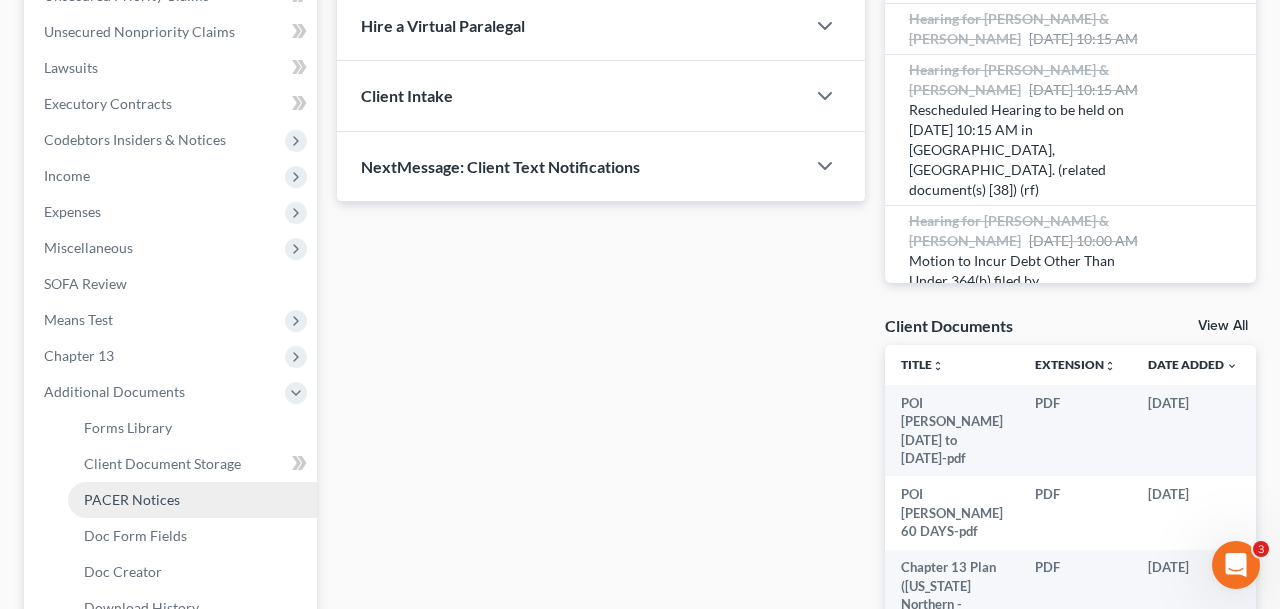 click on "PACER Notices" at bounding box center [132, 499] 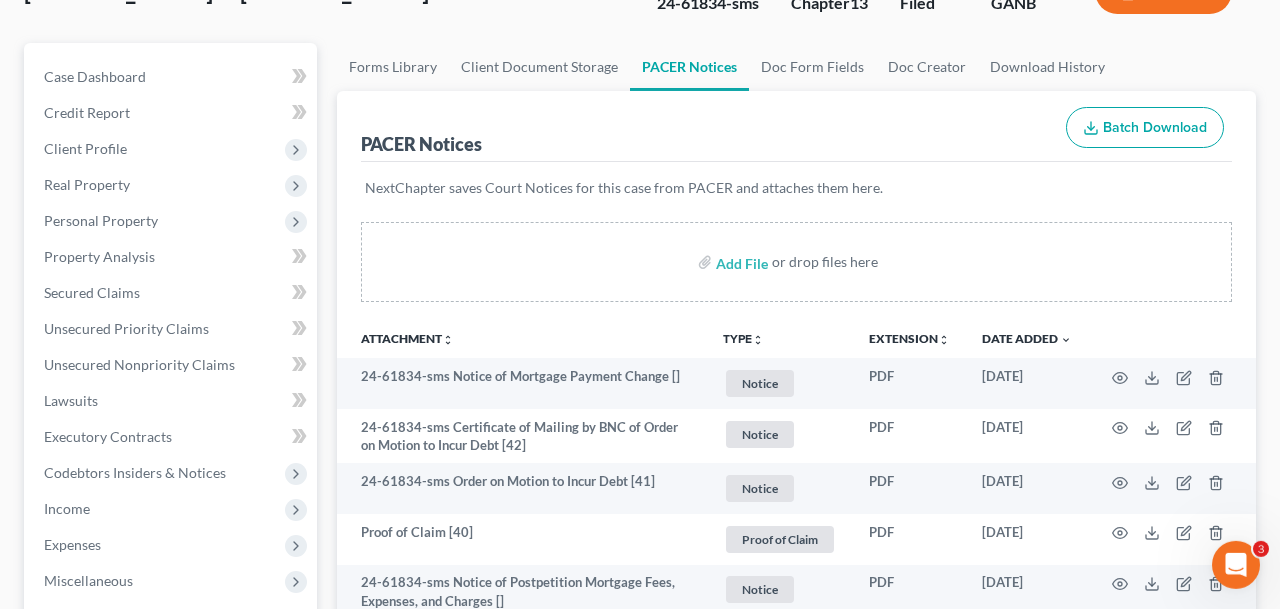 scroll, scrollTop: 146, scrollLeft: 0, axis: vertical 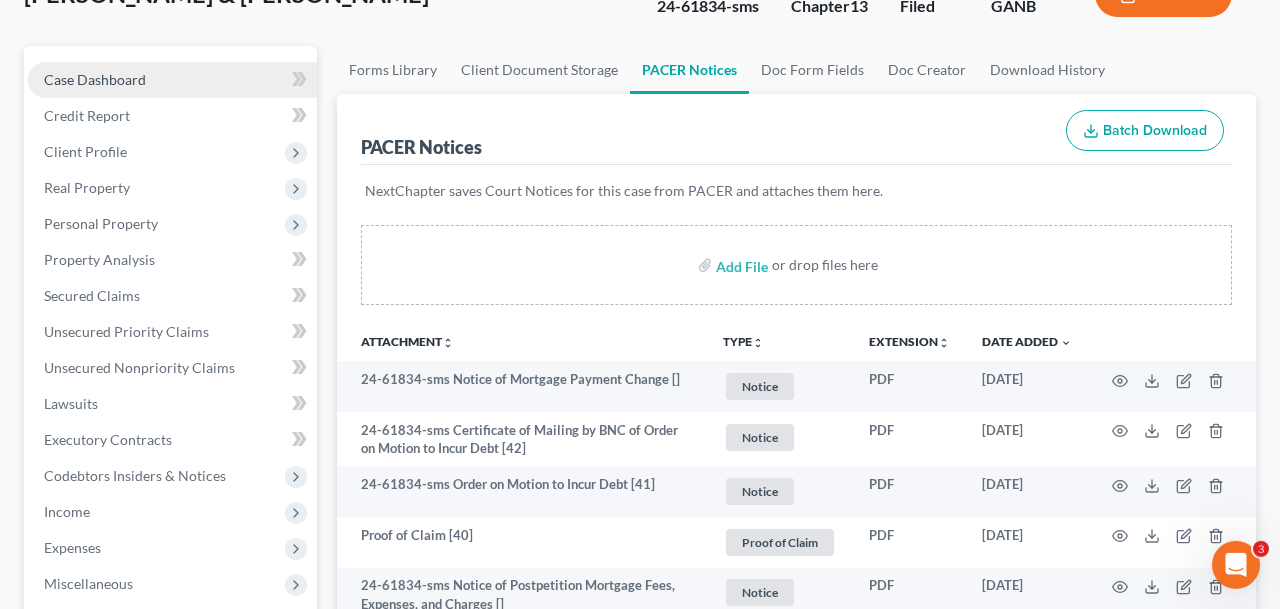 click on "Case Dashboard" at bounding box center (172, 80) 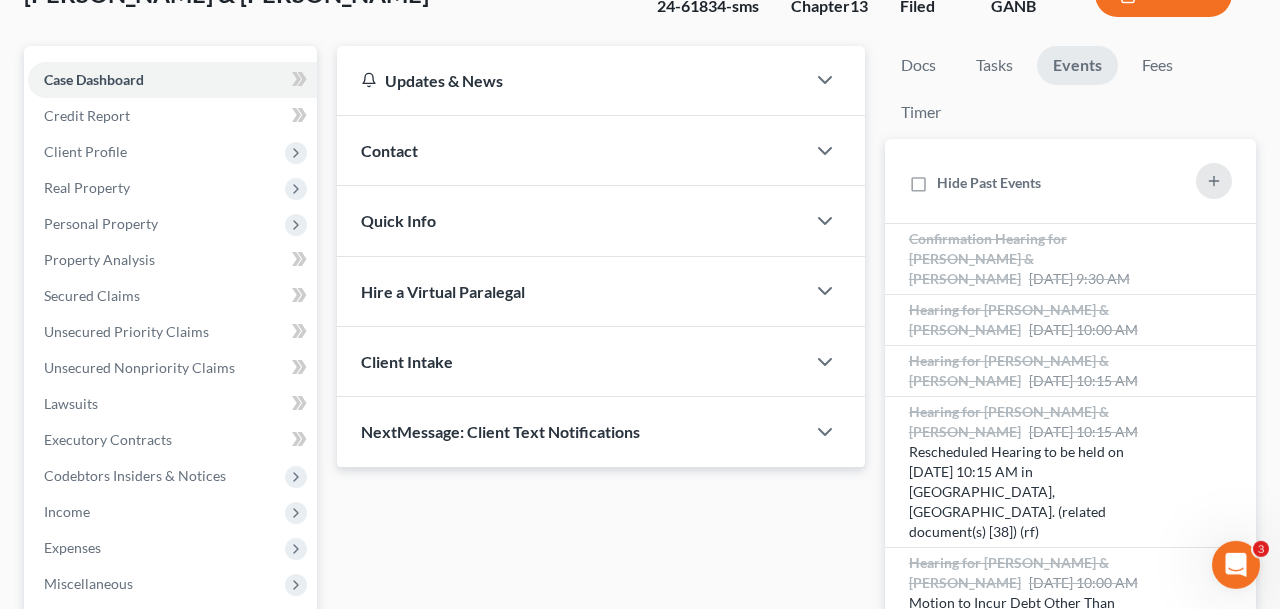 scroll, scrollTop: 54, scrollLeft: 0, axis: vertical 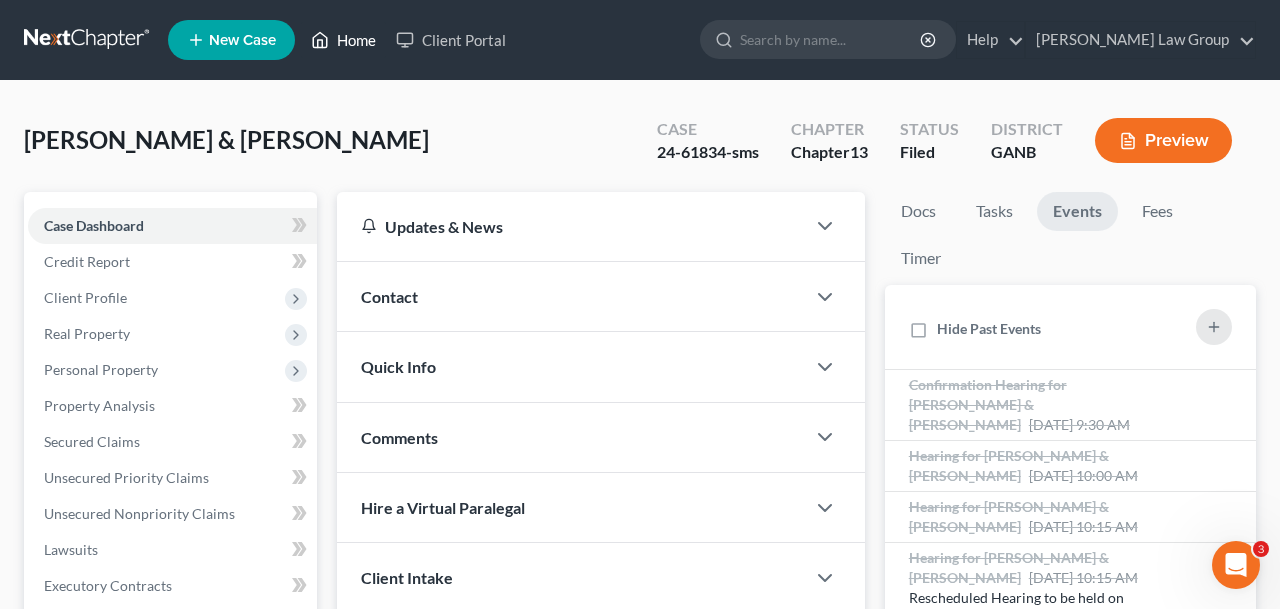 click on "Home" at bounding box center [343, 40] 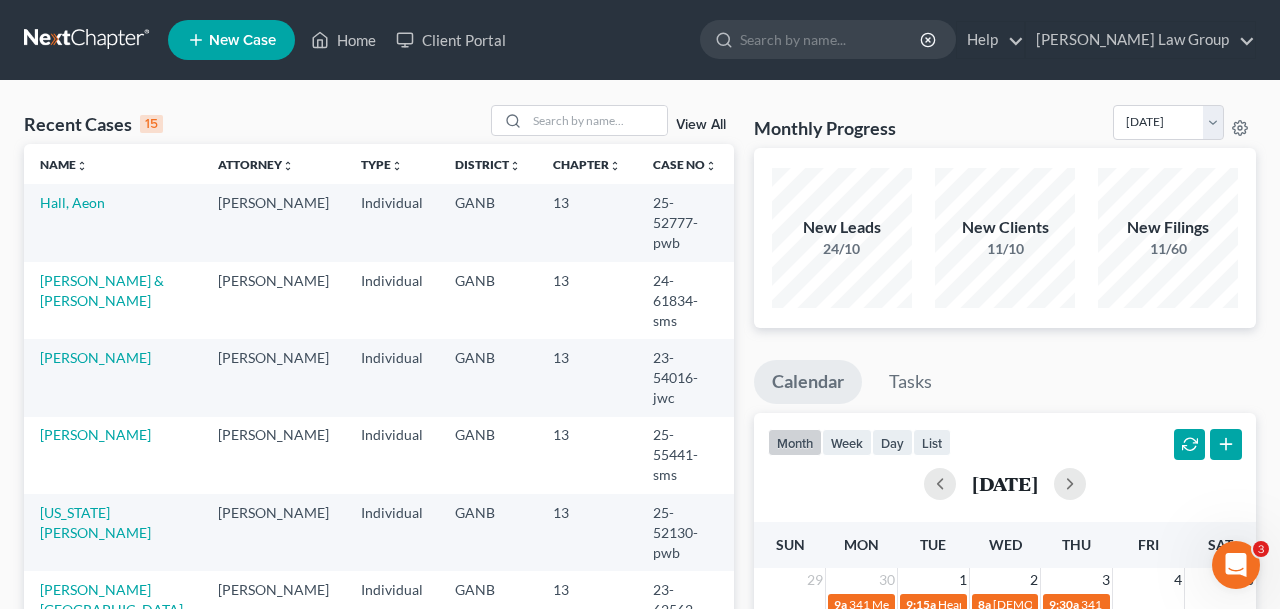 click on "Recent Cases 15         View All
Name
unfold_more
expand_more
expand_less
Attorney
unfold_more
expand_more
expand_less
Type
unfold_more
expand_more
expand_less
District
unfold_more
expand_more
expand_less
Chapter
unfold_more
expand_more
expand_less
Case No
unfold_more
expand_more
expand_less
Prefix
unfold_more
expand_more
expand_less
Hall, Aeon Lorena Saedi Individual GANB 13 25-52777-pwb Pennington, Matthew & Veronica Lorena Saedi Individual GANB 13 24-61834-sms Braddy, Elizie Lorena Saedi Individual GANB 13 23-54016-jwc Ramsey, Brian Lorena Saedi Individual GANB 13 25-55441-sms Washington, Travis Lorena Saedi Individual GANB 13 25-52130-pwb Dixon, Athena Lorena Saedi Individual GANB 13 23-62562-pwb Lakes, Dadrean Lorena Saedi Individual GANB 7 Johnson, Ishmael & Jennifer Lorena Saedi Individual GANB 13 25-20201-jrs Reyes, Ivette Lorena Saedi Individual GANB 13 23-54943-pwb Eidson, Wendy" at bounding box center [640, 822] 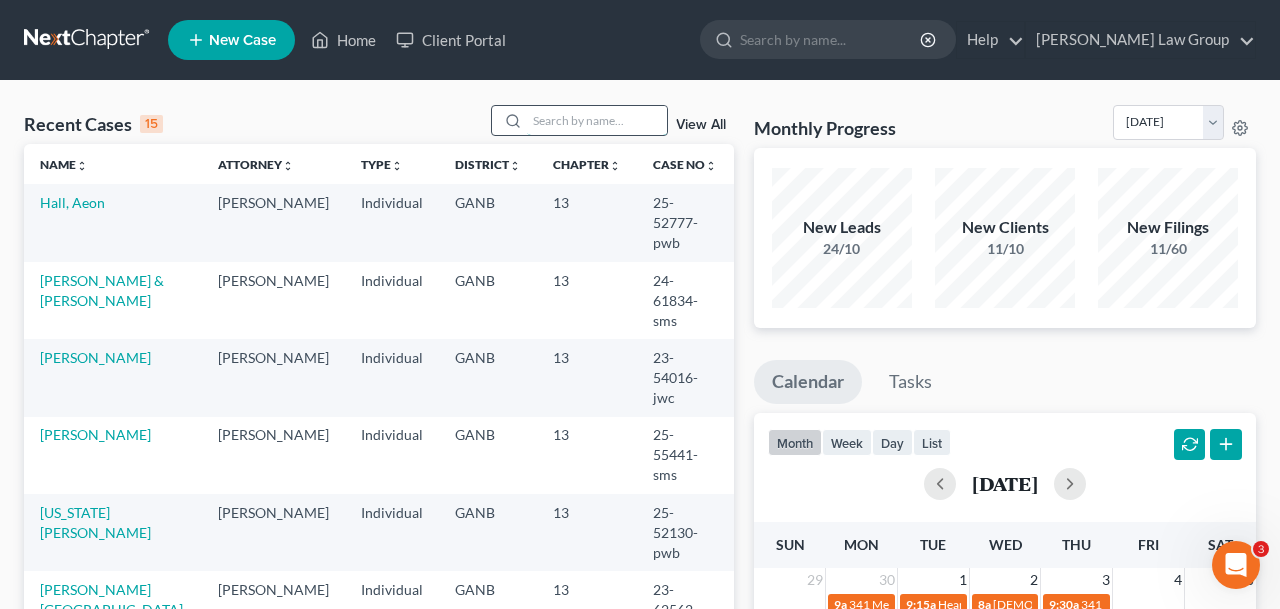 click at bounding box center (597, 120) 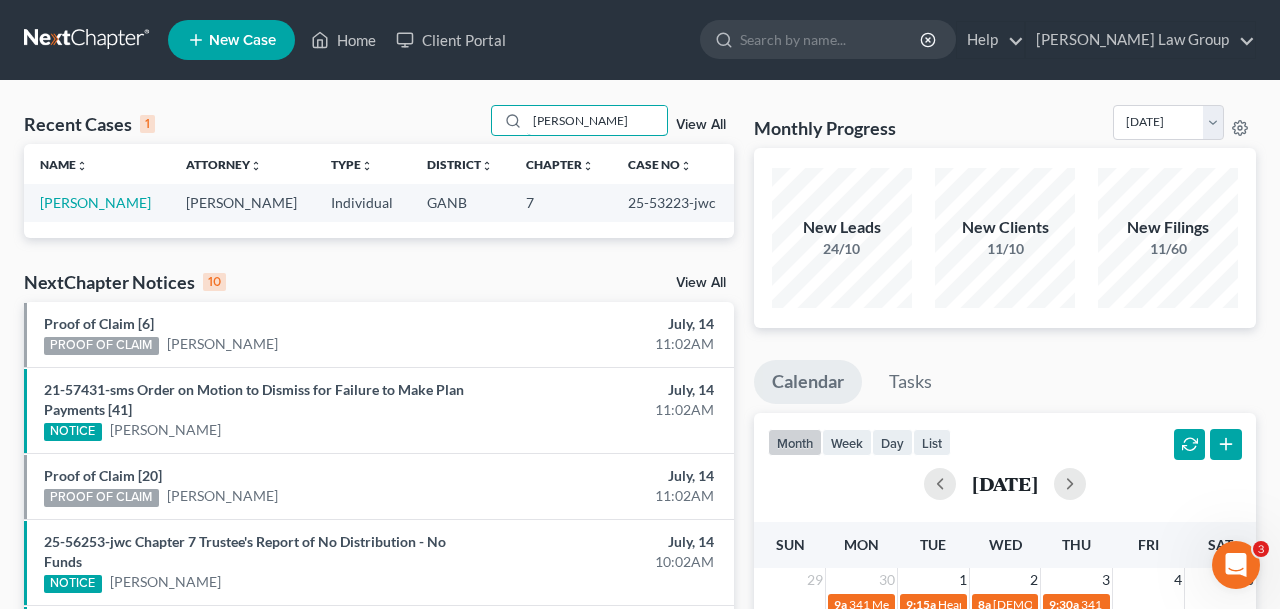 type on "granger" 